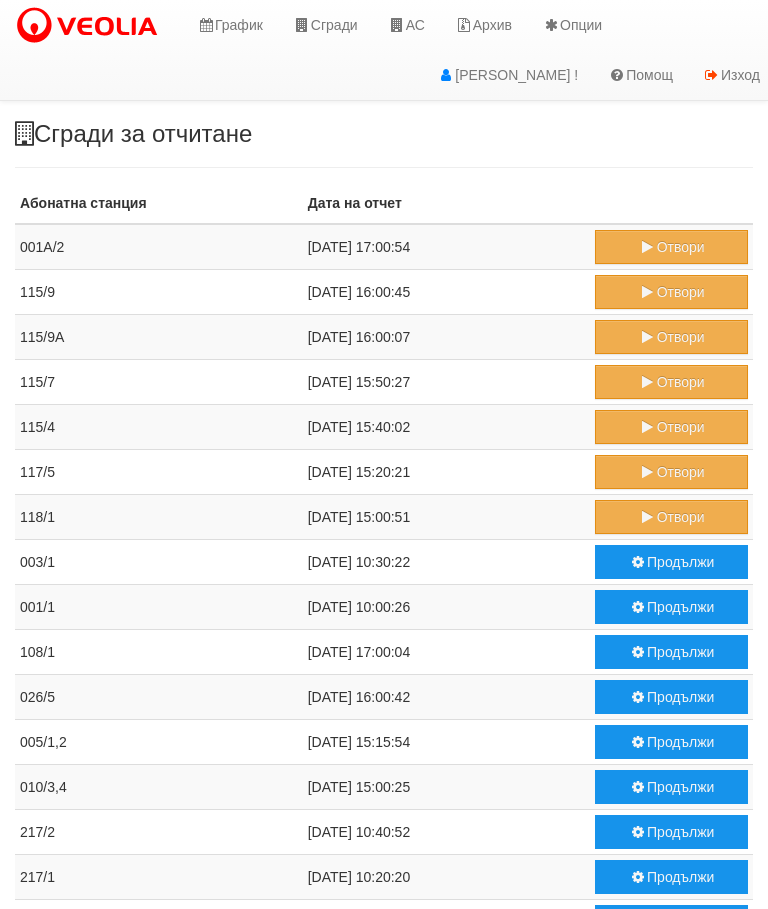 scroll, scrollTop: 0, scrollLeft: 0, axis: both 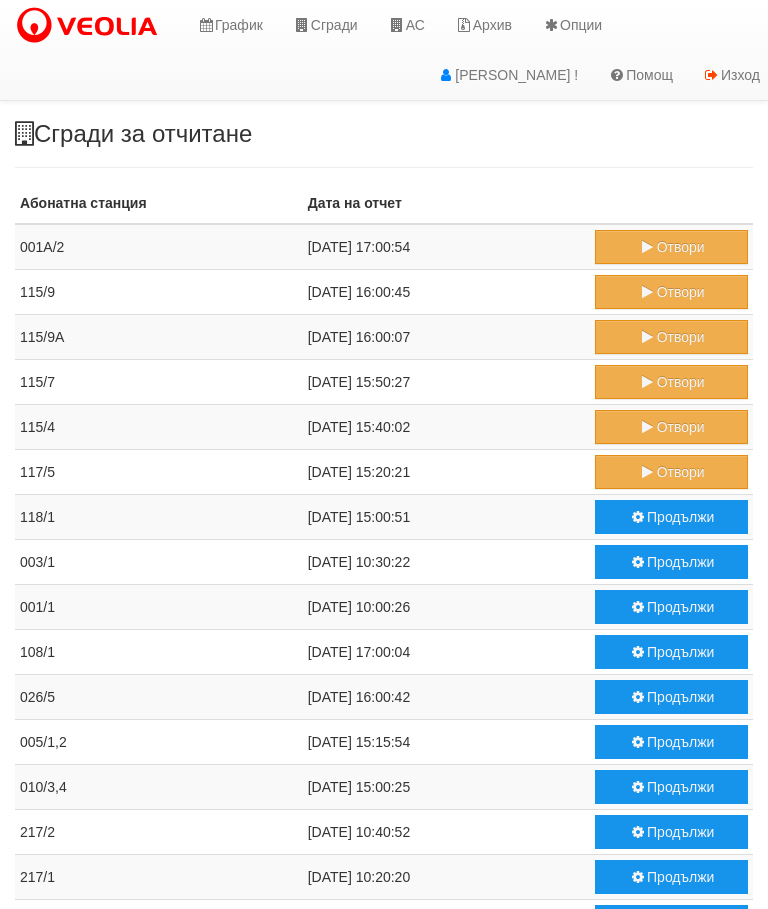 click on "Отвори" at bounding box center (671, 427) 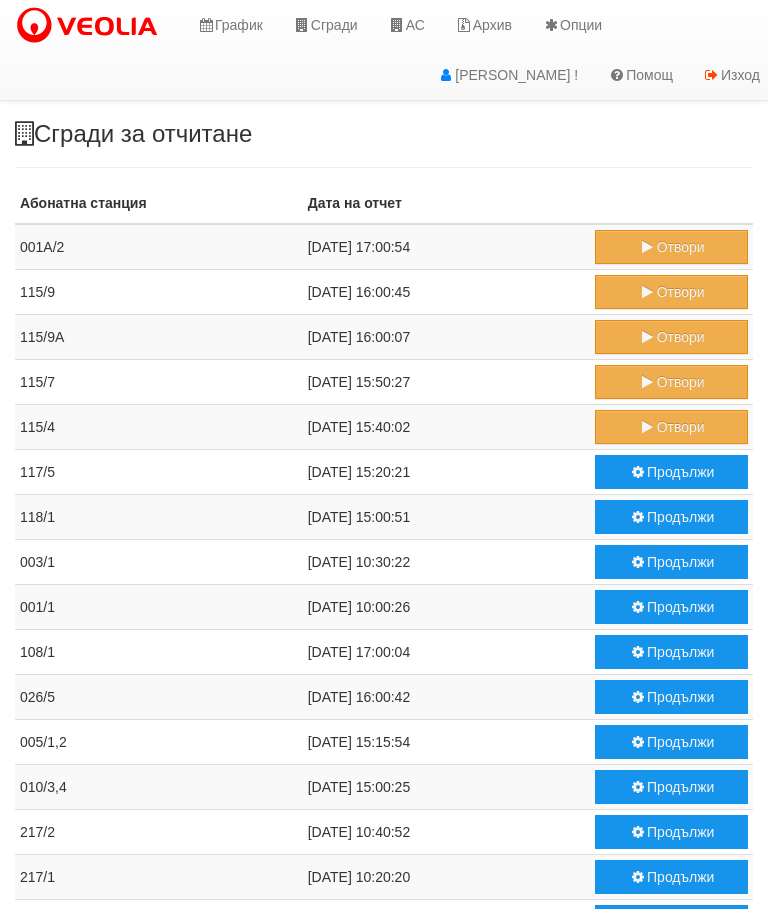 click on "Отвори" at bounding box center [671, 382] 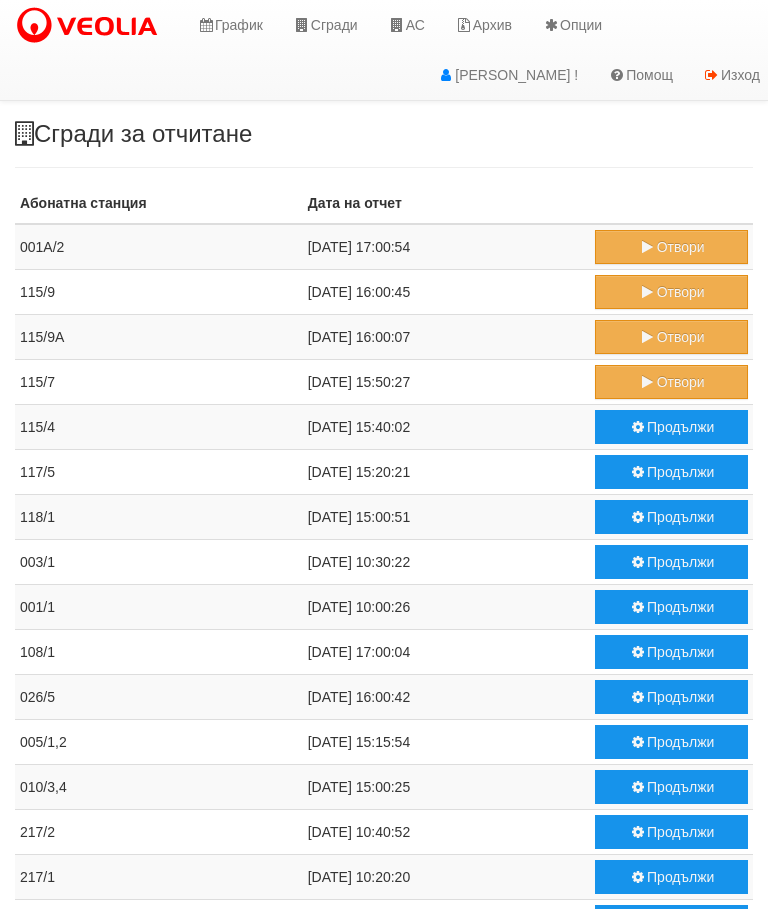 click on "Отвори" at bounding box center (671, 337) 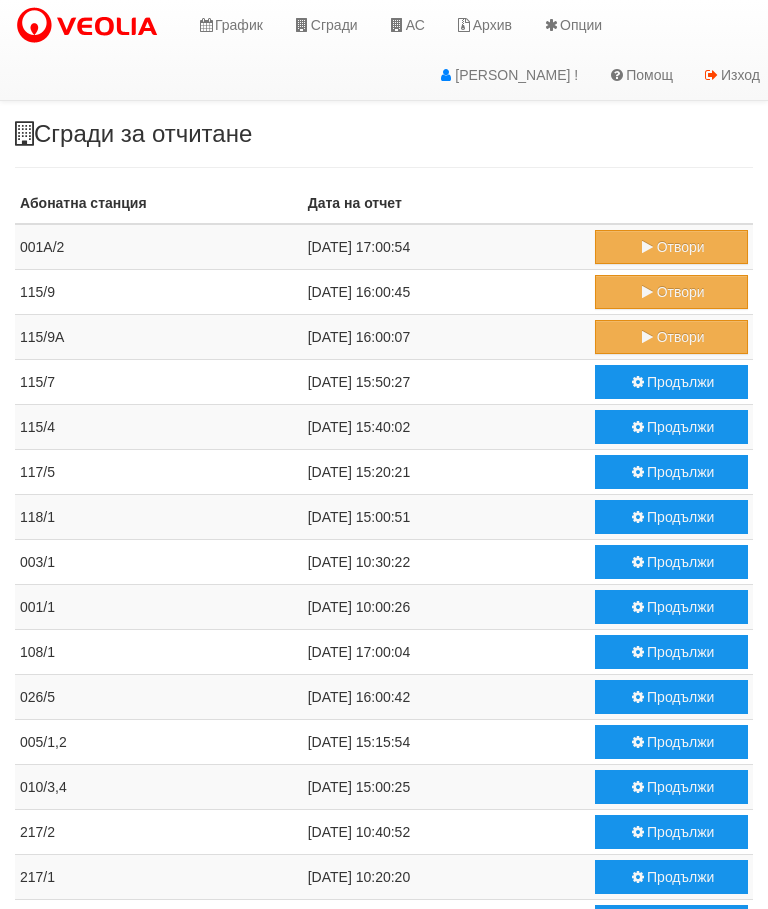 click on "Отвори" at bounding box center (671, 337) 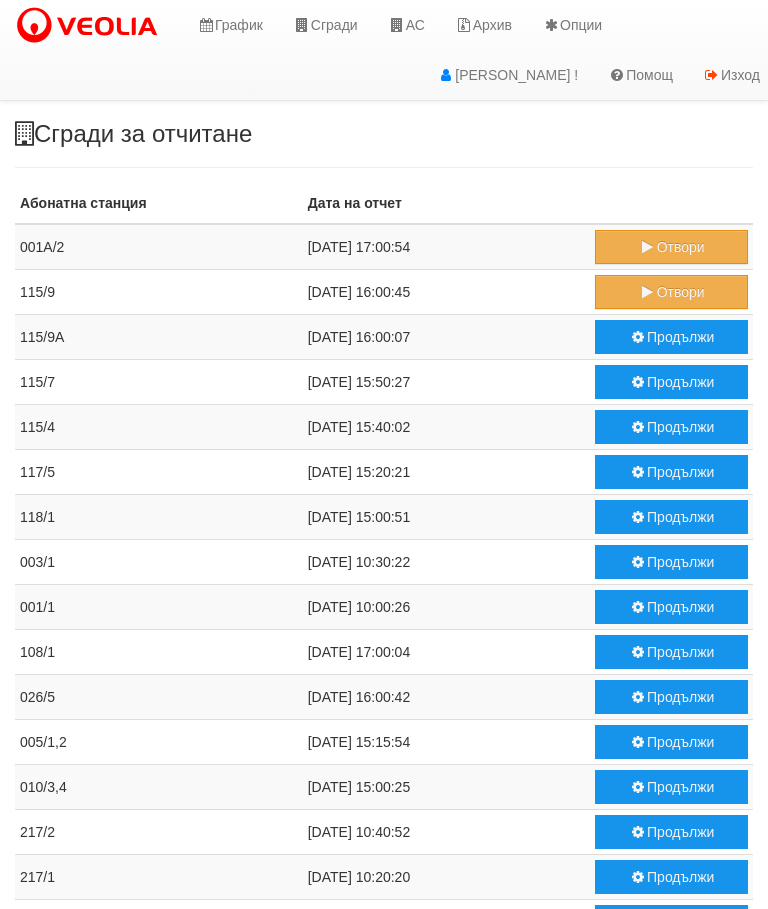 click on "Отвори" at bounding box center (671, 292) 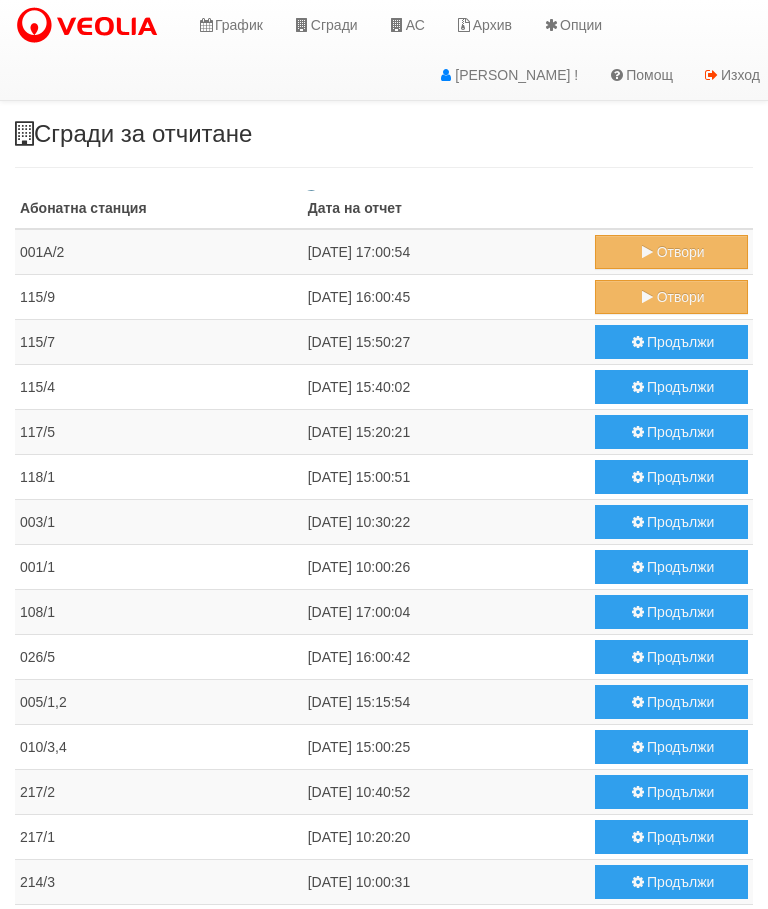 click on "АС" at bounding box center [406, 25] 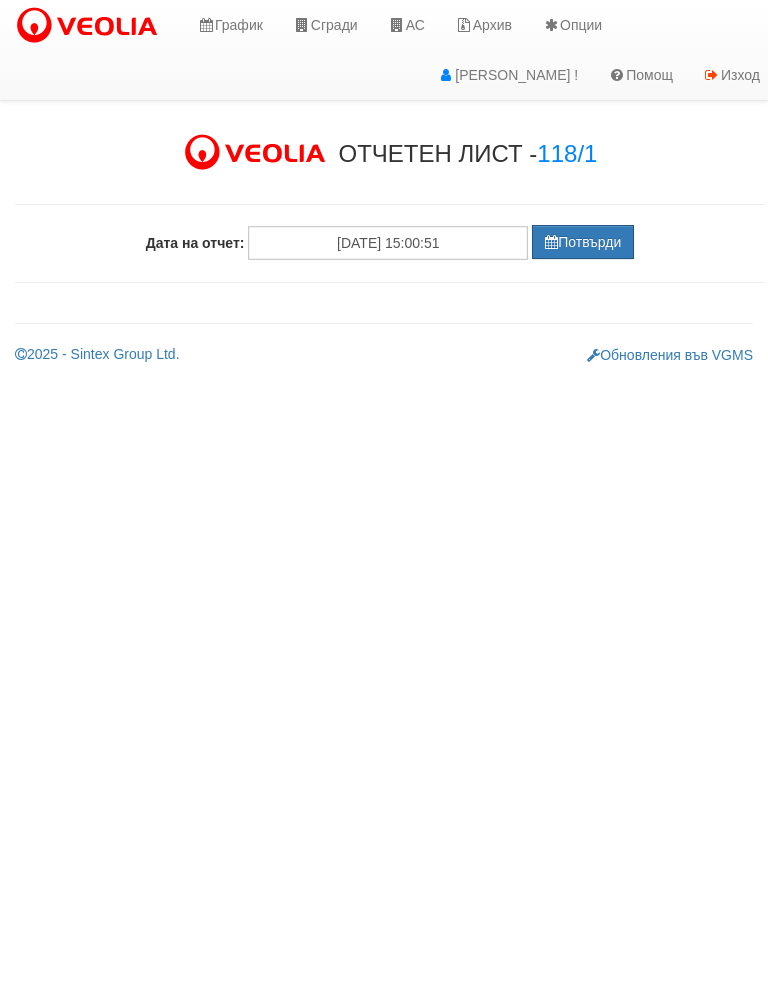 scroll, scrollTop: 0, scrollLeft: 0, axis: both 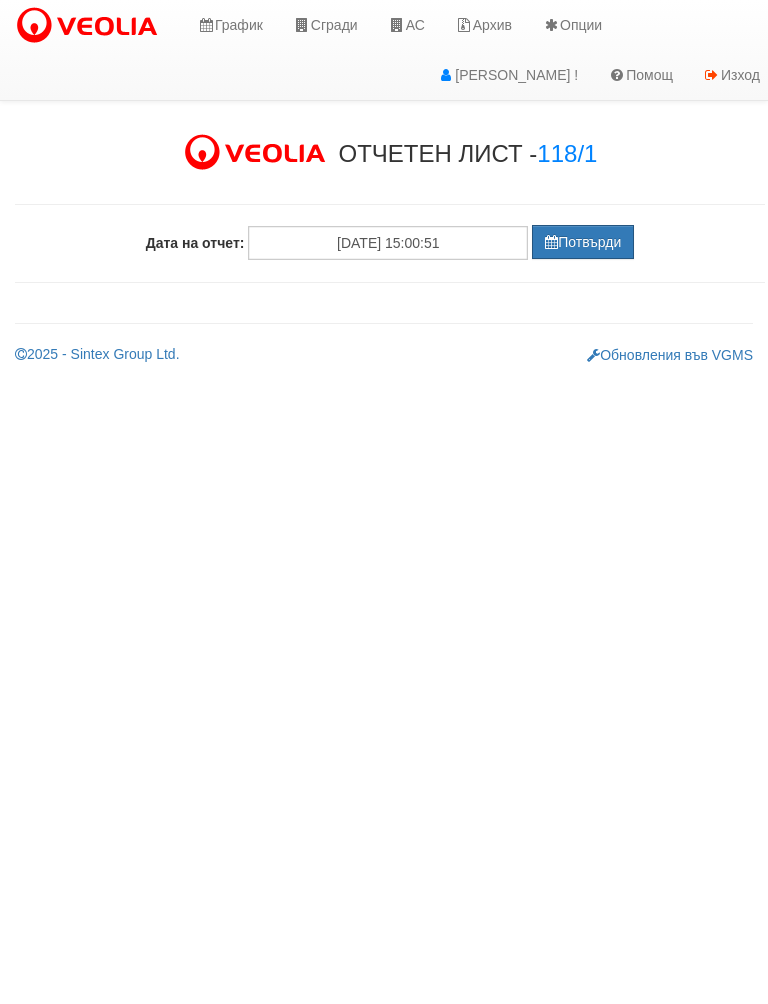 click on "Потвърди" at bounding box center [583, 242] 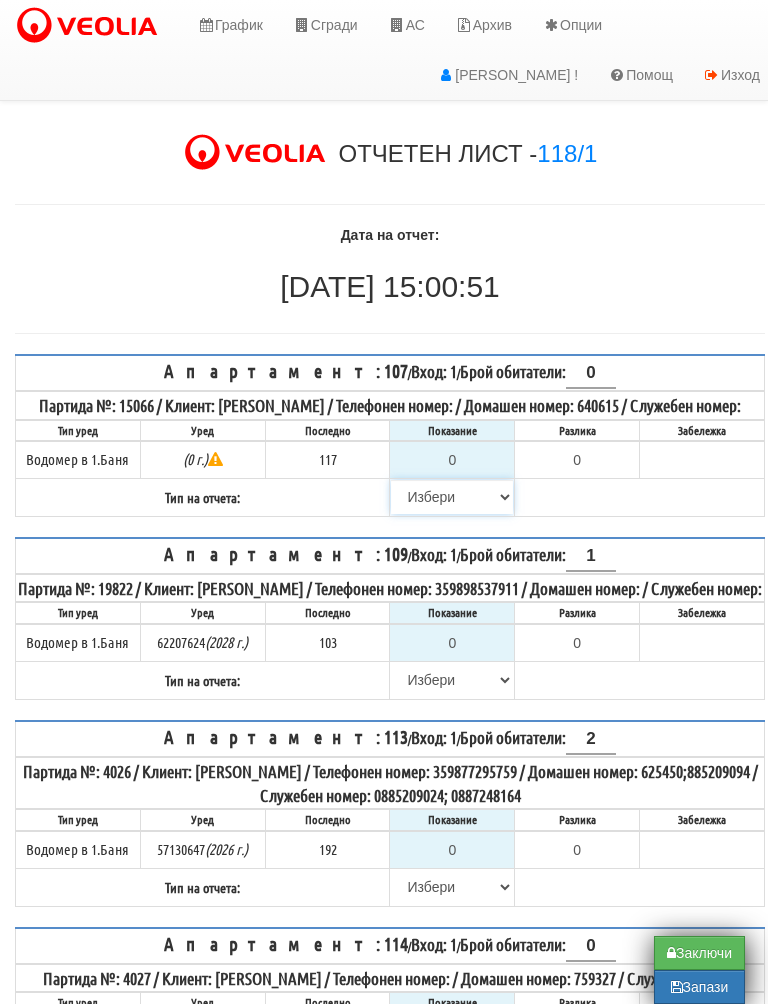 click on "Избери
Визуален
Телефон
Бележка
Неосигурен достъп
Самоотчет
Служебно
Дистанционен" at bounding box center (452, 497) 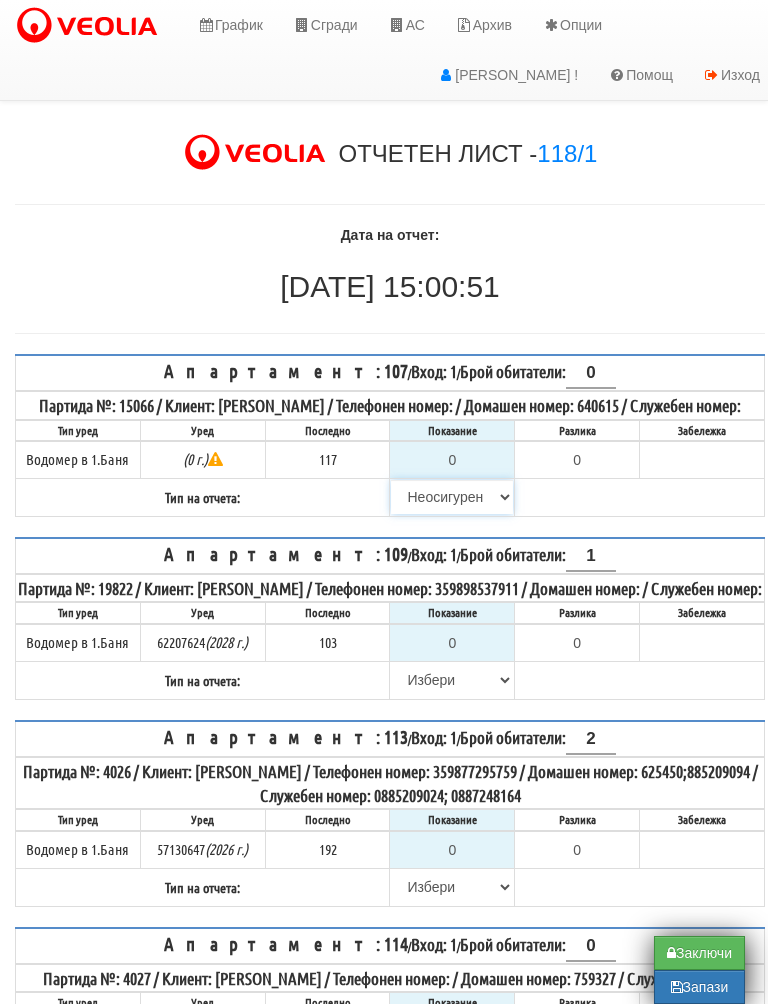 type on "117" 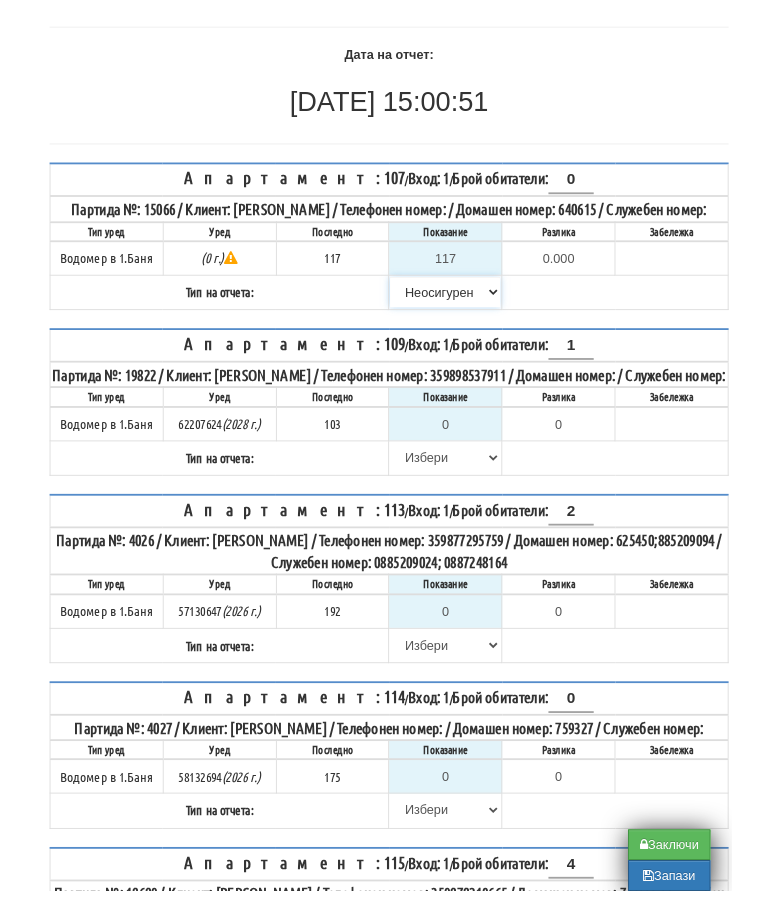 scroll, scrollTop: 182, scrollLeft: 0, axis: vertical 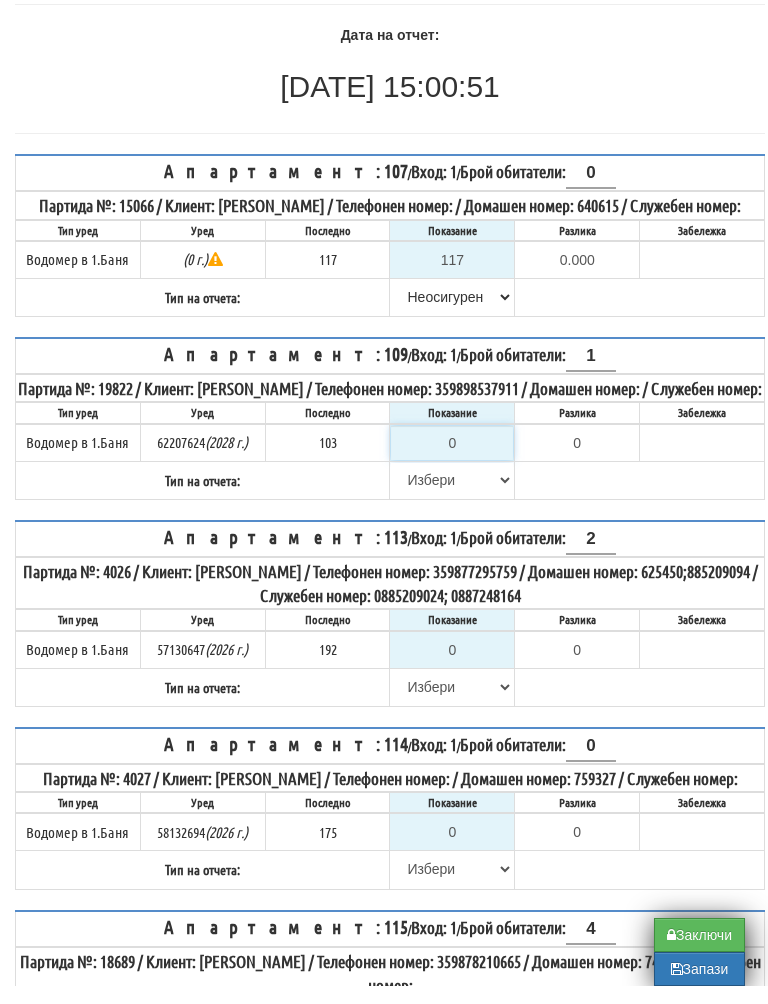 click on "0" at bounding box center (452, 461) 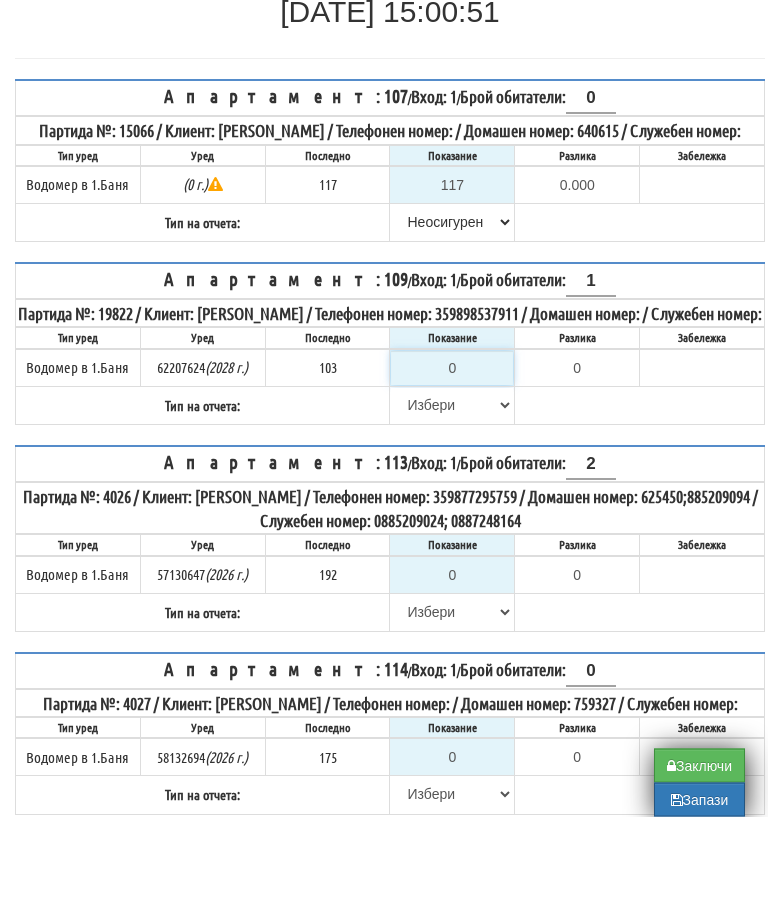 type on "1" 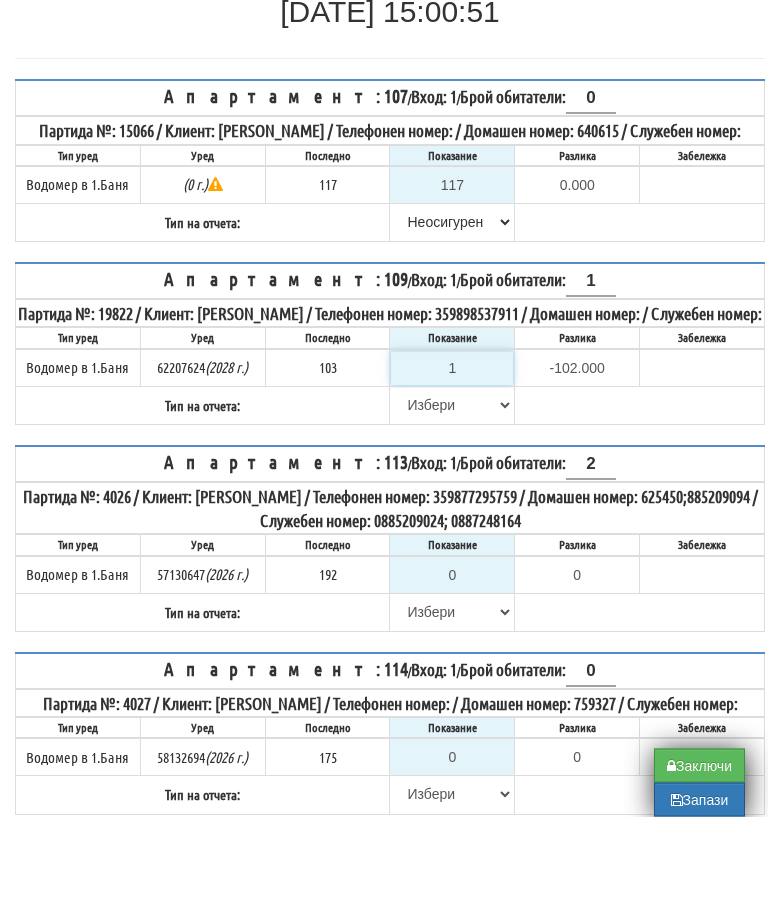 type on "10" 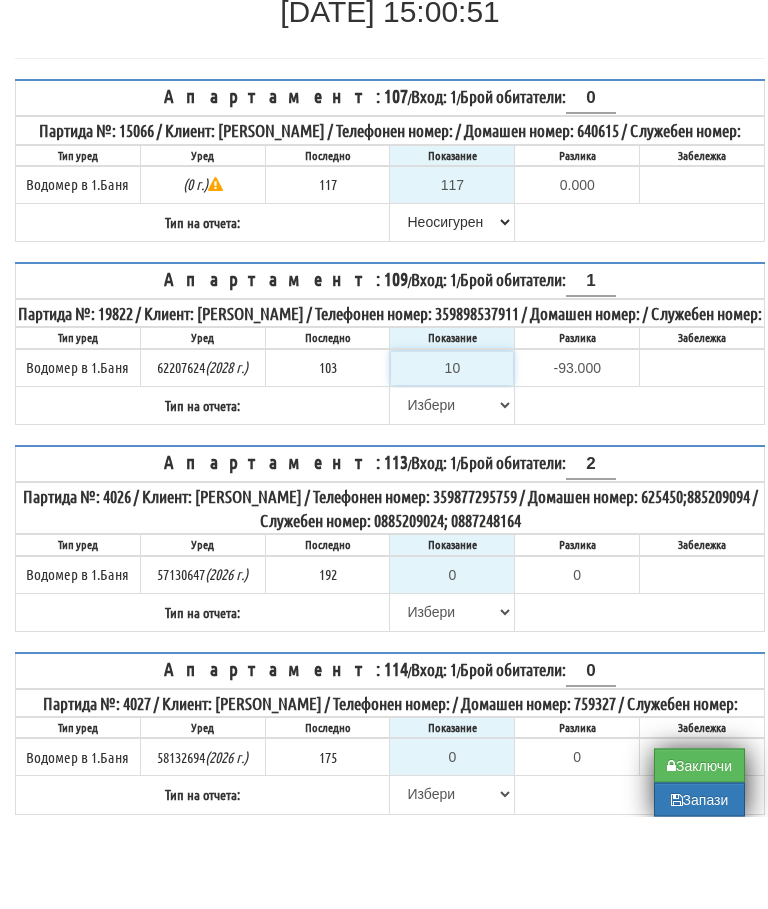 type on "104" 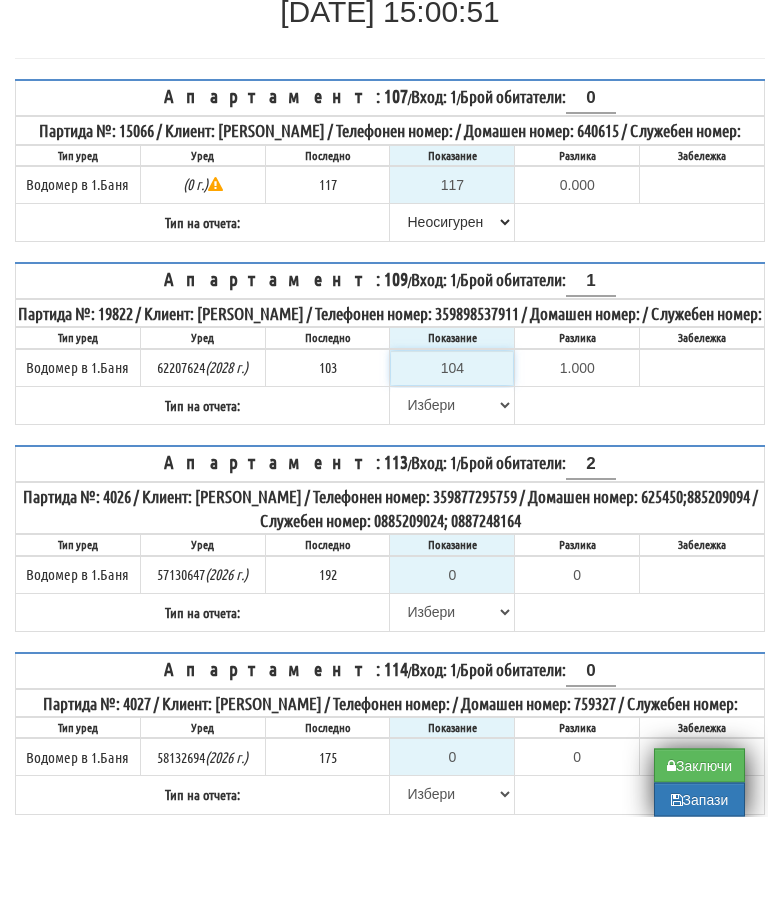 type on "104" 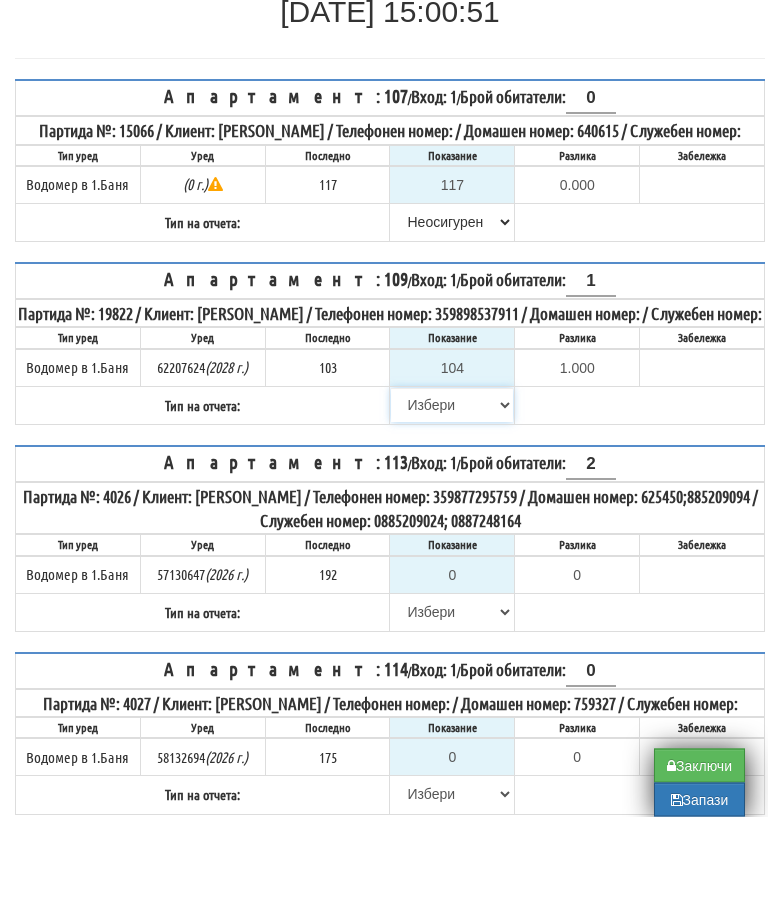 click on "Избери
Визуален
Телефон
Бележка
Неосигурен достъп
Самоотчет
Служебно
Дистанционен" at bounding box center (452, 498) 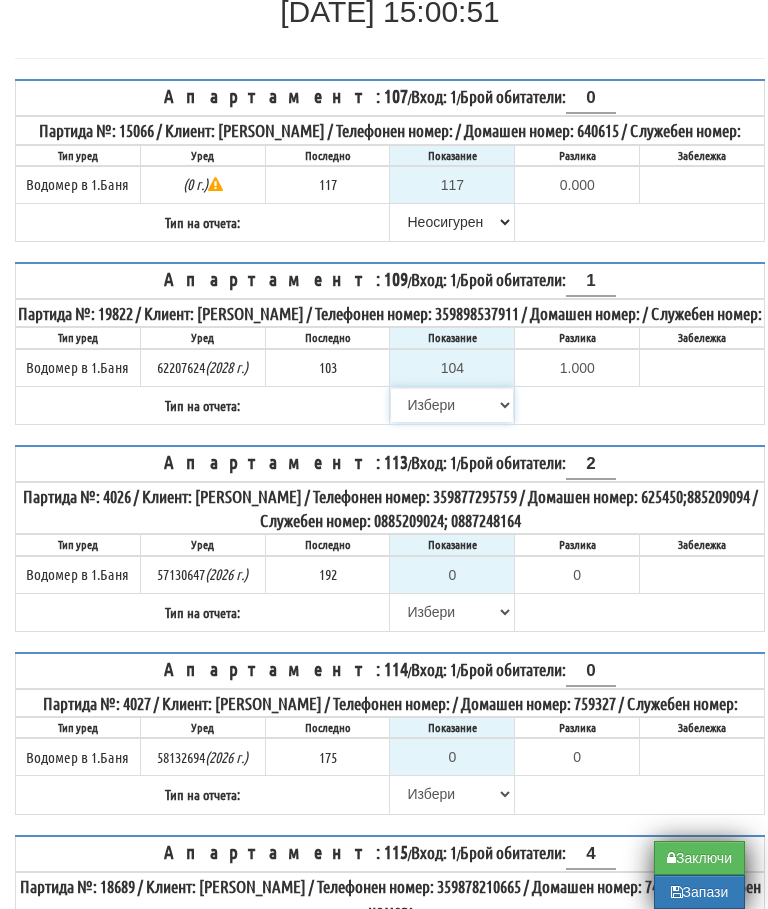 select on "8bc75930-9bfd-e511-80be-8d5a1dced85a" 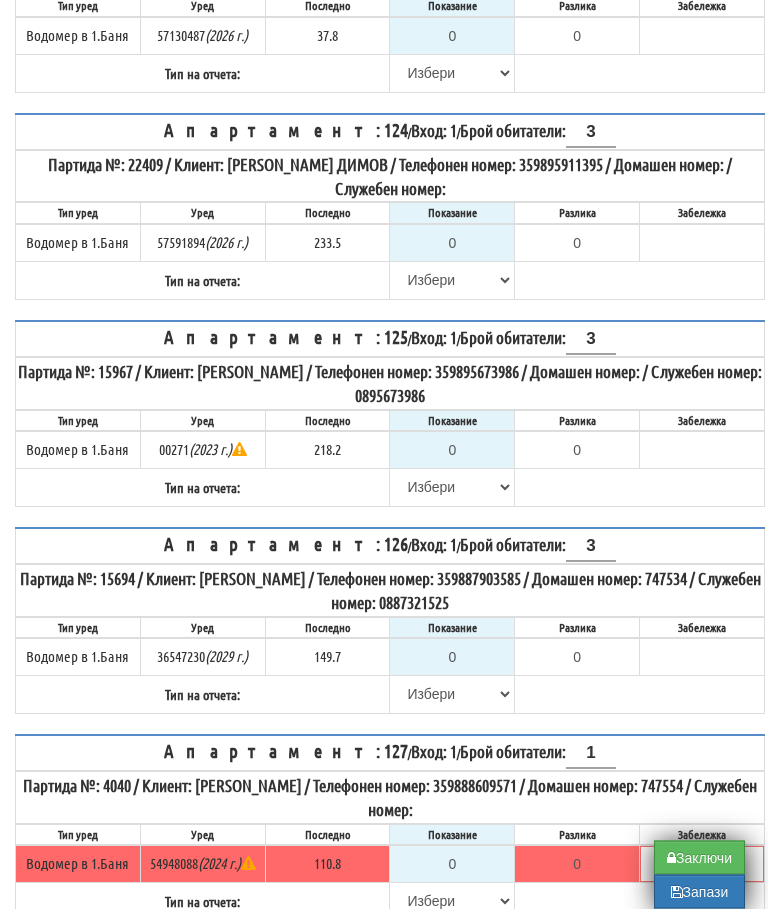 scroll, scrollTop: 2544, scrollLeft: 0, axis: vertical 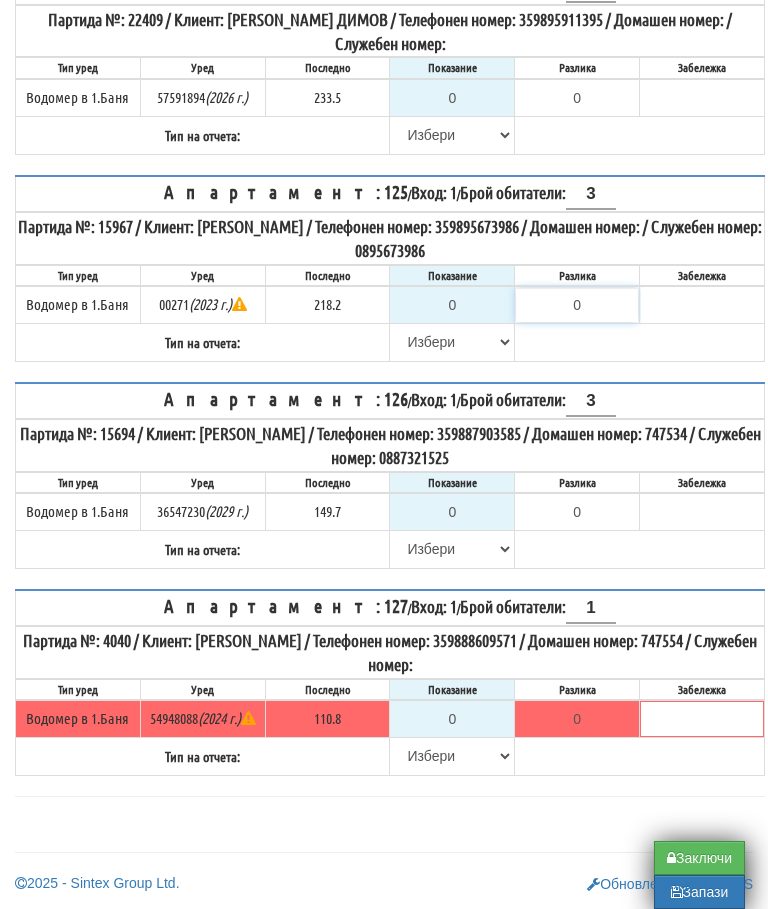 click on "0" at bounding box center (577, 305) 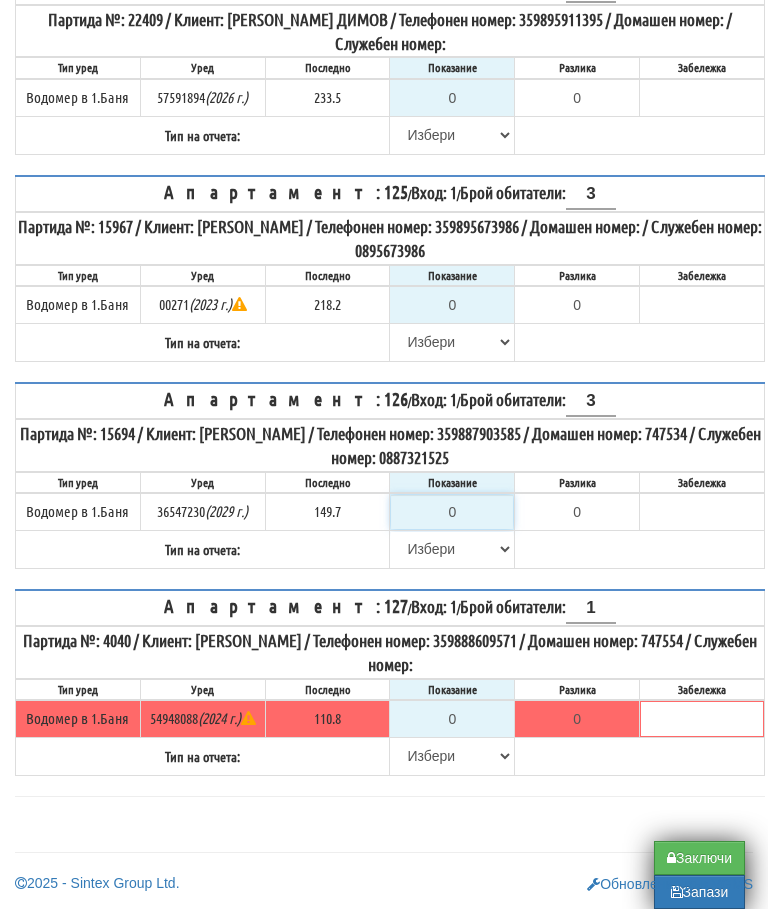 click on "0" at bounding box center [452, 512] 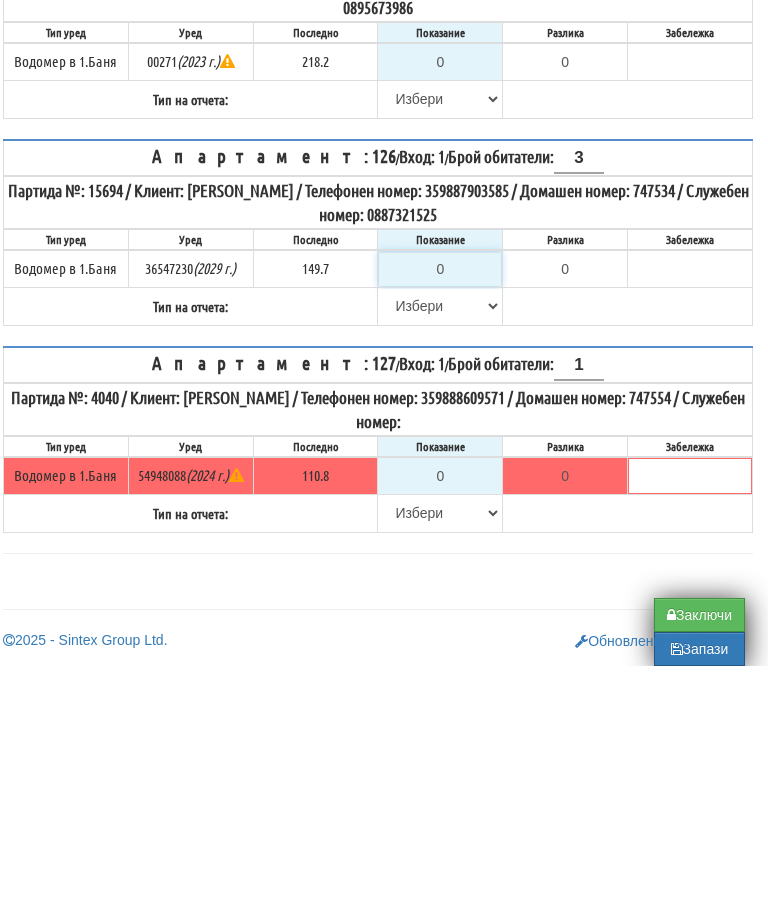 type on "1" 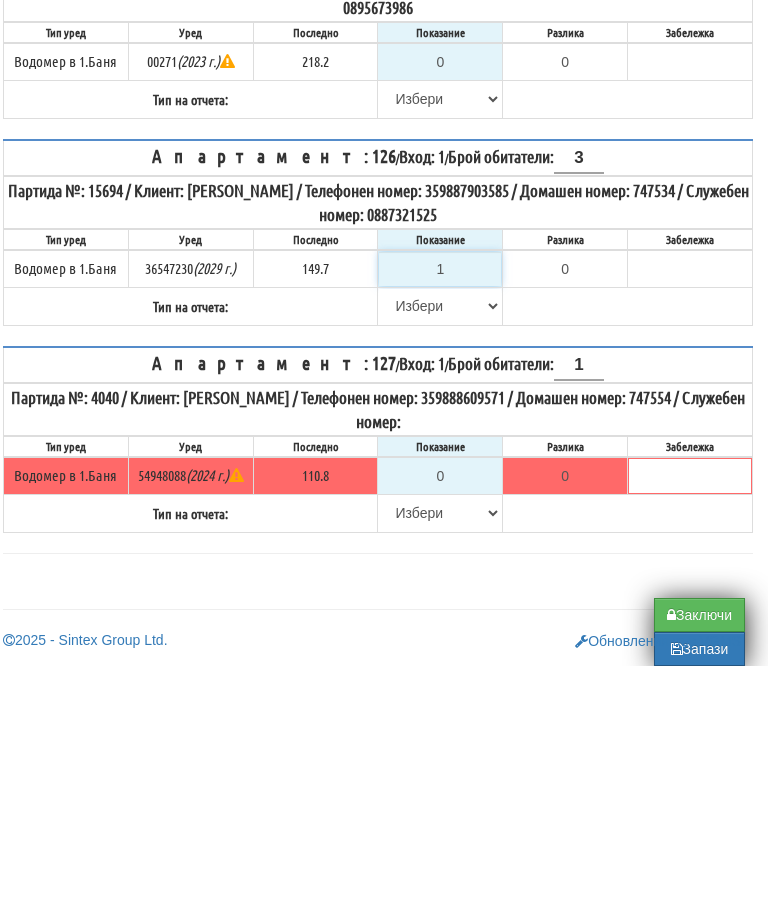 type on "-148.700" 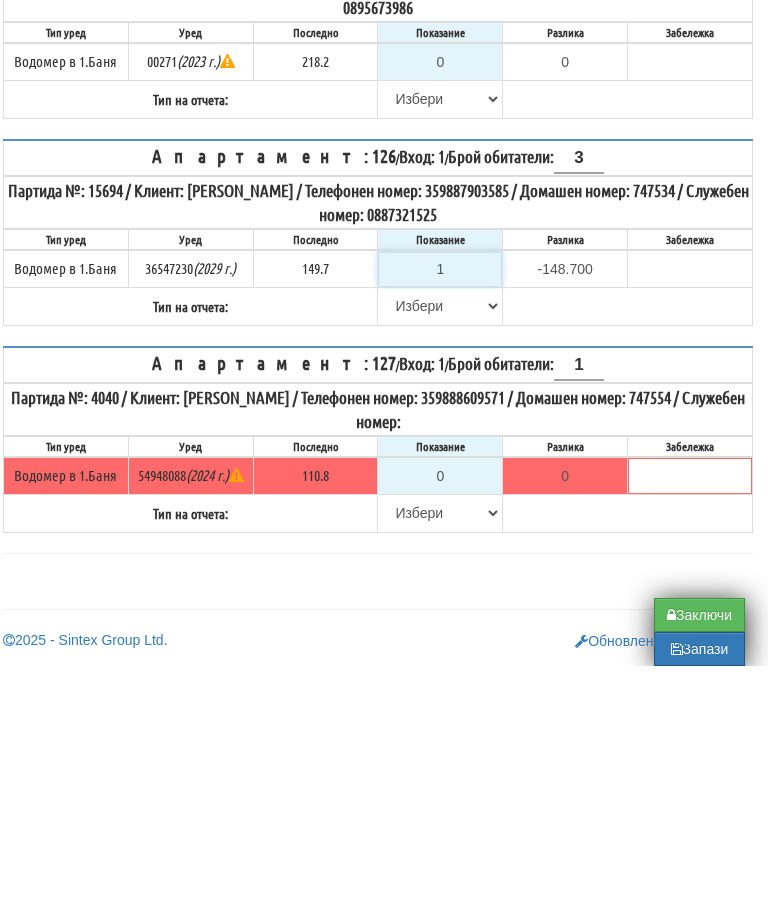 type on "15" 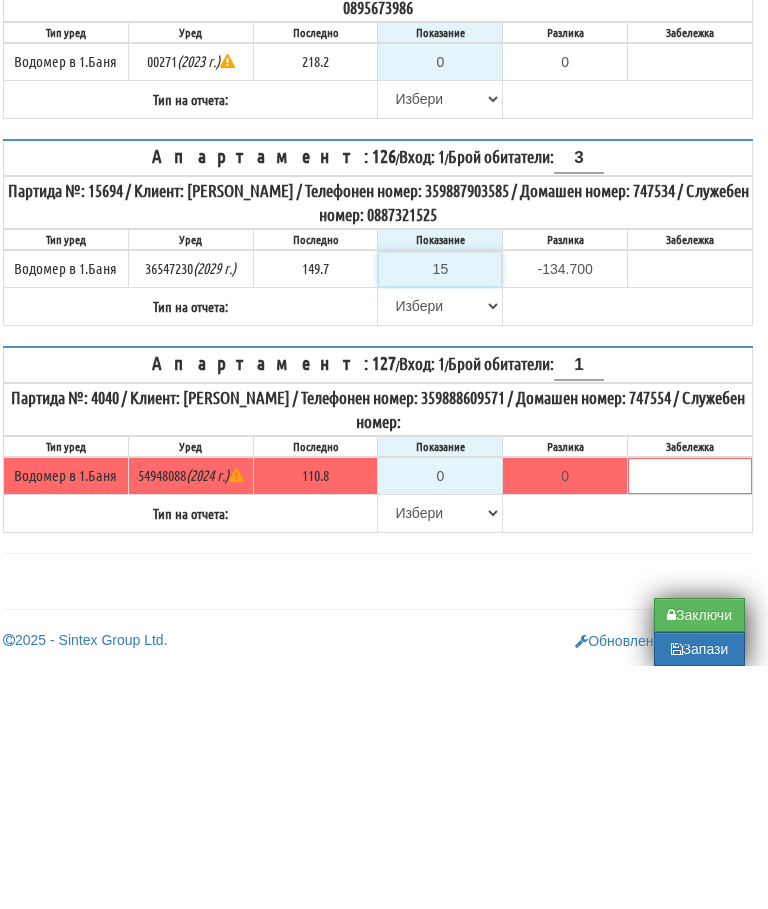 type on "152" 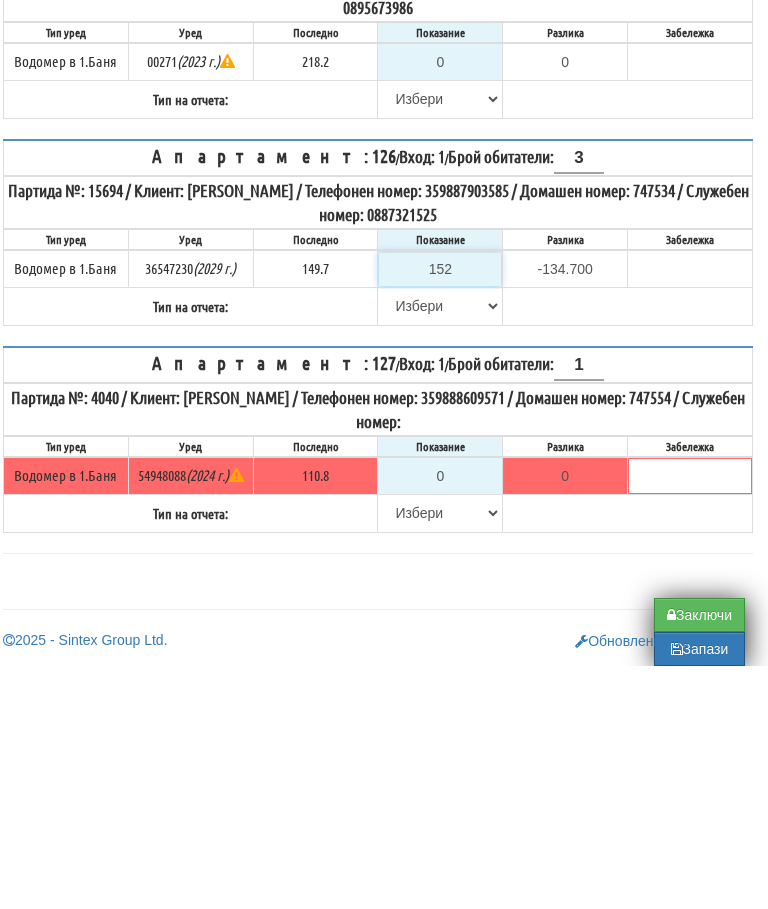 type on "2.300" 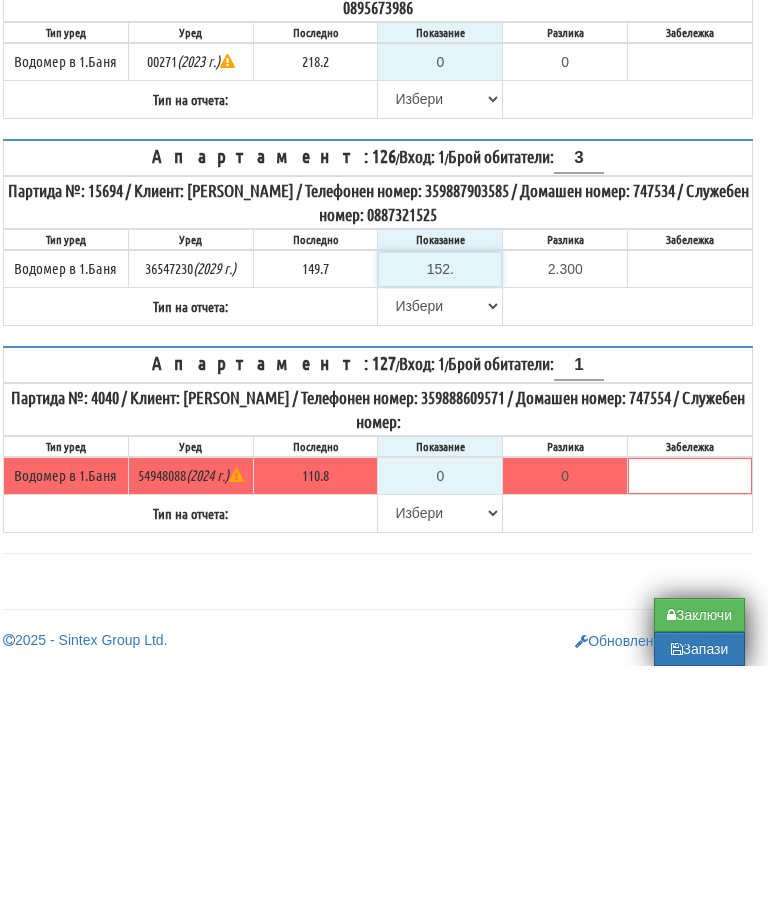 type on "152.7" 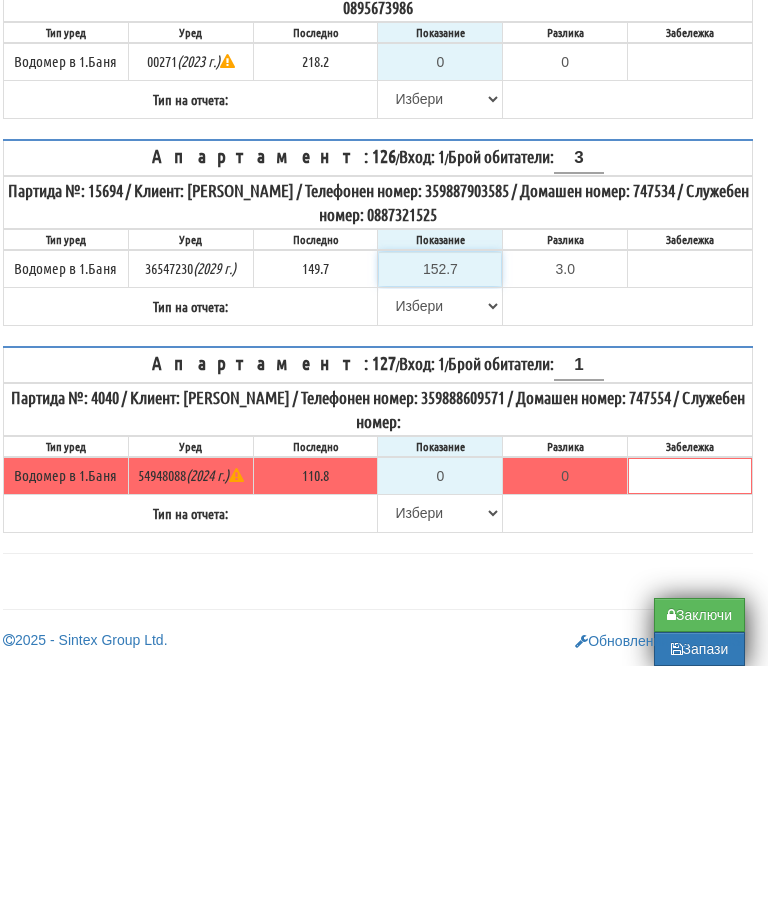 type on "152.7" 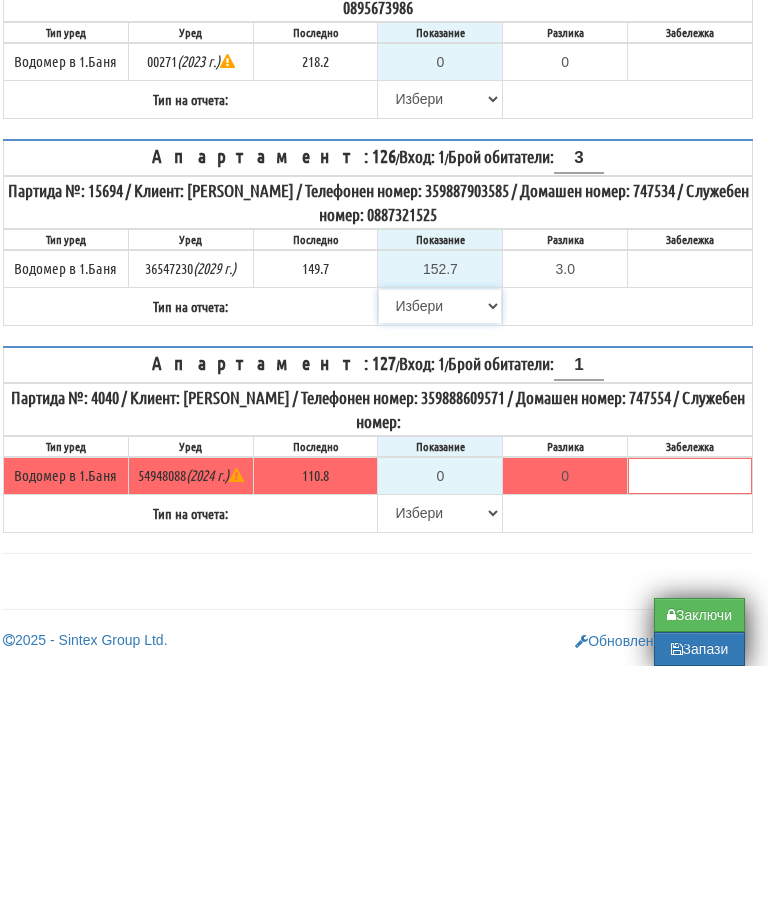 click on "[PERSON_NAME]
Телефон
Бележка
Неосигурен достъп
Самоотчет
Служебно
Дистанционен" at bounding box center [440, 549] 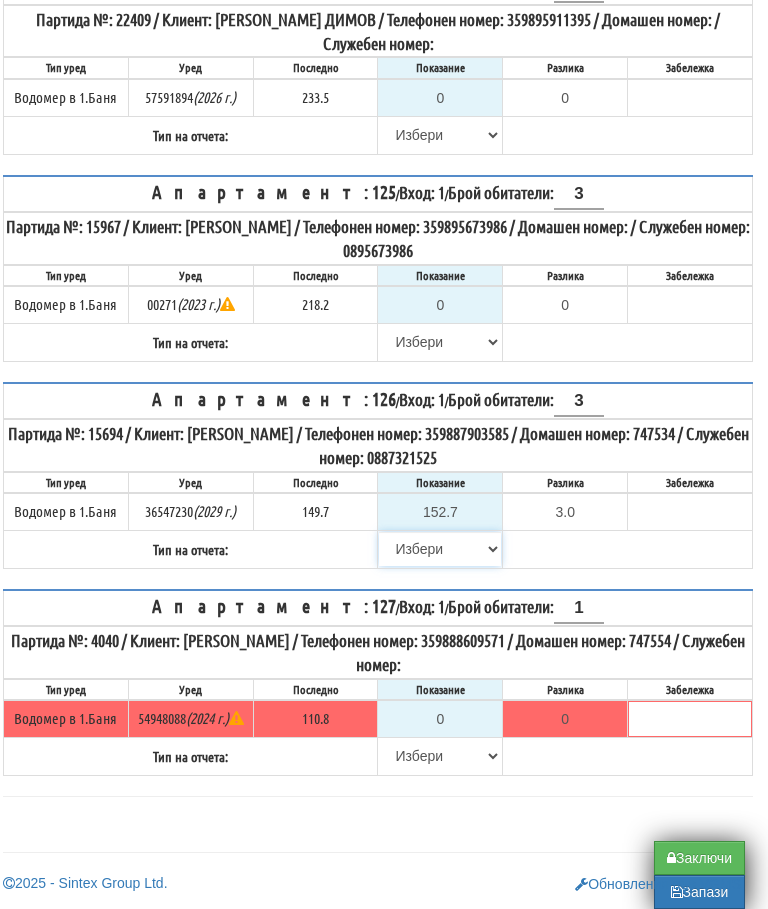 select on "89c75930-9bfd-e511-80be-8d5a1dced85a" 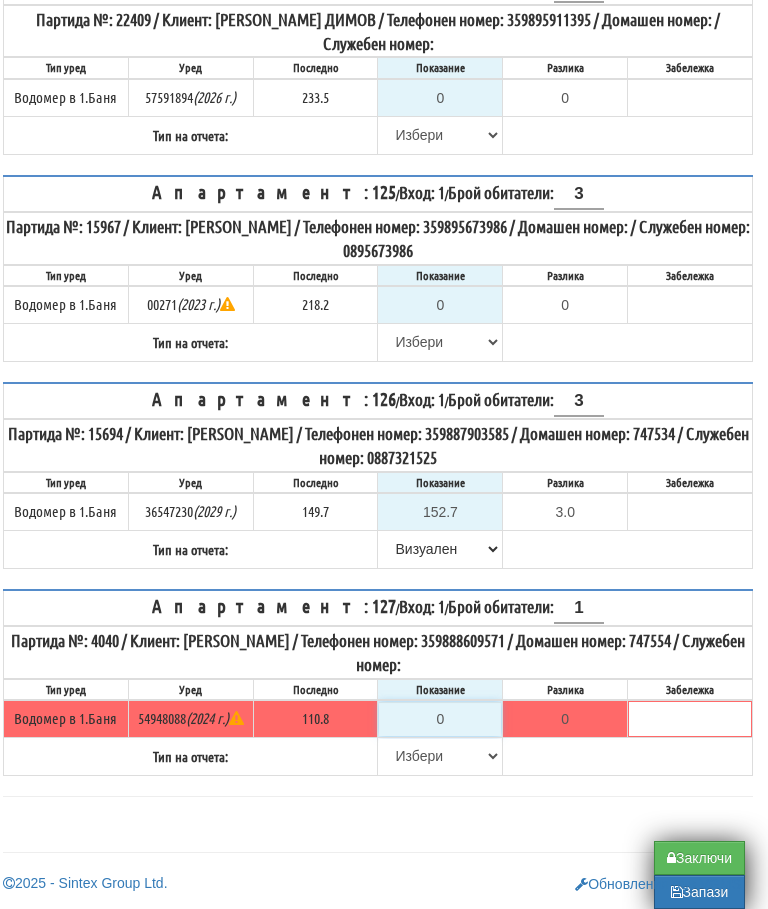 click on "0" at bounding box center (440, 719) 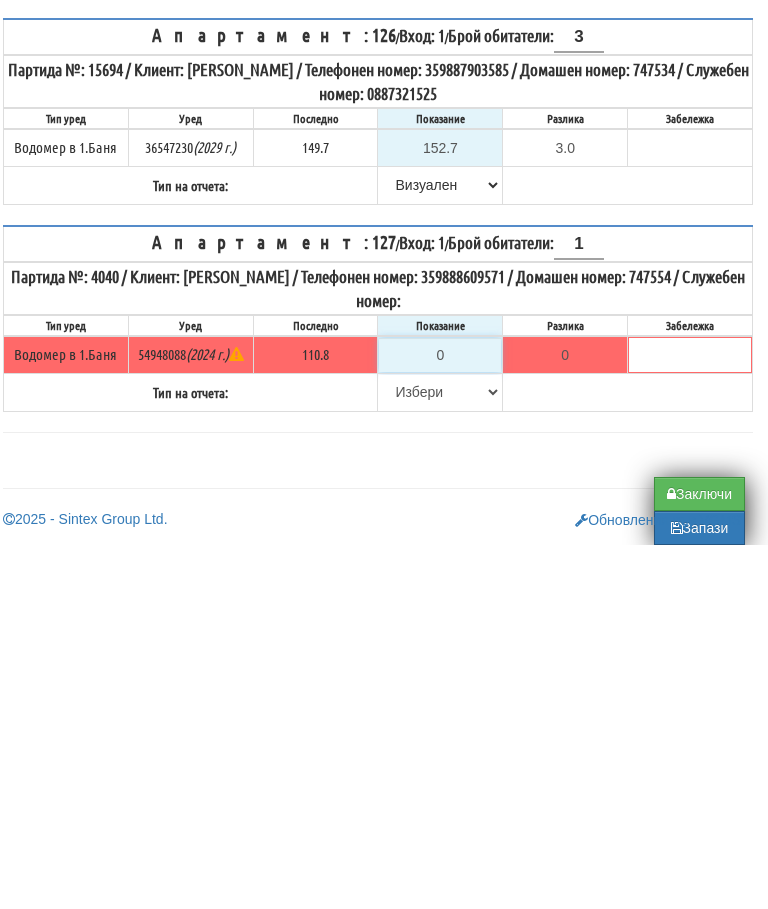 type on "1" 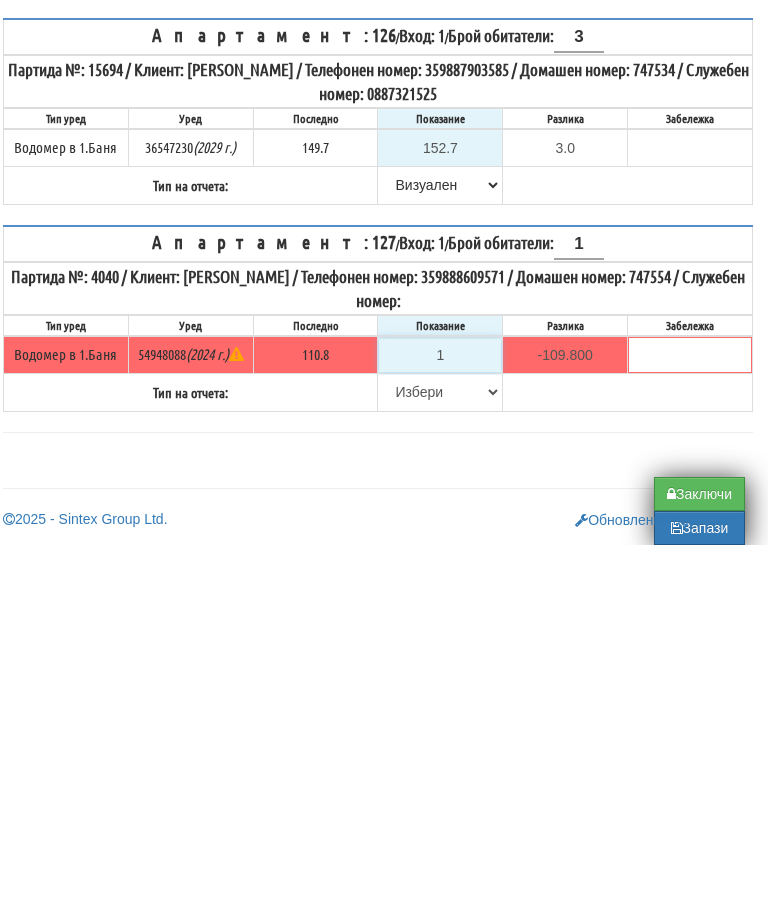 type on "11" 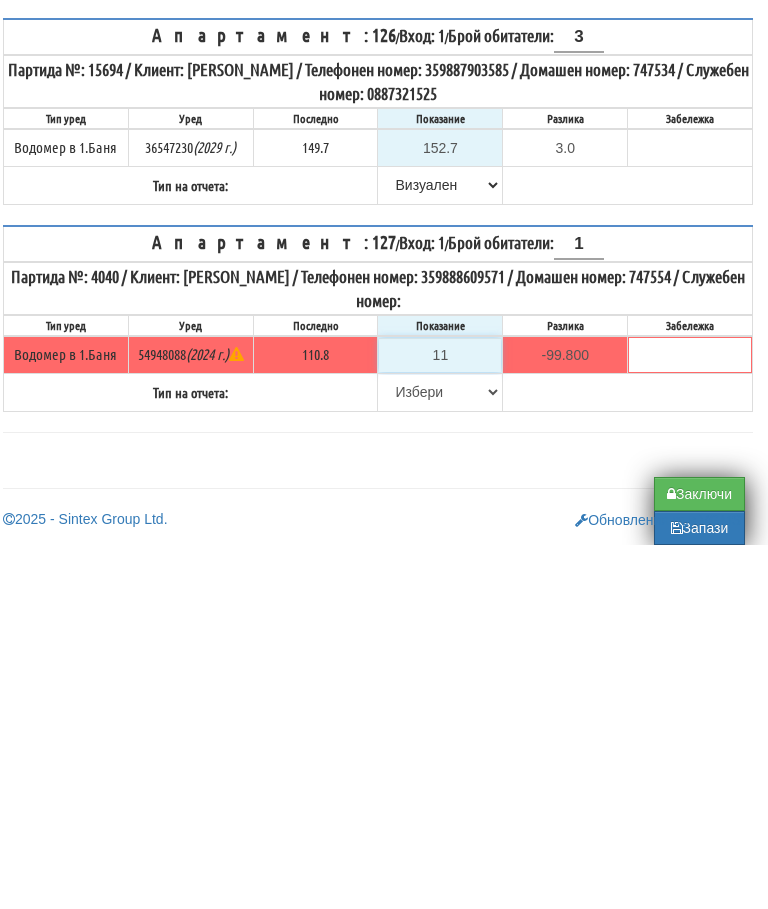 type on "111" 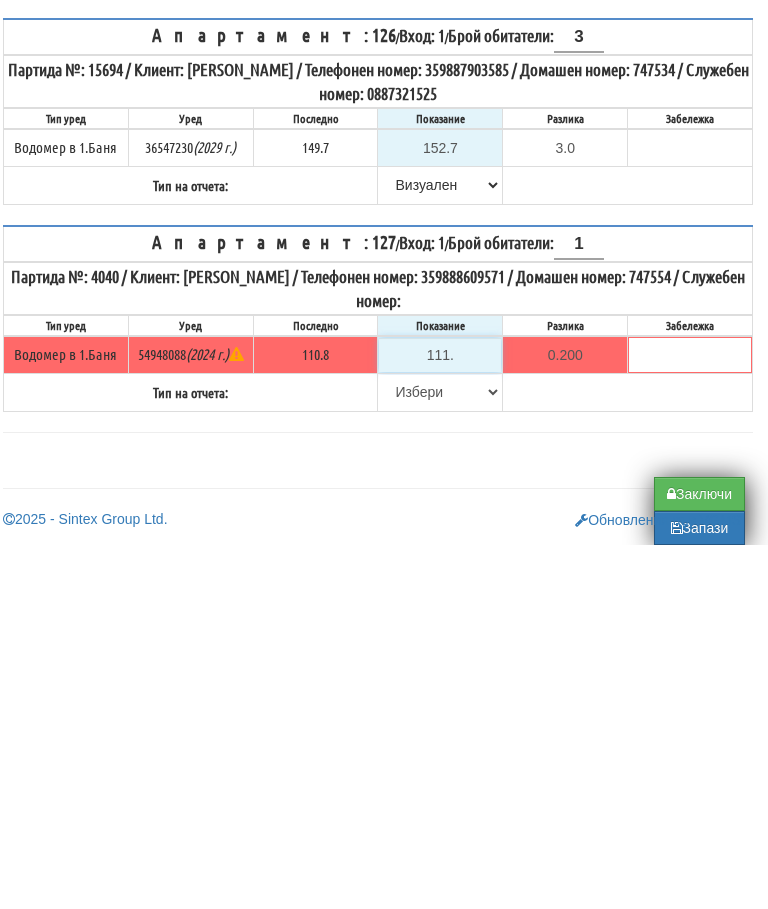 type on "111.8" 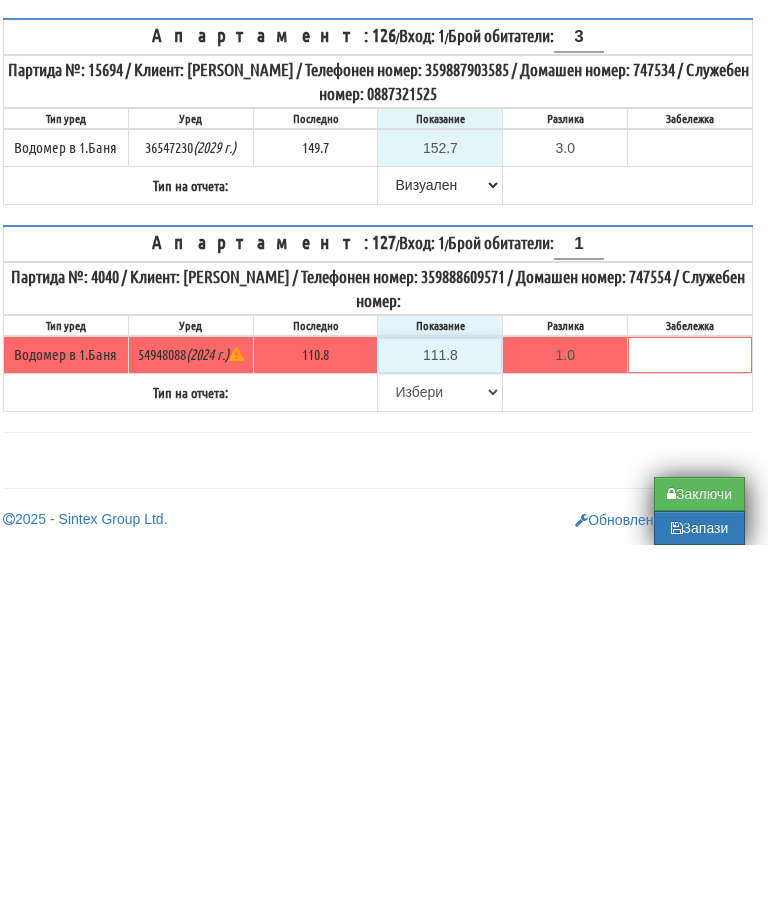 type on "111.8" 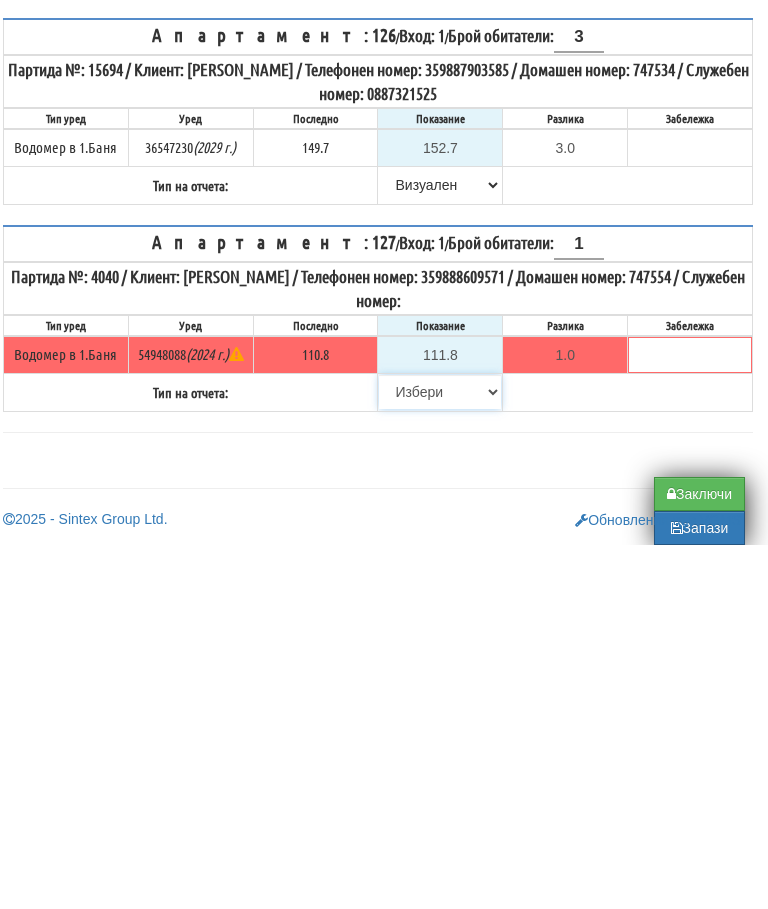 click on "[PERSON_NAME]
Телефон
Бележка
Неосигурен достъп
Самоотчет
Служебно
Дистанционен" at bounding box center [440, 756] 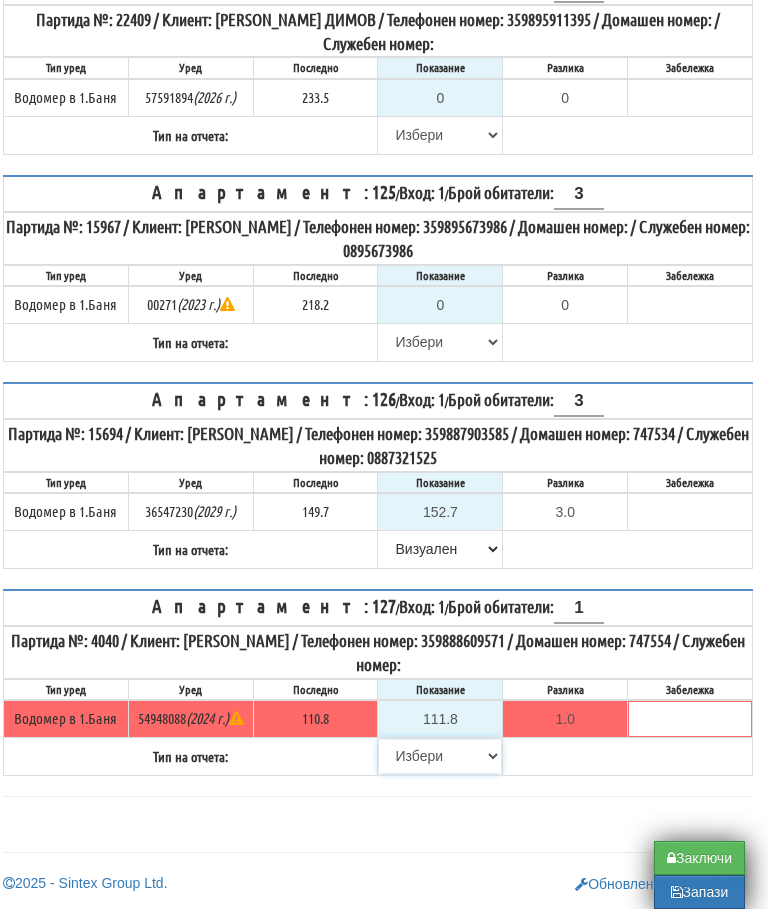 select on "89c75930-9bfd-e511-80be-8d5a1dced85a" 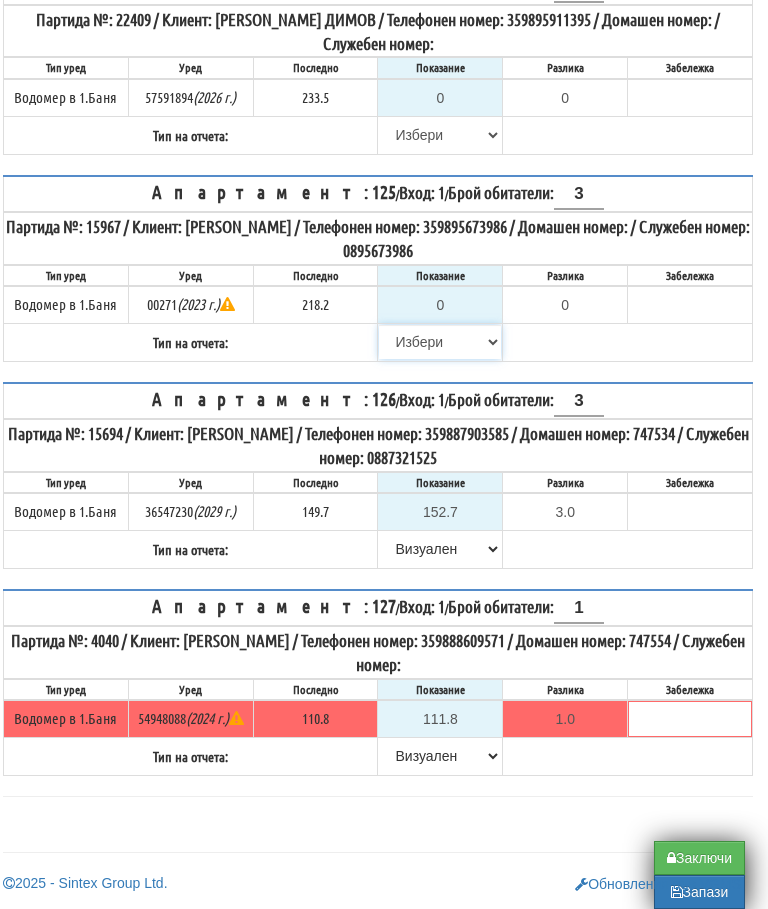 click on "[PERSON_NAME]
Телефон
Бележка
Неосигурен достъп
Самоотчет
Служебно
Дистанционен" at bounding box center [440, 342] 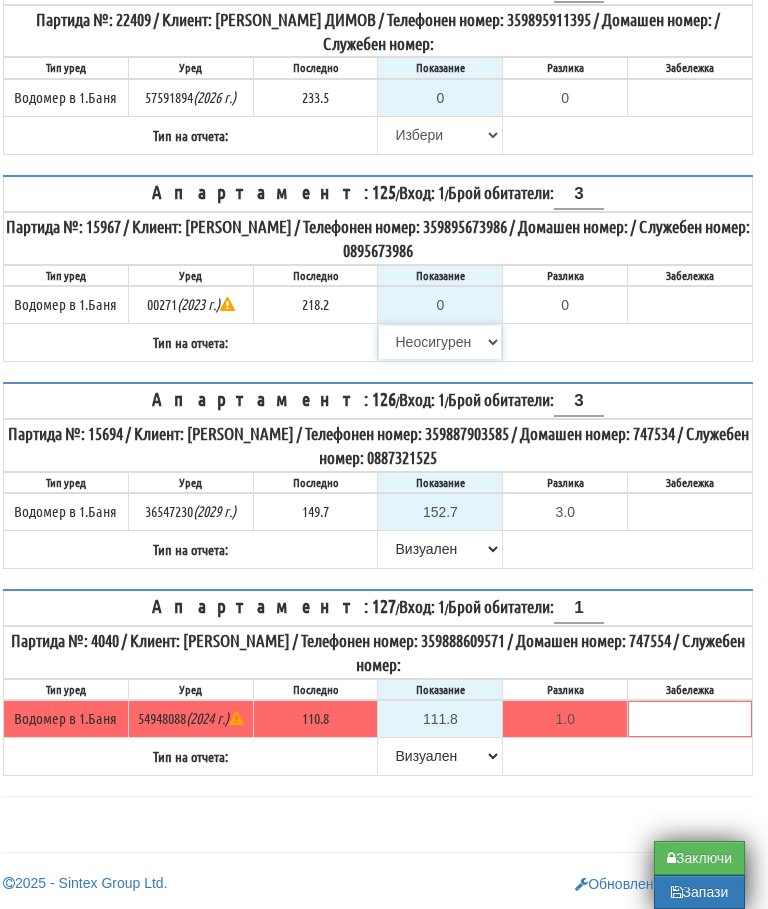 type on "218.2" 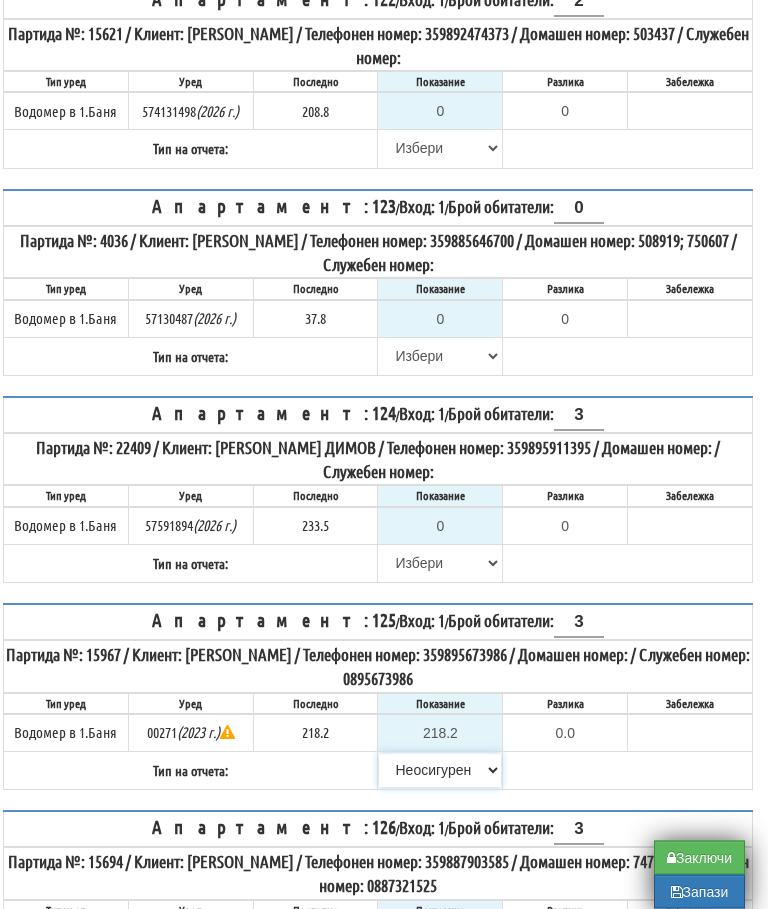 scroll, scrollTop: 2119, scrollLeft: 12, axis: both 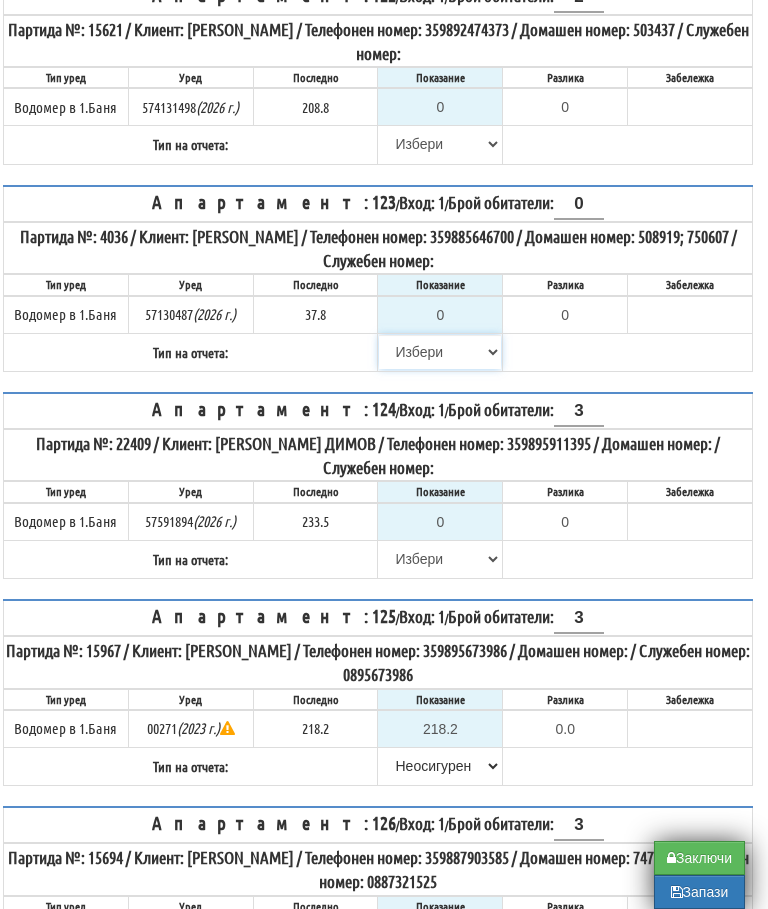click on "[PERSON_NAME]
Телефон
Бележка
Неосигурен достъп
Самоотчет
Служебно
Дистанционен" at bounding box center [440, 352] 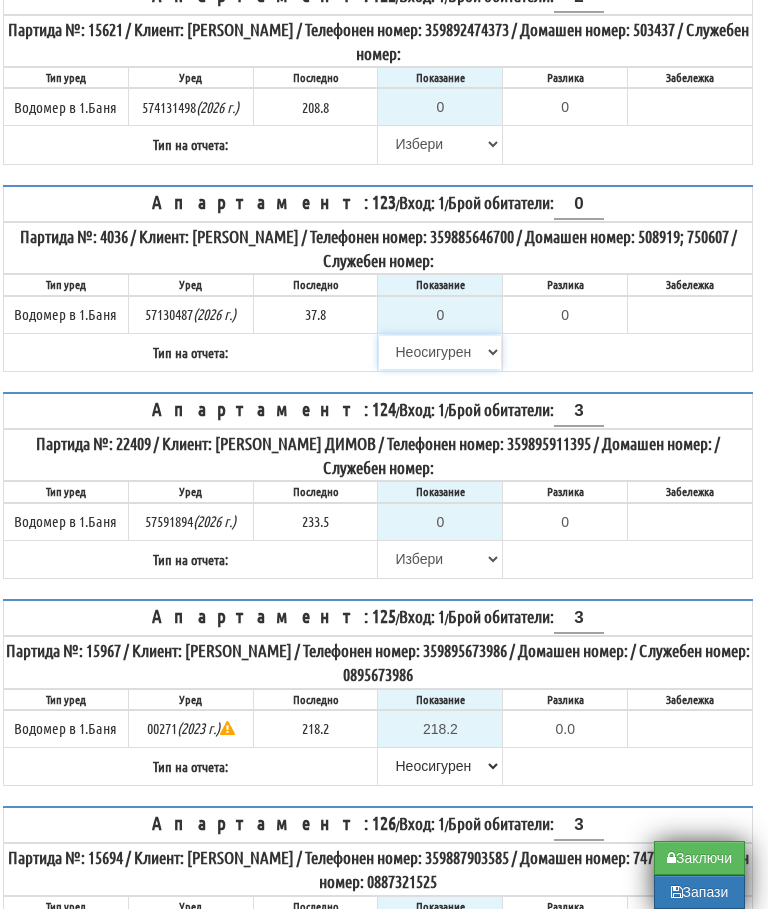type on "37.8" 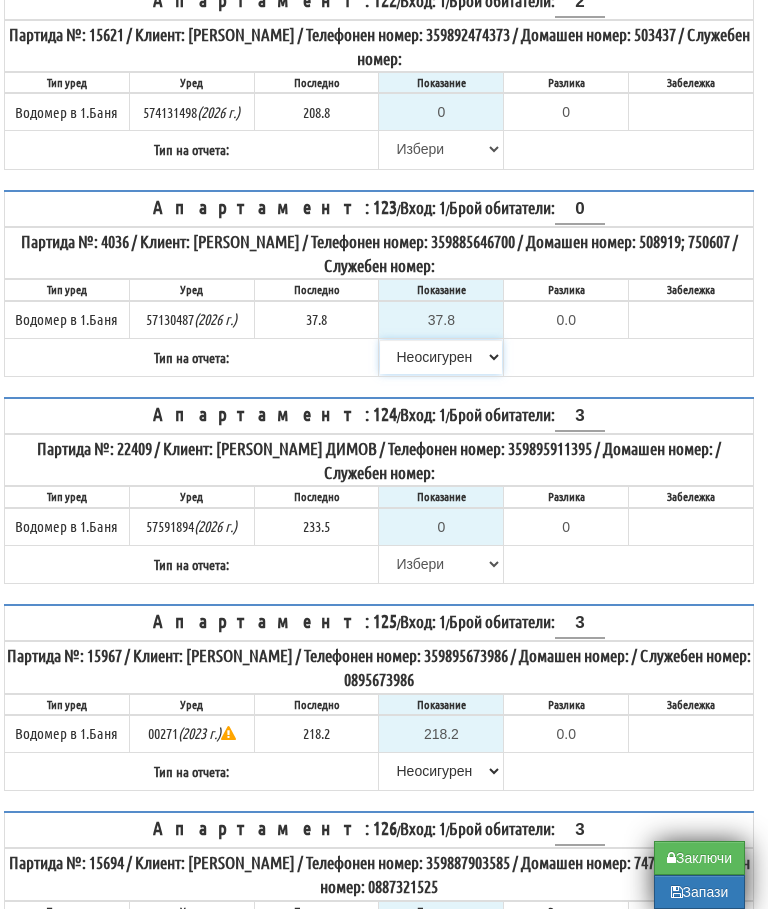 scroll, scrollTop: 2071, scrollLeft: 10, axis: both 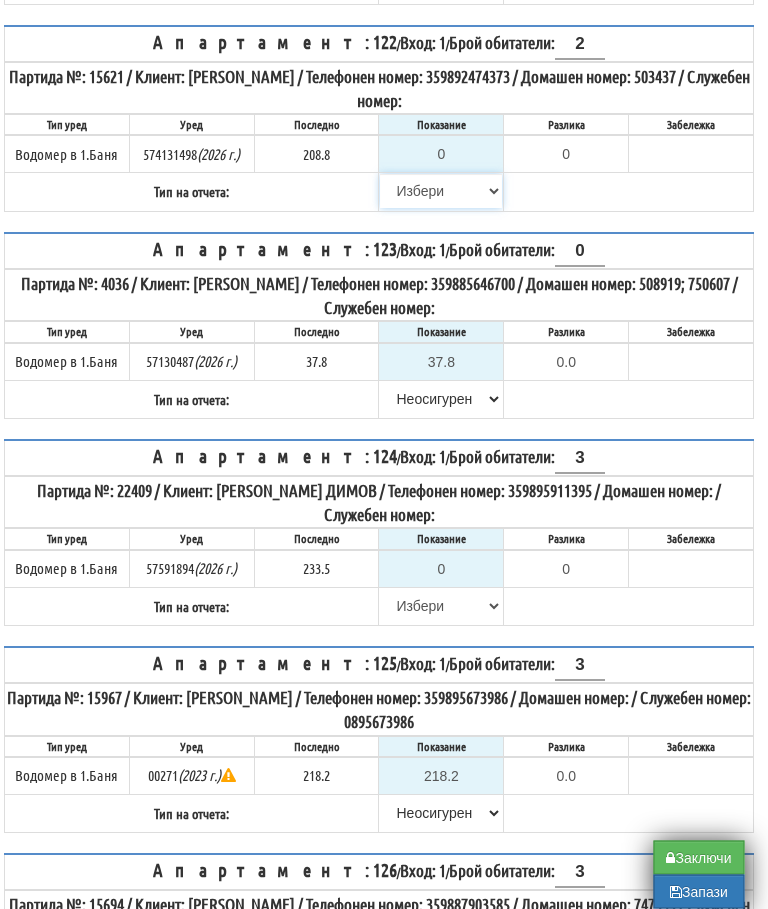 click on "Избери
Визуален
Телефон
Бележка
Неосигурен достъп
Самоотчет
Служебно
Дистанционен" at bounding box center [442, 192] 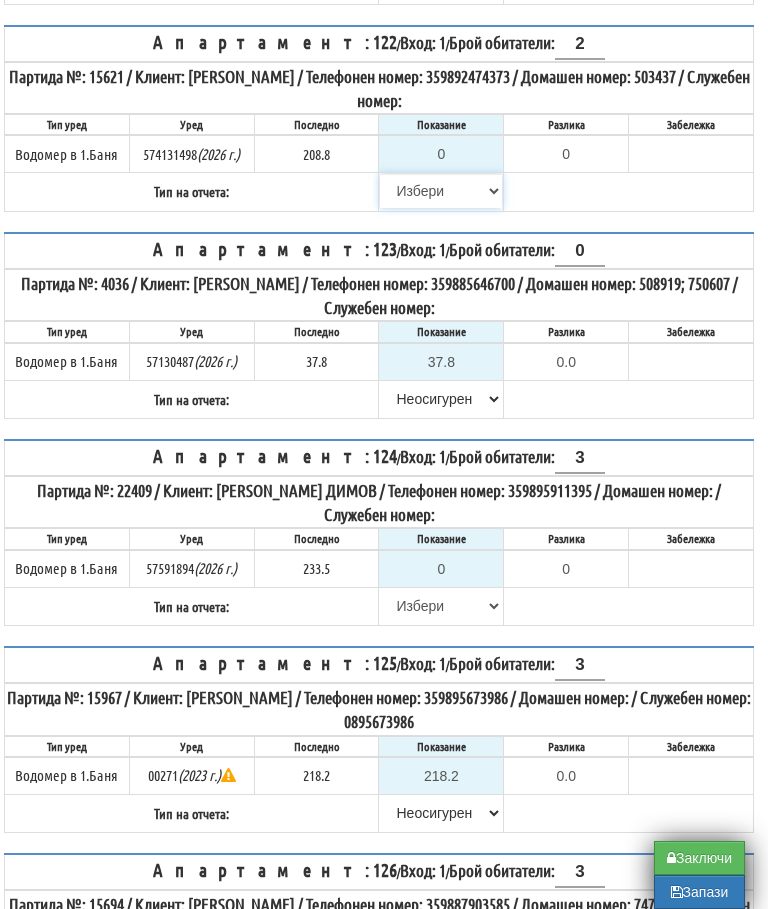 select on "8cc75930-9bfd-e511-80be-8d5a1dced85a" 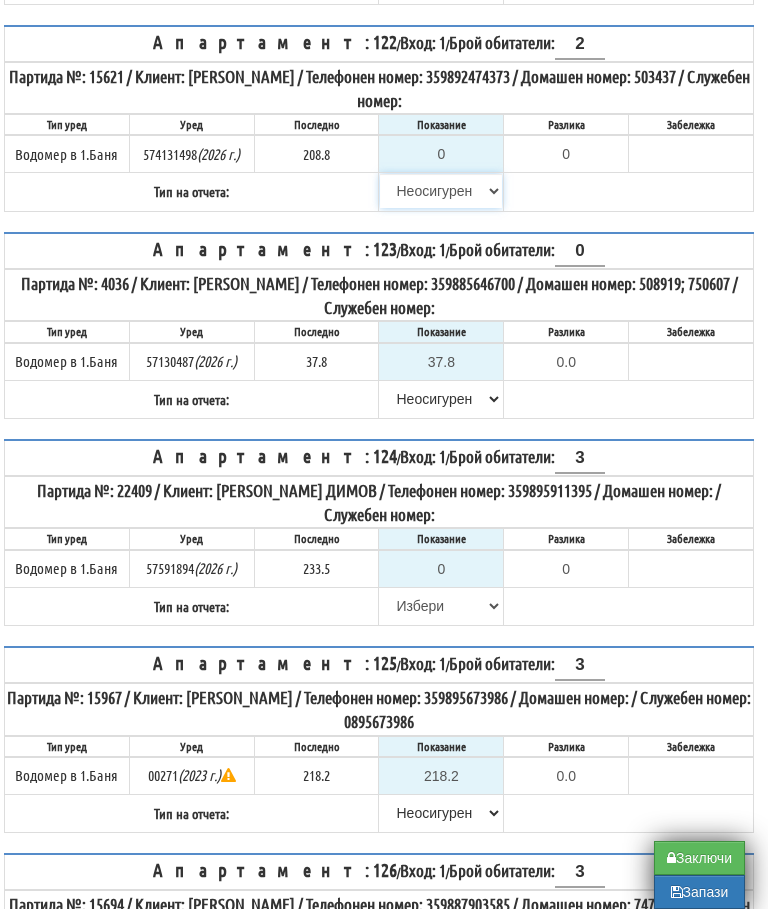 type on "208.8" 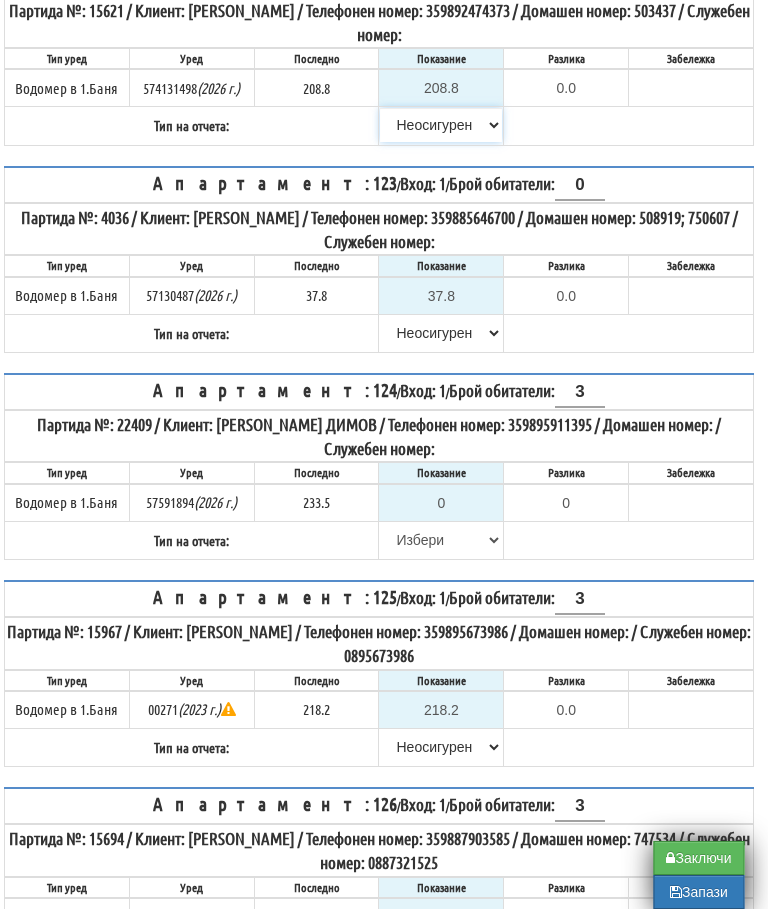 scroll, scrollTop: 2137, scrollLeft: 10, axis: both 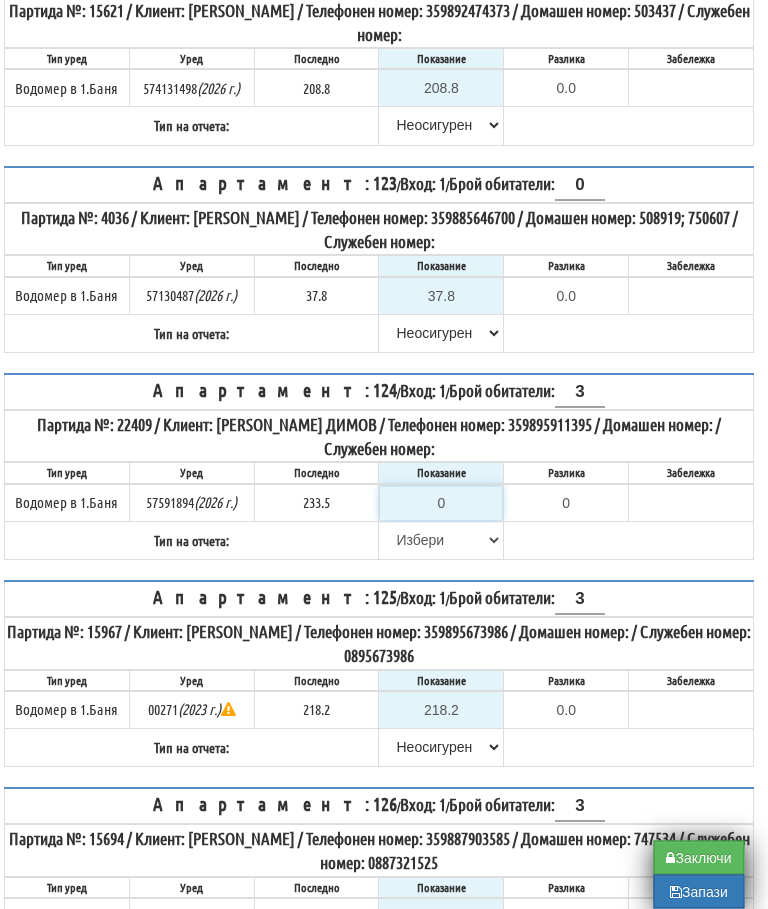 click on "0" at bounding box center [442, 504] 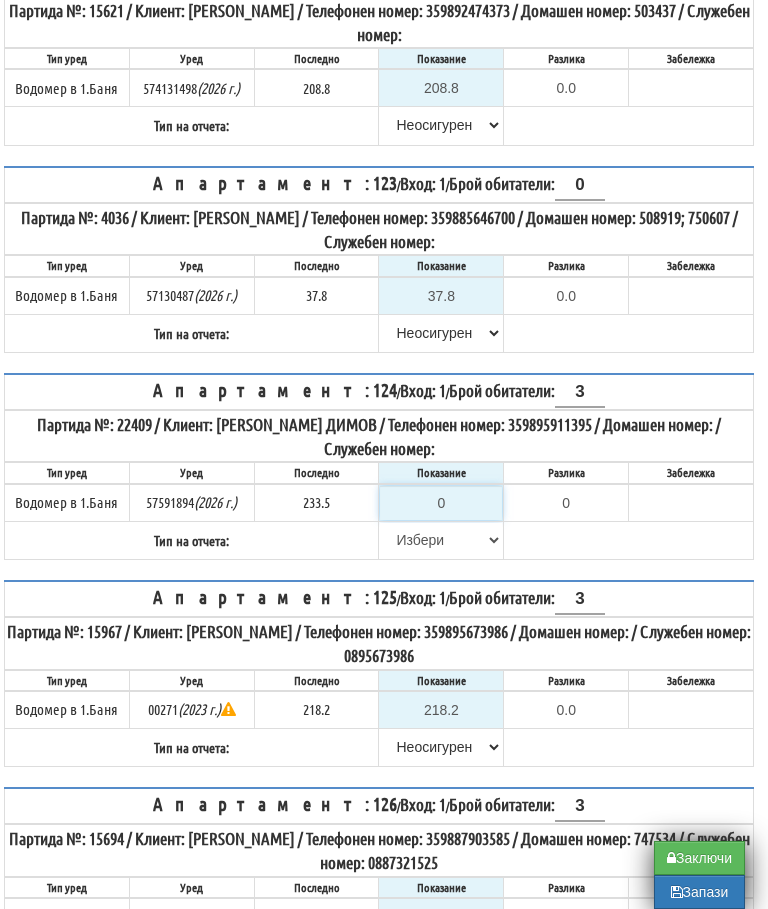 scroll, scrollTop: 2137, scrollLeft: 12, axis: both 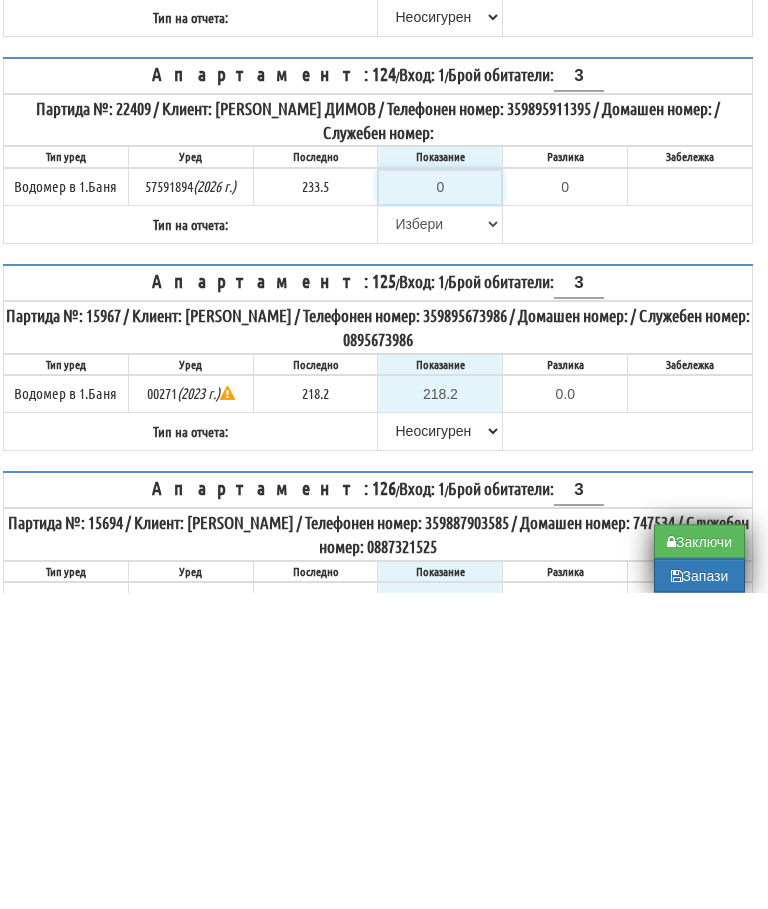 type on "2" 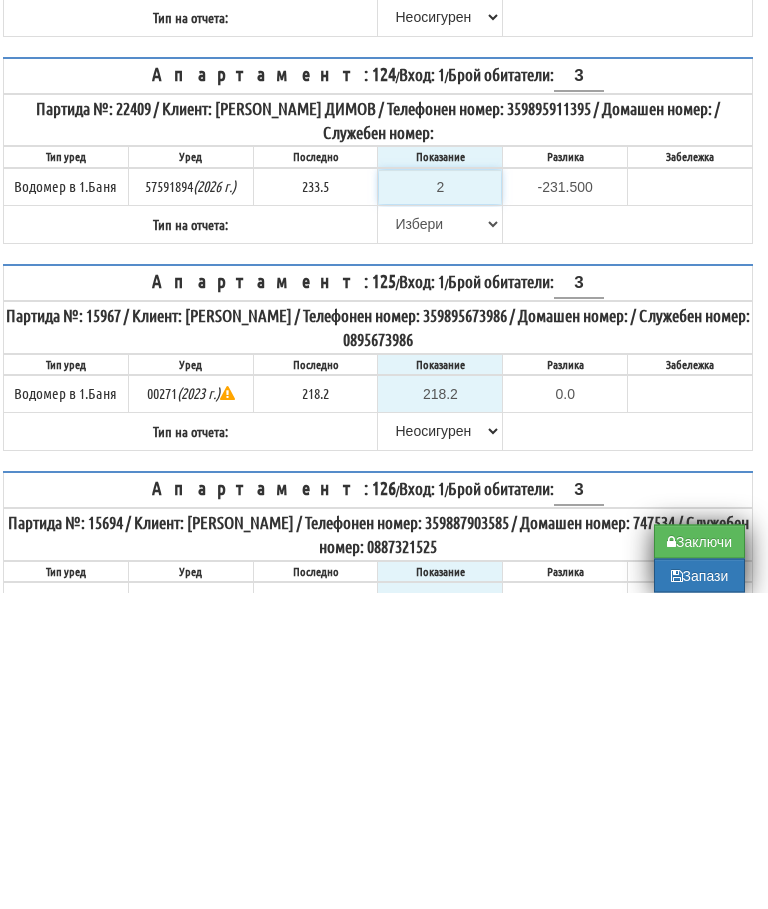 type on "23" 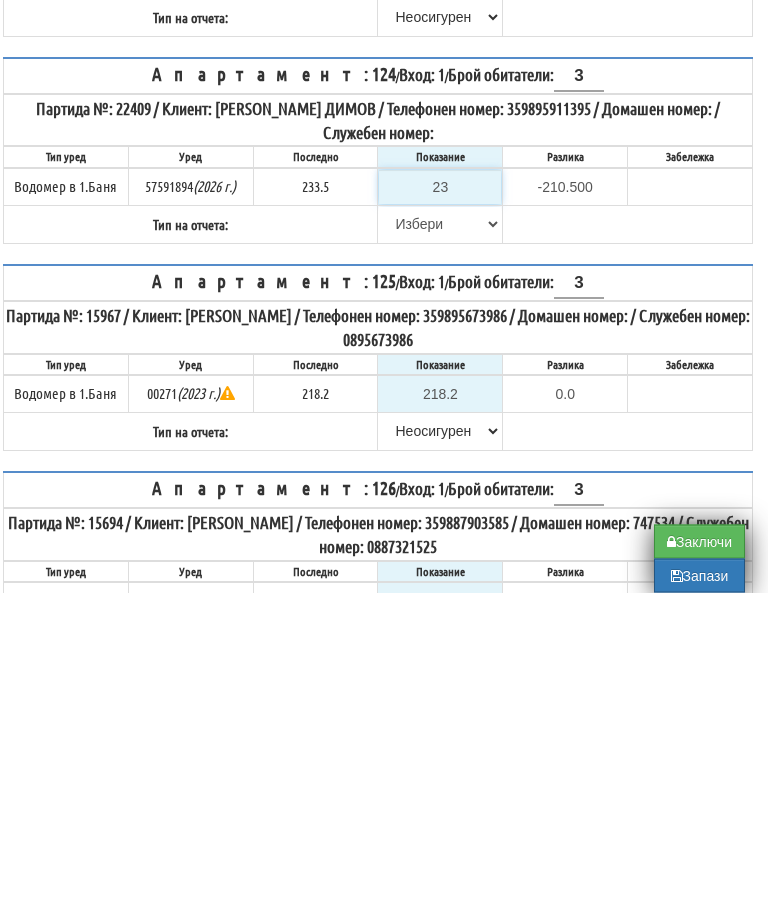 type on "236" 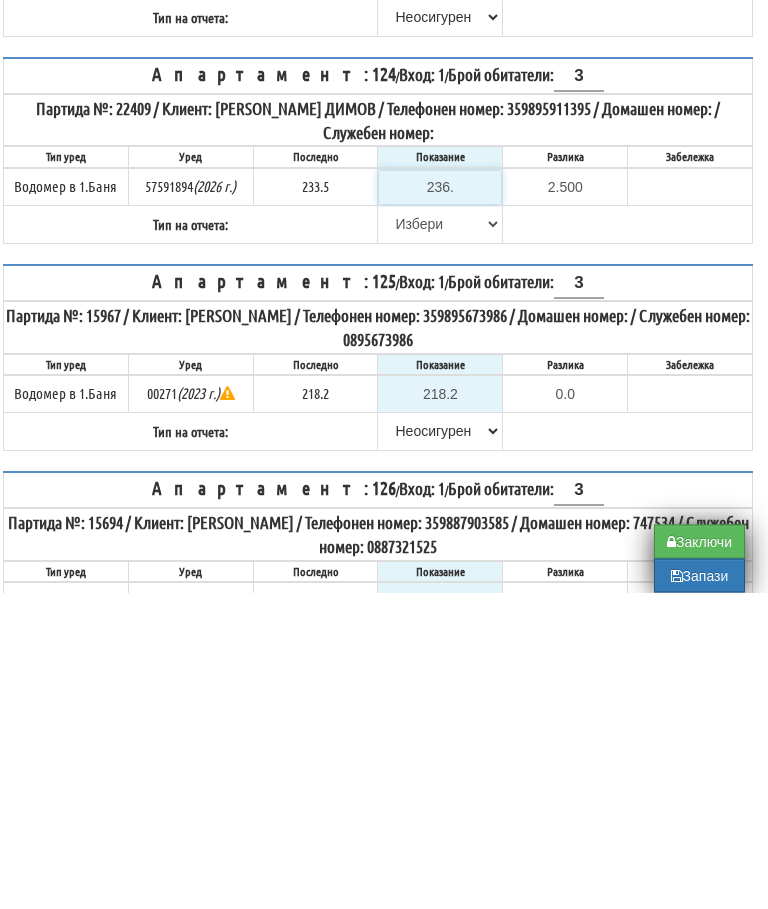 type on "236.4" 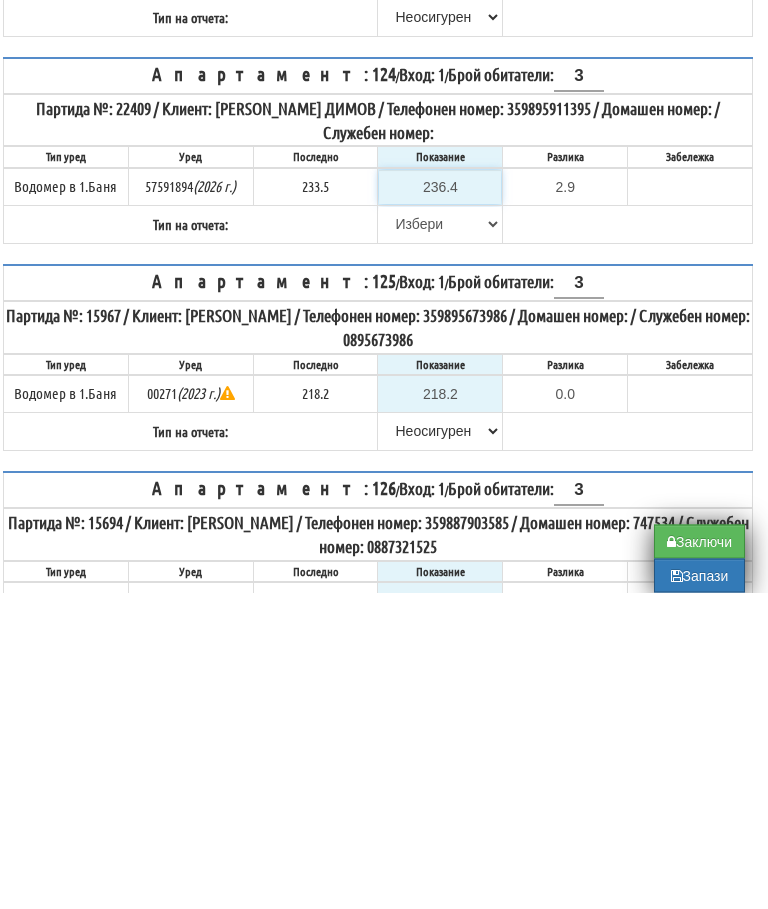 type on "236.4" 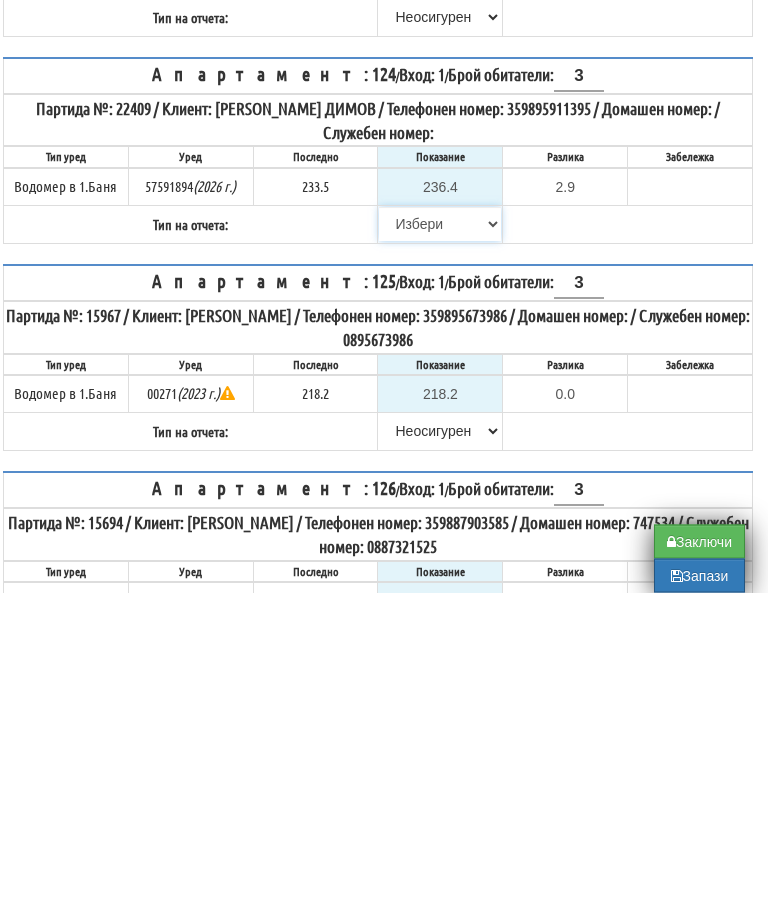 click on "[PERSON_NAME]
Телефон
Бележка
Неосигурен достъп
Самоотчет
Служебно
Дистанционен" at bounding box center (440, 541) 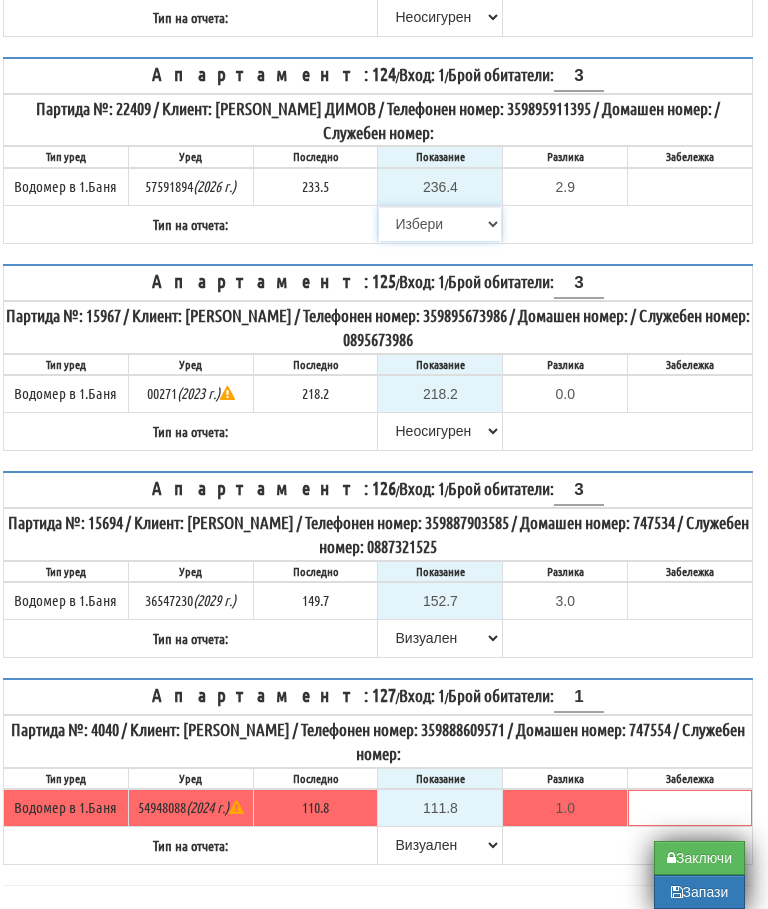 select on "89c75930-9bfd-e511-80be-8d5a1dced85a" 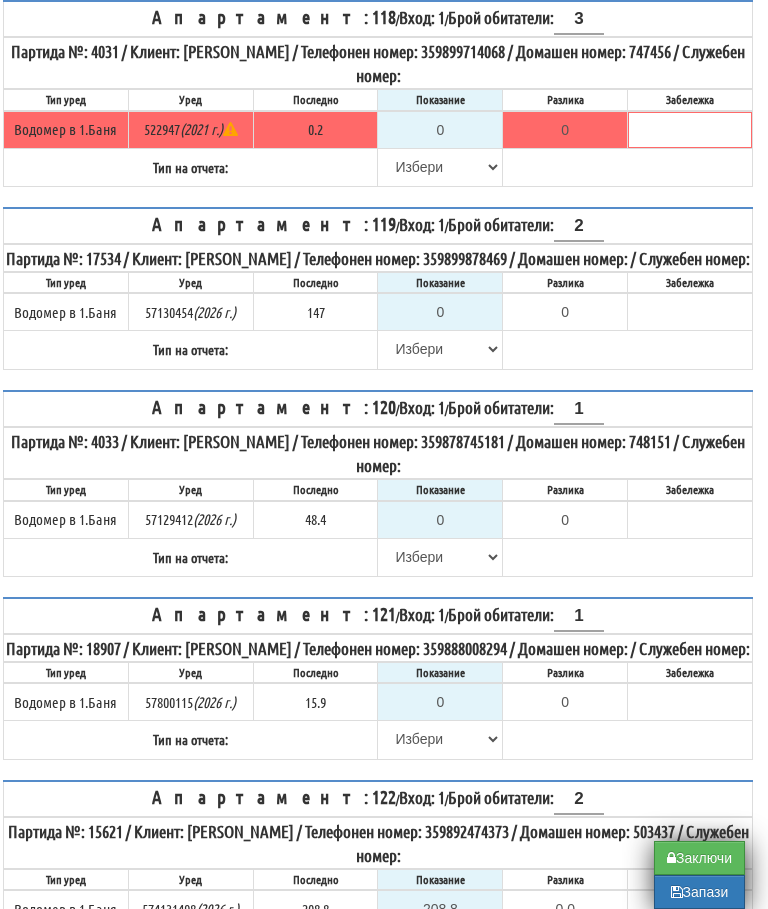 scroll, scrollTop: 1321, scrollLeft: 12, axis: both 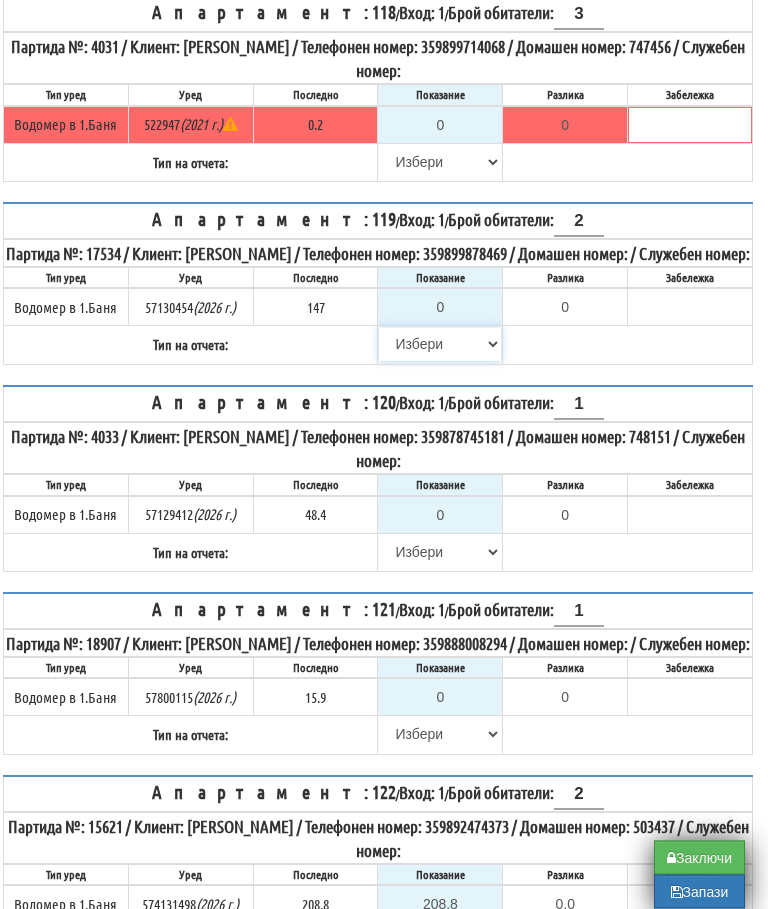 click on "Избери
Визуален
Телефон
Бележка
Неосигурен достъп
Самоотчет
Служебно
Дистанционен" at bounding box center [440, 345] 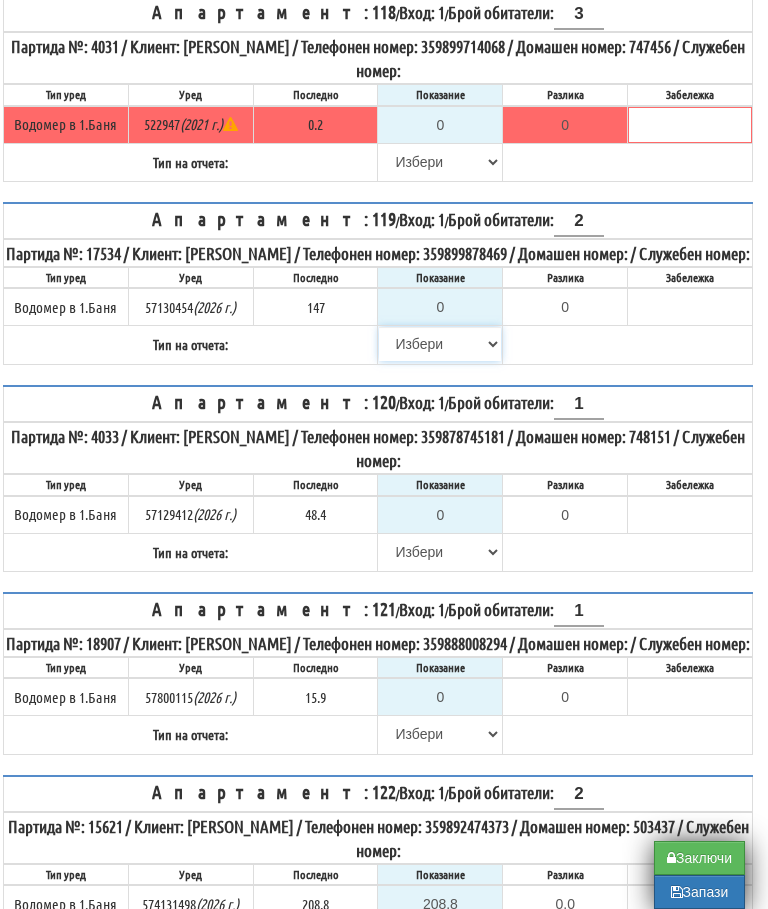 select on "8cc75930-9bfd-e511-80be-8d5a1dced85a" 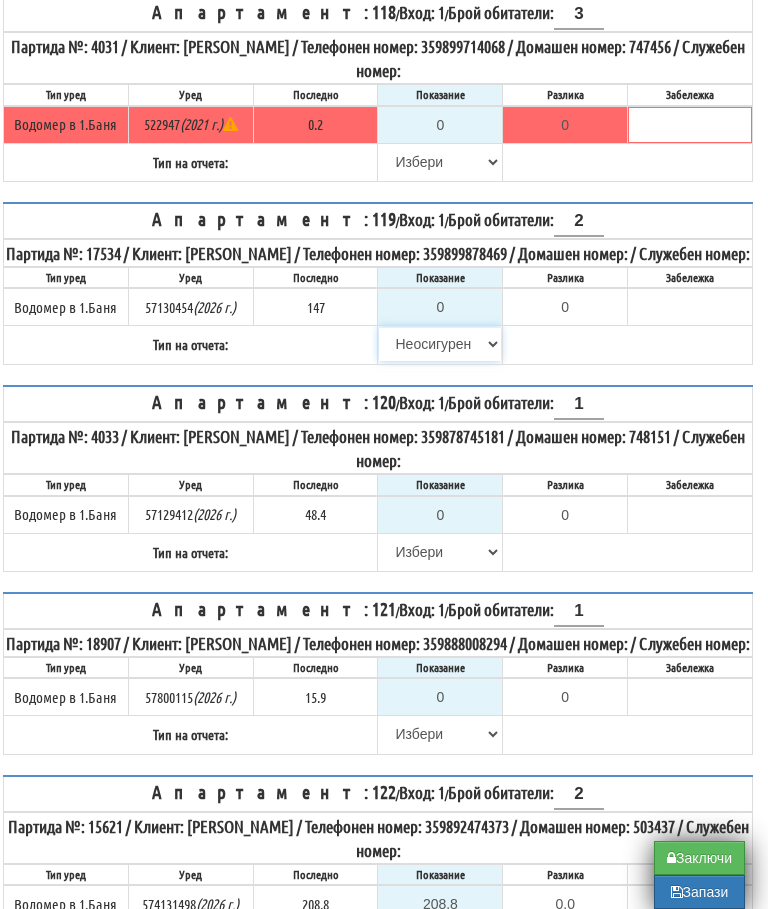 type on "147" 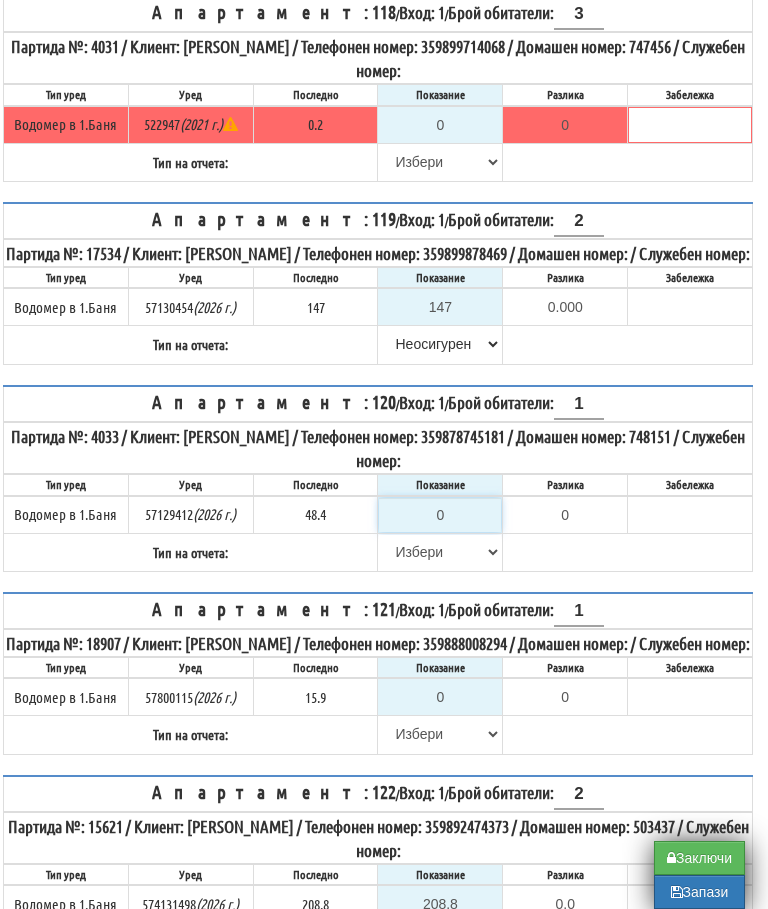 click on "0" at bounding box center [440, 515] 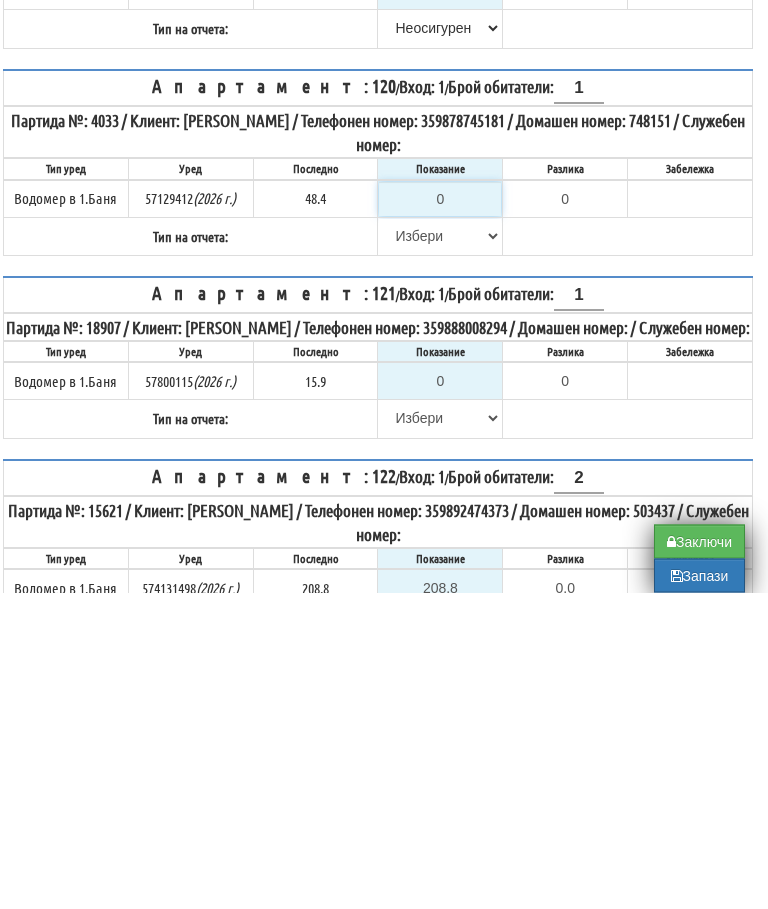 type on "4" 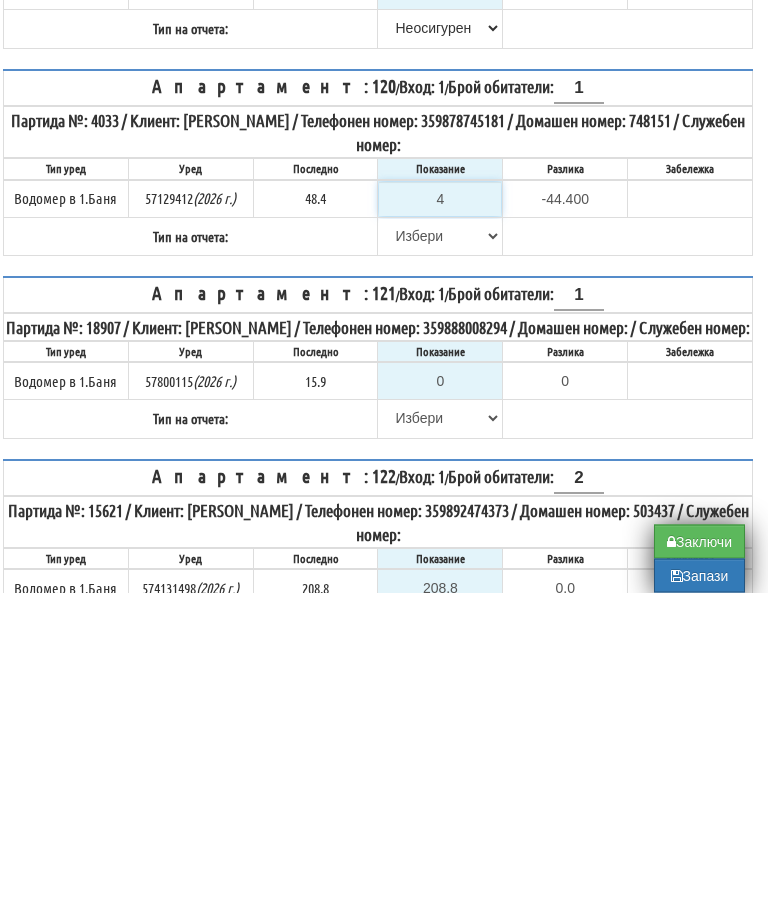 type on "49" 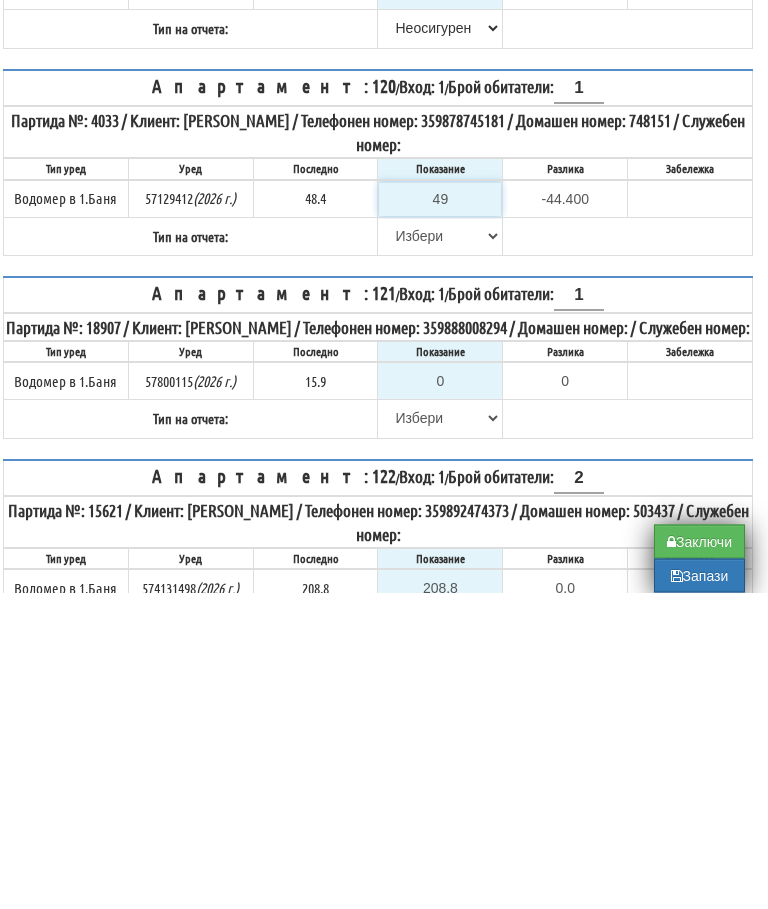 type on "0.600" 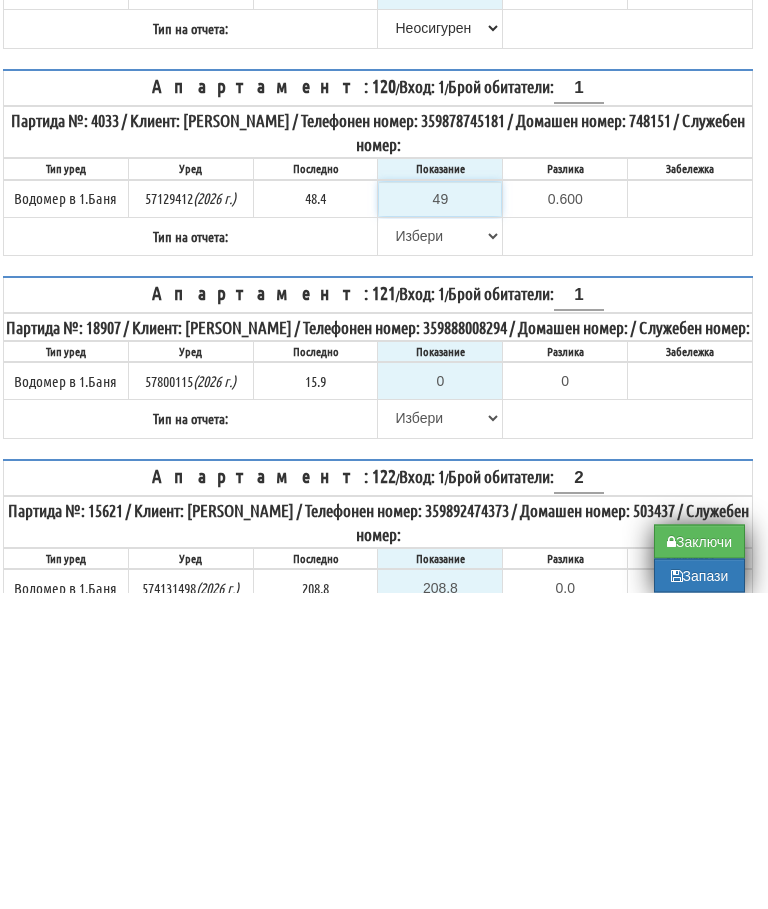 type on "4" 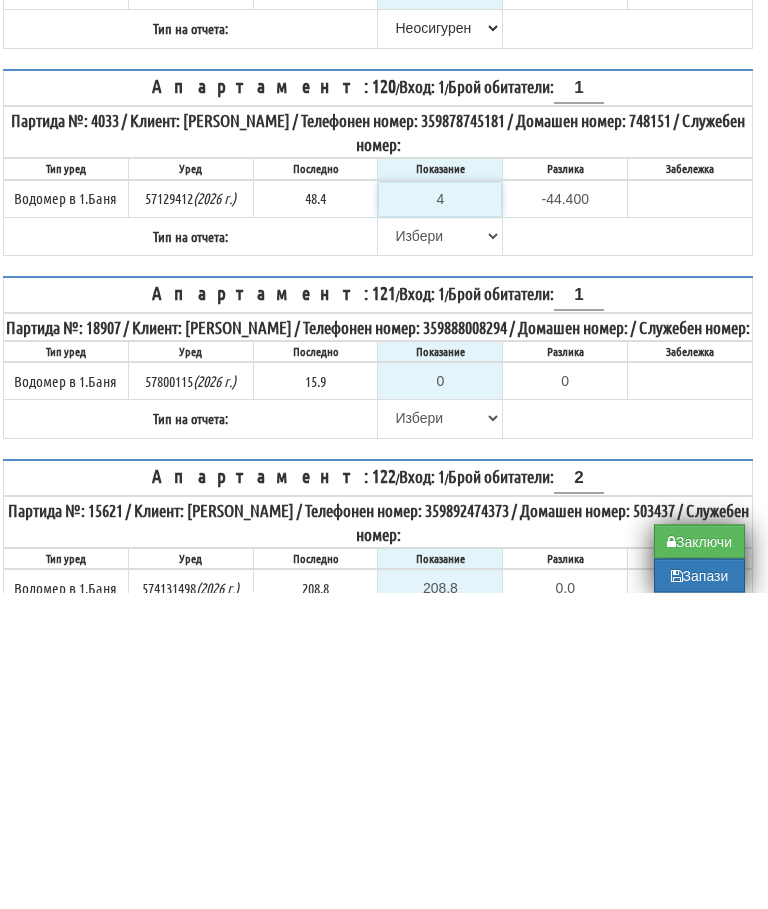 type on "48" 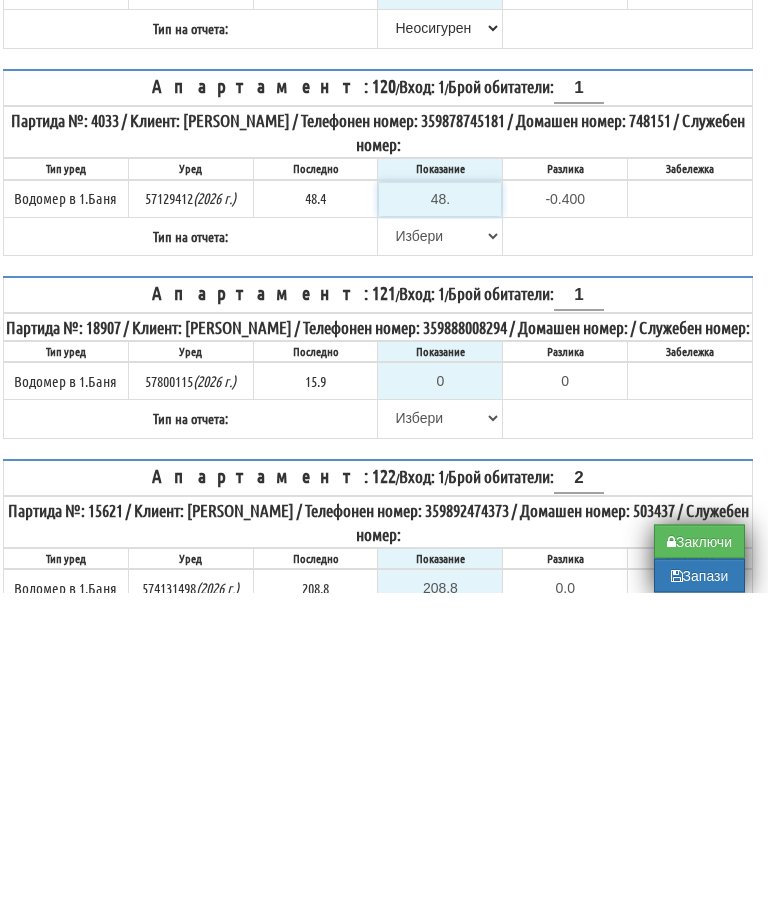 type on "48.9" 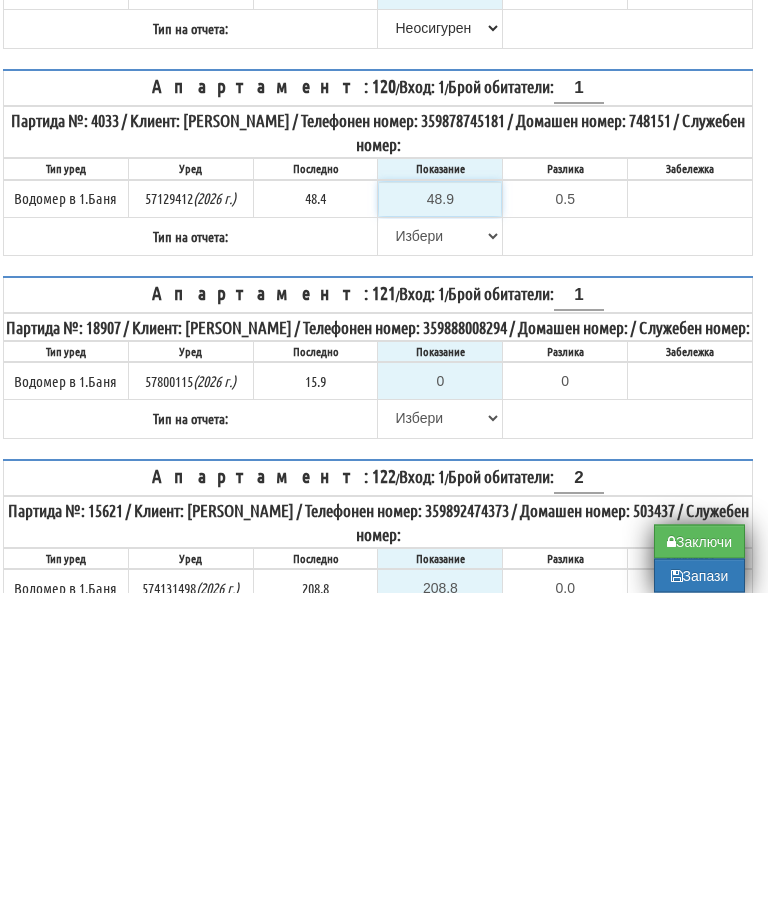 type on "48.9" 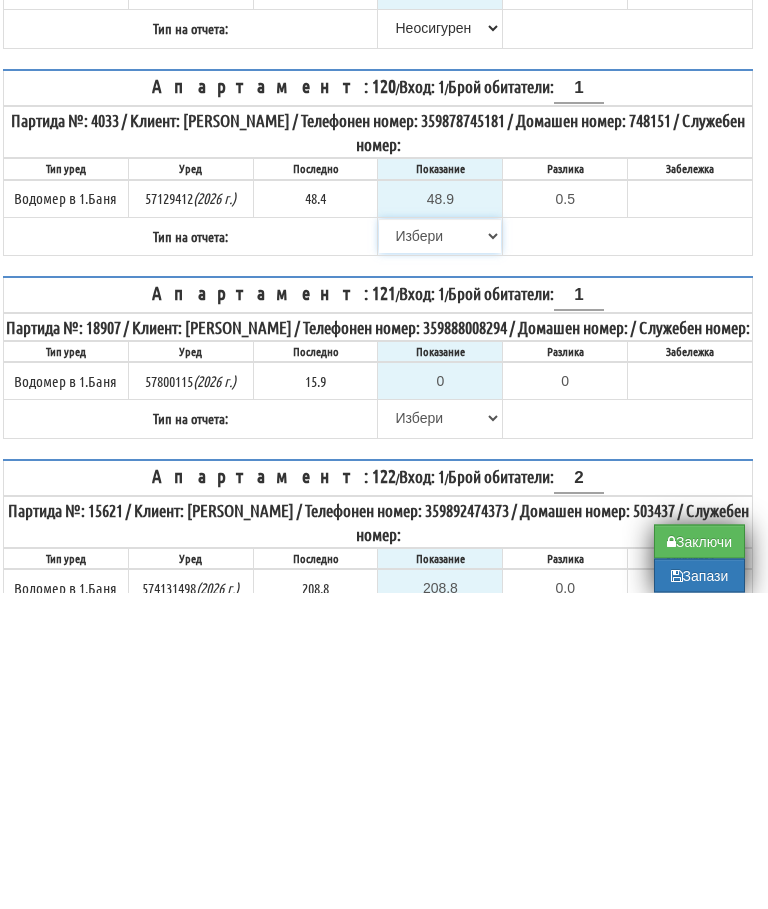 click on "Избери
Визуален
Телефон
Бележка
Неосигурен достъп
Самоотчет
Служебно
Дистанционен" at bounding box center [440, 553] 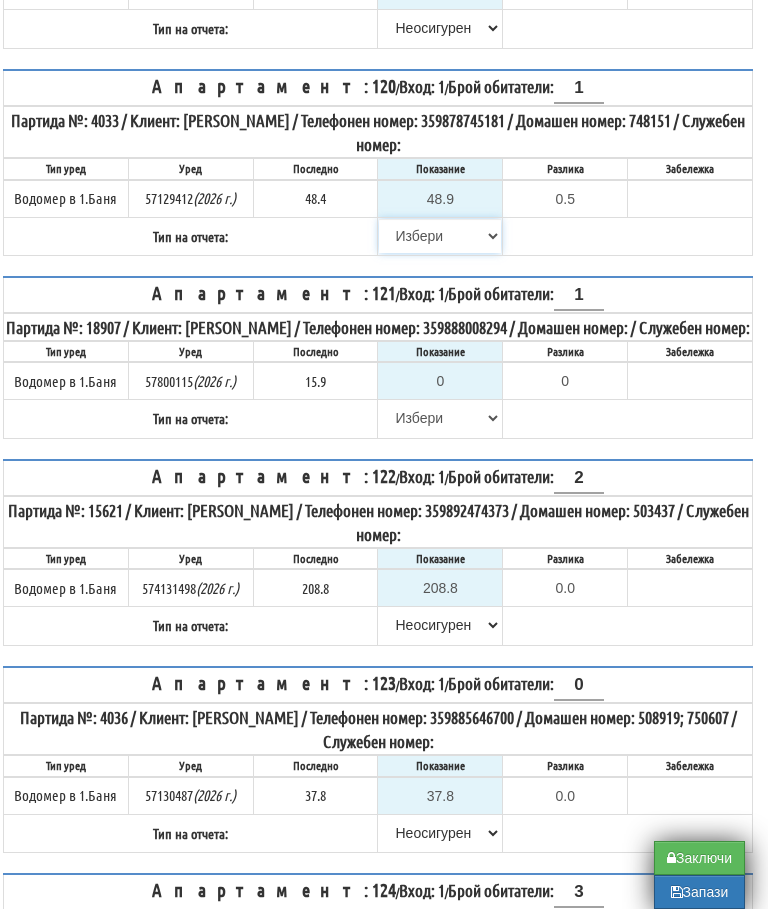select on "89c75930-9bfd-e511-80be-8d5a1dced85a" 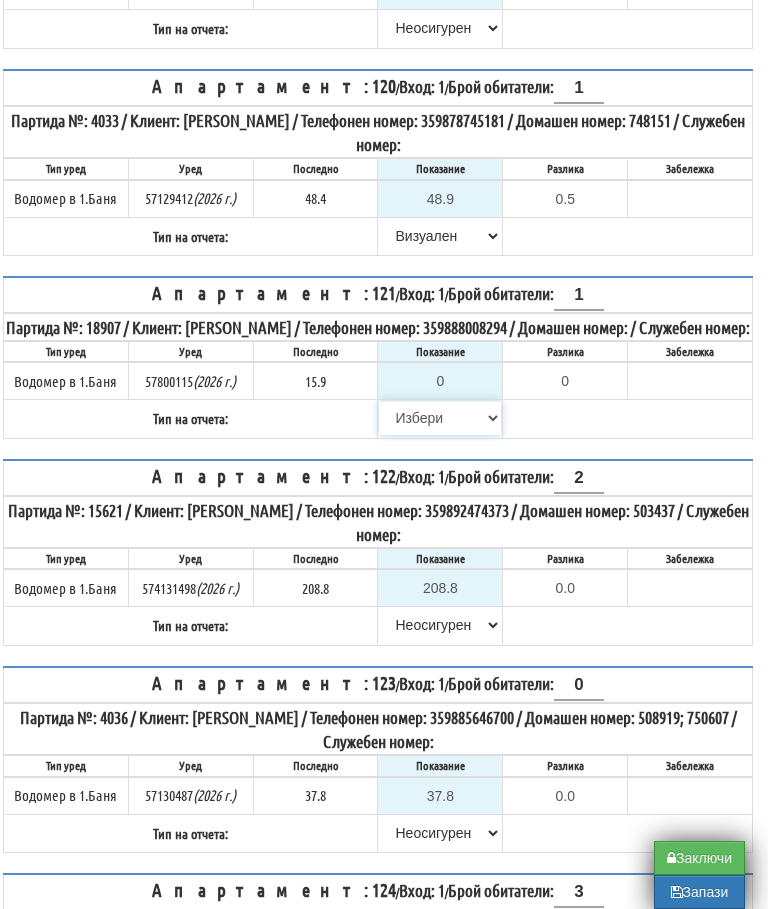 click on "Избери
Визуален
Телефон
Бележка
Неосигурен достъп
Самоотчет
Служебно
Дистанционен" at bounding box center [440, 418] 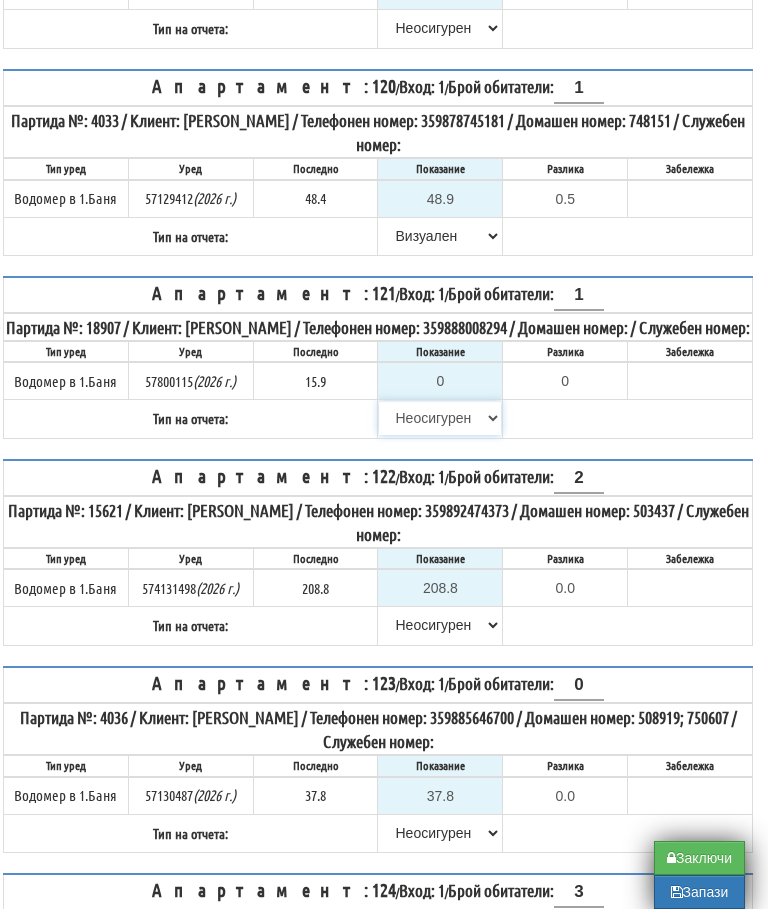type on "15.9" 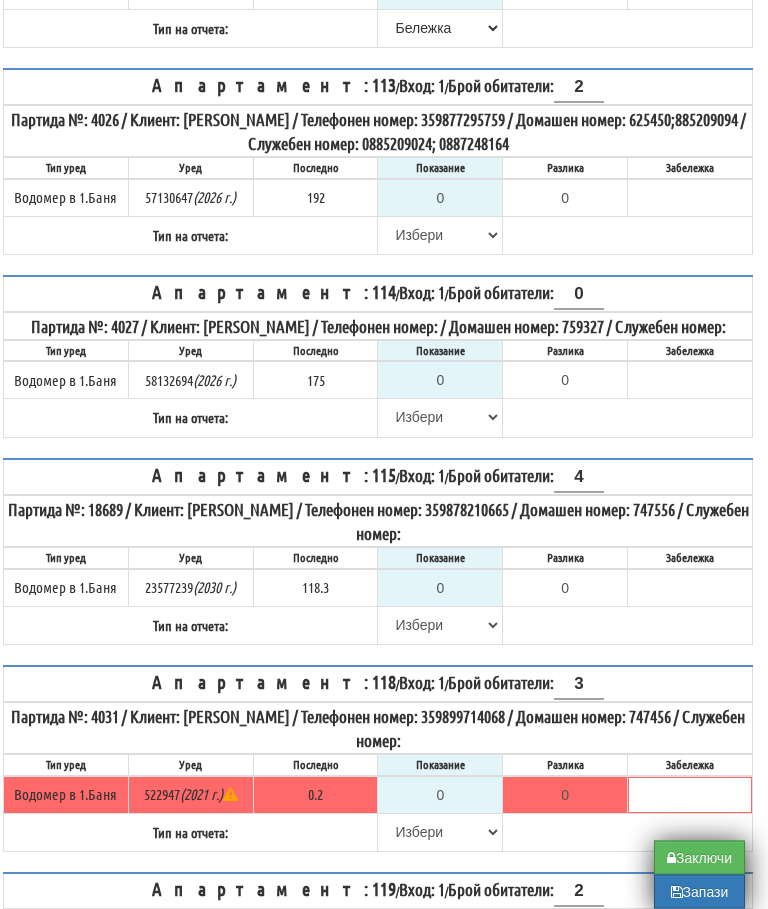 scroll, scrollTop: 654, scrollLeft: 12, axis: both 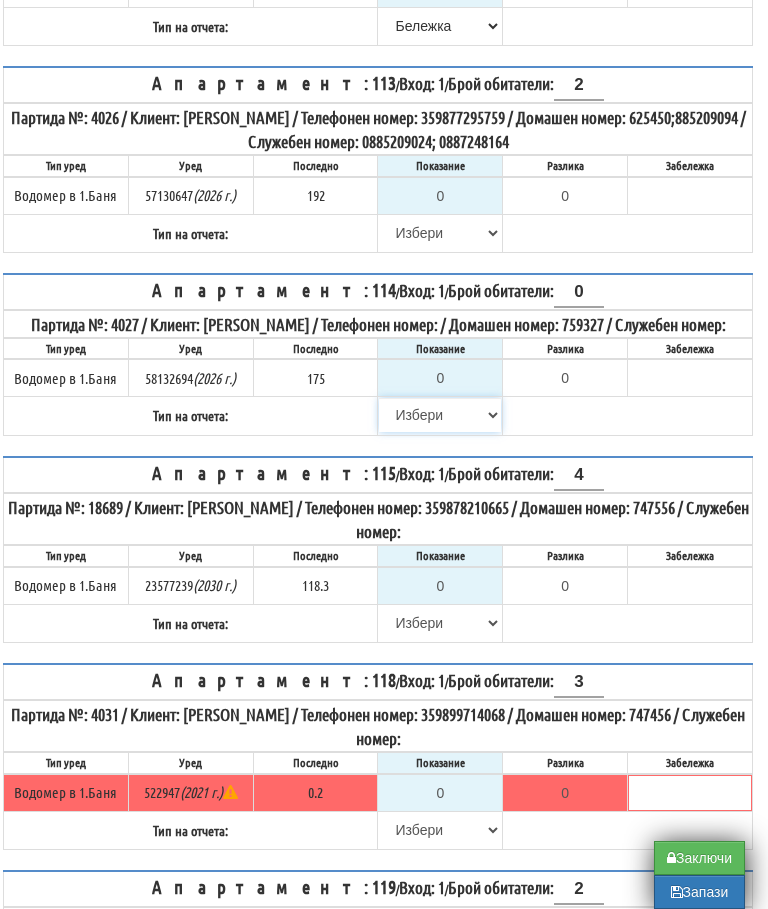 click on "Избери
Визуален
Телефон
Бележка
Неосигурен достъп
Самоотчет
Служебно
Дистанционен" at bounding box center (440, 415) 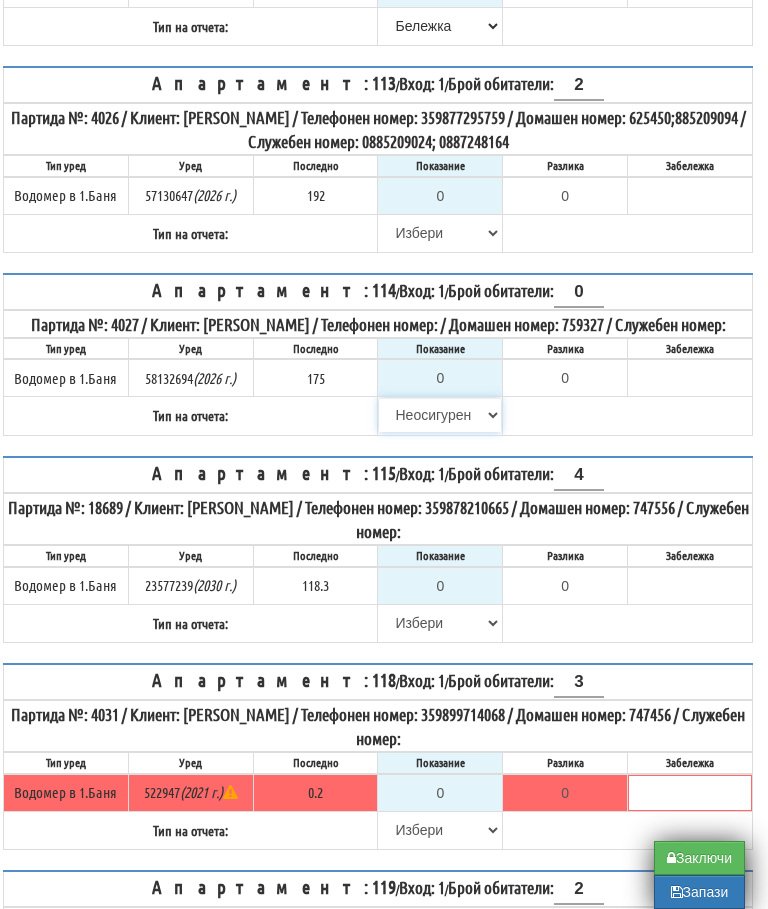 type on "175" 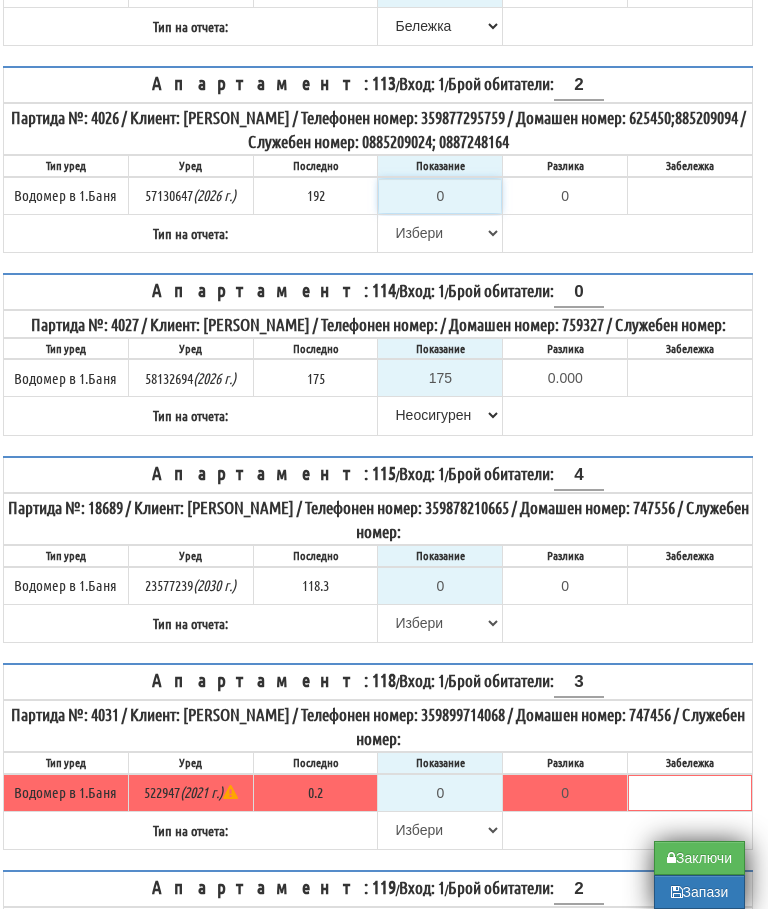 click on "0" at bounding box center [440, 196] 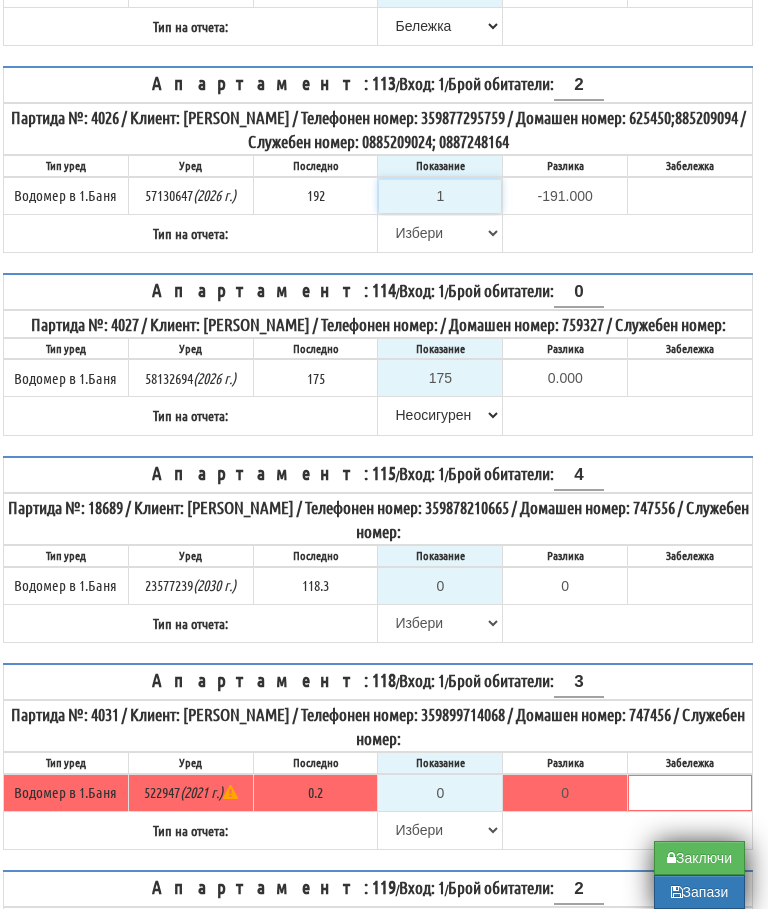 type on "19" 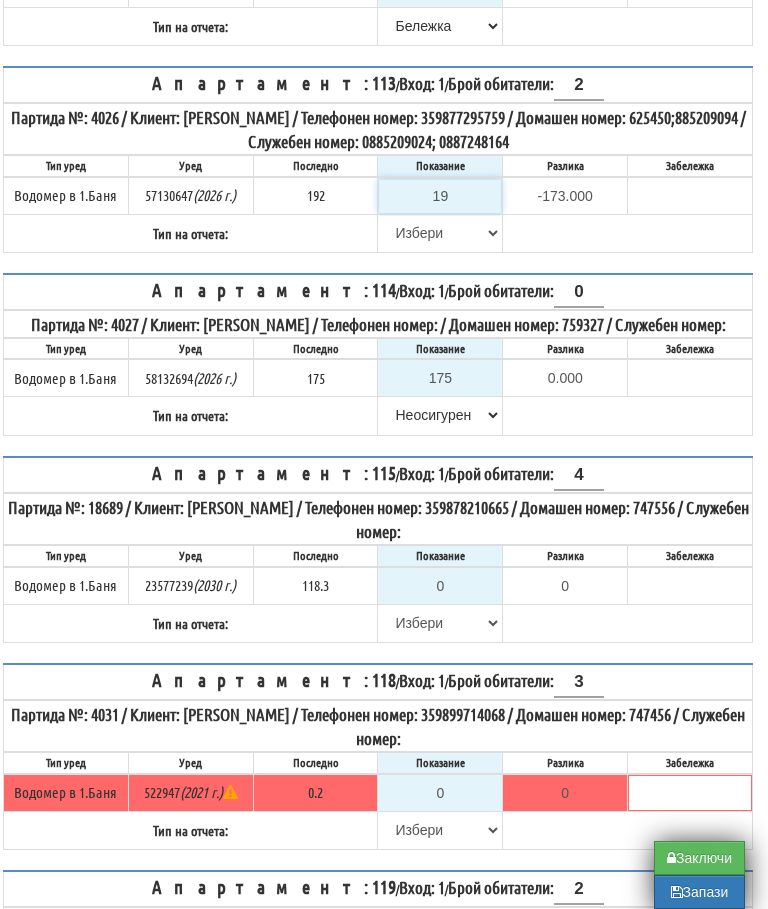 type on "192" 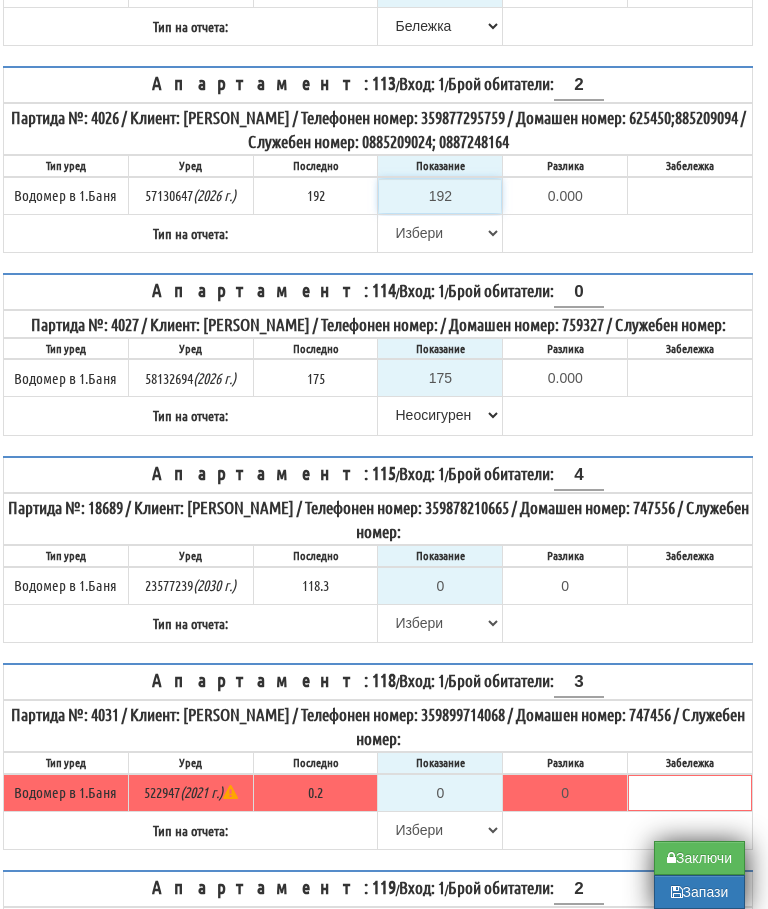 type on "192" 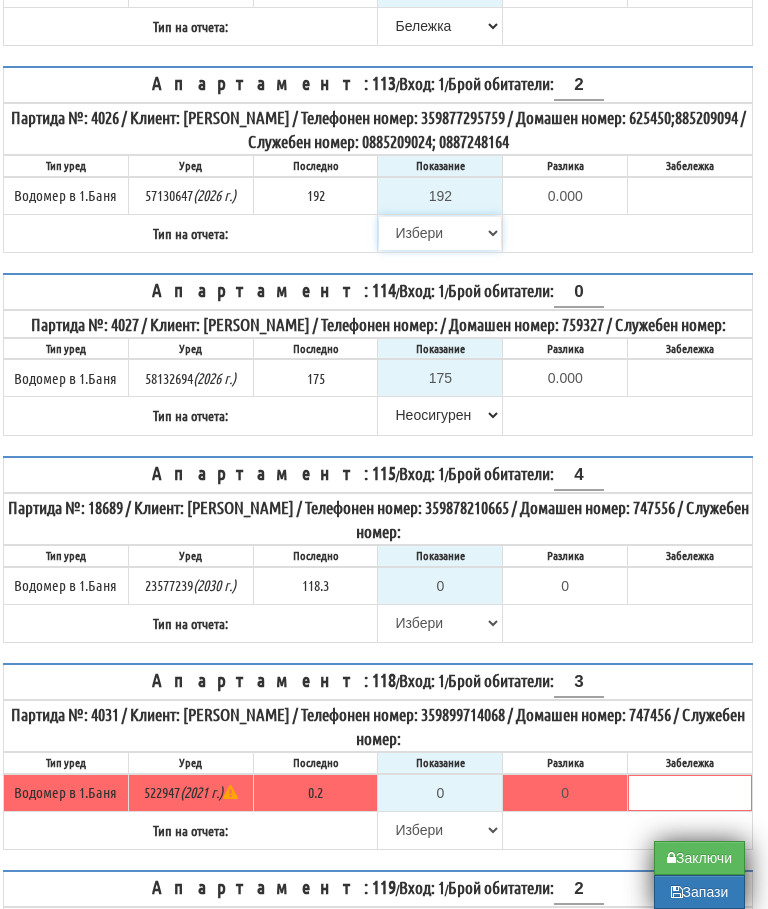 click on "Избери
Визуален
Телефон
Бележка
Неосигурен достъп
Самоотчет
Служебно
Дистанционен" at bounding box center (440, 233) 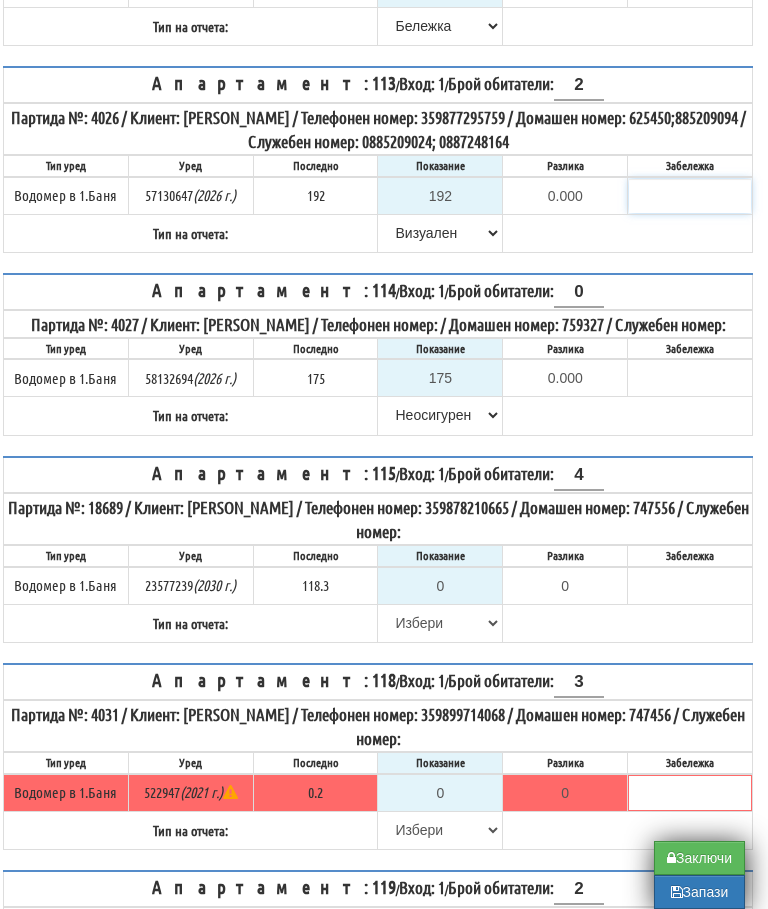 click at bounding box center (690, 196) 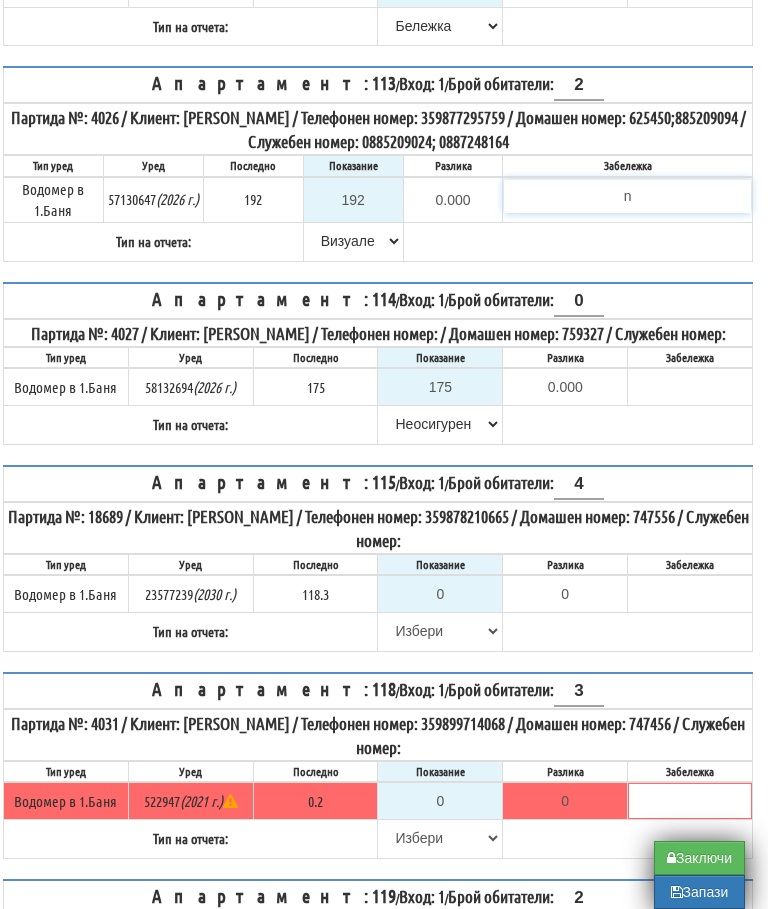 type on "n" 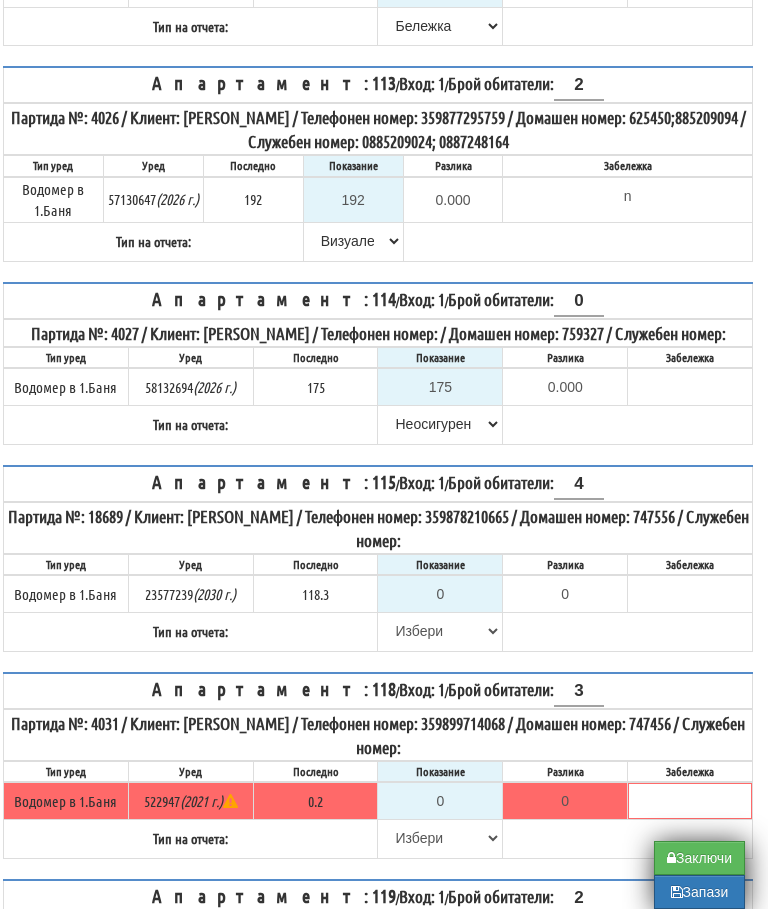 click on "Апартамент:
107
/
Вход:
1
/
Брой обитатели:
0
Партида №:
15066
/
Клиент:
ГЕНО КУРТЕВ МИРЧЕВ /
Телефонен номер:
/
Домашен номер:
640615 /
Служебен номер:
Тип уред
Уред
Последно
Показание
Разлика
Забележка
(0 г.)" at bounding box center (378, 1197) 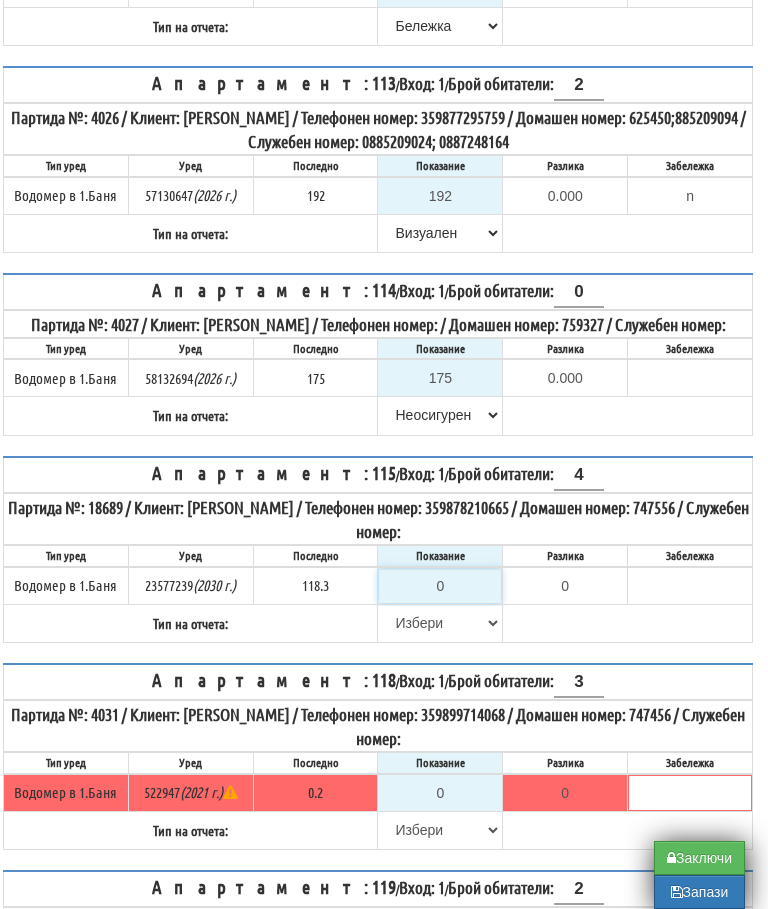 click on "0" at bounding box center (440, 586) 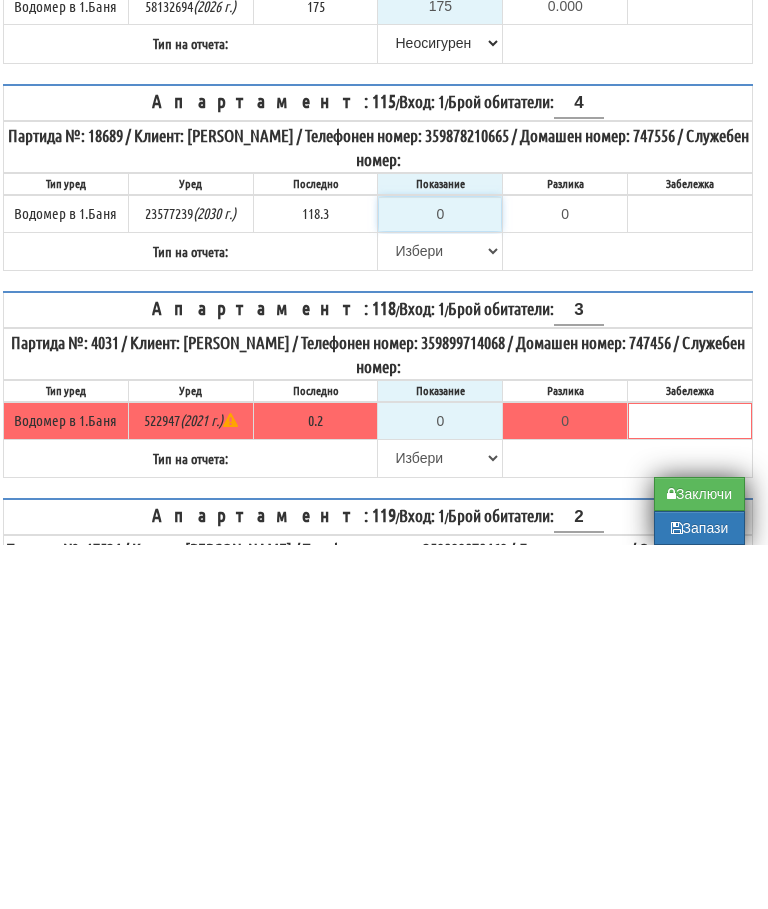 type on "1" 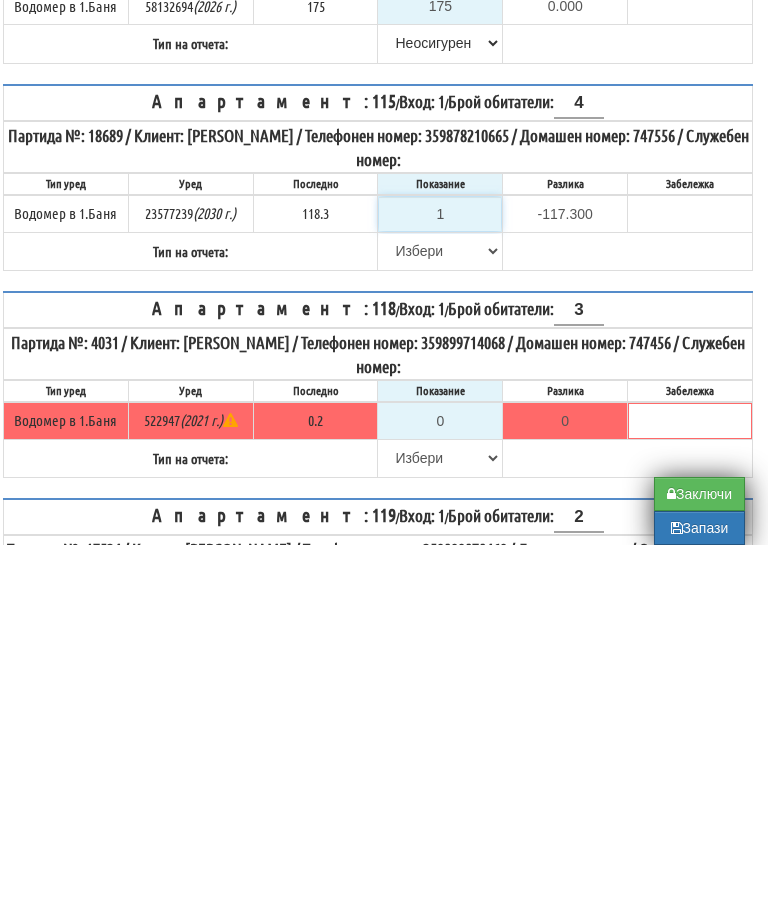 type on "12" 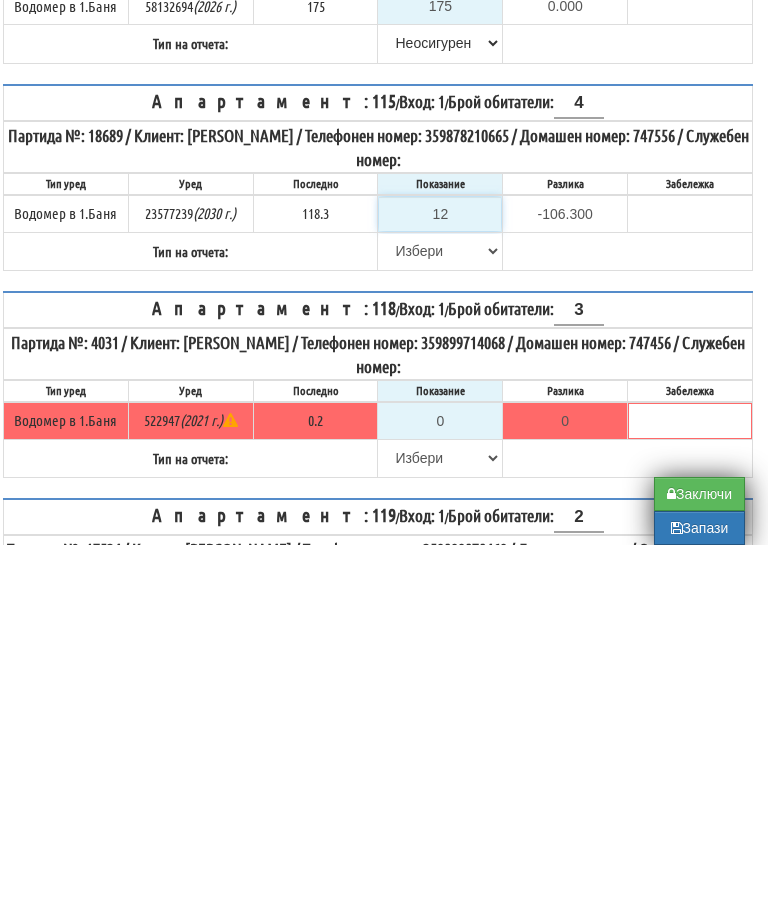 type on "121" 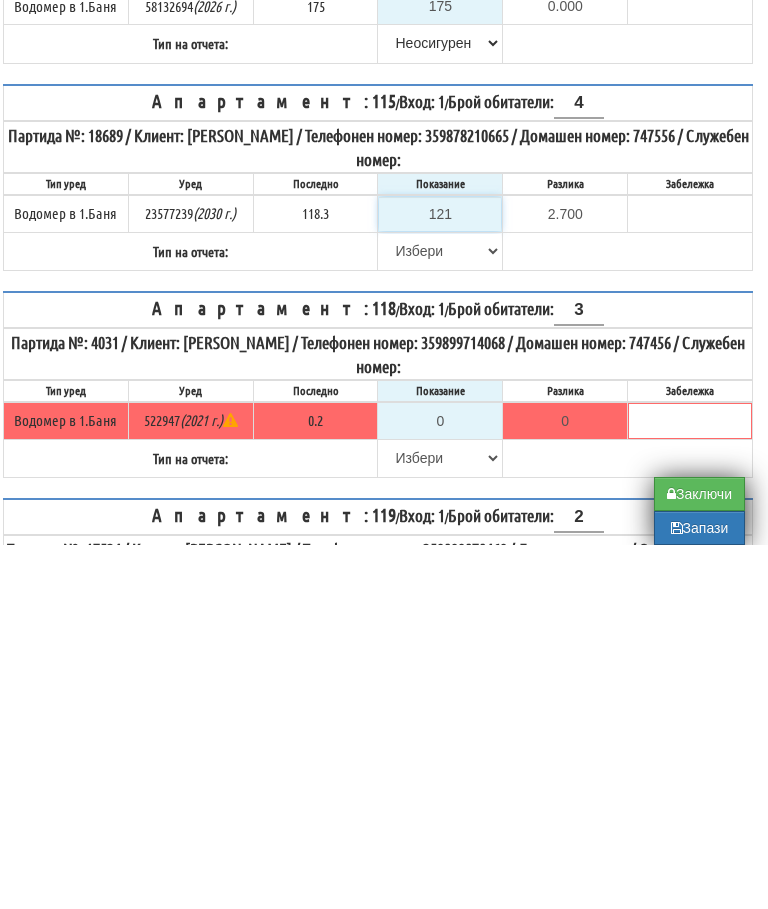 type on "121" 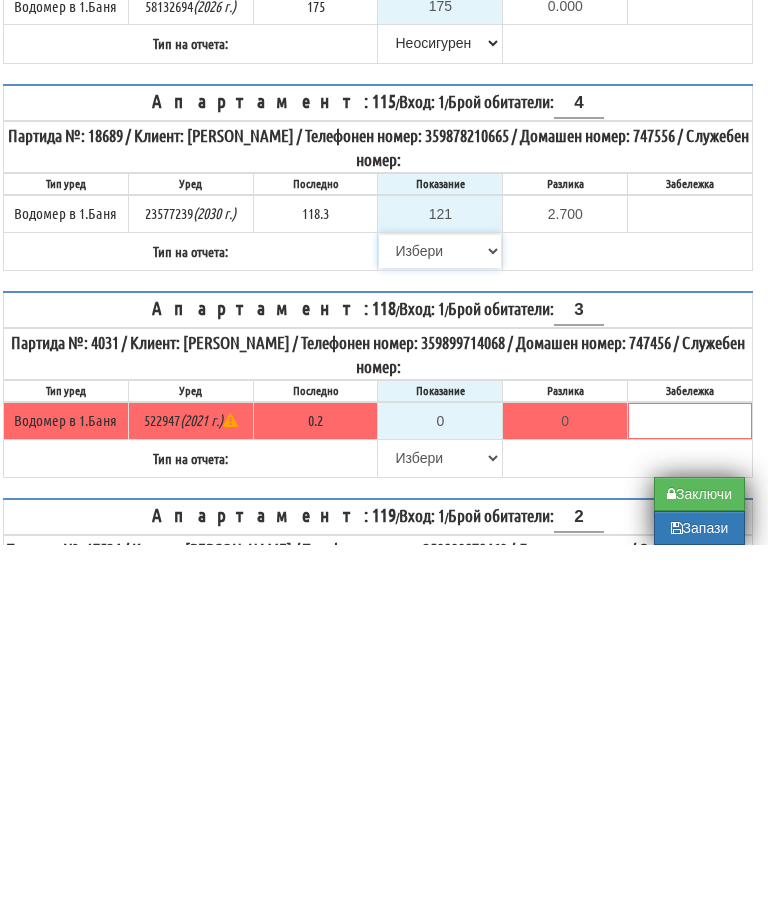 click on "Избери
Визуален
Телефон
Бележка
Неосигурен достъп
Самоотчет
Служебно
Дистанционен" at bounding box center (440, 615) 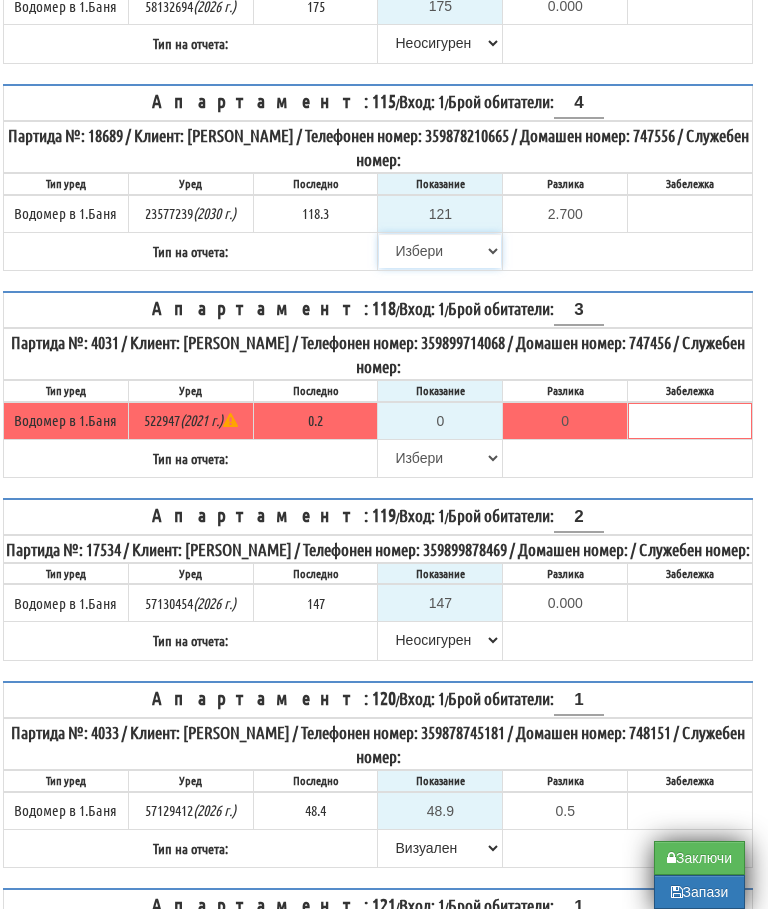 select on "89c75930-9bfd-e511-80be-8d5a1dced85a" 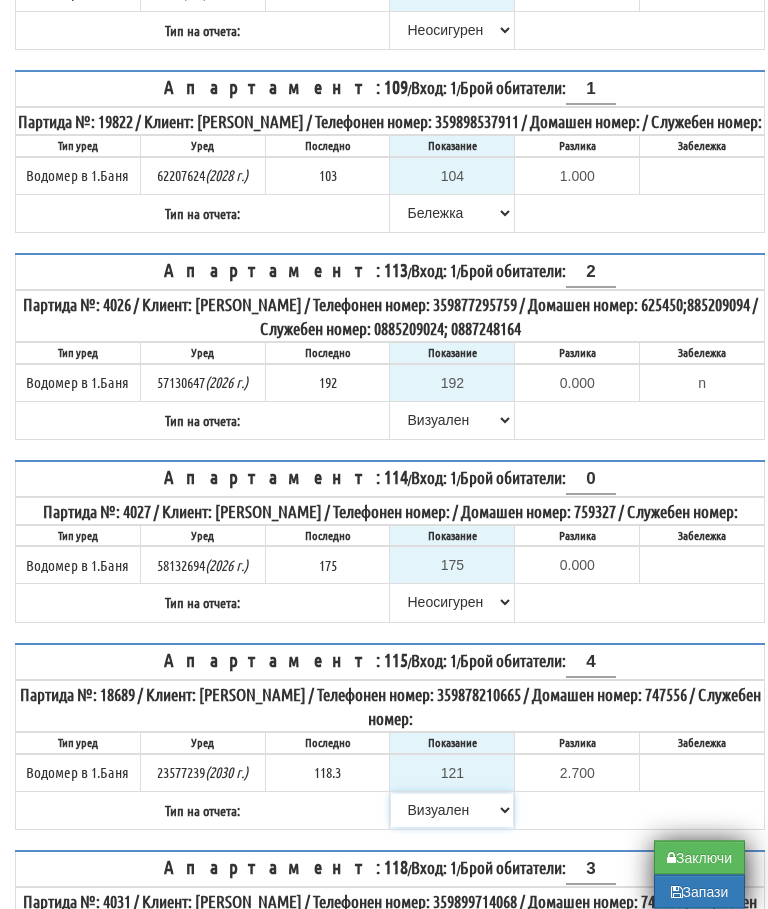 scroll, scrollTop: 466, scrollLeft: 0, axis: vertical 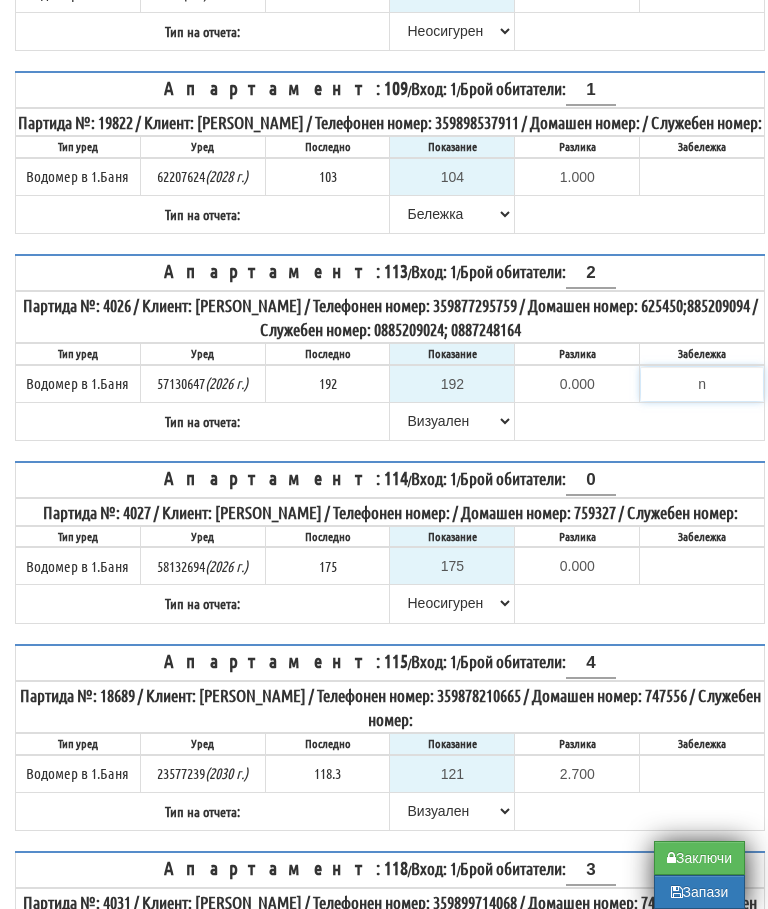 click on "n" at bounding box center [702, 384] 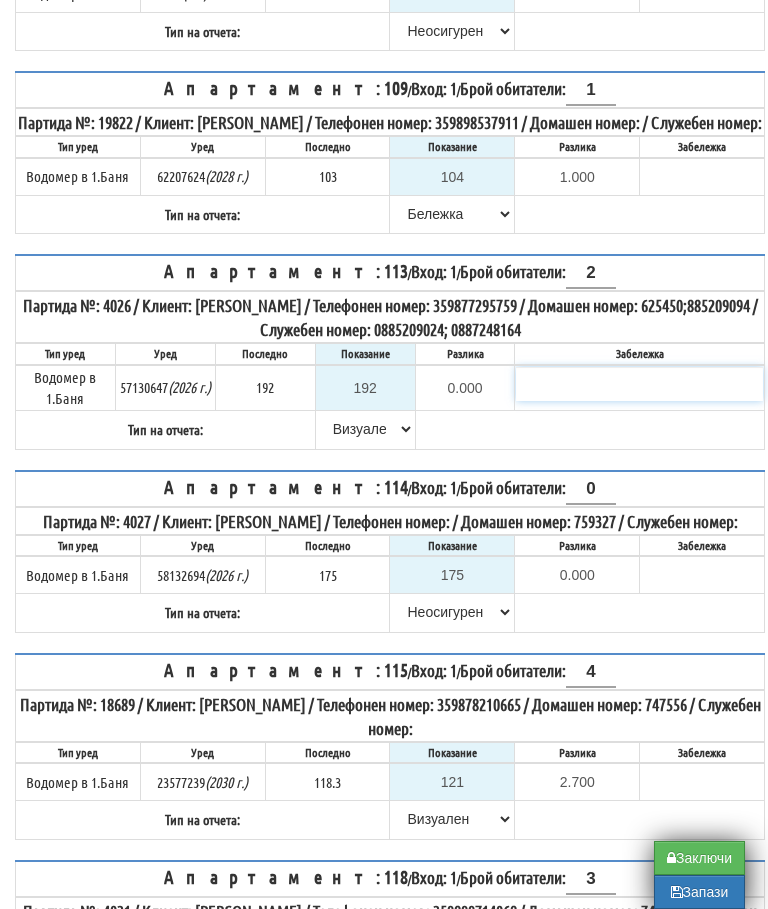 type 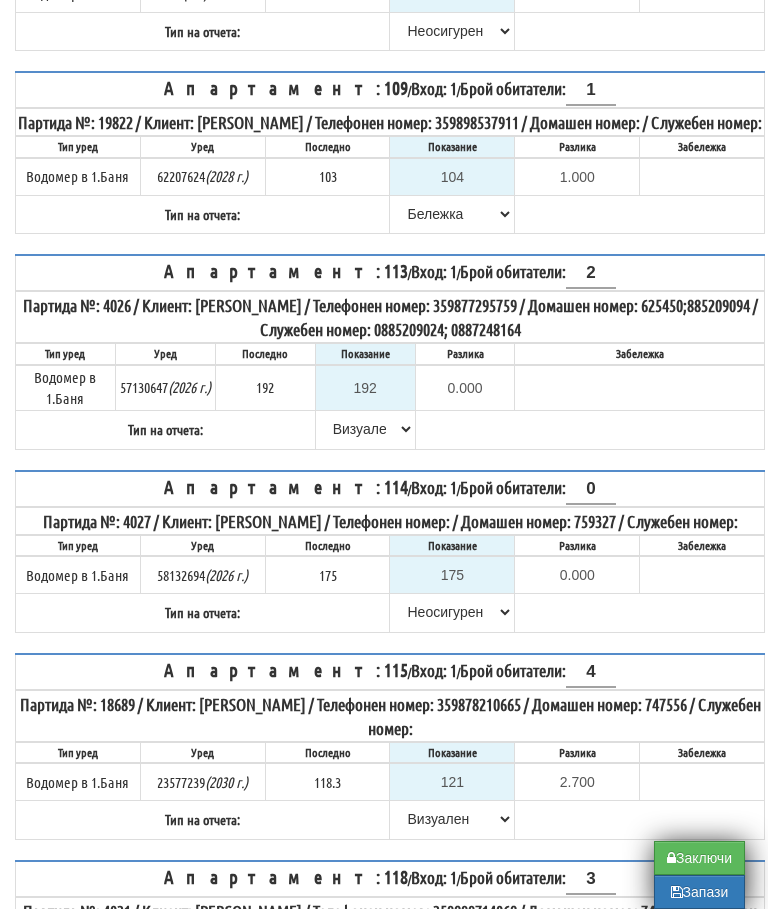 click on "Апартамент:
113
/
Вход:
1
/
Брой обитатели:
2
Партида №:
4026
/
Клиент:
ГЕОРГИ ЕНЧЕВ ПЕТКОВ /
Телефонен номер:
359877295759 /
Домашен номер:
625450;885209094 /
Служебен номер:
0885209024; 0887248164
Тип уред
Уред
Последно
Показание
Разлика
192" at bounding box center [390, 352] 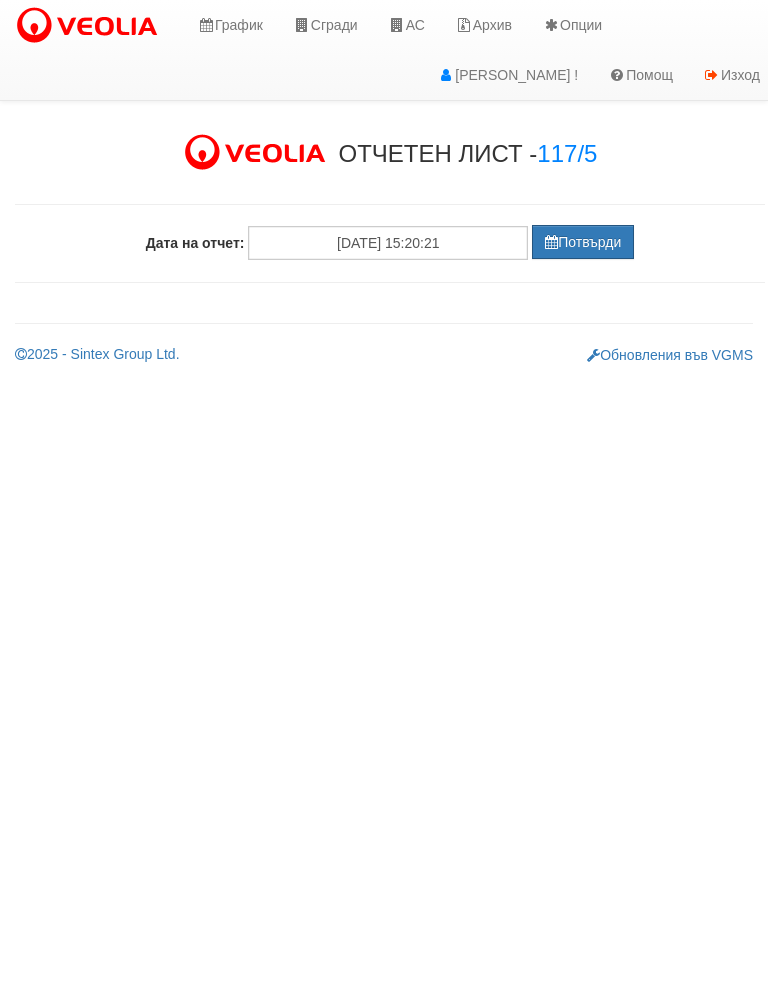 scroll, scrollTop: 0, scrollLeft: 0, axis: both 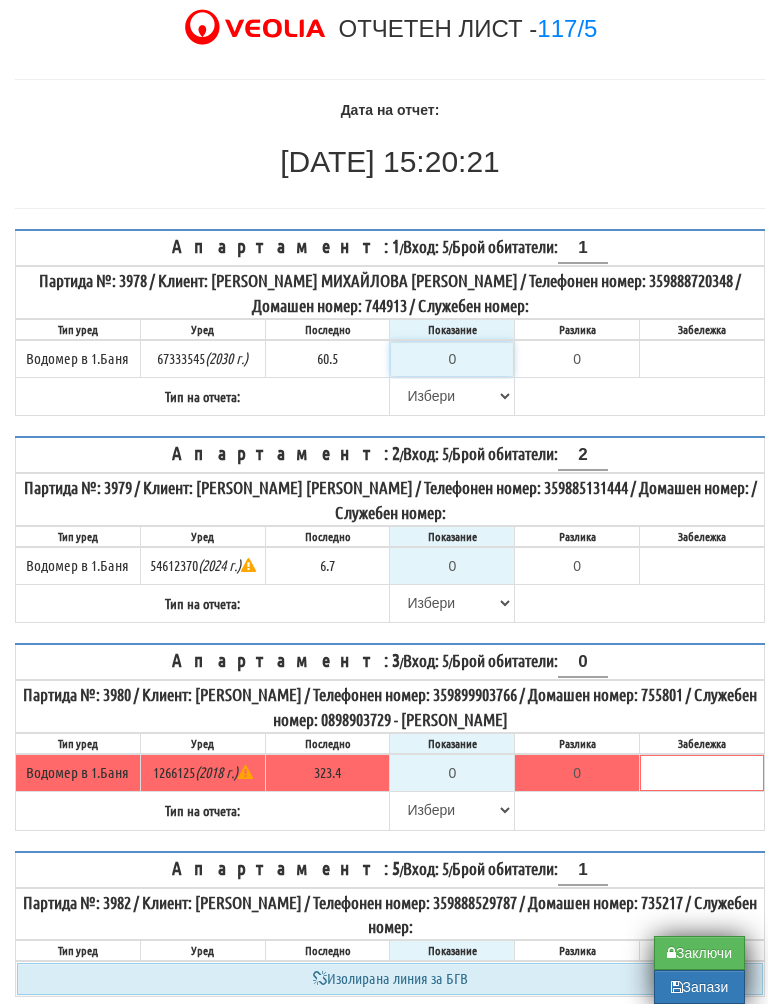 click on "0" at bounding box center [452, 359] 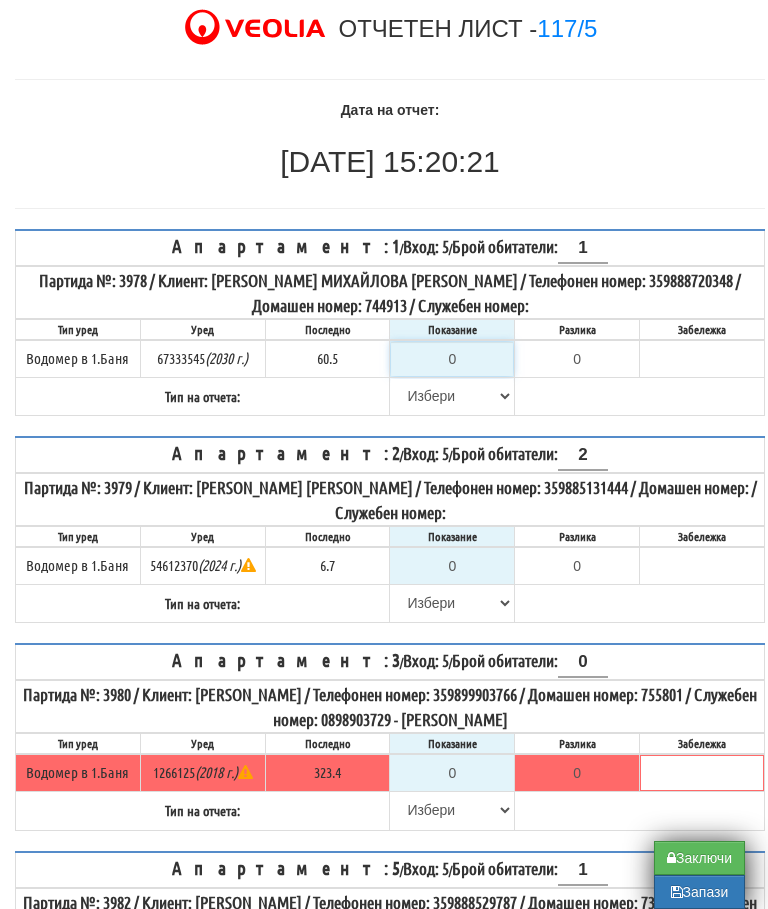 type on "6" 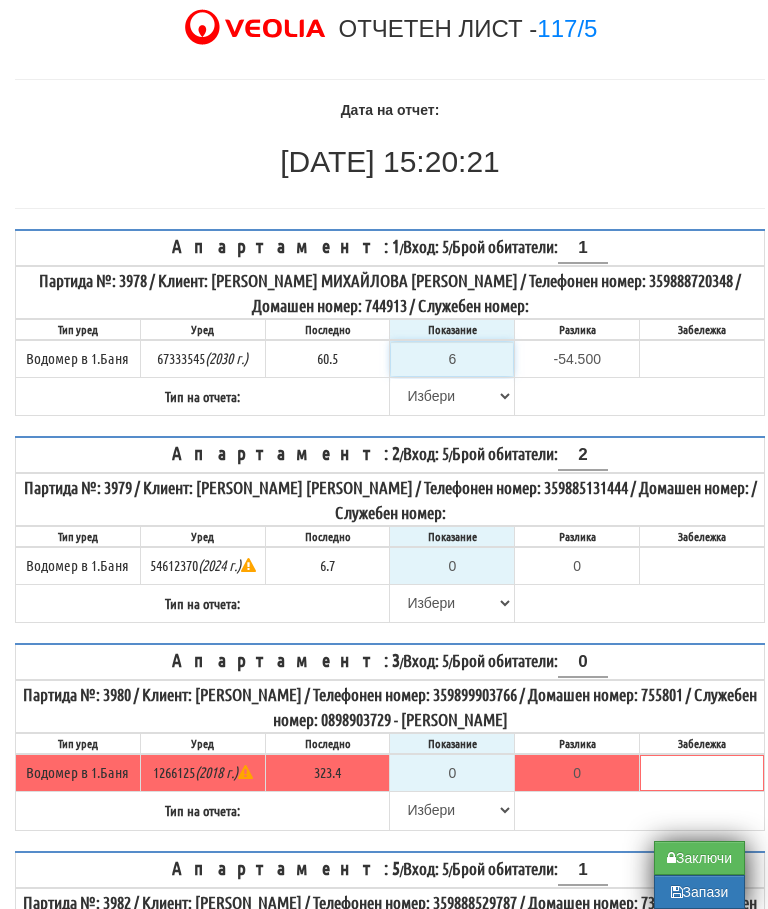 type on "61" 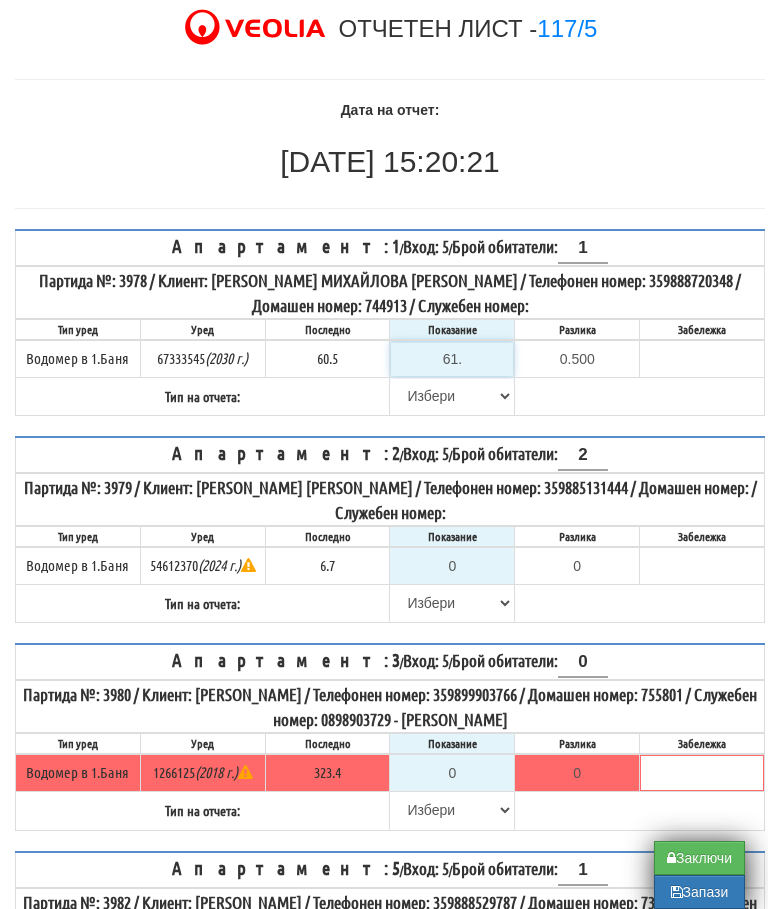 type on "61.5" 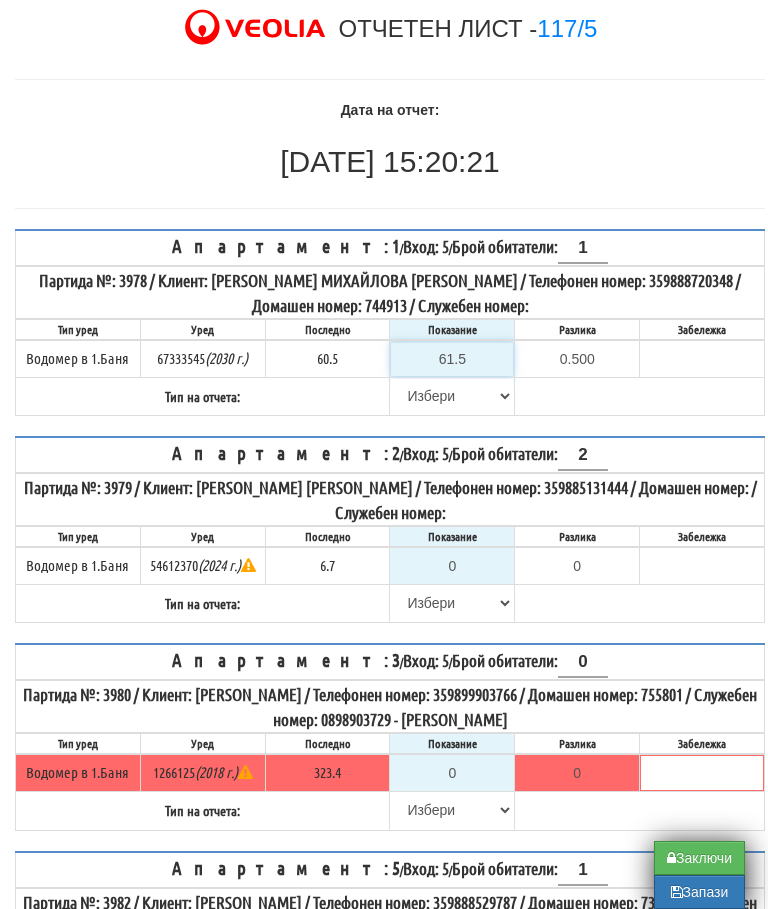 type on "1.0" 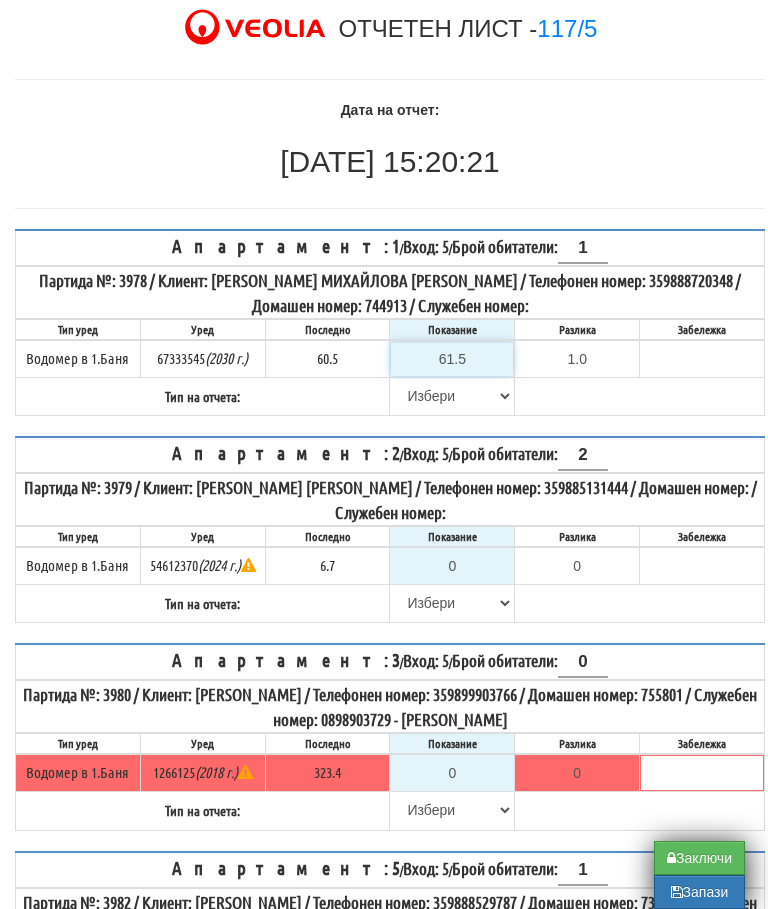 type on "61.5" 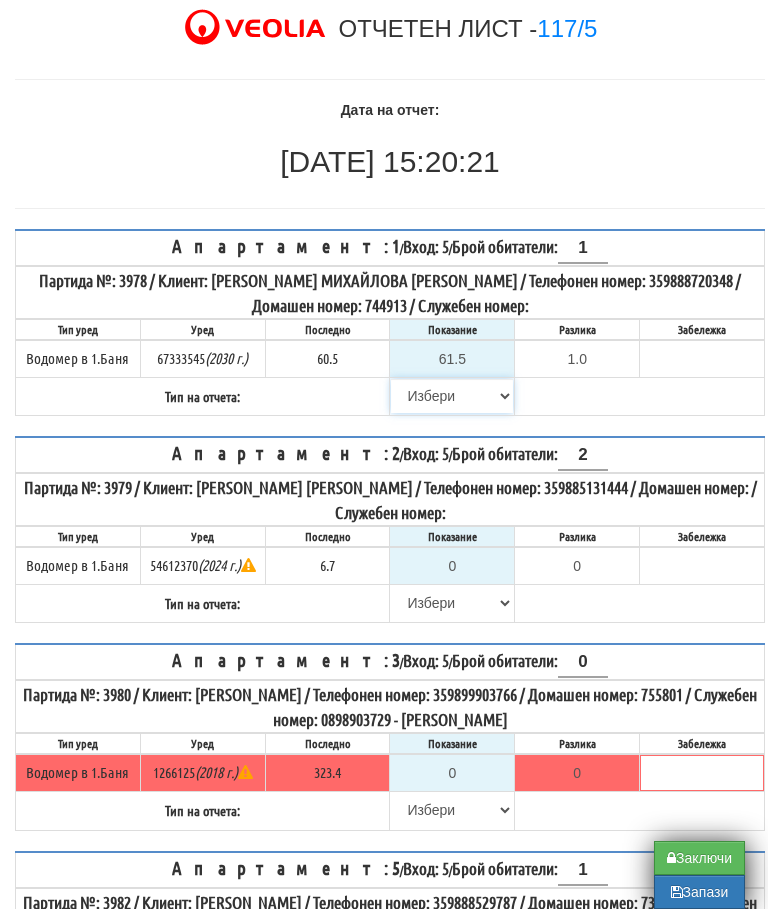 click on "Избери
Визуален
Телефон
Бележка
Неосигурен достъп
Самоотчет
Служебно
Дистанционен" at bounding box center (452, 396) 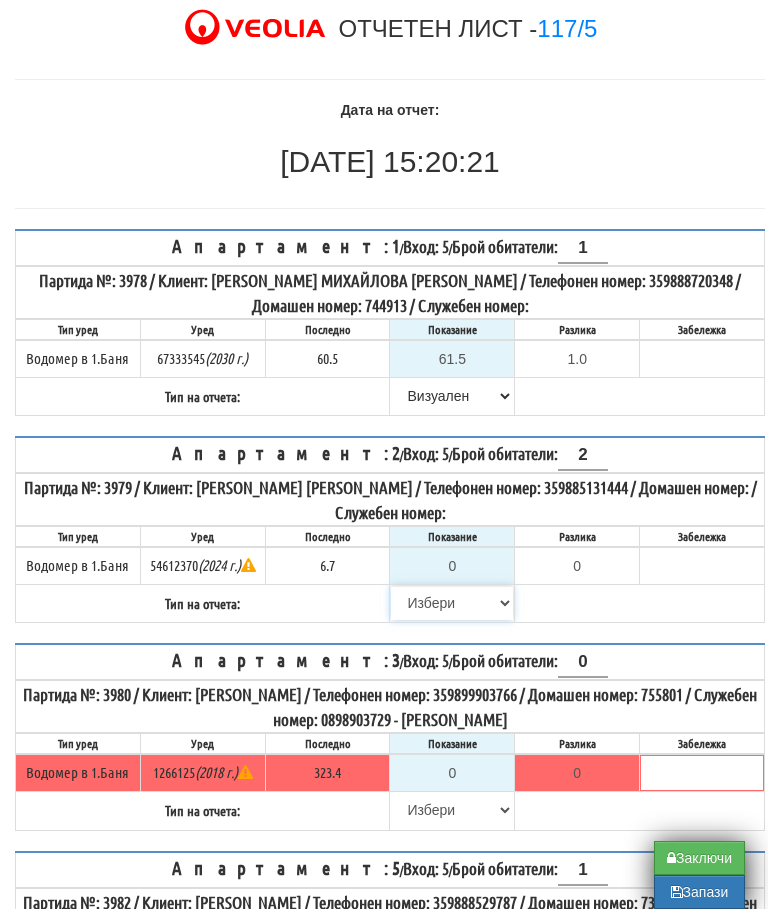 click on "Избери
Визуален
Телефон
Бележка
Неосигурен достъп
Самоотчет
Служебно
Дистанционен" at bounding box center [452, 603] 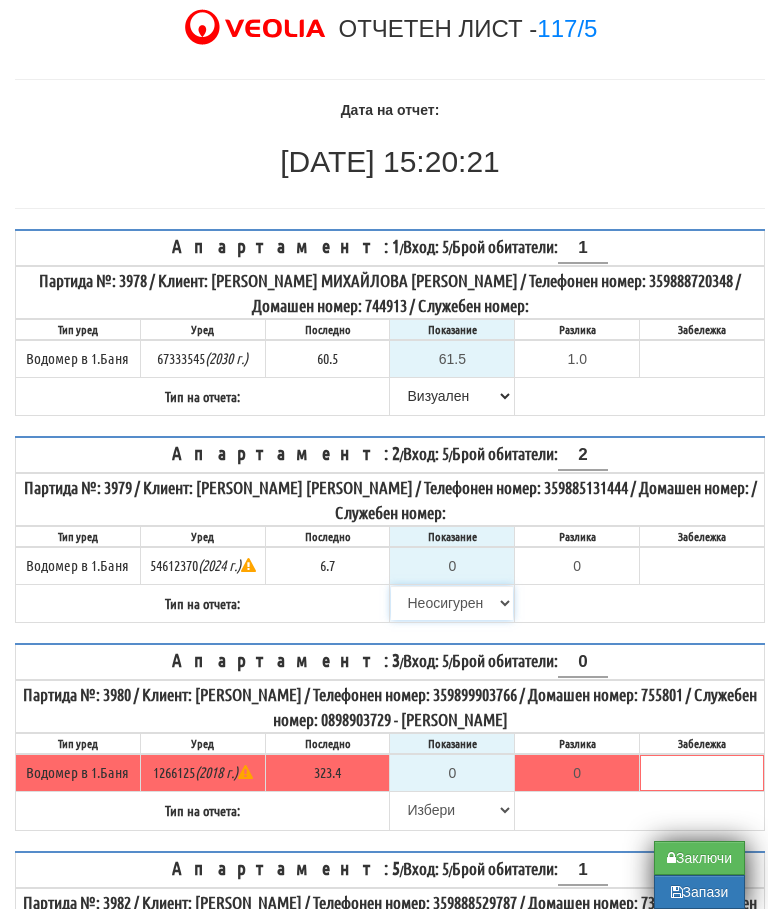 type on "6.7" 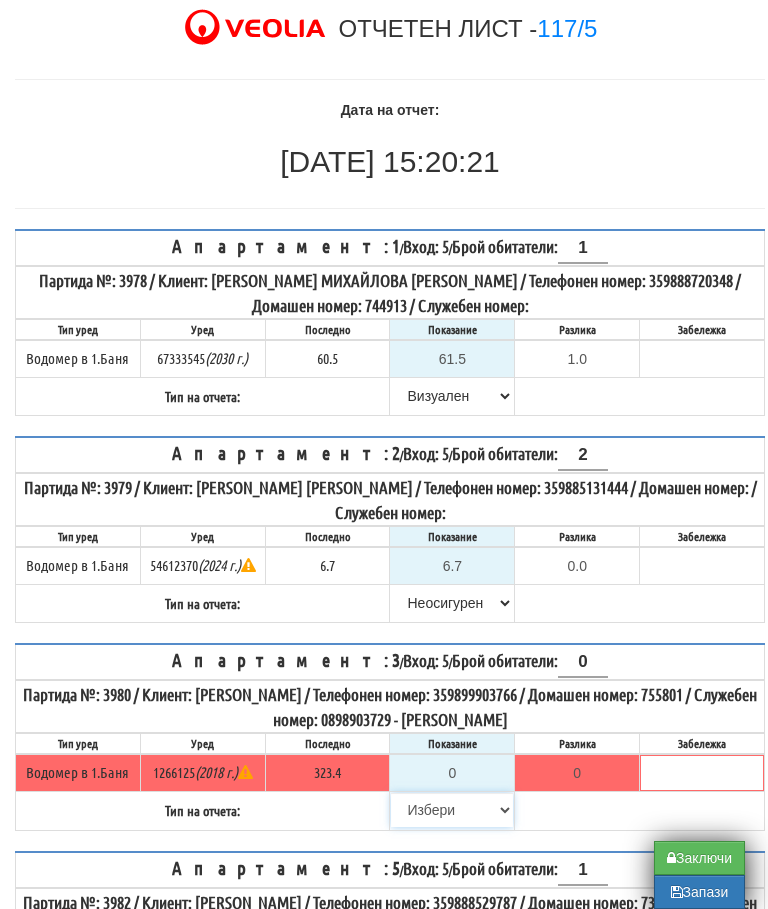 click on "Избери
Визуален
Телефон
Бележка
Неосигурен достъп
Самоотчет
Служебно
Дистанционен" at bounding box center [452, 810] 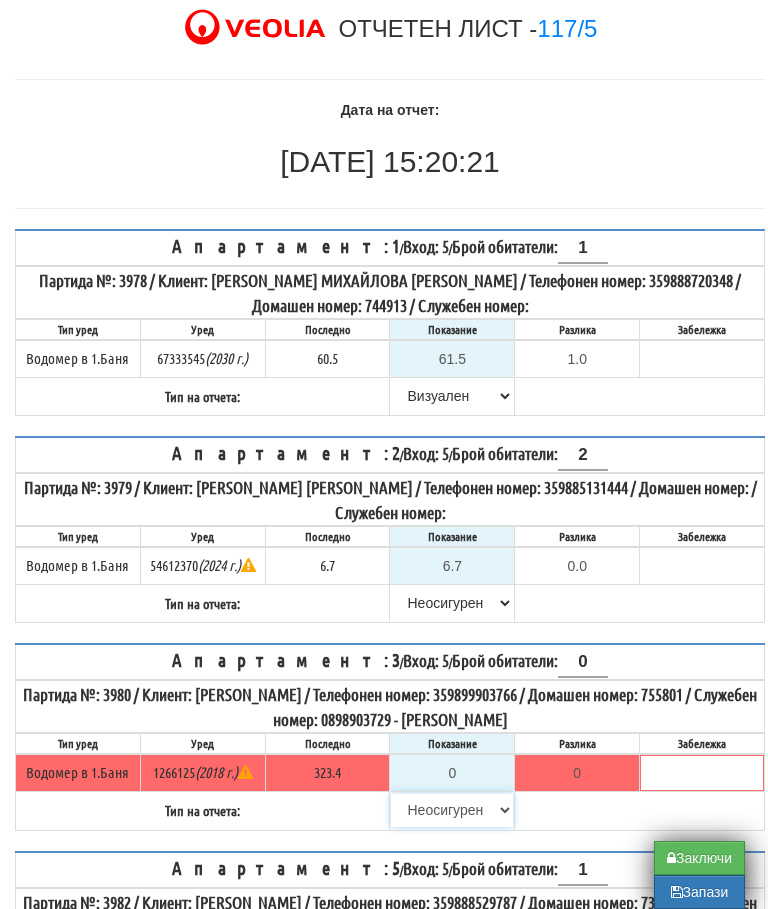 type on "323.4" 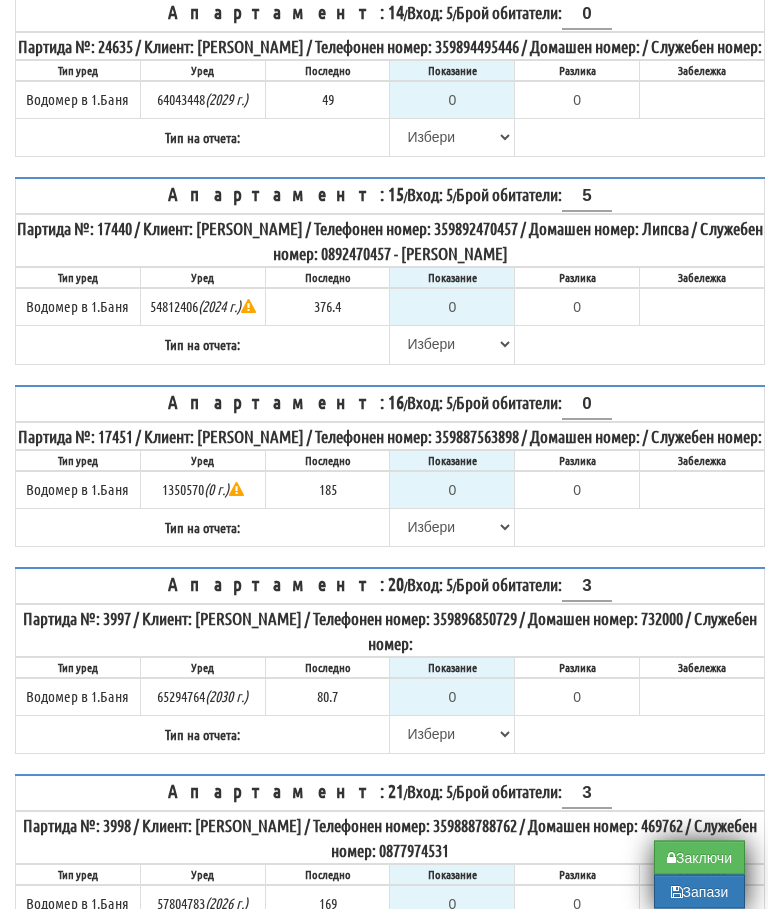 scroll, scrollTop: 1762, scrollLeft: 0, axis: vertical 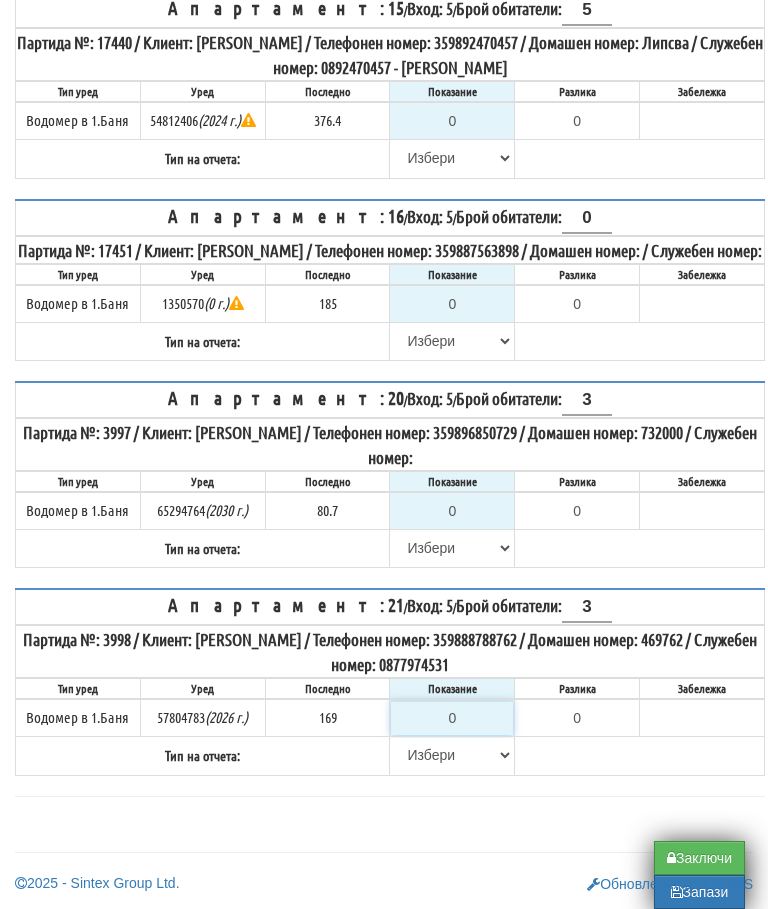 click on "0" at bounding box center [452, 718] 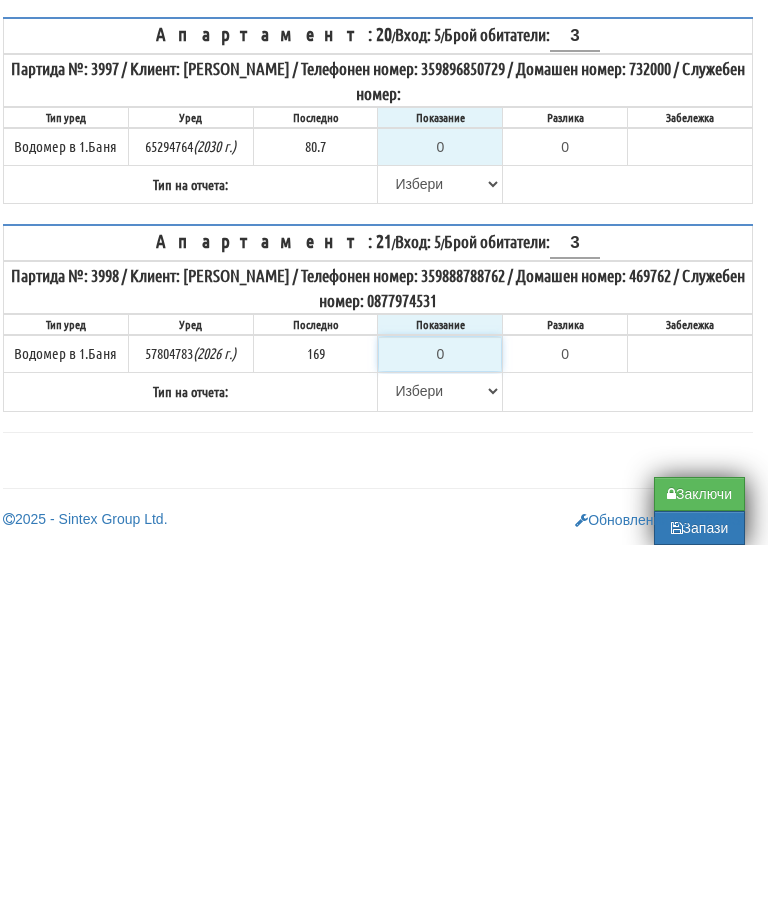 type on "1" 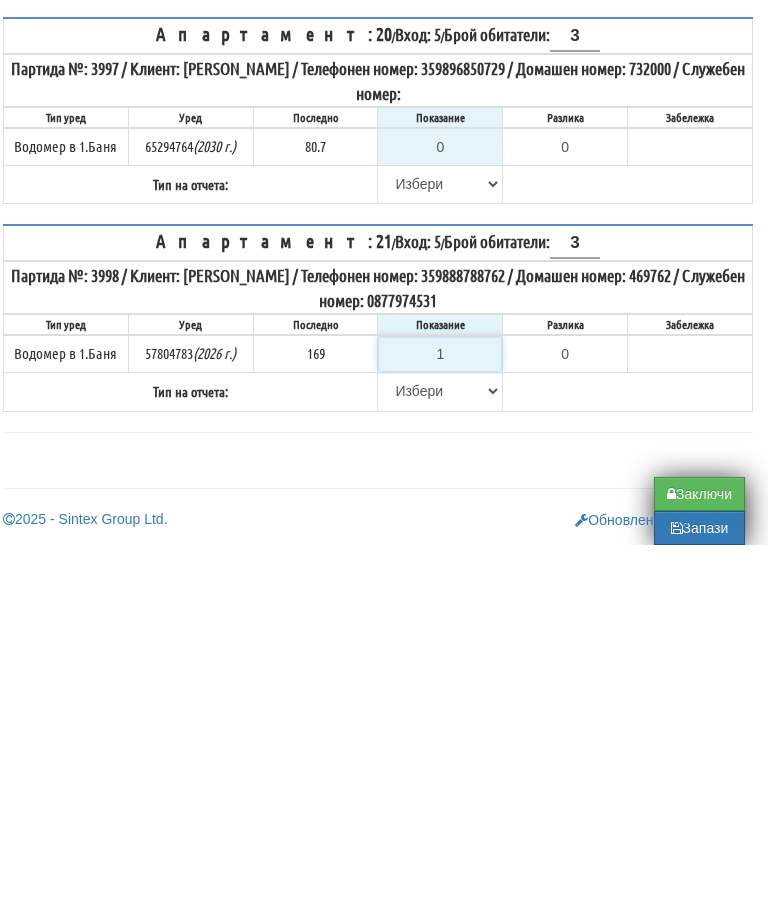 type on "-168.000" 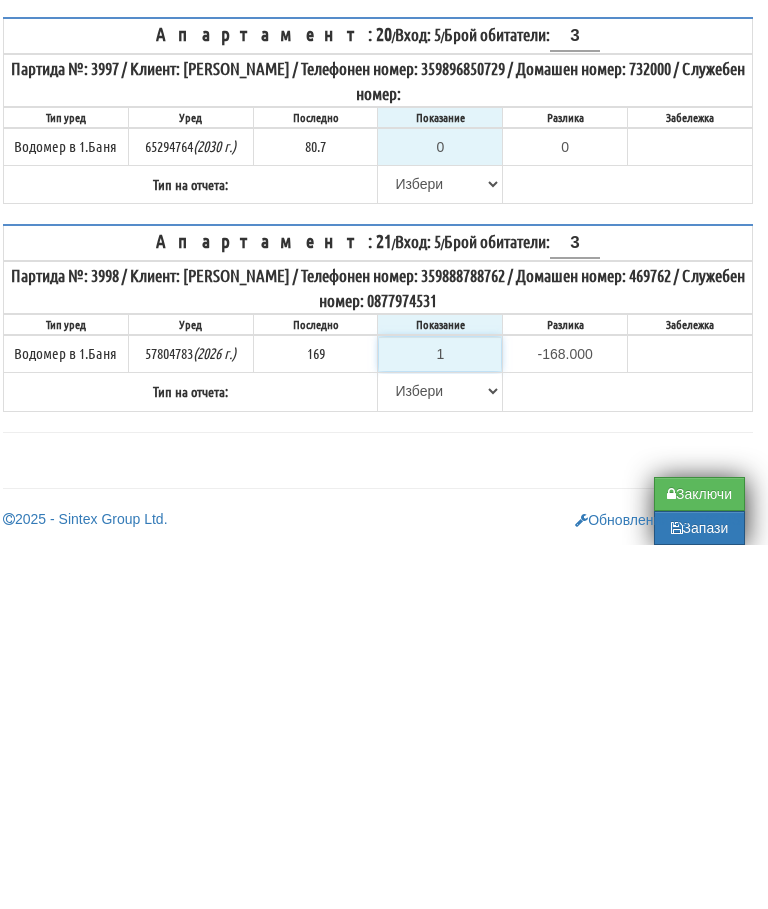 type on "17" 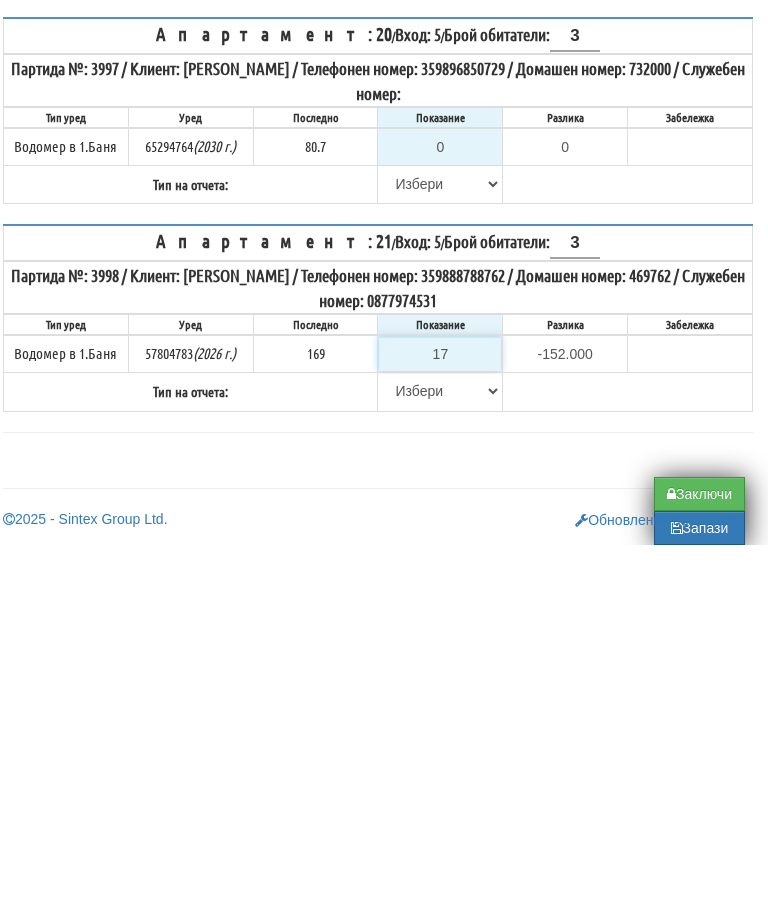 type on "170" 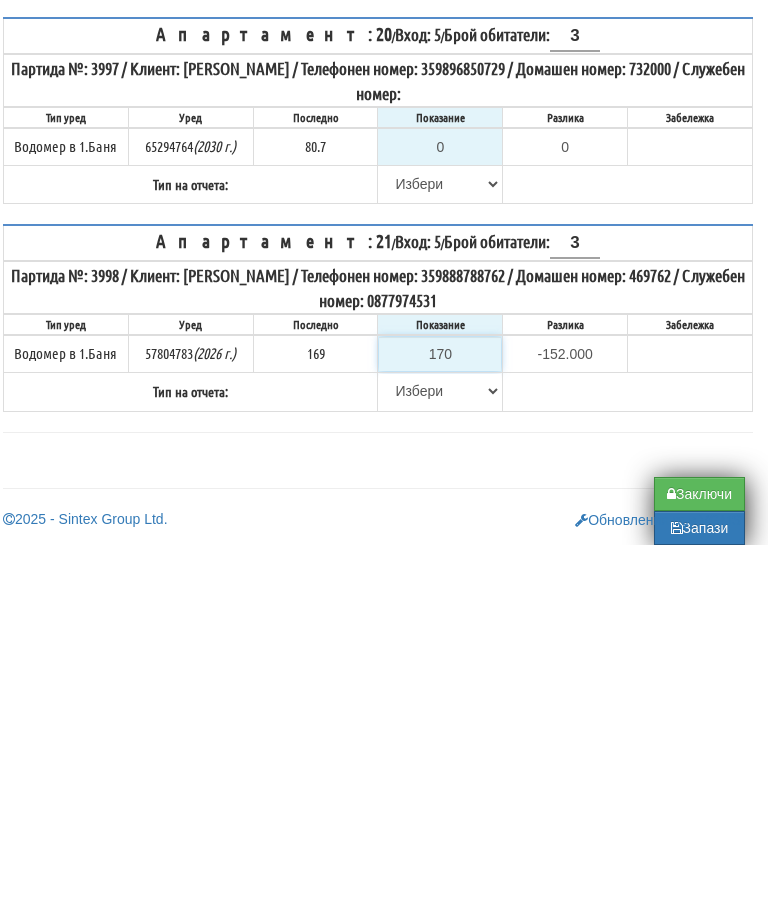 type on "1.000" 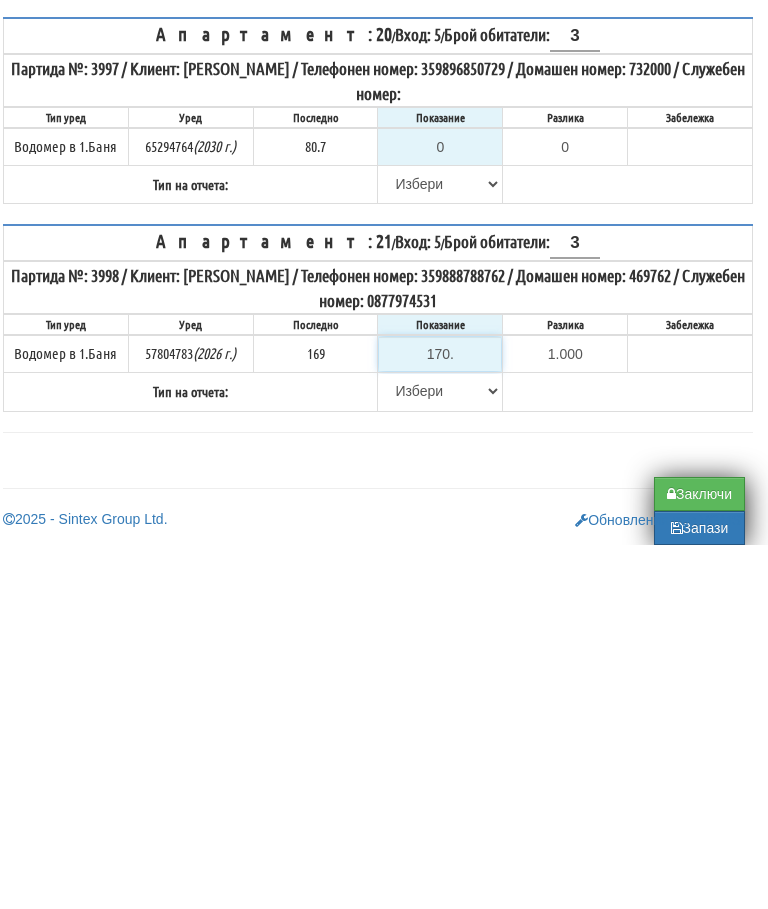 type on "170.5" 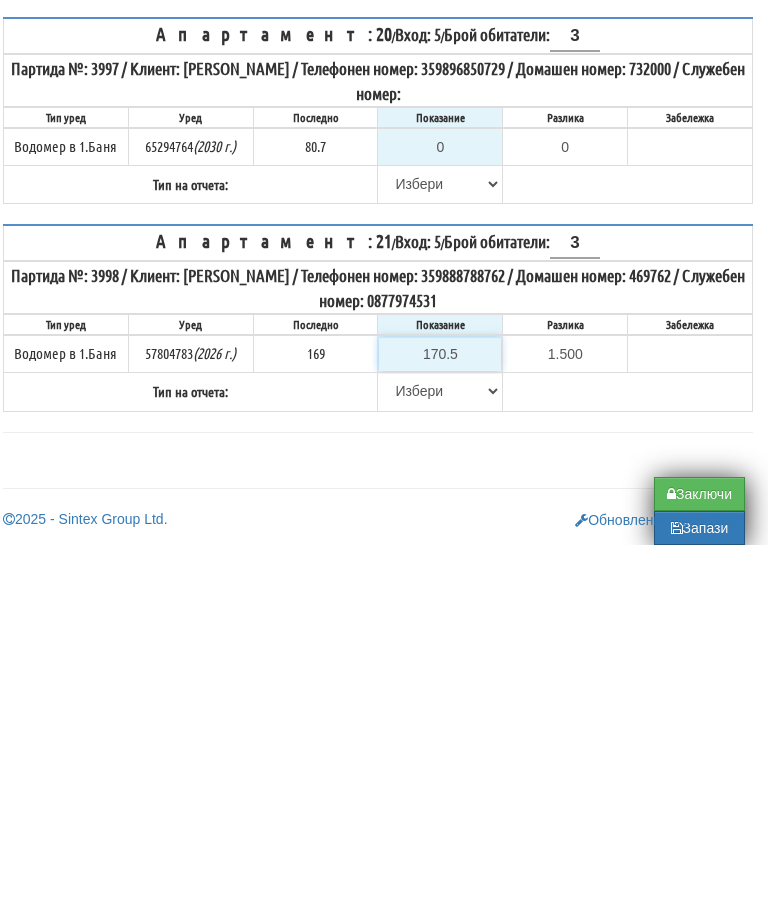 type on "170.5" 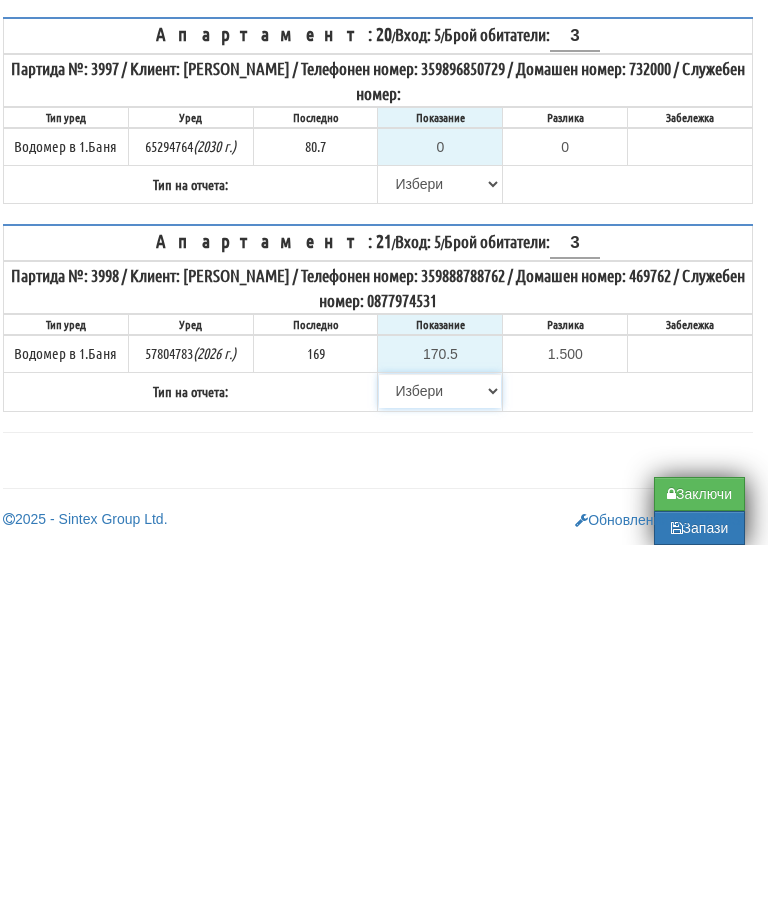 click on "Избери
Визуален
Телефон
Бележка
Неосигурен достъп
Самоотчет
Служебно
Дистанционен" at bounding box center (440, 755) 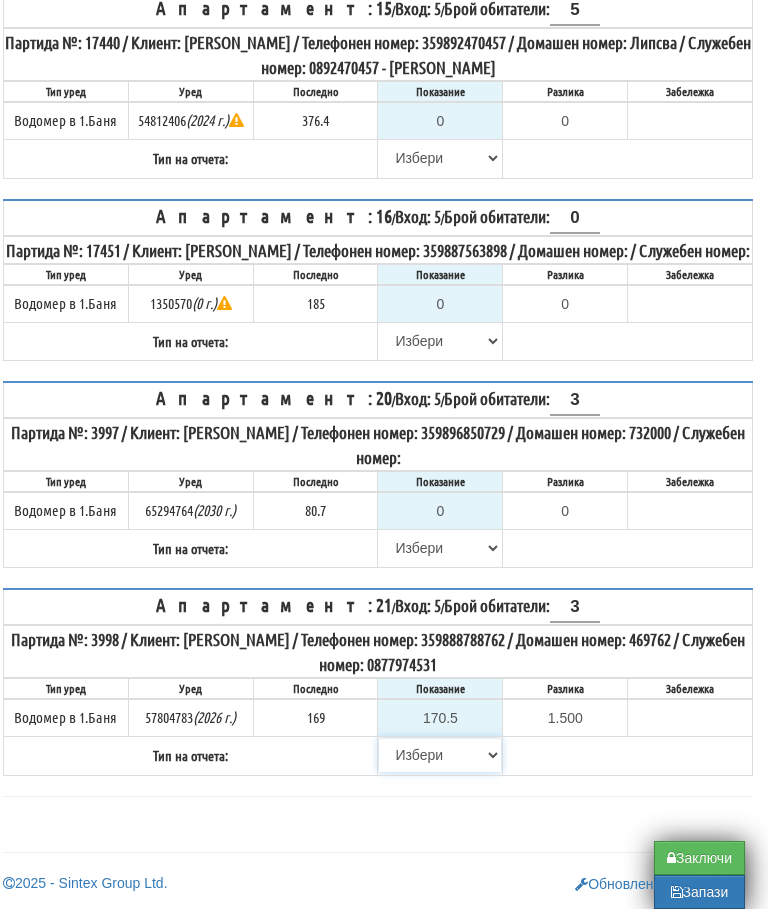 select on "89c75930-9bfd-e511-80be-8d5a1dced85a" 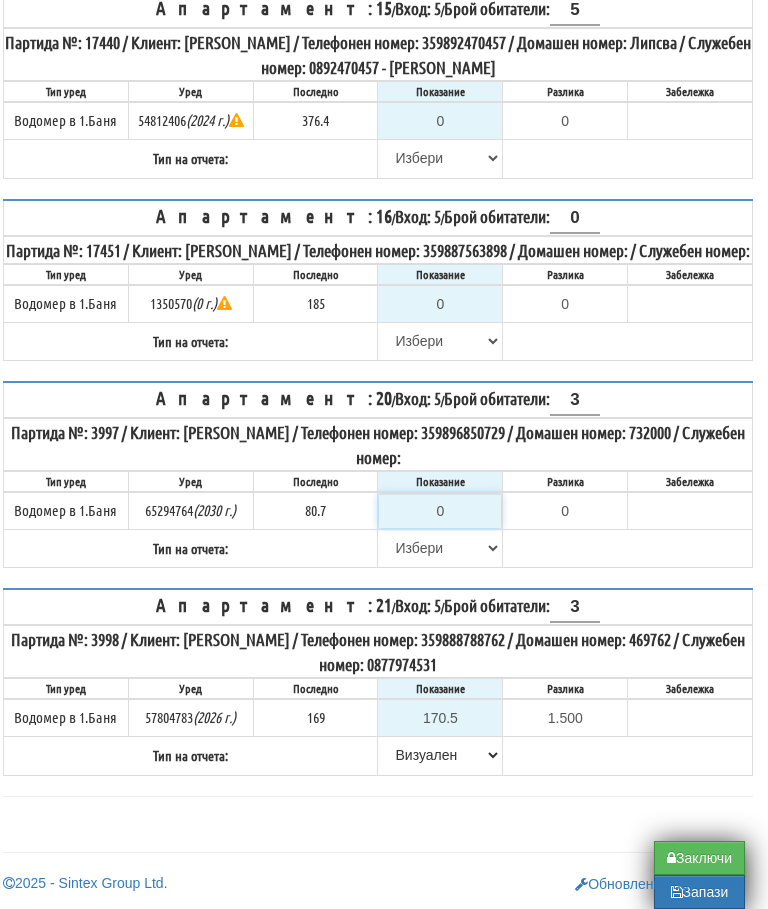 click on "0" at bounding box center [440, 511] 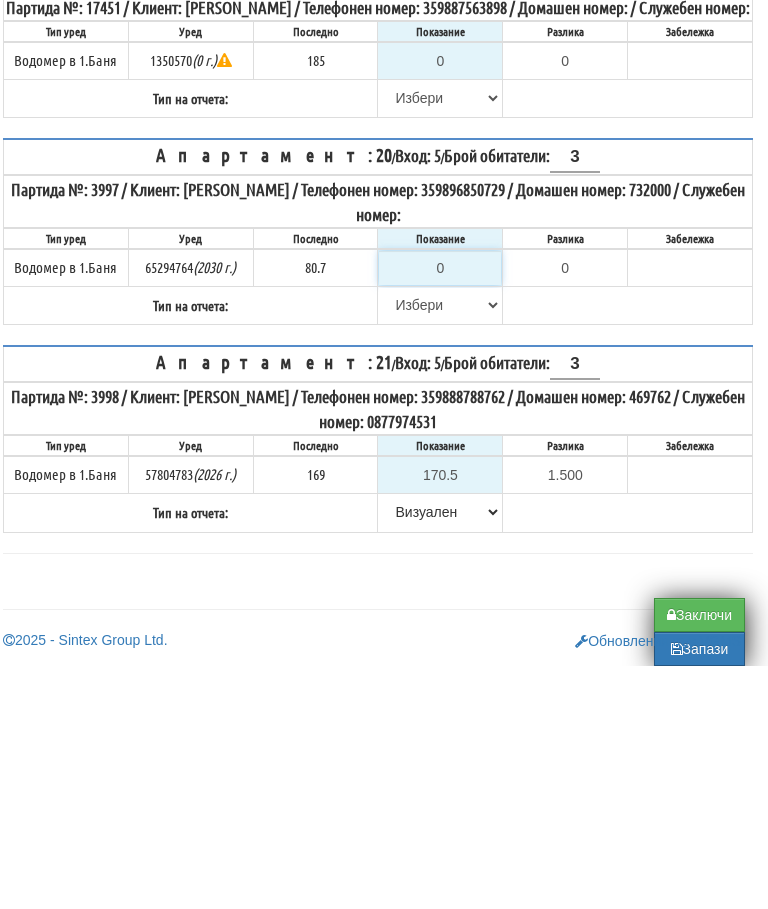 type on "8" 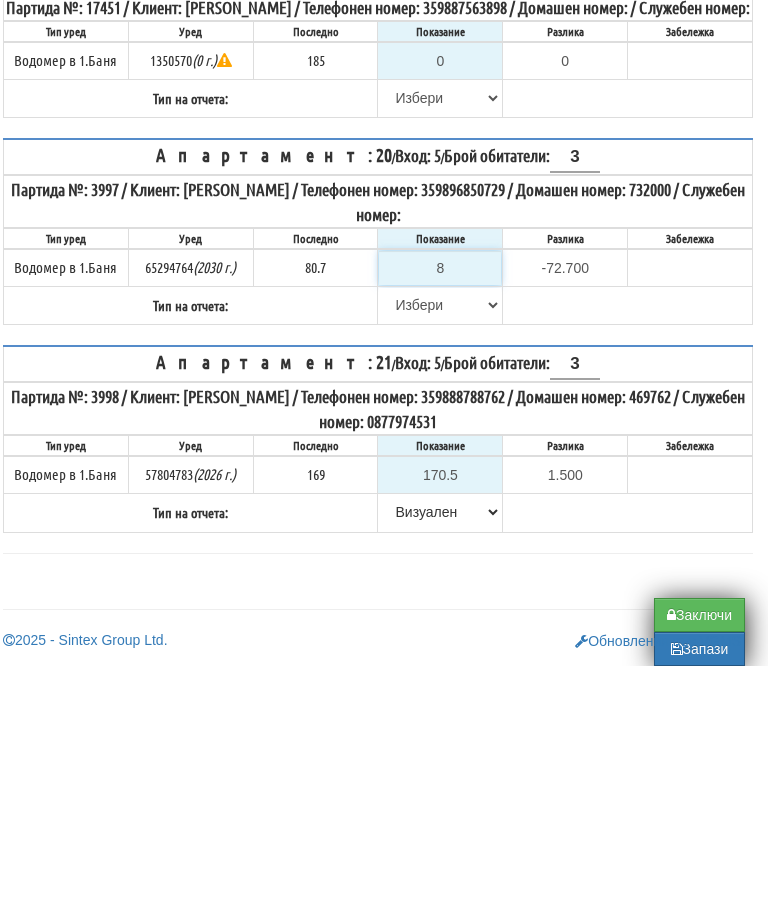 type on "81" 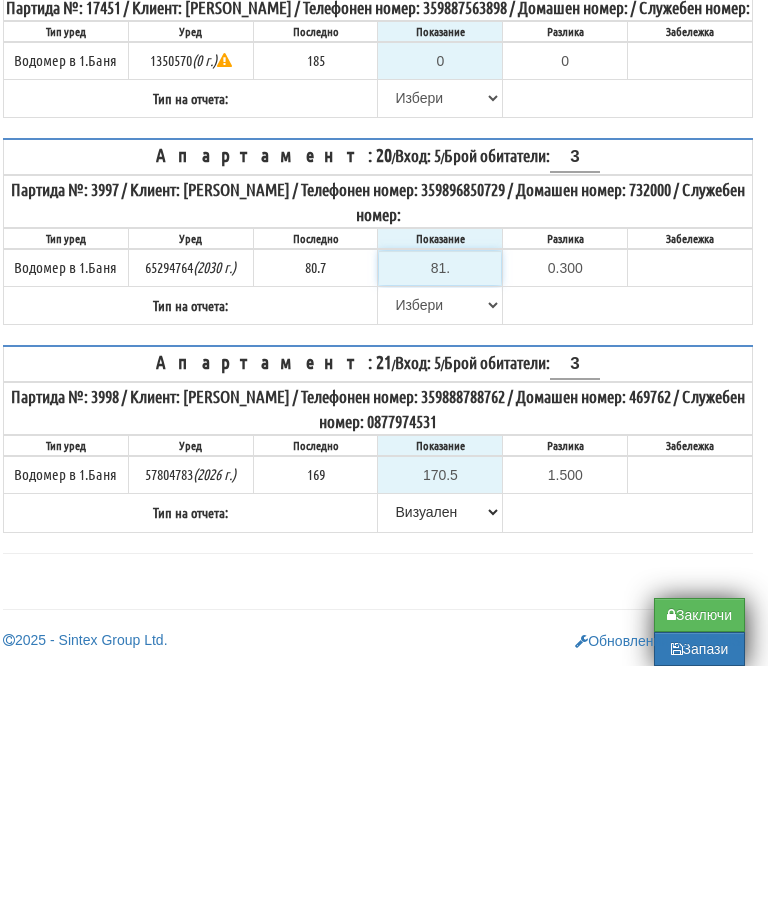 type on "81.5" 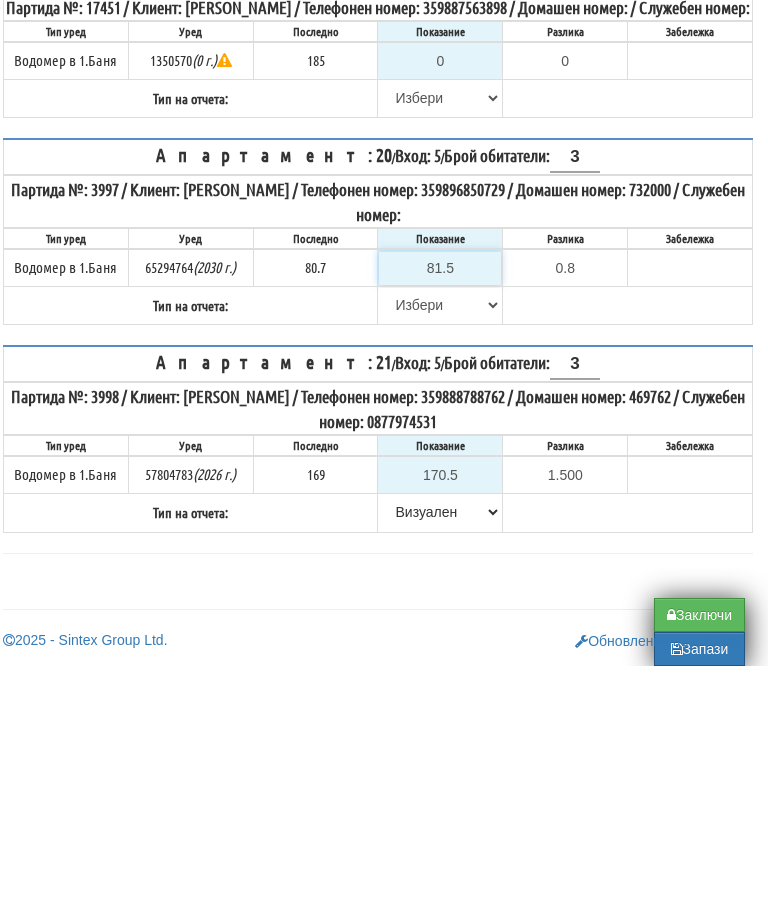 type on "81.5" 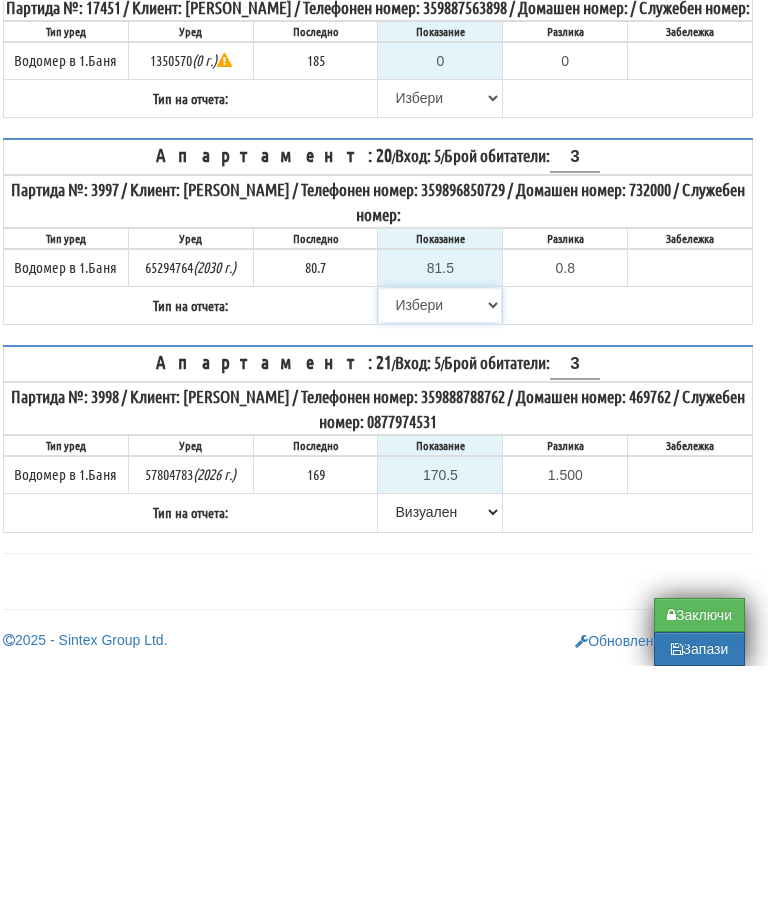 click on "Избери
Визуален
Телефон
Бележка
Неосигурен достъп
Самоотчет
Служебно
Дистанционен" at bounding box center [440, 548] 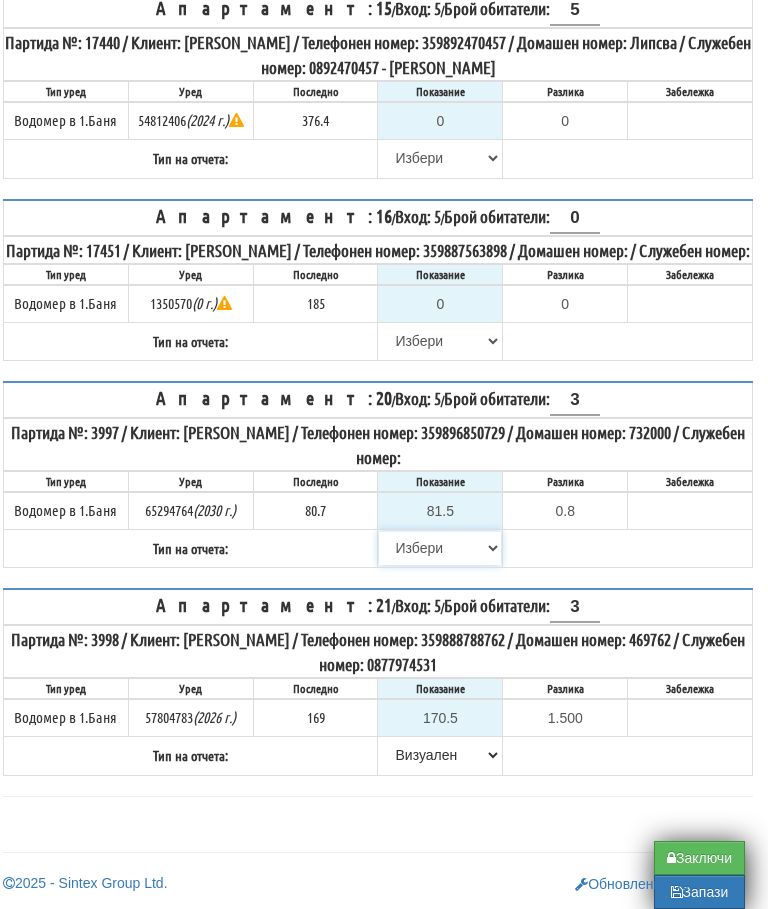select on "89c75930-9bfd-e511-80be-8d5a1dced85a" 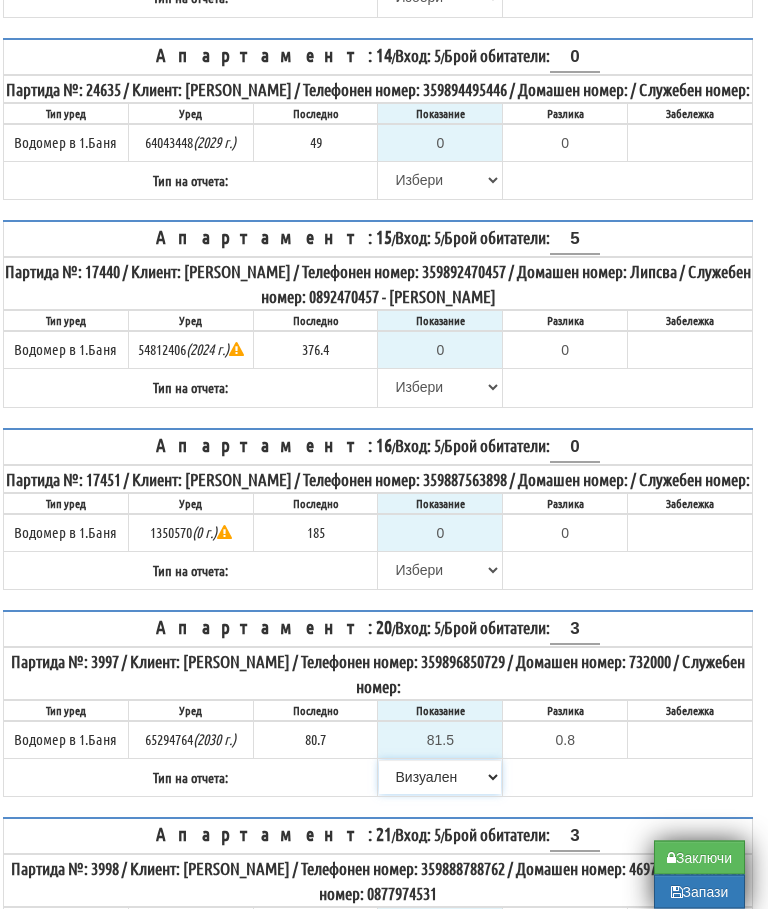 scroll, scrollTop: 1495, scrollLeft: 12, axis: both 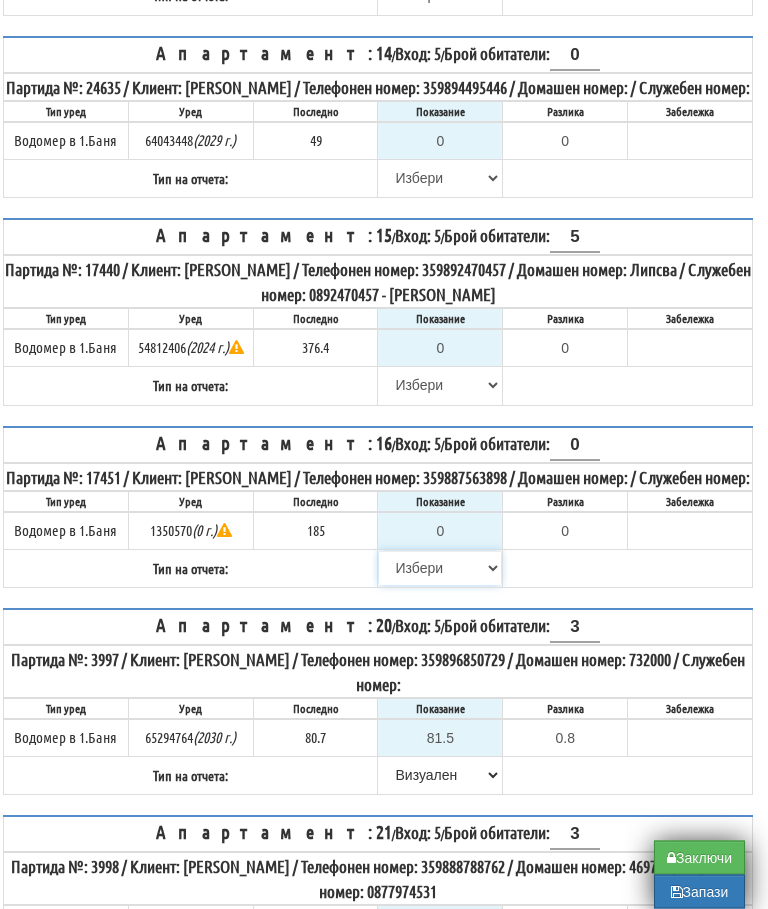 click on "Избери
Визуален
Телефон
Бележка
Неосигурен достъп
Самоотчет
Служебно
Дистанционен" at bounding box center (440, 569) 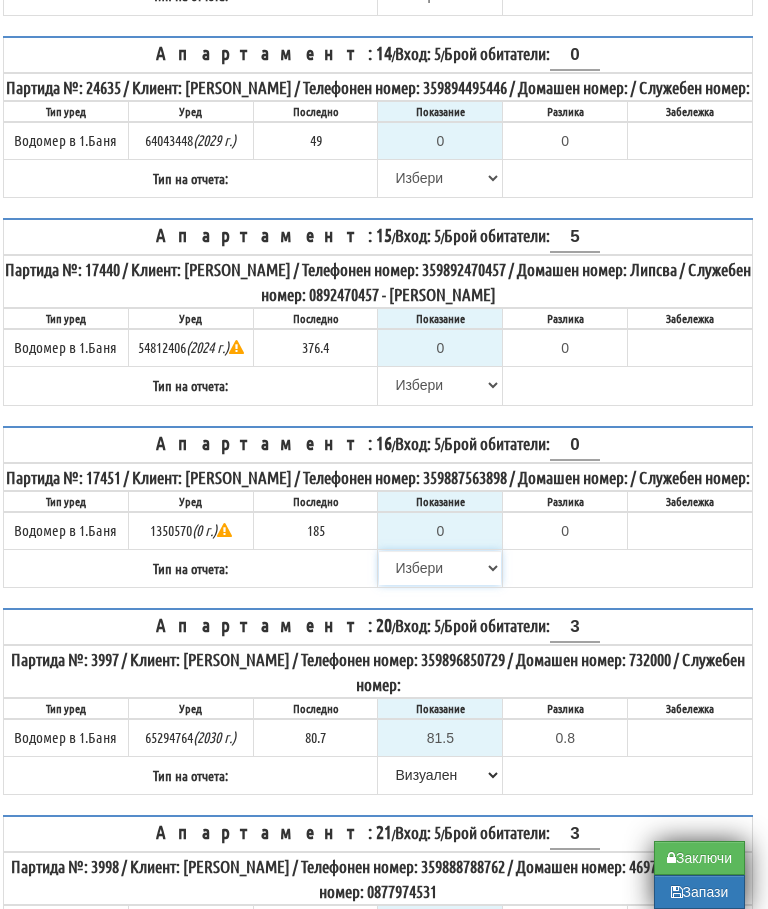 select on "8cc75930-9bfd-e511-80be-8d5a1dced85a" 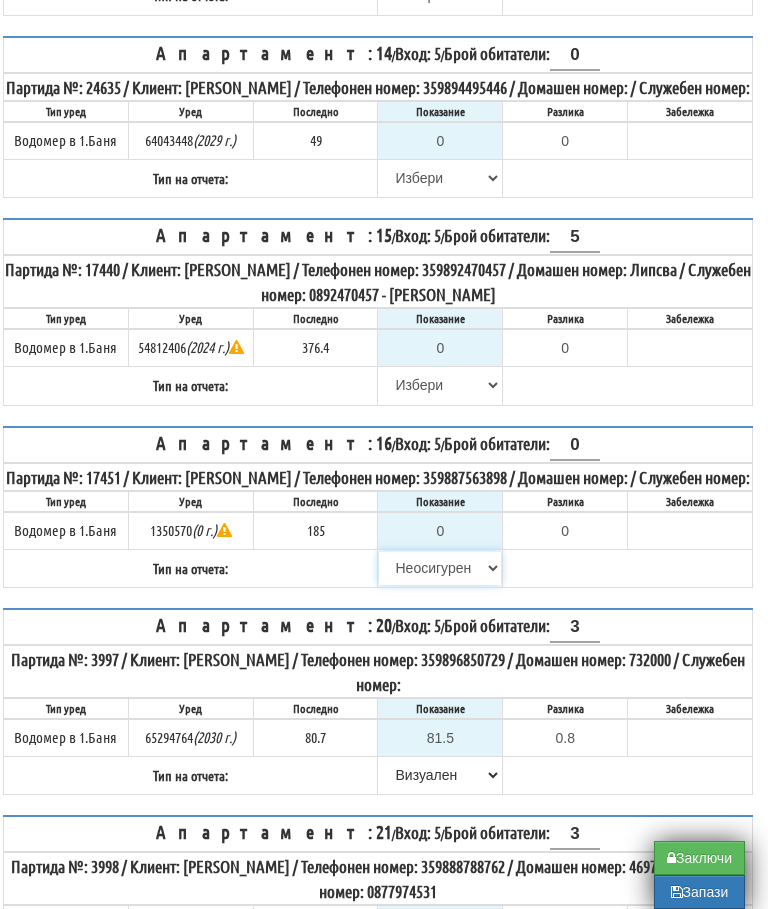 type on "185" 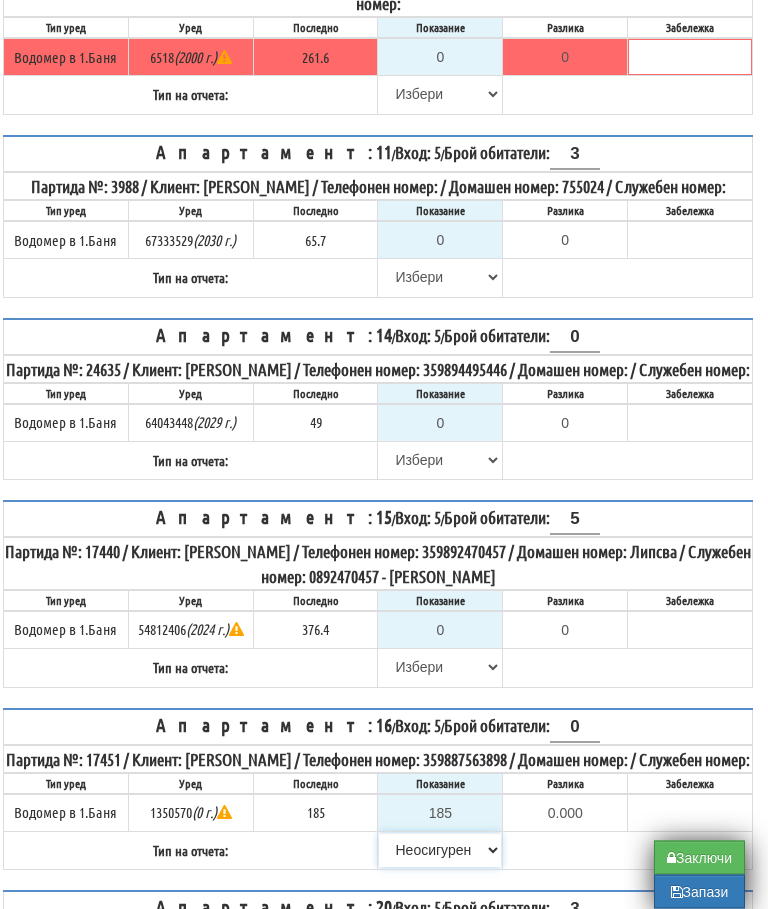 scroll, scrollTop: 1211, scrollLeft: 12, axis: both 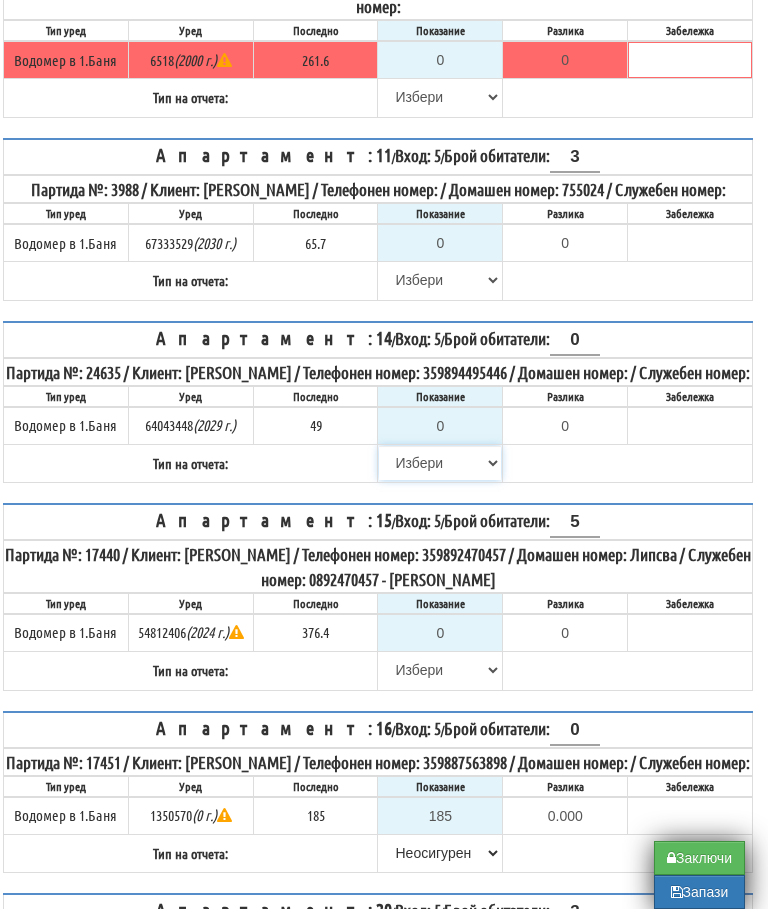 click on "[PERSON_NAME]
Телефон
Бележка
Неосигурен достъп
Самоотчет
Служебно
Дистанционен" at bounding box center [440, 463] 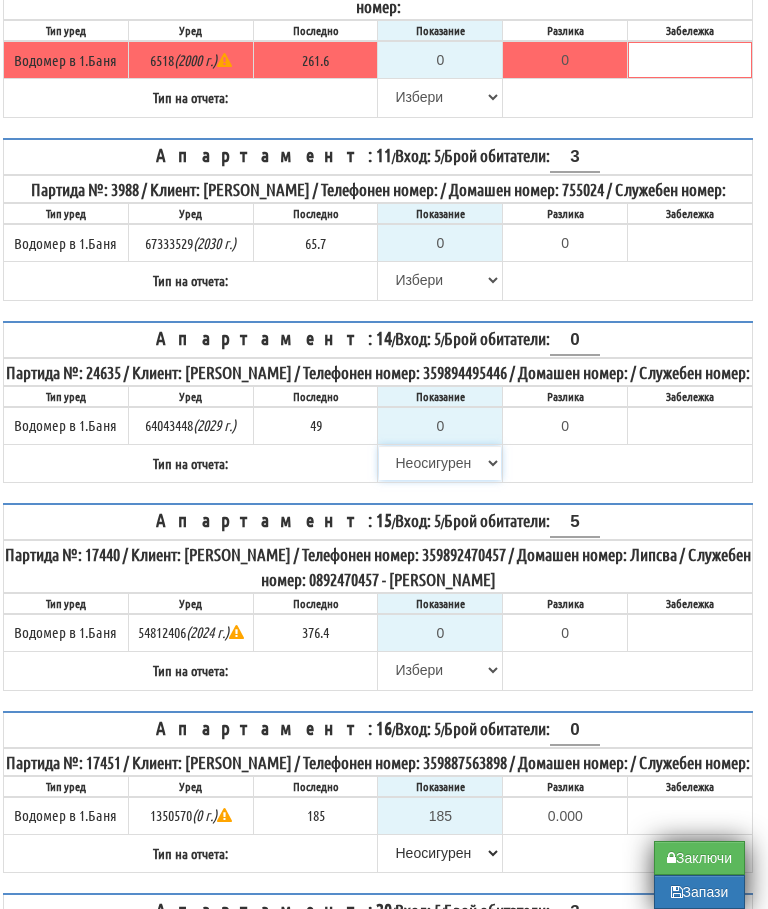 type on "49" 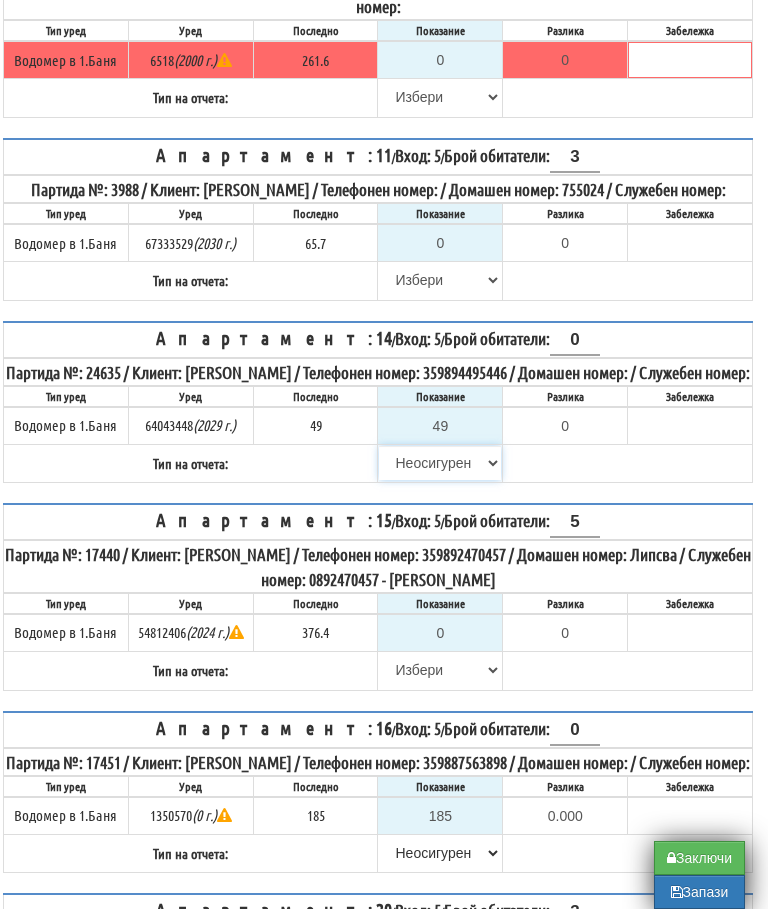 type on "0.000" 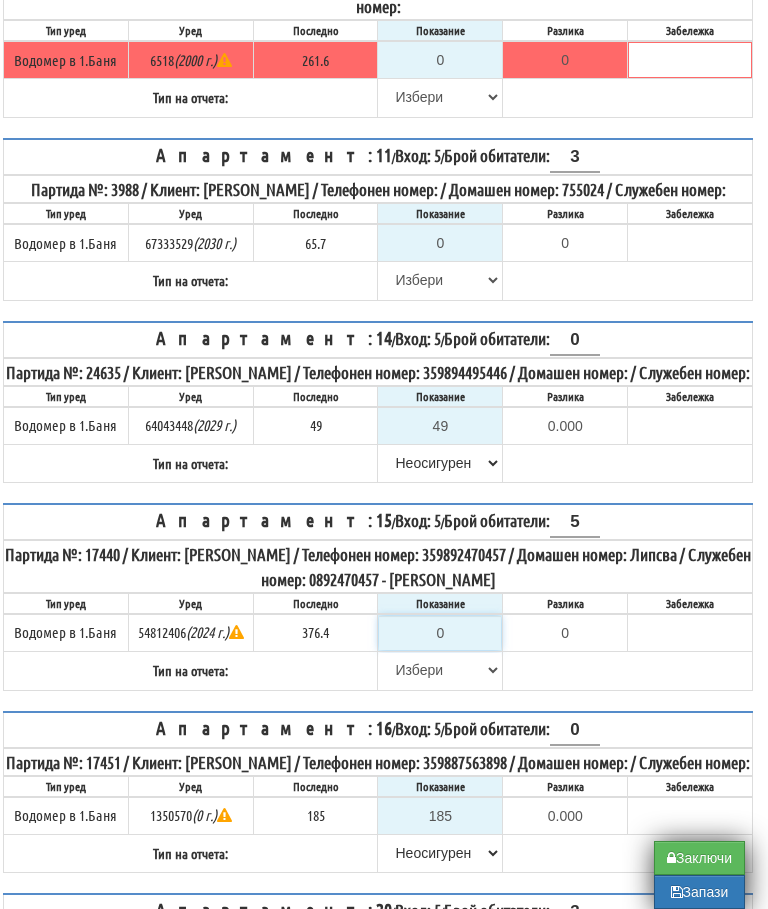 click on "0" at bounding box center (440, 633) 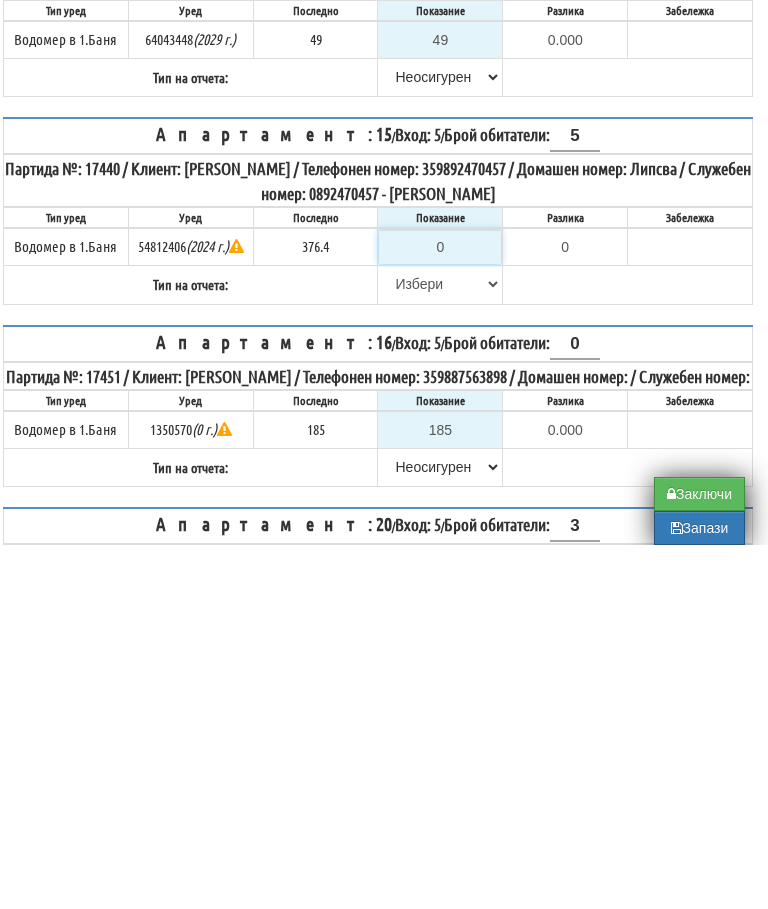 type on "3" 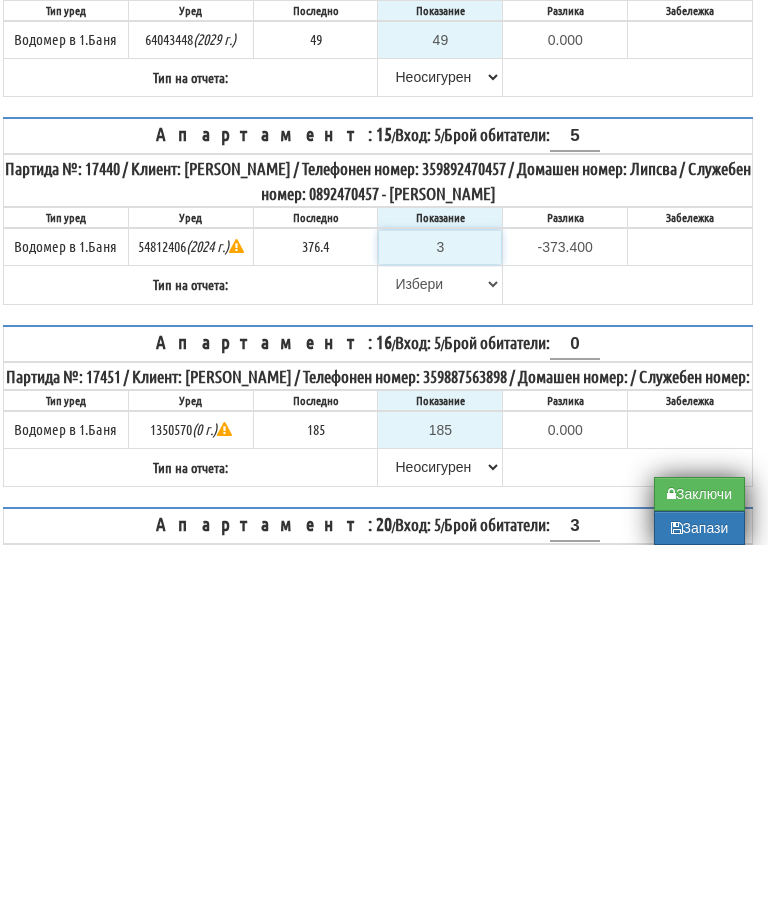 type on "37" 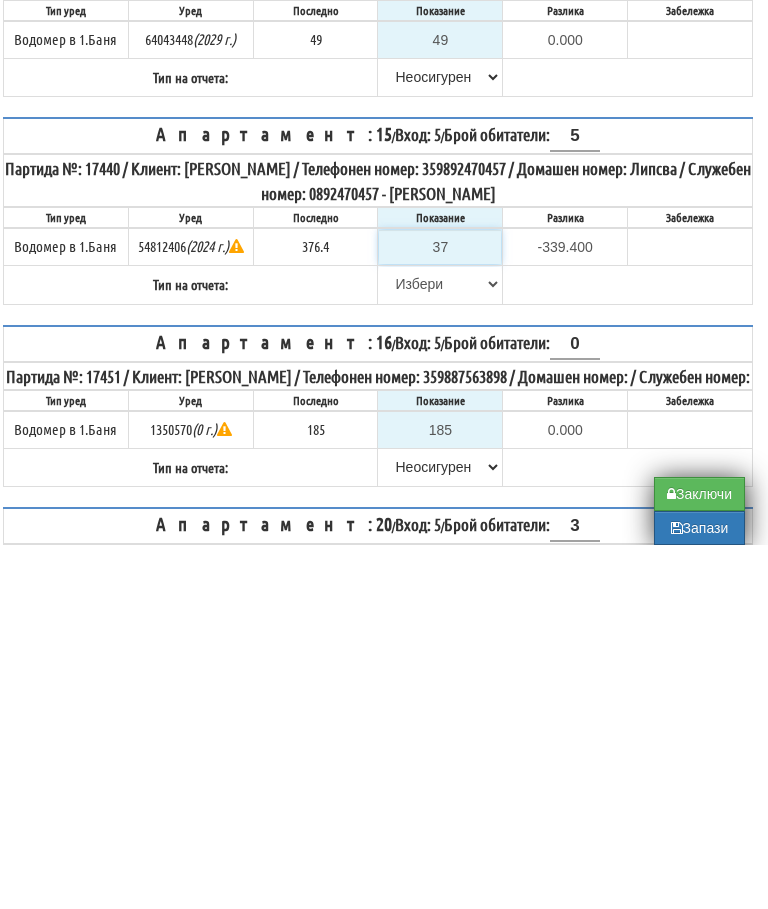 type on "379" 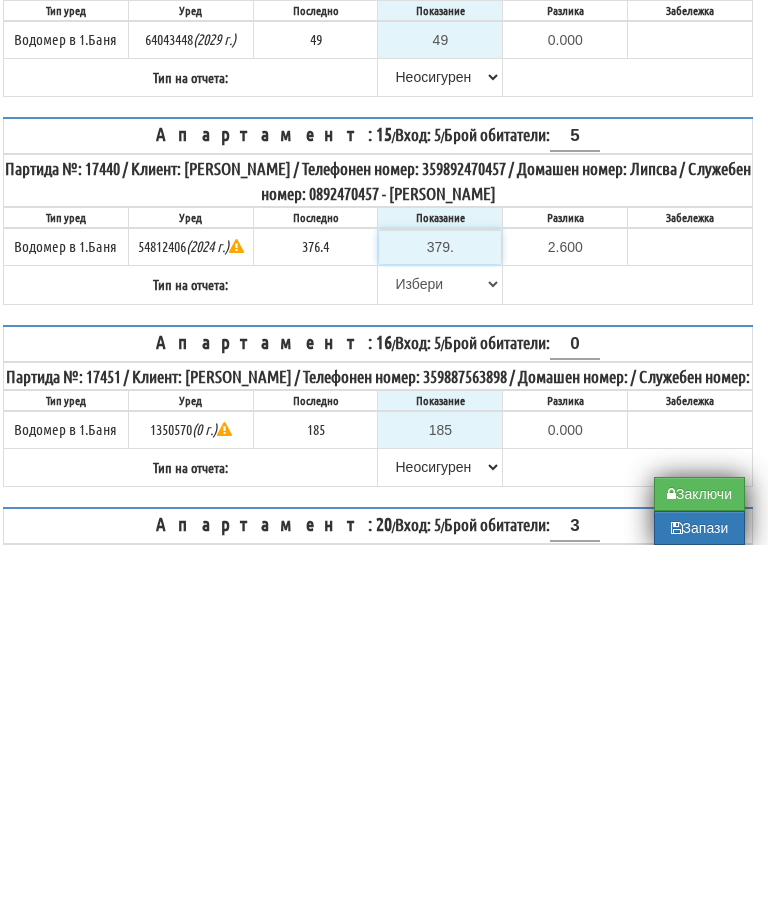type on "379.4" 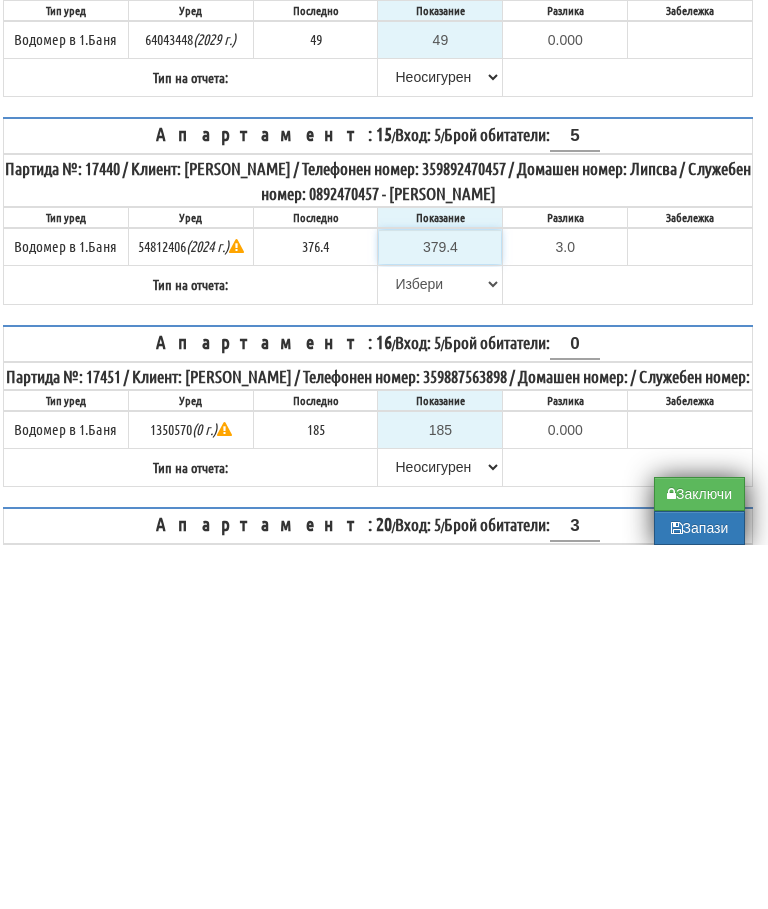 type on "379.4" 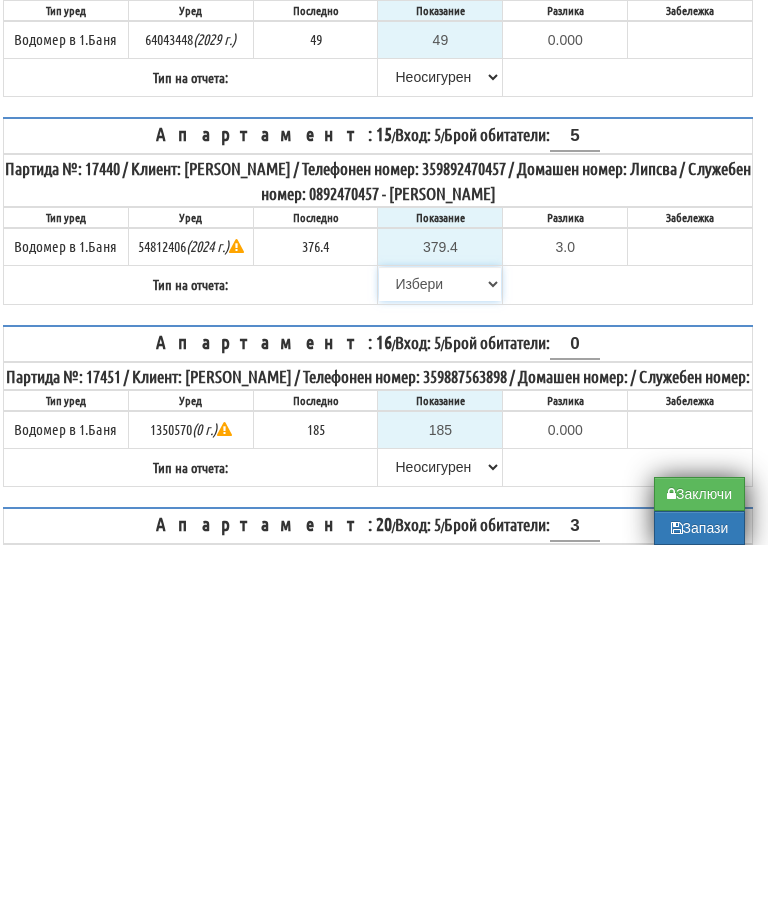 click on "[PERSON_NAME]
Телефон
Бележка
Неосигурен достъп
Самоотчет
Служебно
Дистанционен" at bounding box center [440, 648] 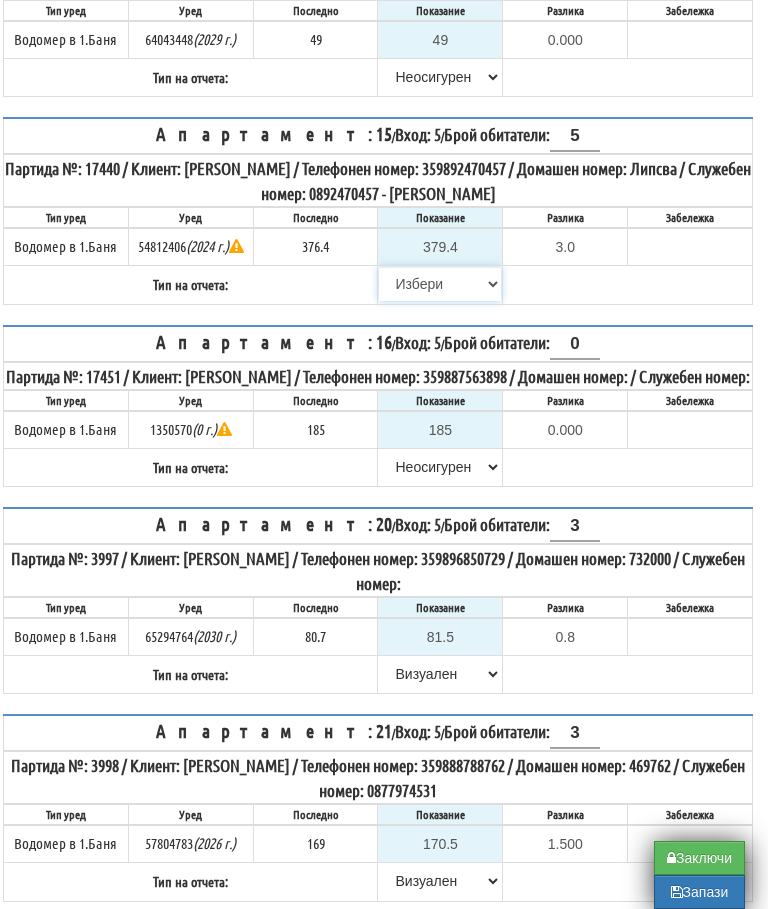 select on "89c75930-9bfd-e511-80be-8d5a1dced85a" 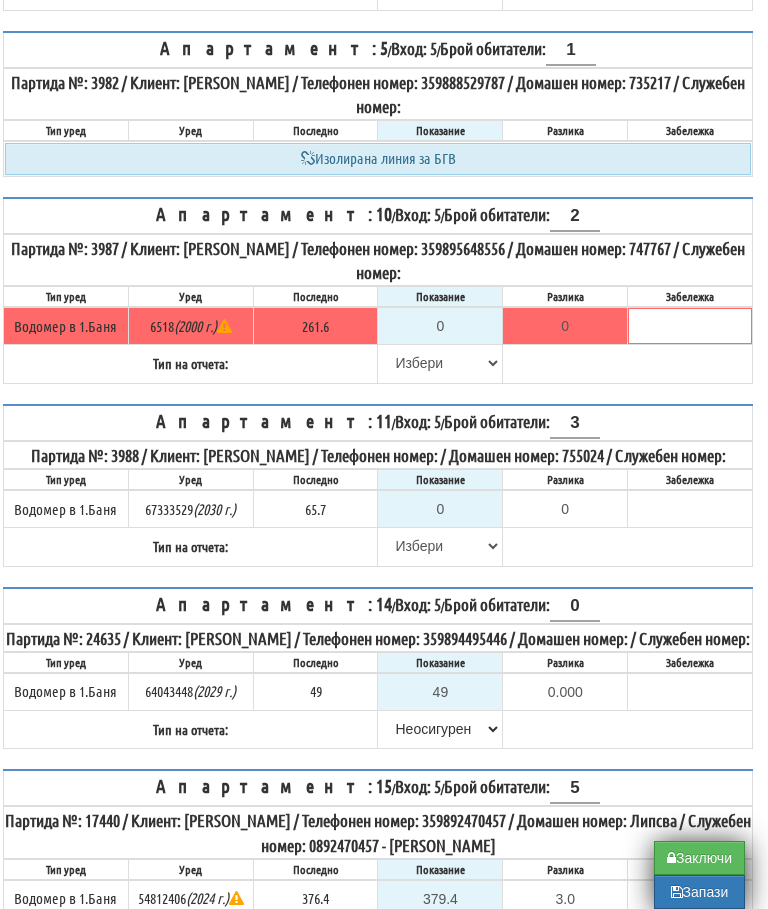 scroll, scrollTop: 942, scrollLeft: 12, axis: both 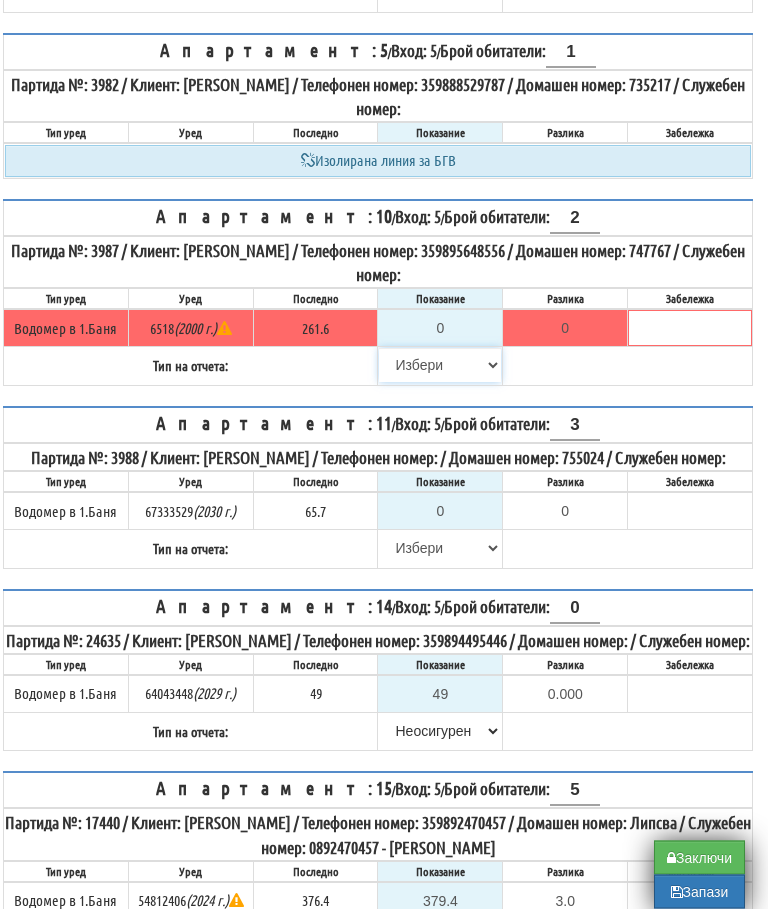 click on "[PERSON_NAME]
Телефон
Бележка
Неосигурен достъп
Самоотчет
Служебно
Дистанционен" at bounding box center (440, 366) 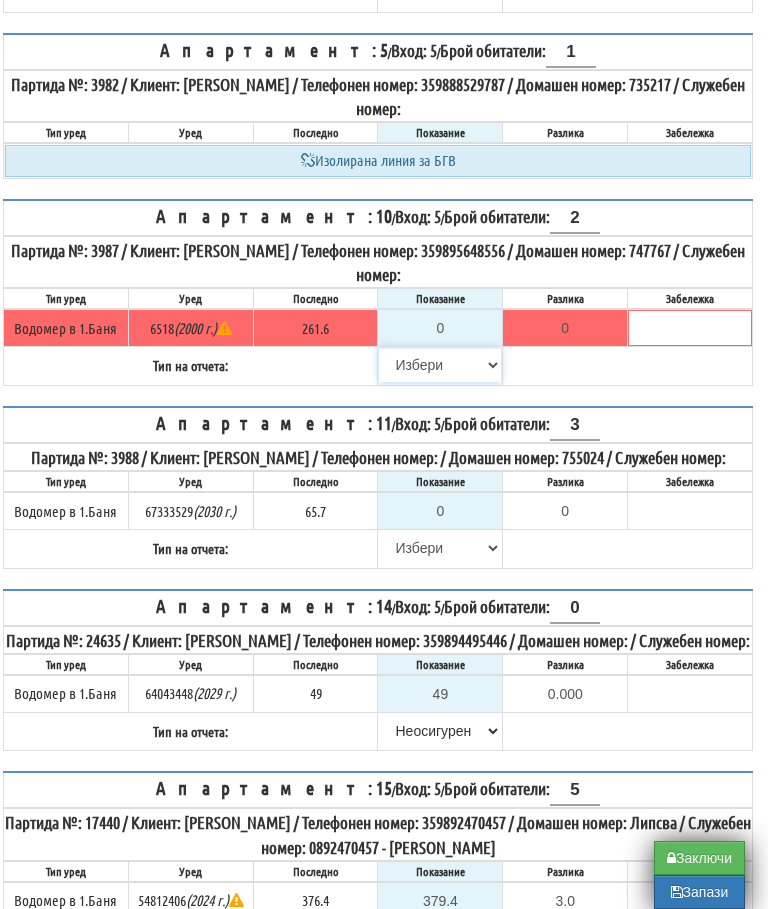 select on "8cc75930-9bfd-e511-80be-8d5a1dced85a" 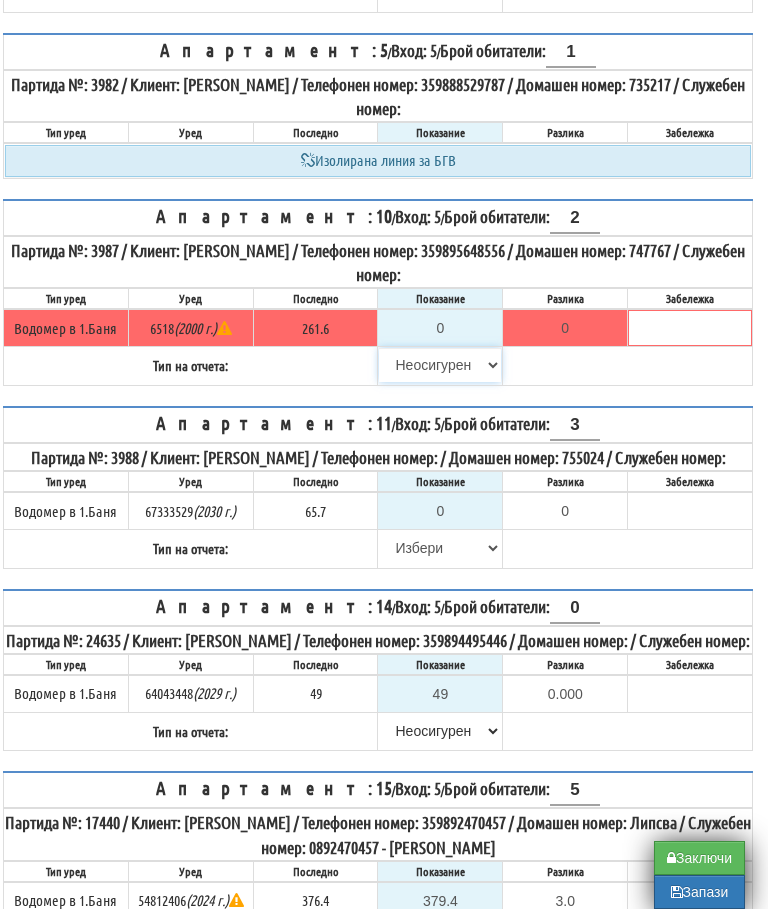 type on "261.6" 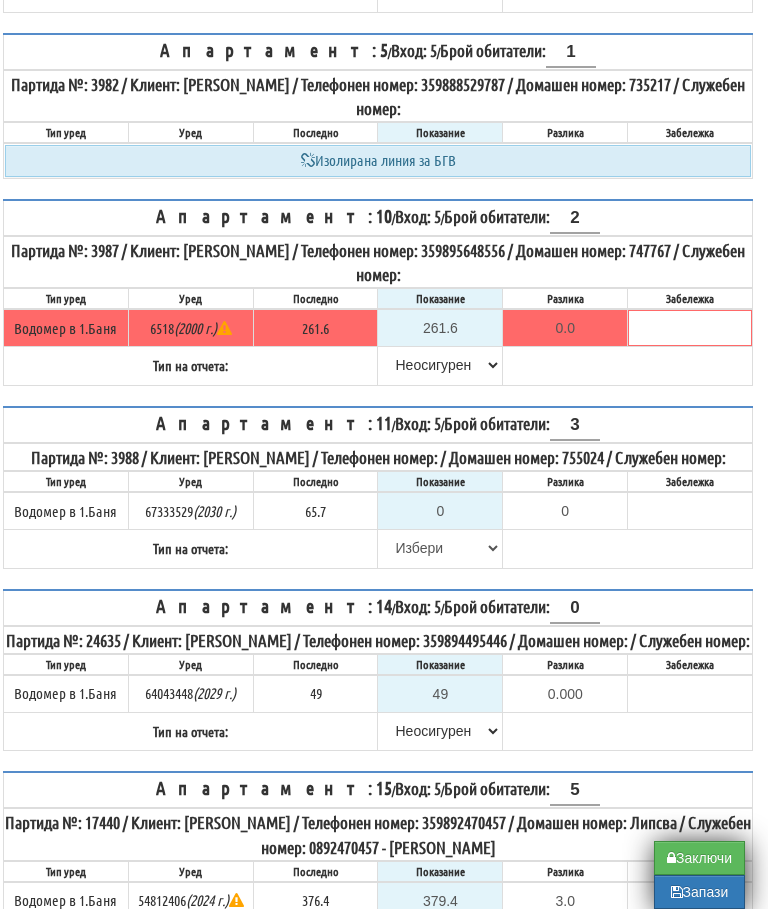 click on "Показание" at bounding box center (440, 481) 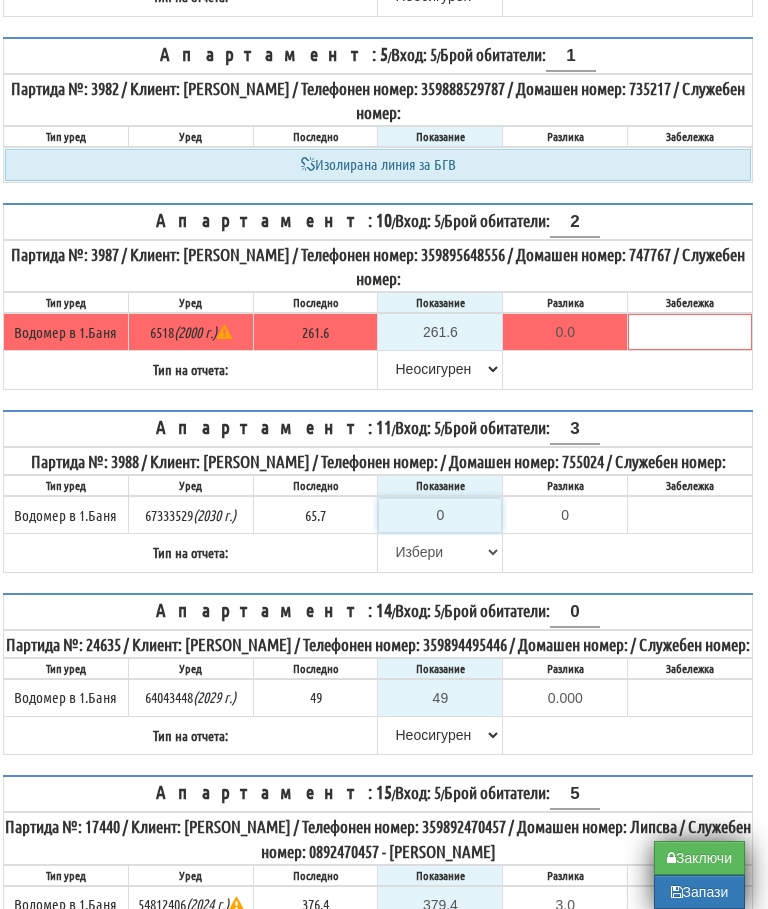 click on "0" at bounding box center (440, 515) 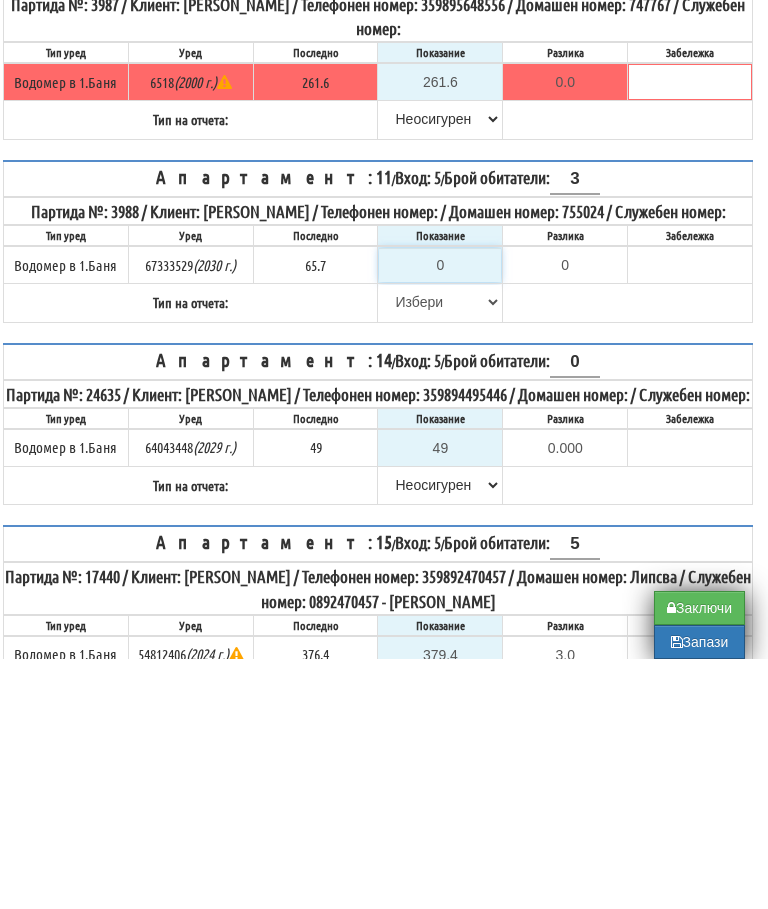 type on "6" 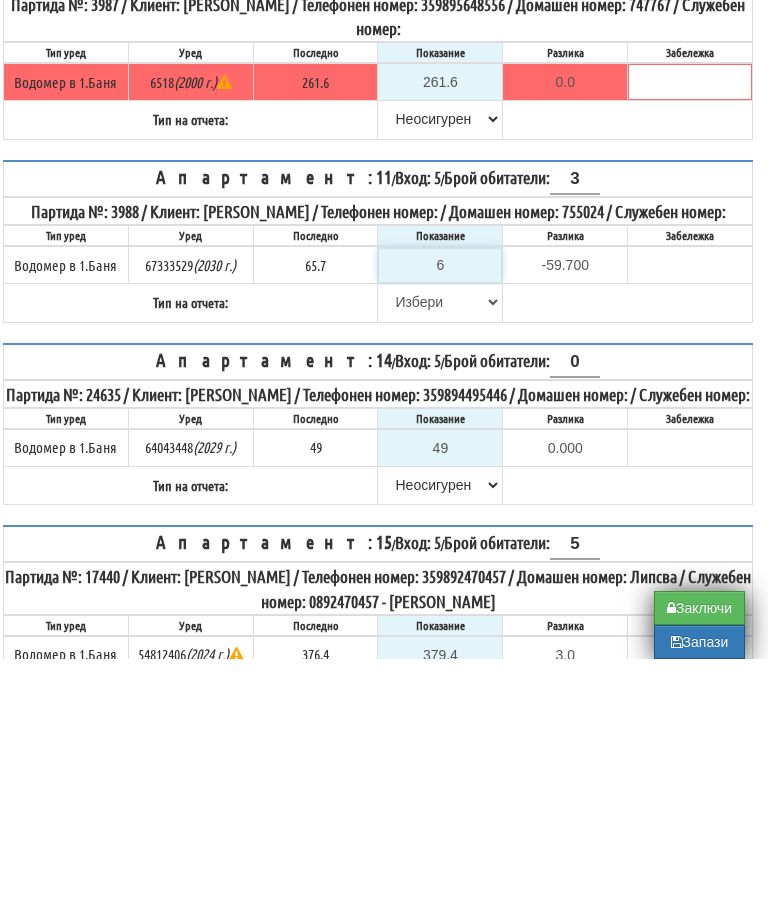 type on "66" 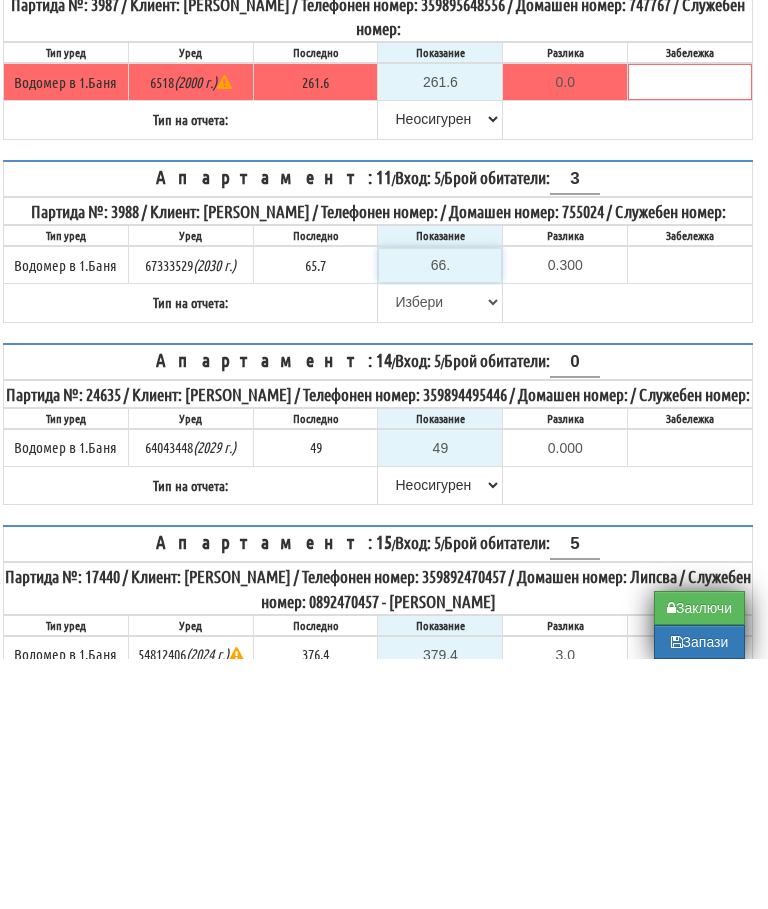 type on "66.2" 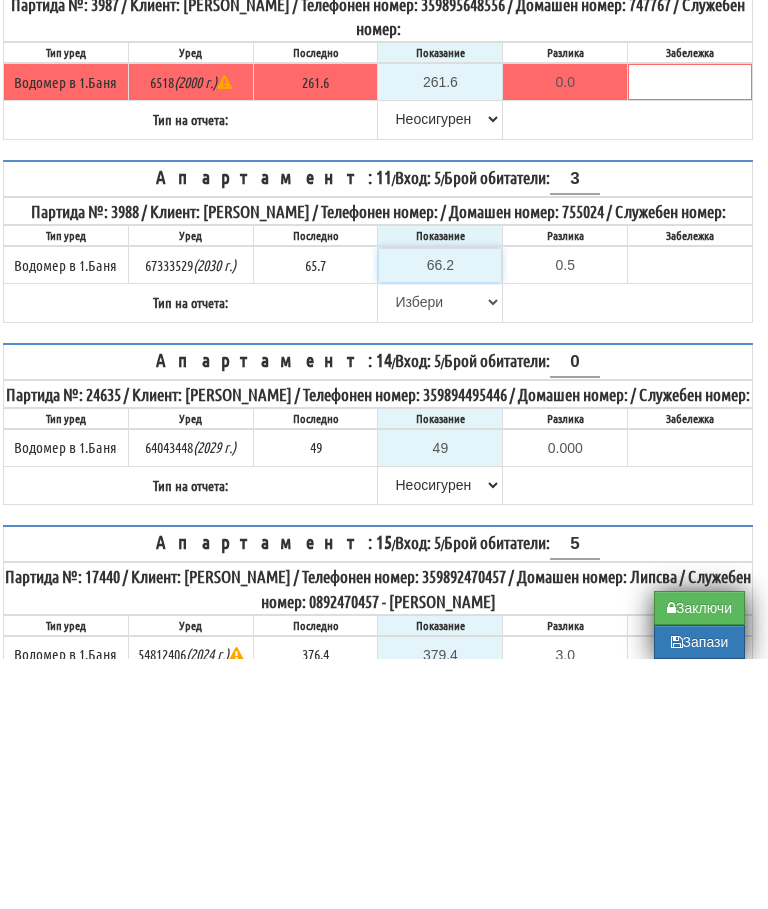 type on "66.2" 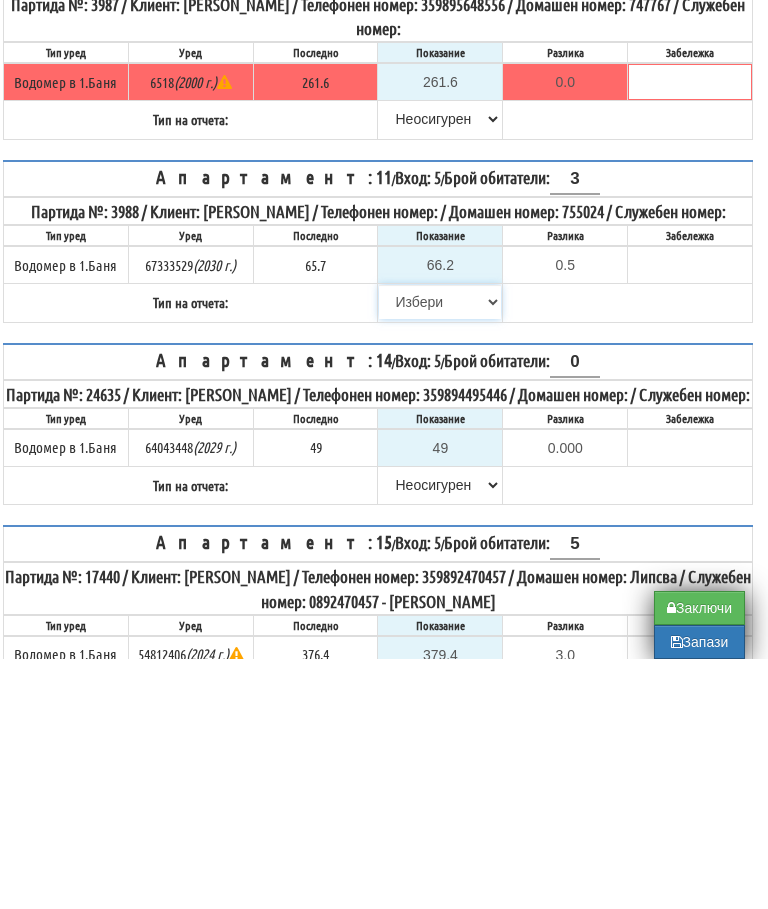 click on "[PERSON_NAME]
Телефон
Бележка
Неосигурен достъп
Самоотчет
Служебно
Дистанционен" at bounding box center (440, 552) 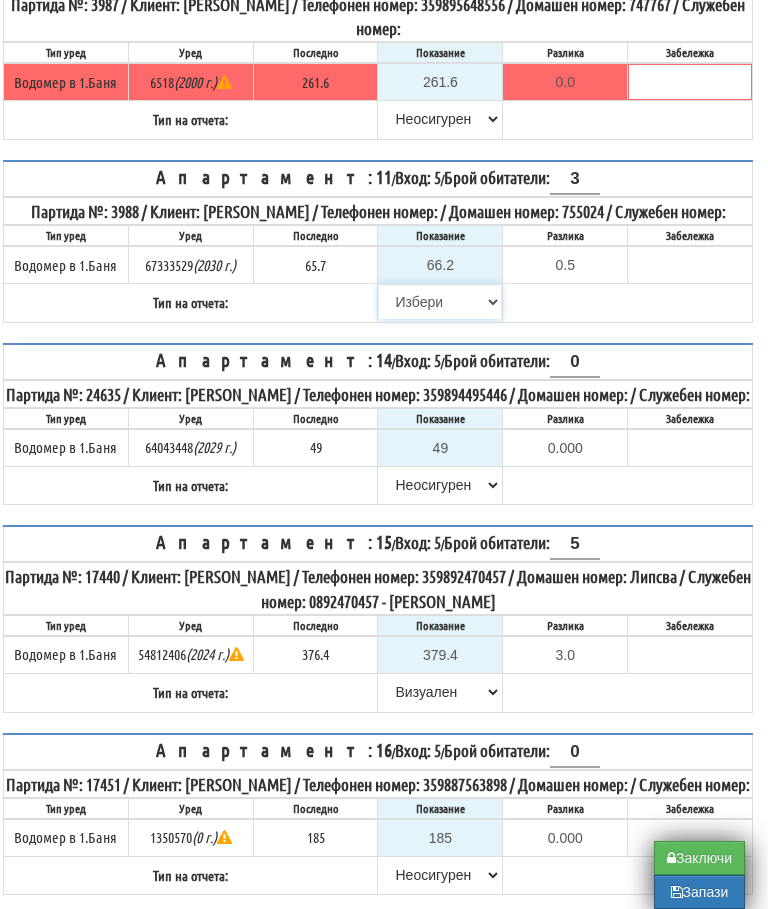 select on "89c75930-9bfd-e511-80be-8d5a1dced85a" 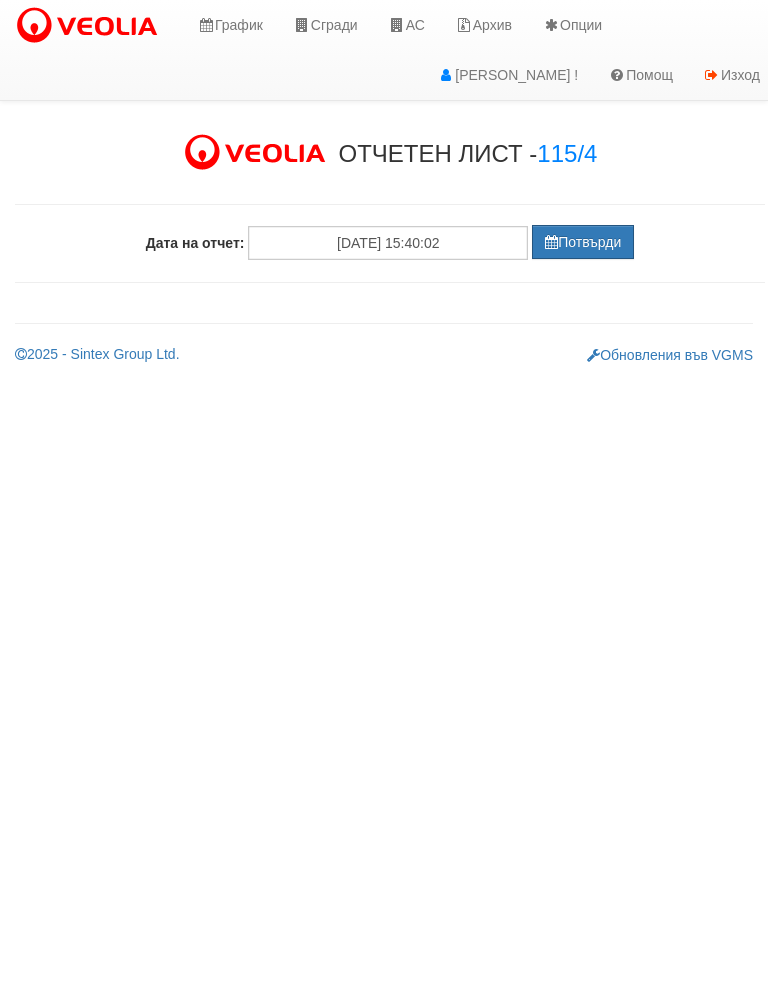 scroll, scrollTop: 0, scrollLeft: 0, axis: both 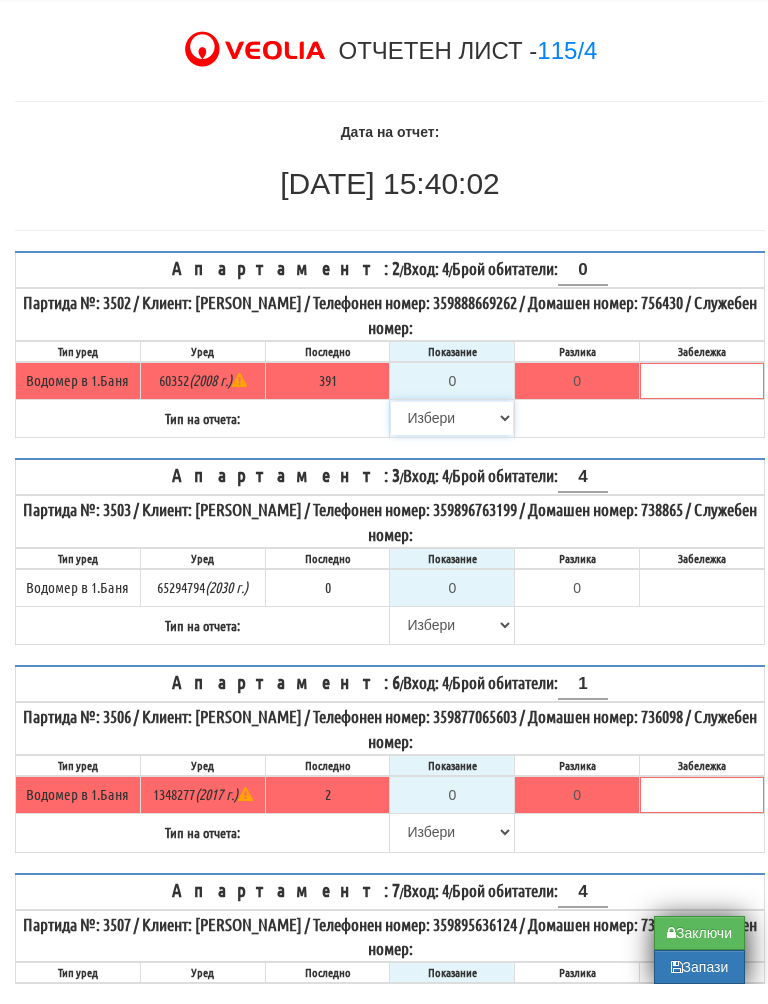 click on "Избери
Визуален
Телефон
Бележка
Неосигурен достъп
Самоотчет
Служебно
Дистанционен" at bounding box center [452, 438] 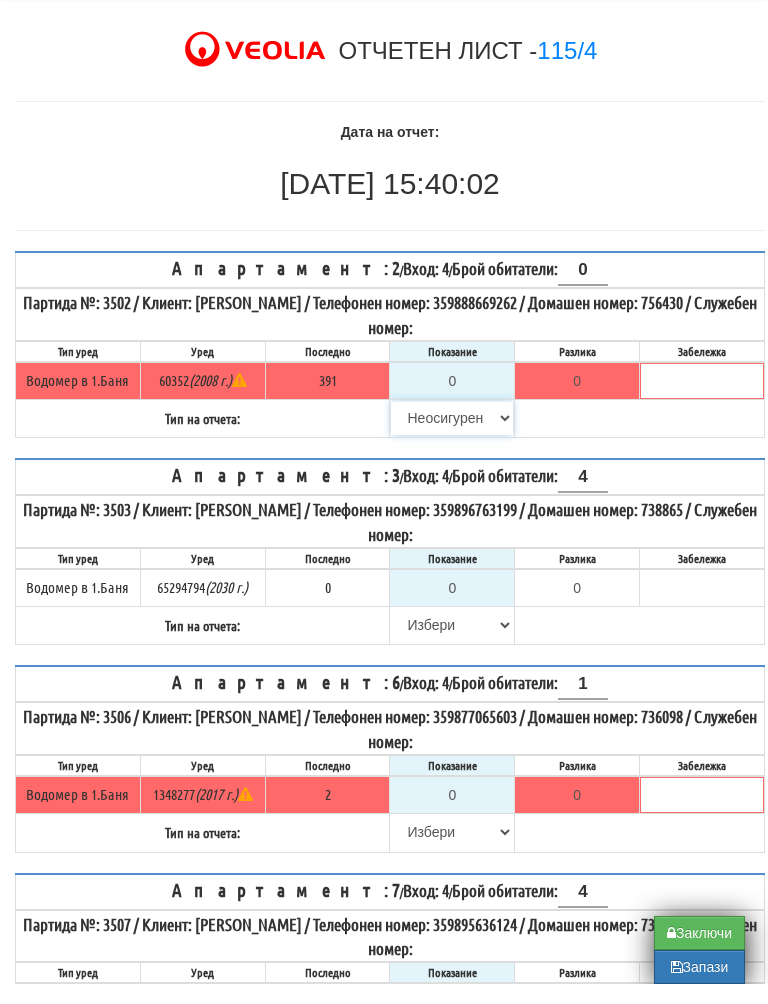 type on "391" 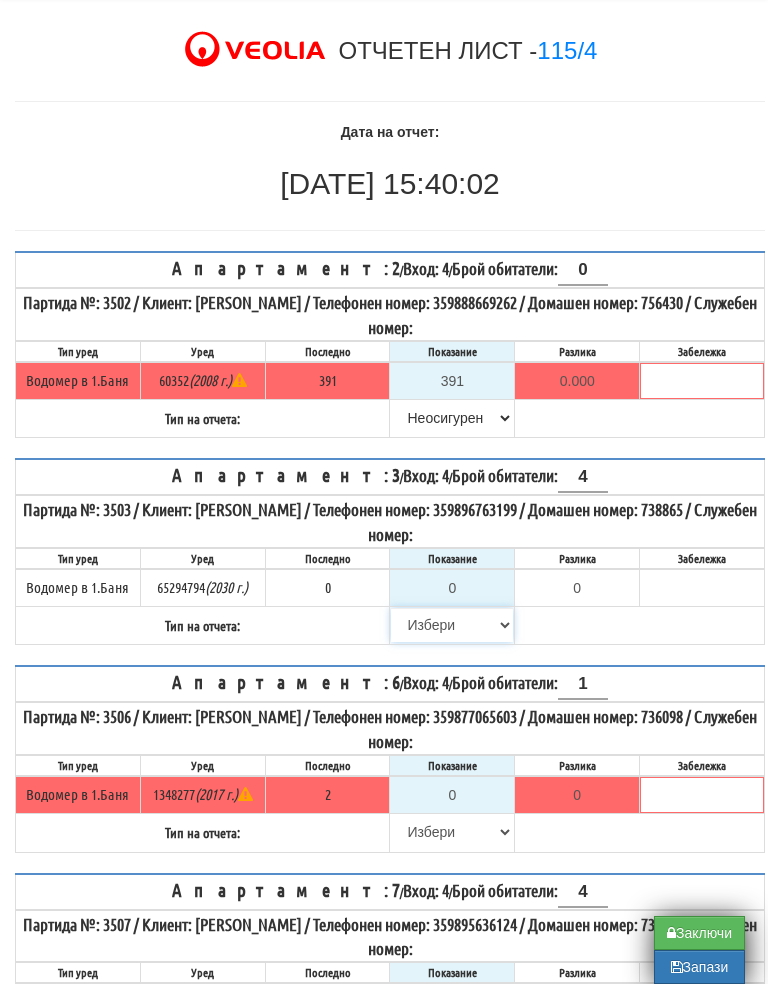 click on "Избери
Визуален
Телефон
Бележка
Неосигурен достъп
Самоотчет
Служебно
Дистанционен" at bounding box center [452, 645] 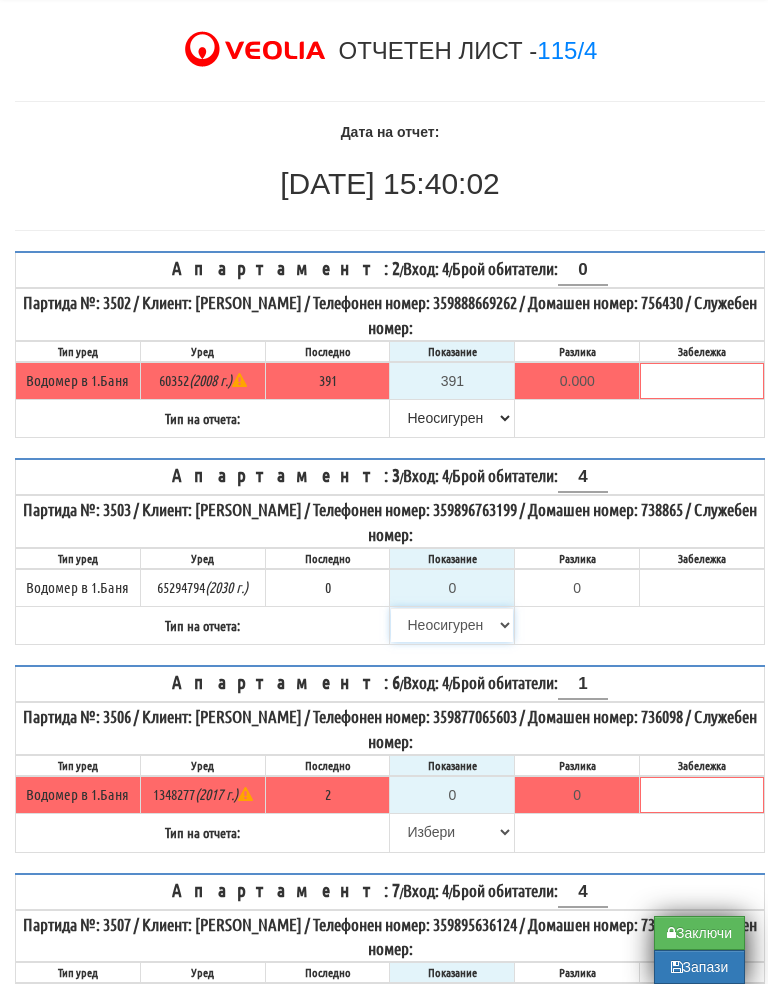 type on "0.000" 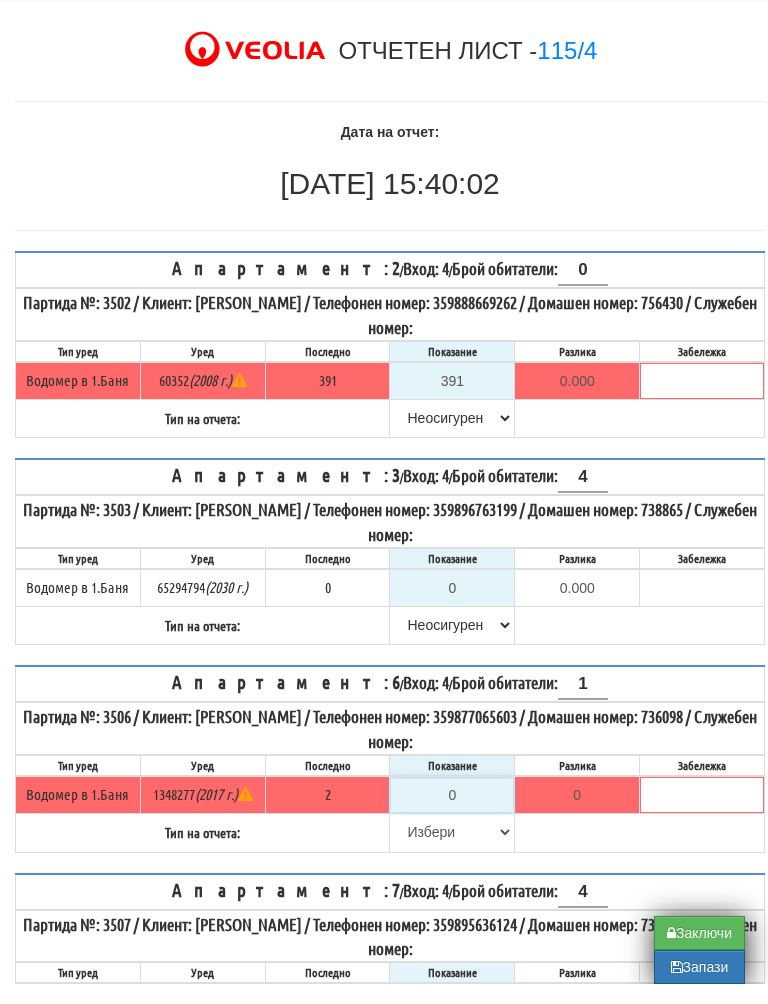 click on "0" at bounding box center [452, 815] 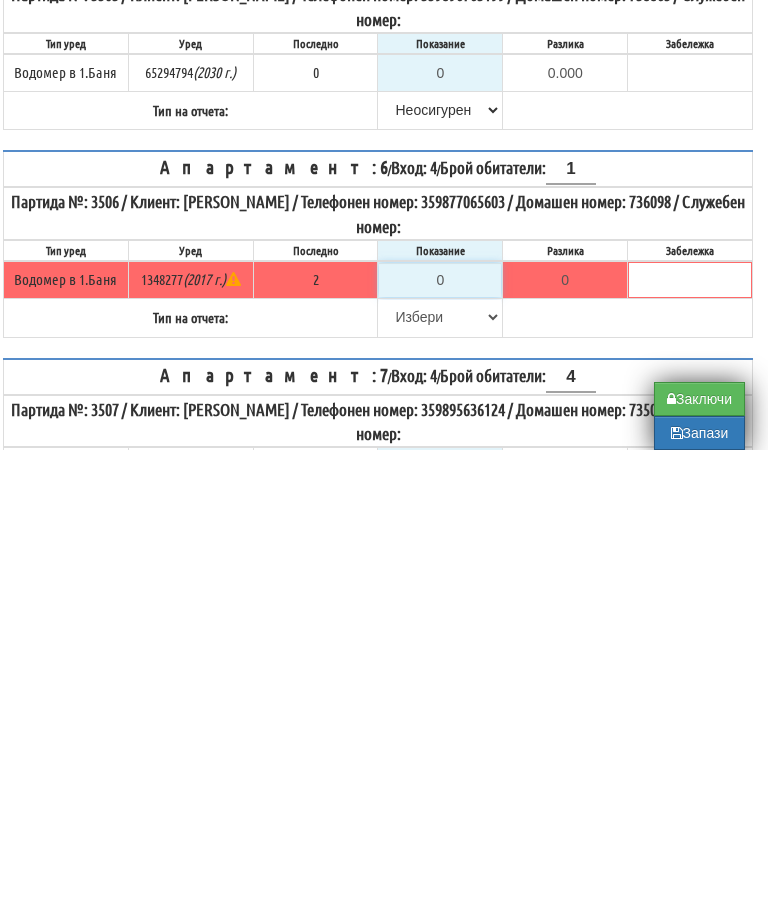 scroll, scrollTop: 254, scrollLeft: 12, axis: both 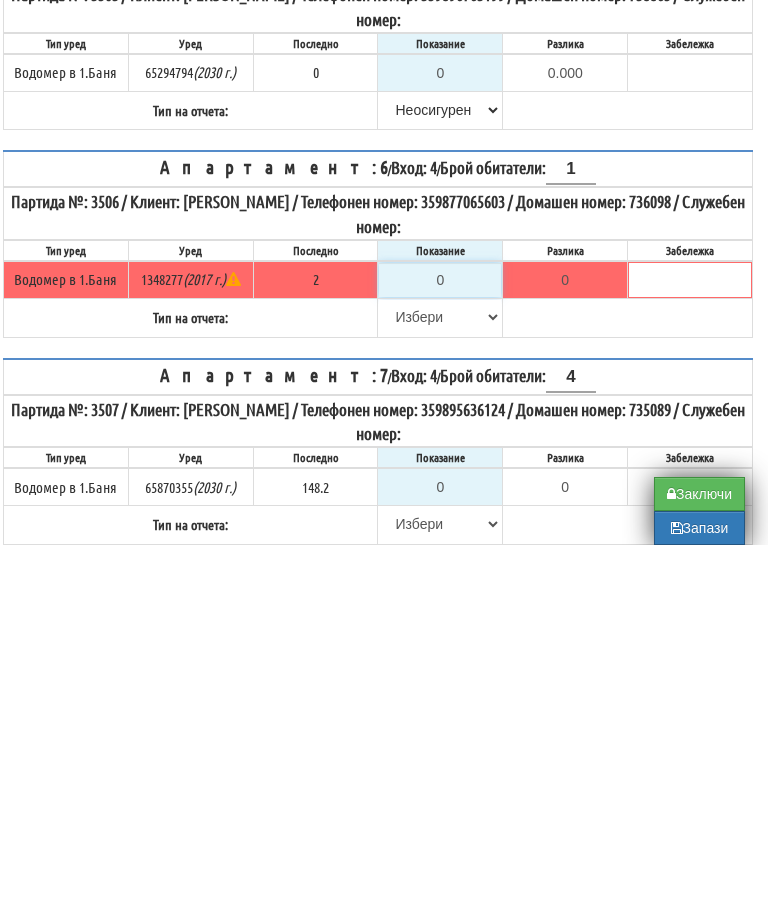 type on "2" 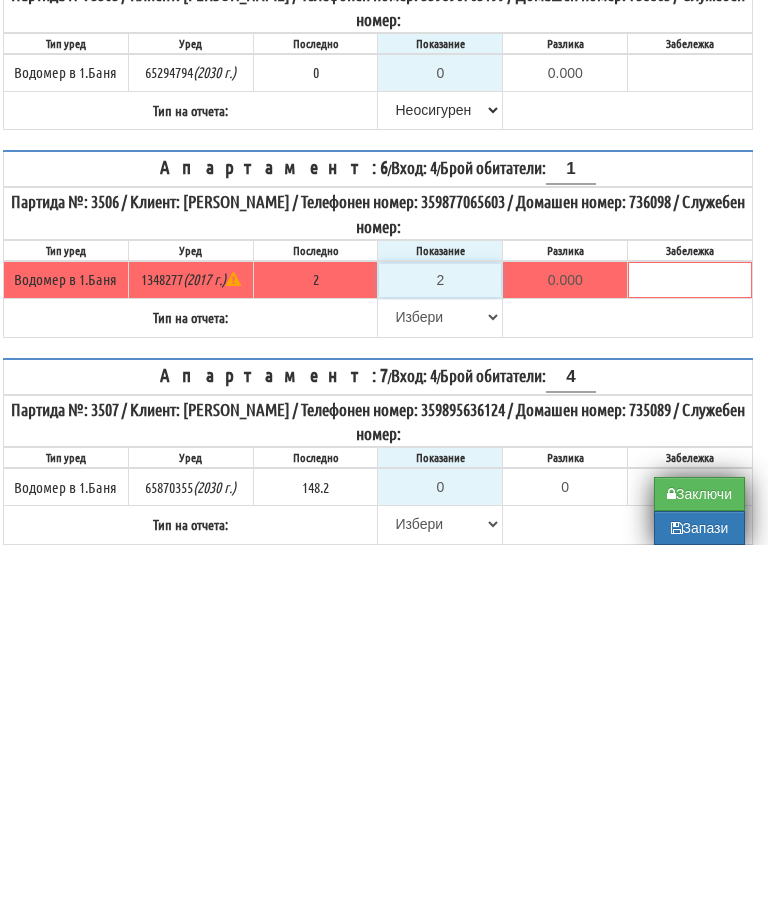 type on "2" 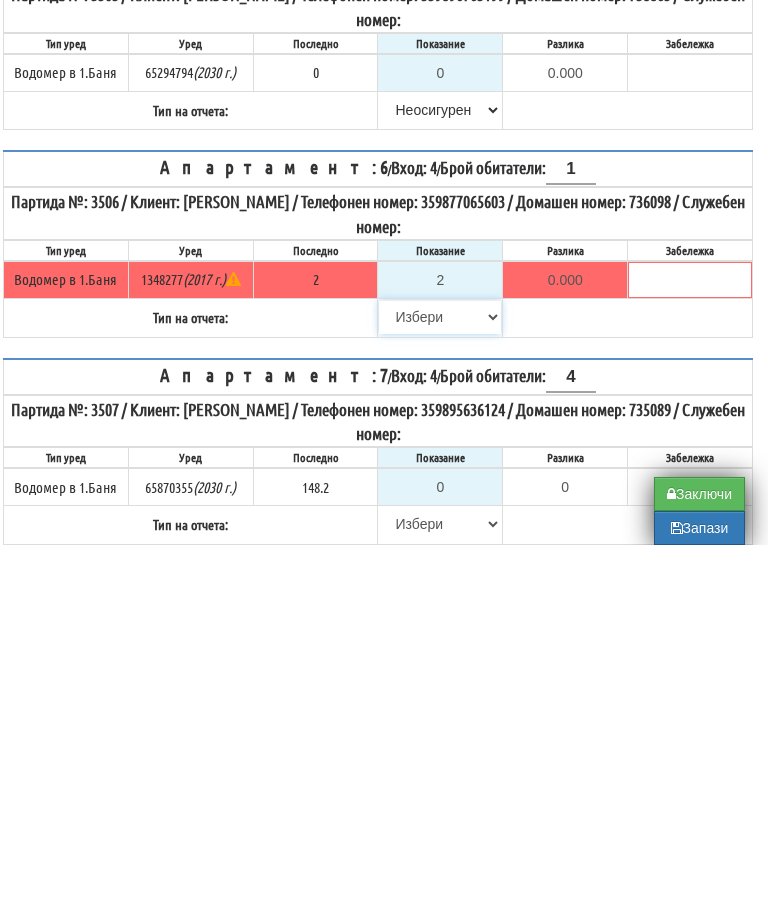 click on "Избери
Визуален
Телефон
Бележка
Неосигурен достъп
Самоотчет
Служебно
Дистанционен" at bounding box center [440, 681] 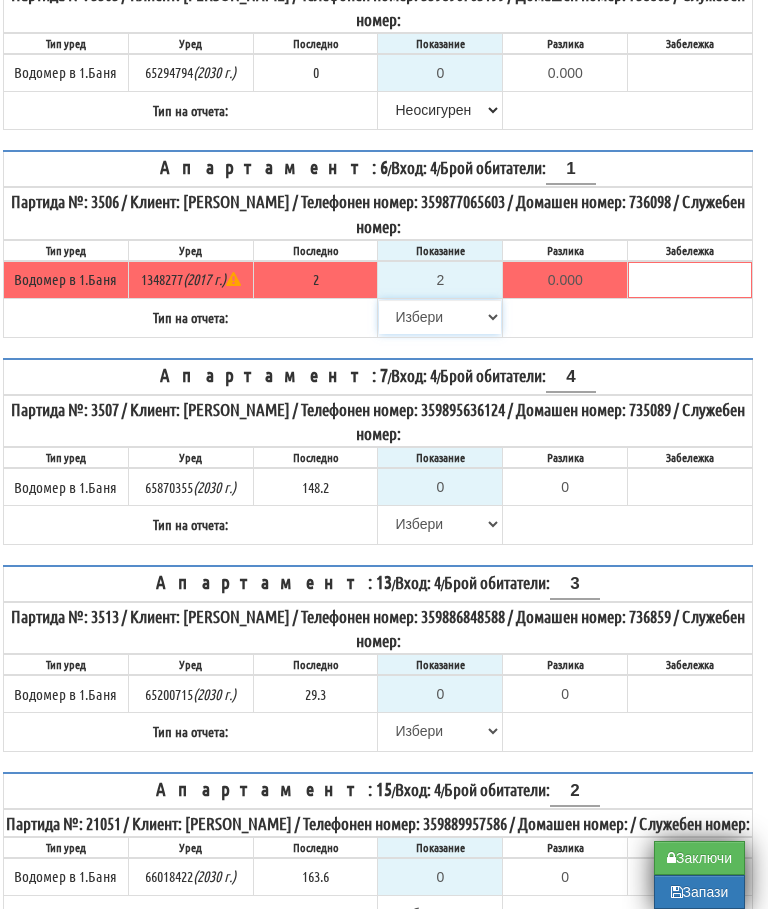 select on "8ac75930-9bfd-e511-80be-8d5a1dced85a" 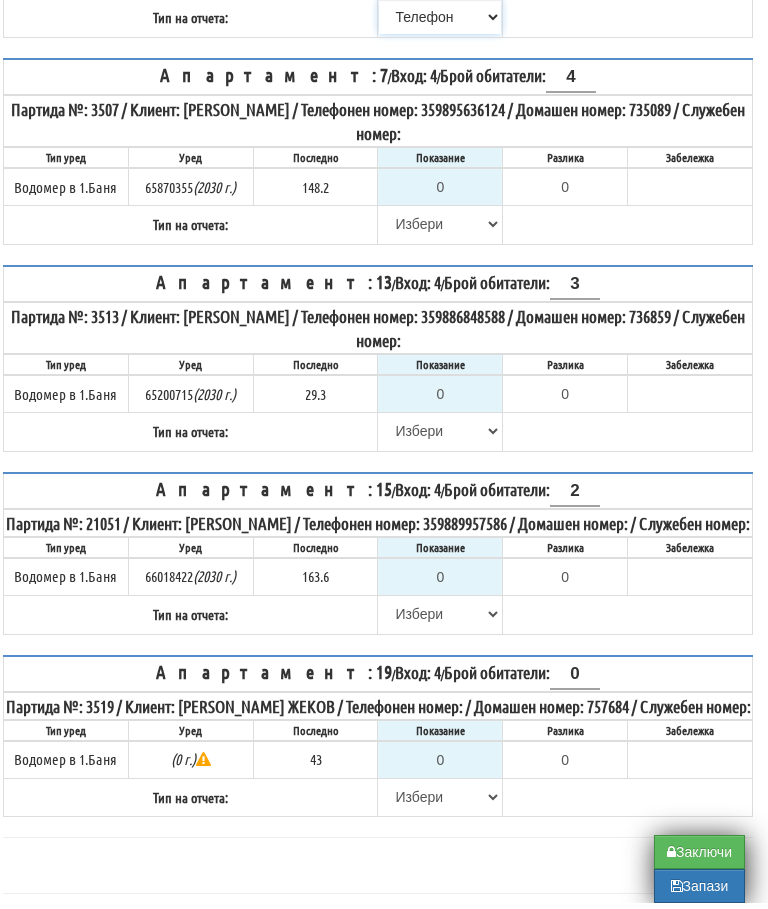 scroll, scrollTop: 987, scrollLeft: 12, axis: both 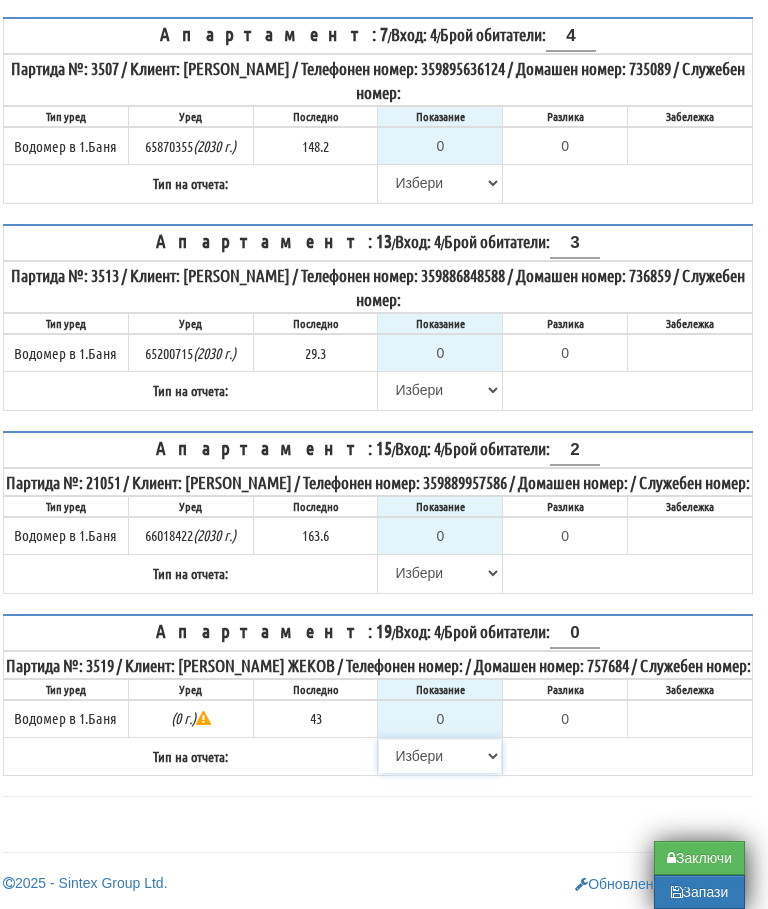 click on "Избери
Визуален
Телефон
Бележка
Неосигурен достъп
Самоотчет
Служебно
Дистанционен" at bounding box center (440, 756) 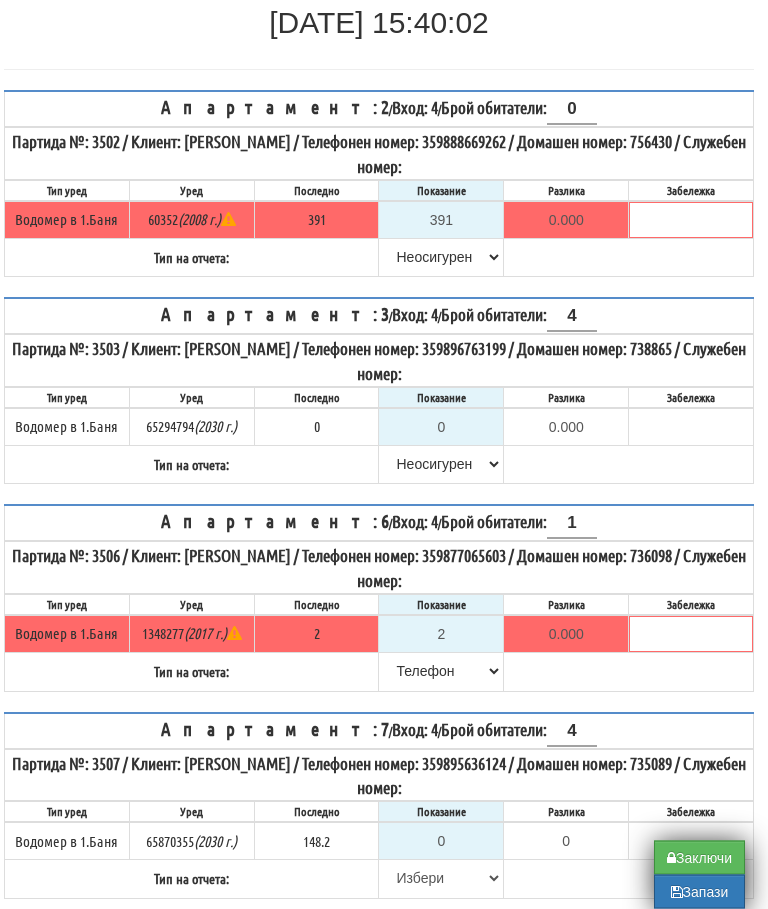 scroll, scrollTop: 264, scrollLeft: 9, axis: both 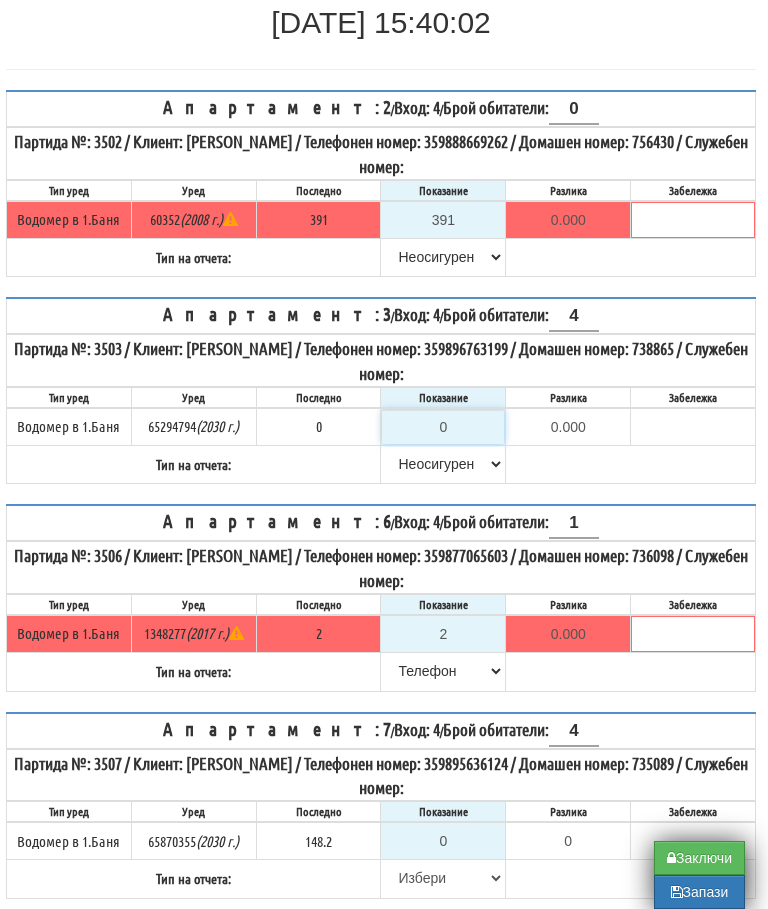 click on "0" at bounding box center [443, 427] 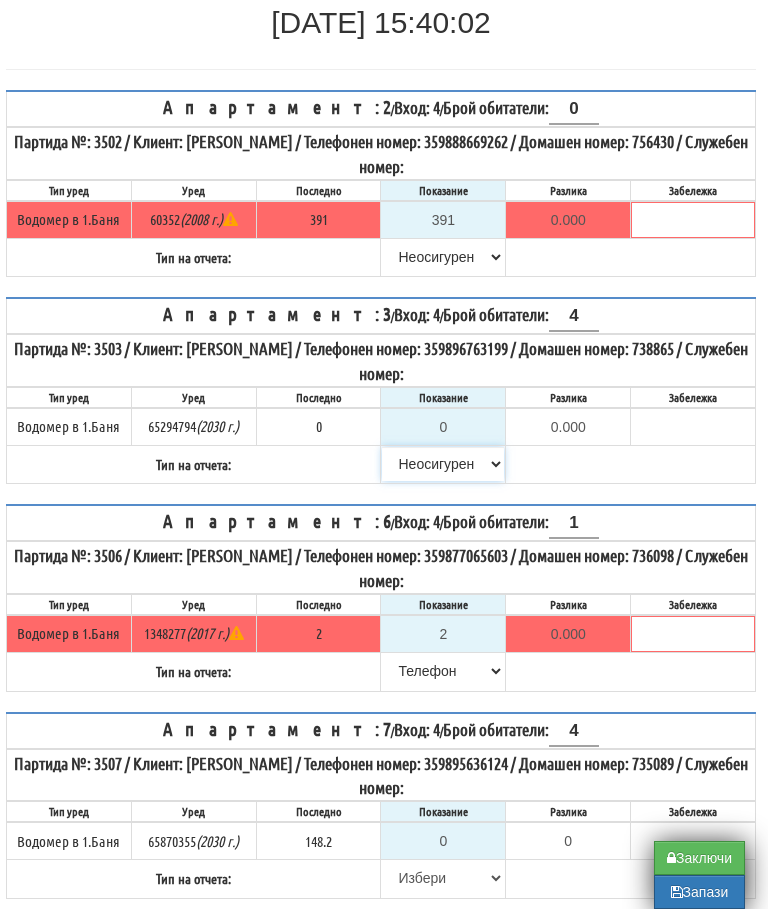 click on "[PERSON_NAME]
Телефон
Бележка
Неосигурен достъп
Самоотчет
Служебно
Дистанционен" at bounding box center (443, 464) 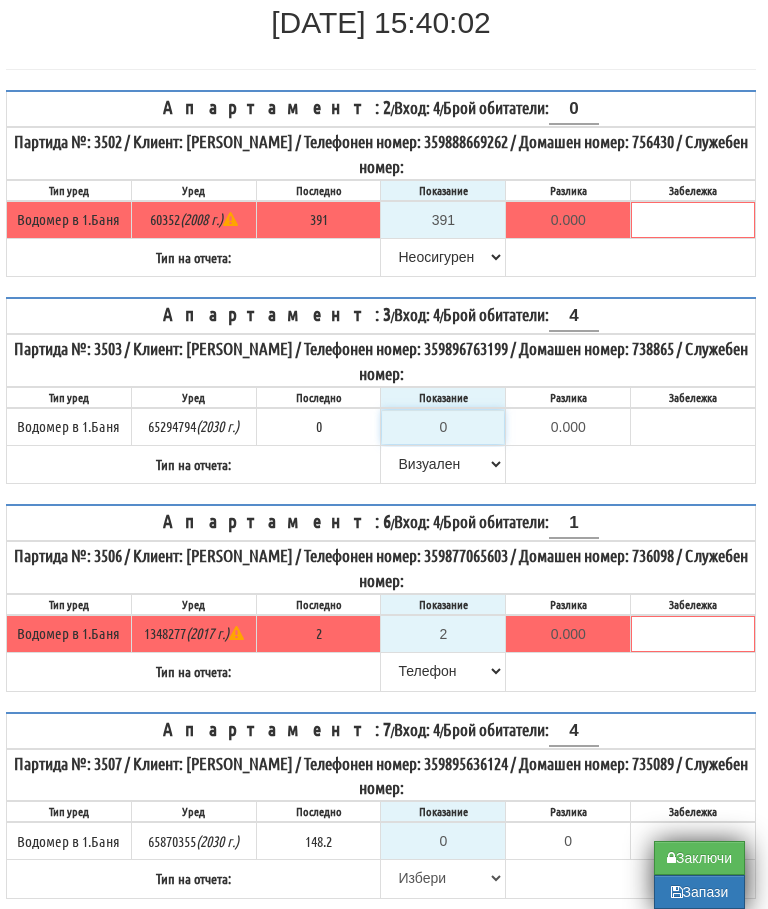 click on "0" at bounding box center (443, 427) 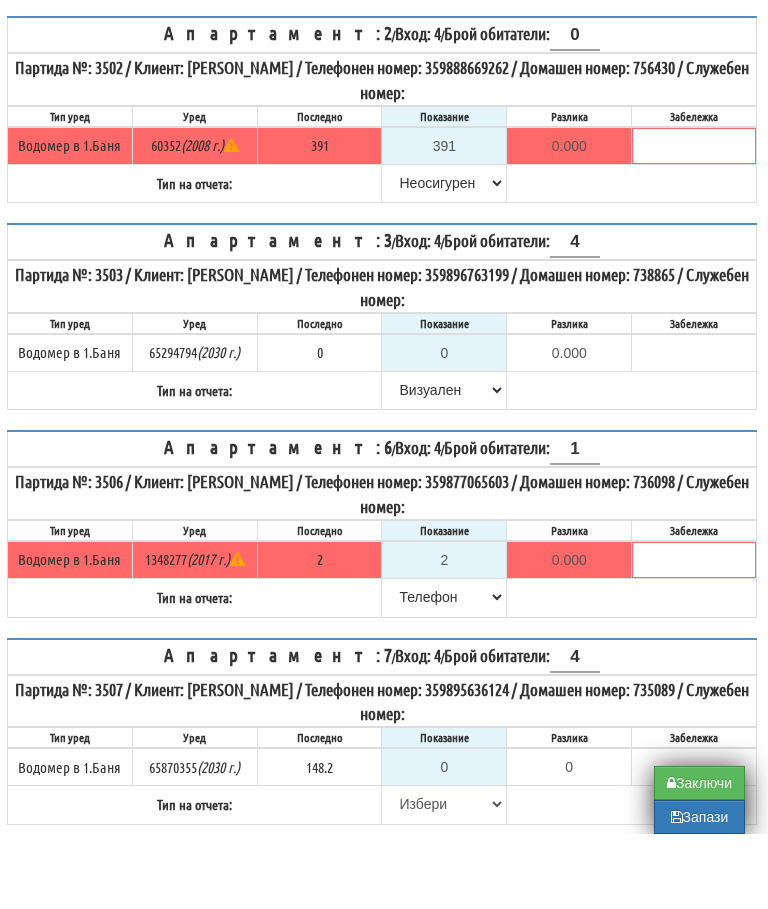 click on "Апартамент:
3
/
Вход:
4
/
Брой обитатели:
4
Партида №:
3503
/
Клиент:
ДИМО ГОСПОДИНОВ КОЛЕВ /
Телефонен номер:
359896763199 /
Домашен номер:
738865 /
Служебен номер:
Тип уред
Уред
Последно
Показание
Разлика
Забележка
0
0" at bounding box center [382, 391] 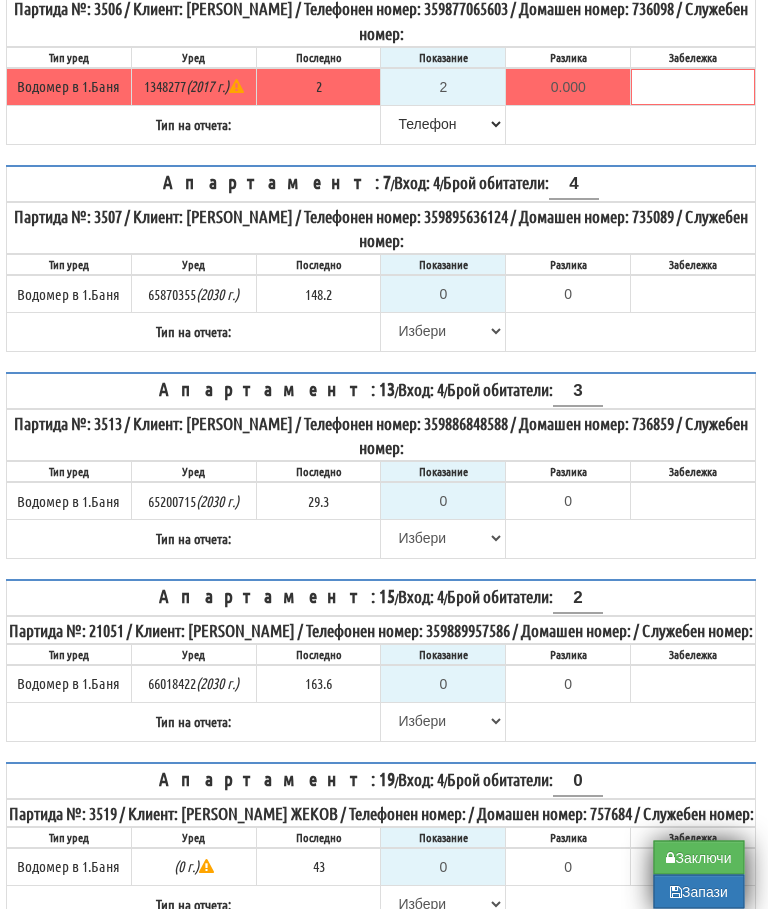 scroll, scrollTop: 815, scrollLeft: 8, axis: both 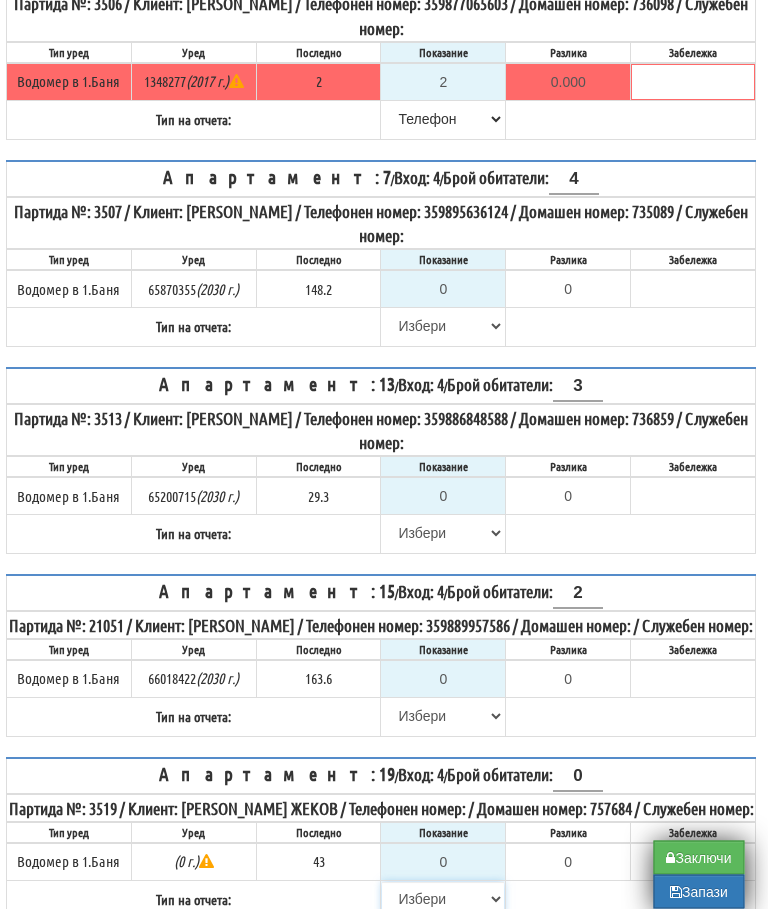 click on "[PERSON_NAME]
Телефон
Бележка
Неосигурен достъп
Самоотчет
Служебно
Дистанционен" at bounding box center (444, 900) 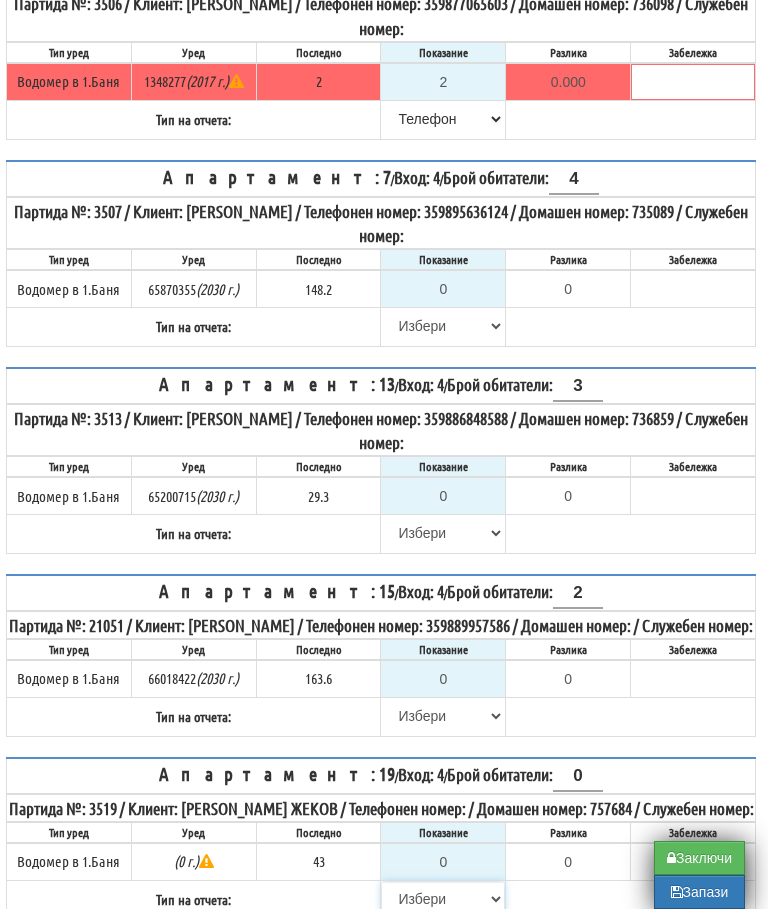 select on "8cc75930-9bfd-e511-80be-8d5a1dced85a" 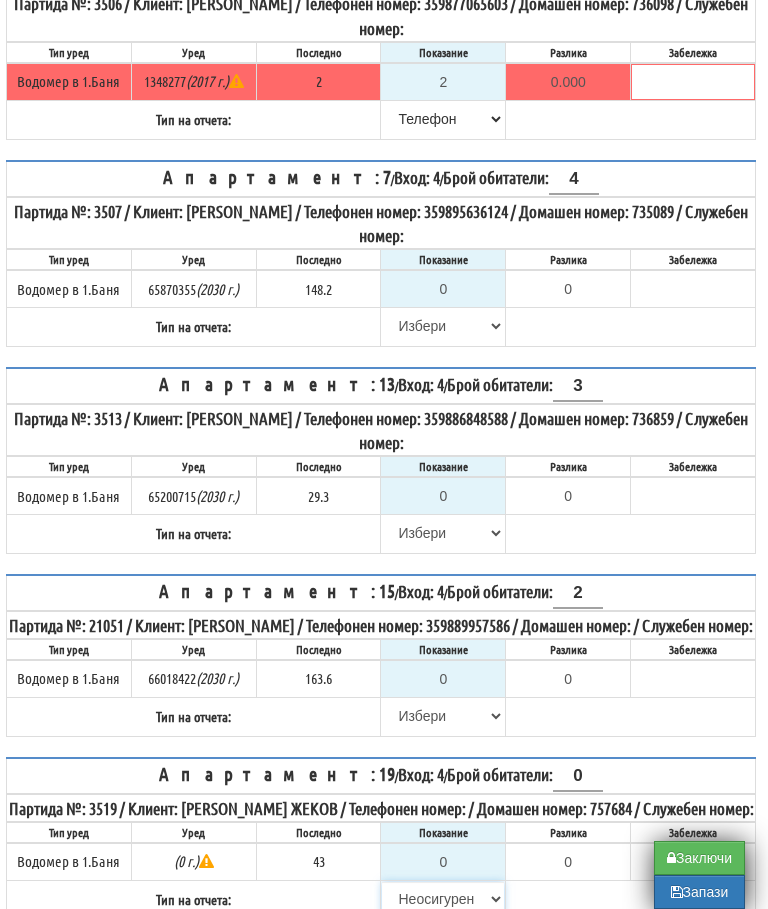 type on "43" 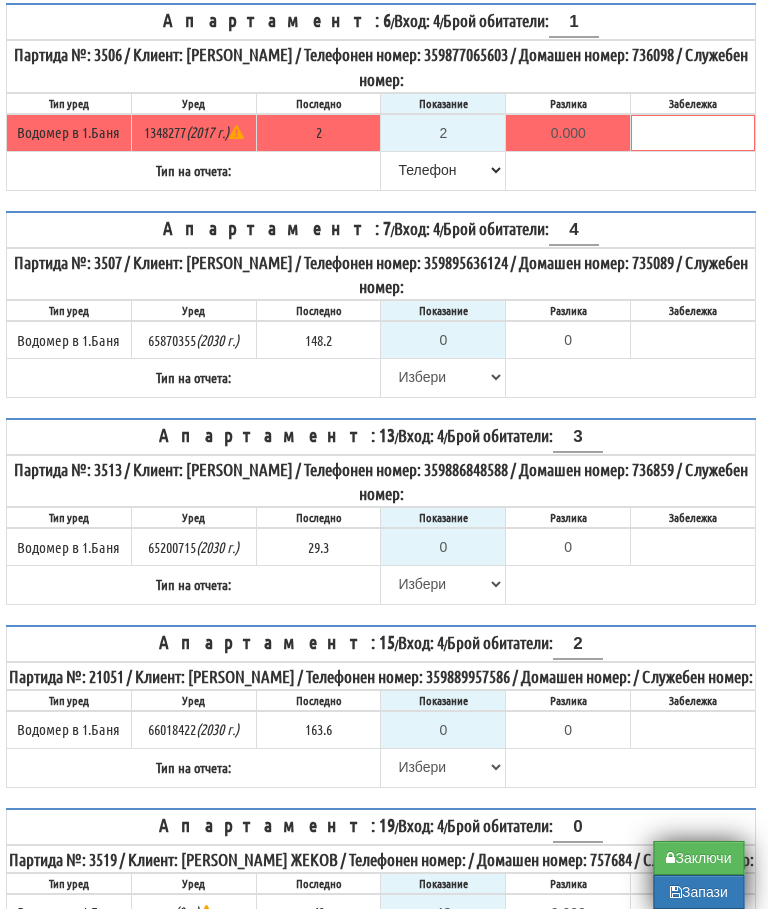 scroll, scrollTop: 762, scrollLeft: 8, axis: both 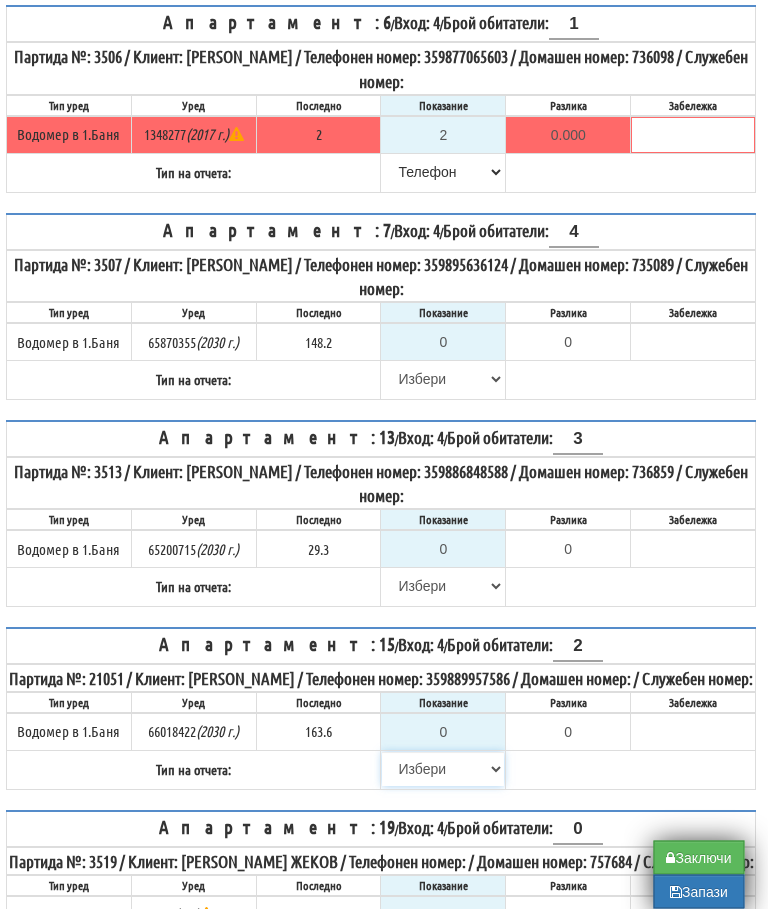 click on "[PERSON_NAME]
Телефон
Бележка
Неосигурен достъп
Самоотчет
Служебно
Дистанционен" at bounding box center [444, 770] 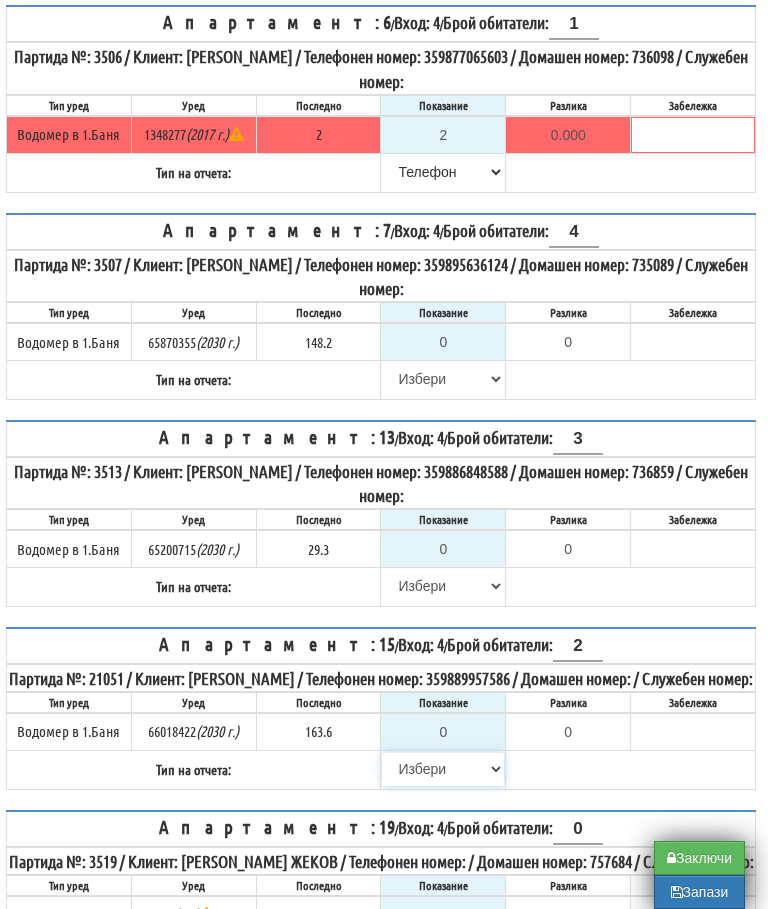 select on "8cc75930-9bfd-e511-80be-8d5a1dced85a" 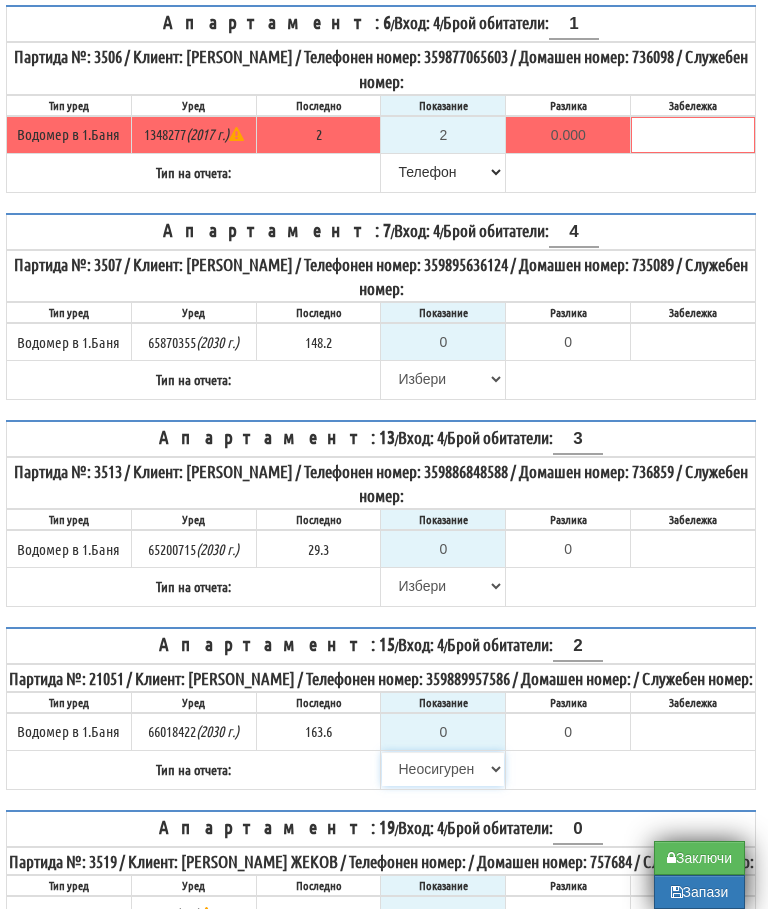 type on "163.6" 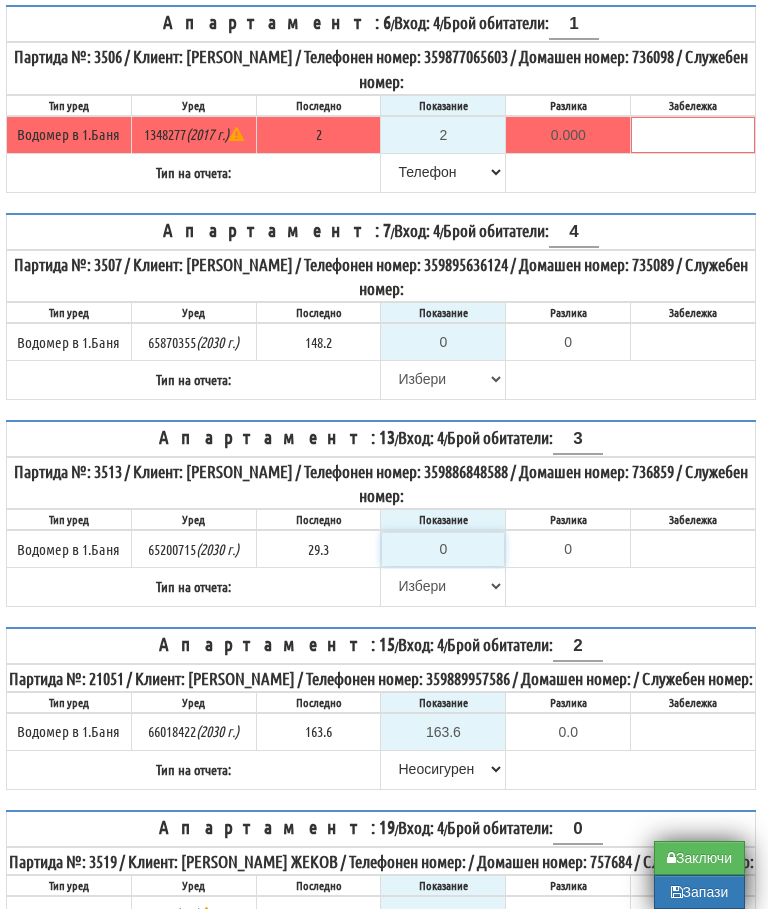 click on "0" at bounding box center (443, 549) 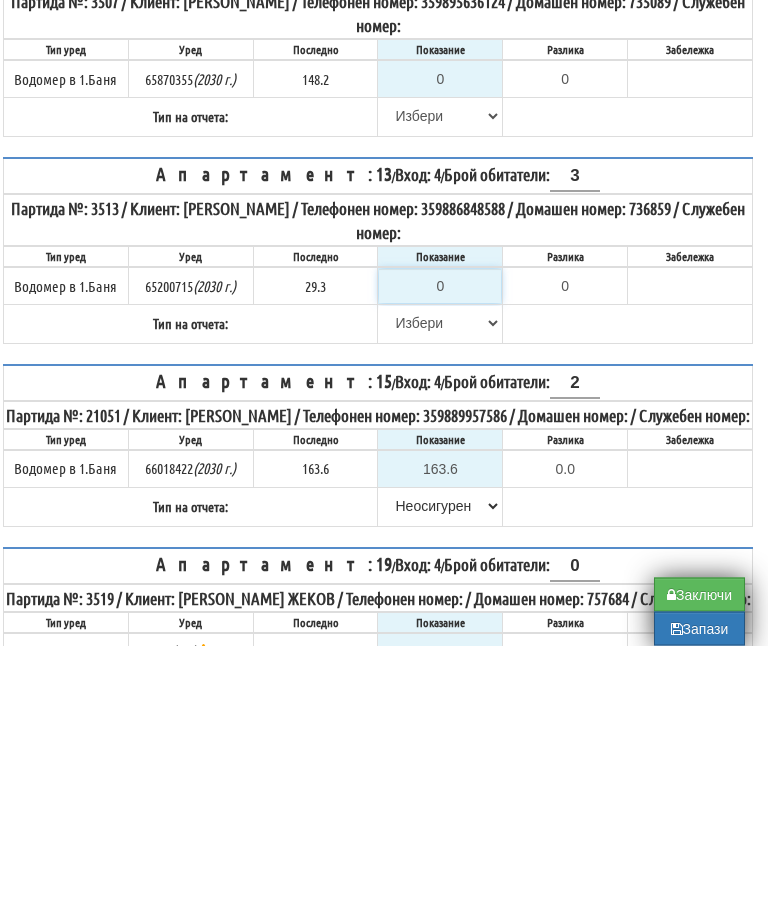type on "2" 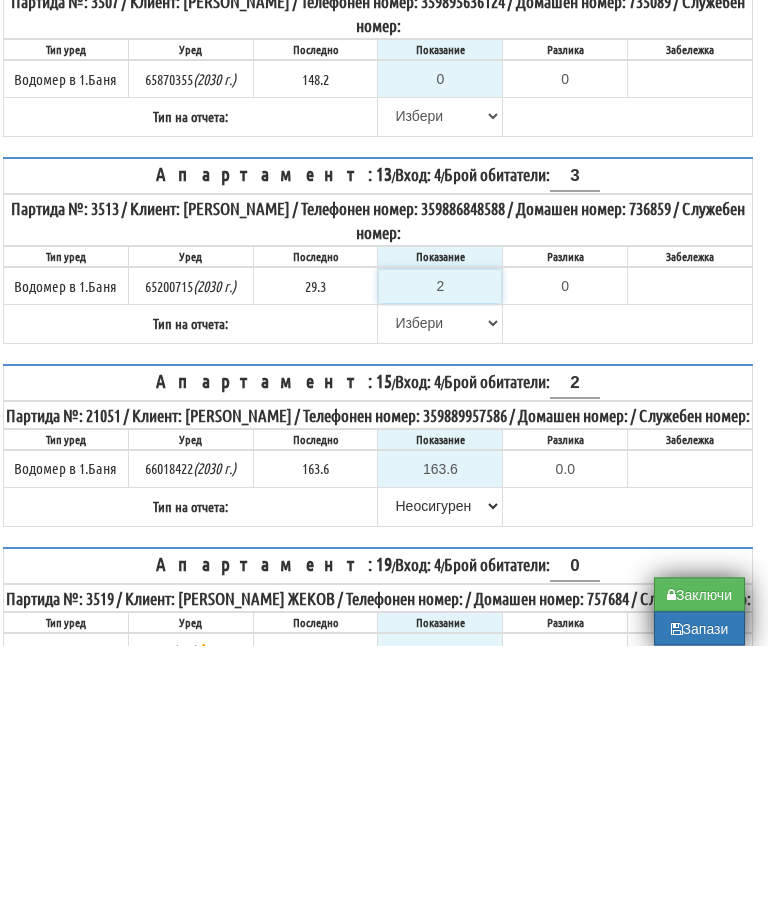 type on "-27.300" 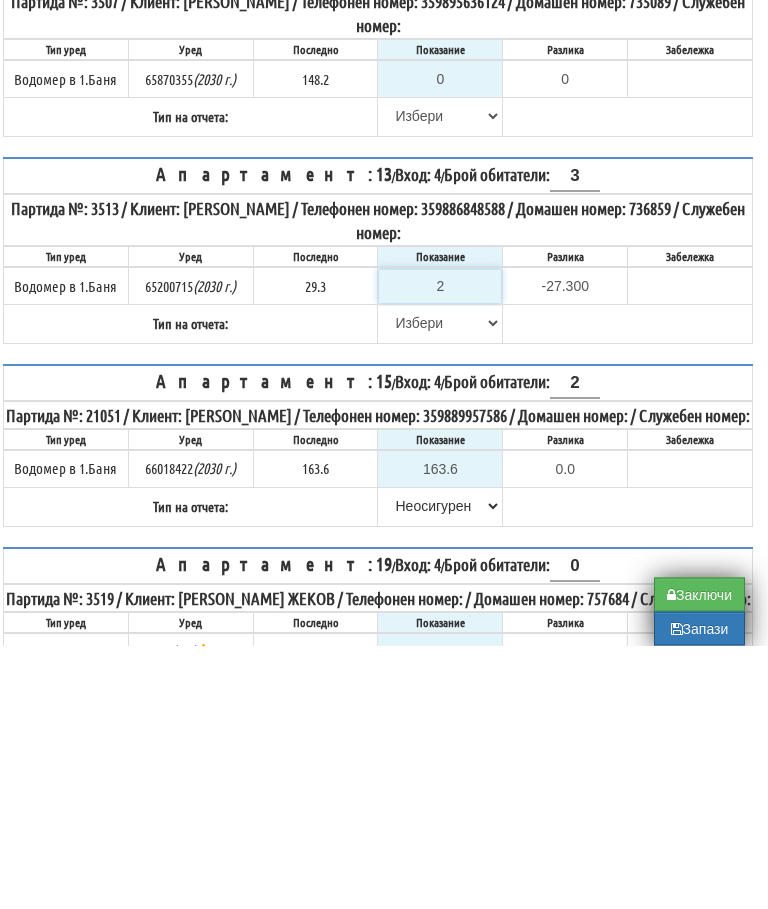 type on "29" 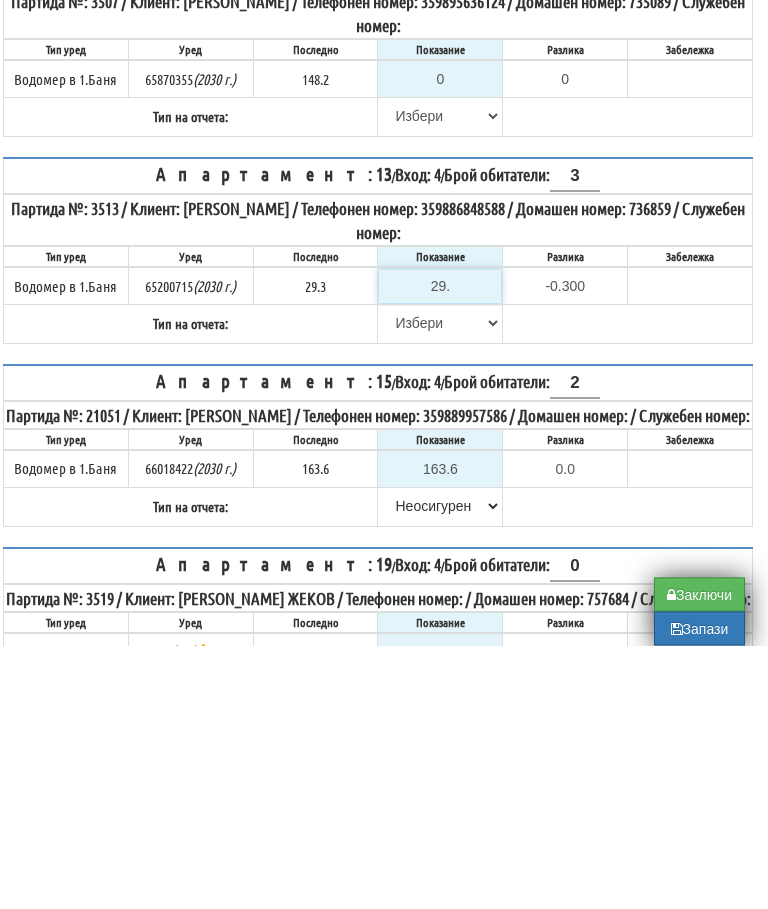 type on "29.3" 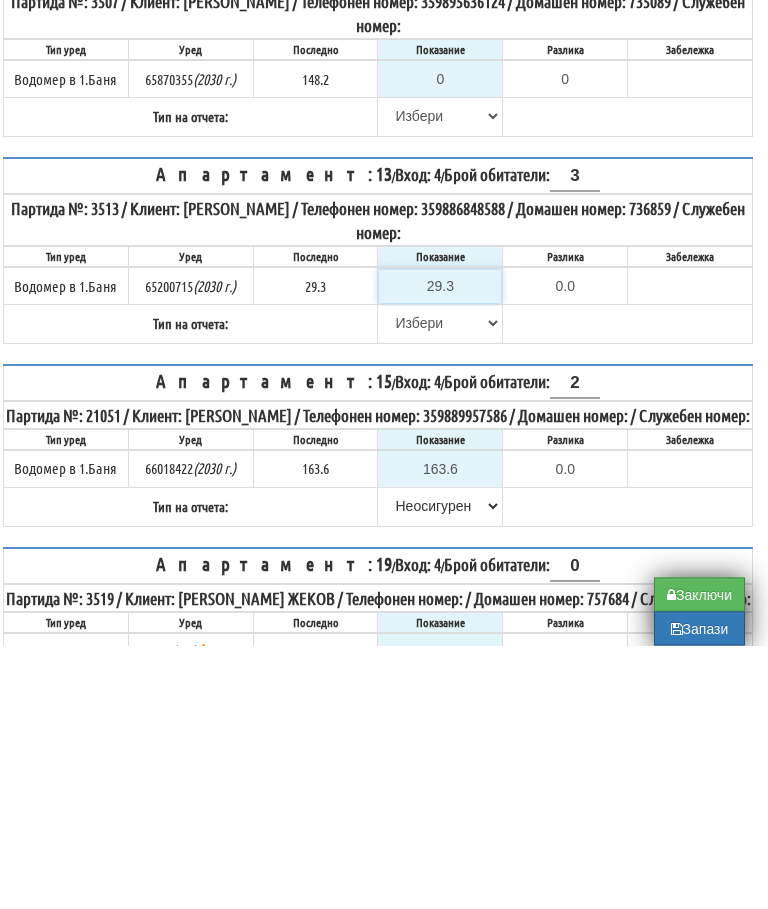 type on "29.3" 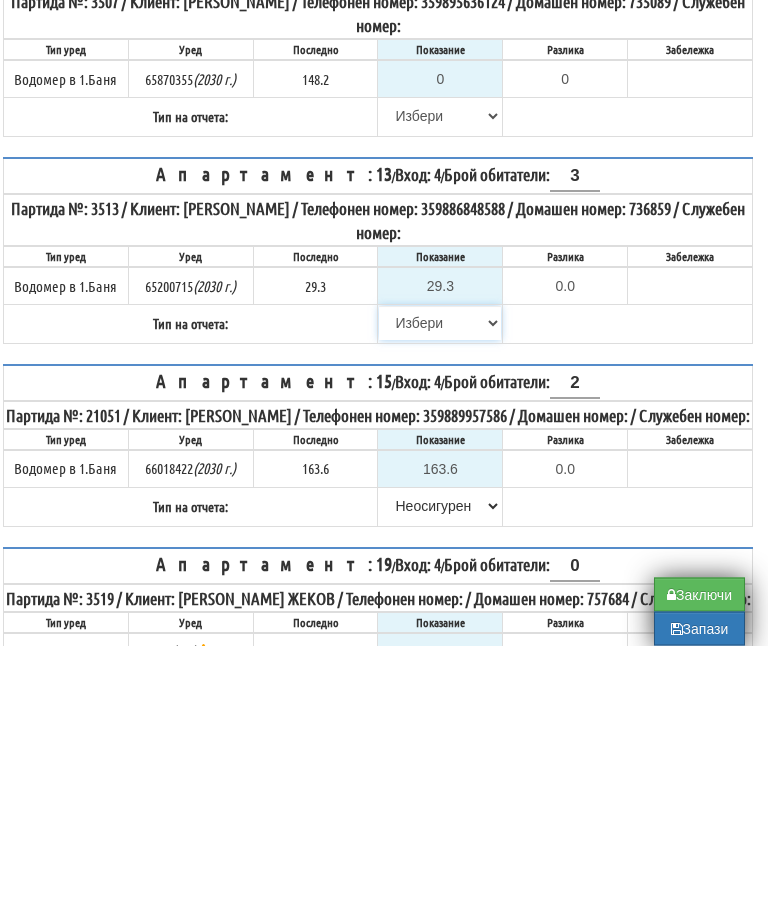 click on "[PERSON_NAME]
Телефон
Бележка
Неосигурен достъп
Самоотчет
Служебно
Дистанционен" at bounding box center [440, 587] 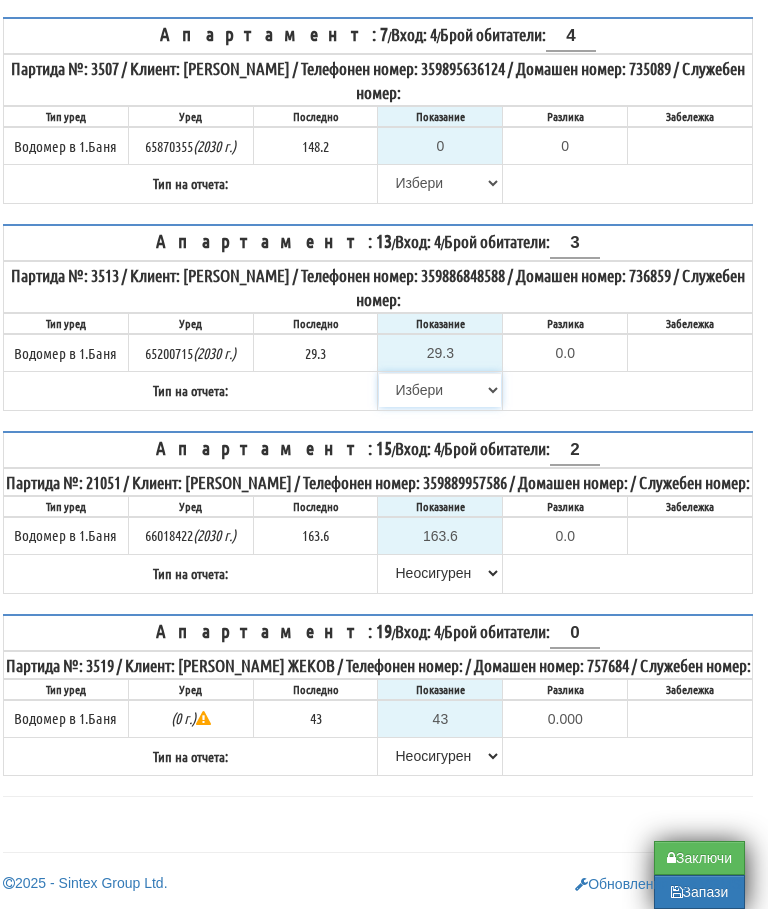 select on "8bc75930-9bfd-e511-80be-8d5a1dced85a" 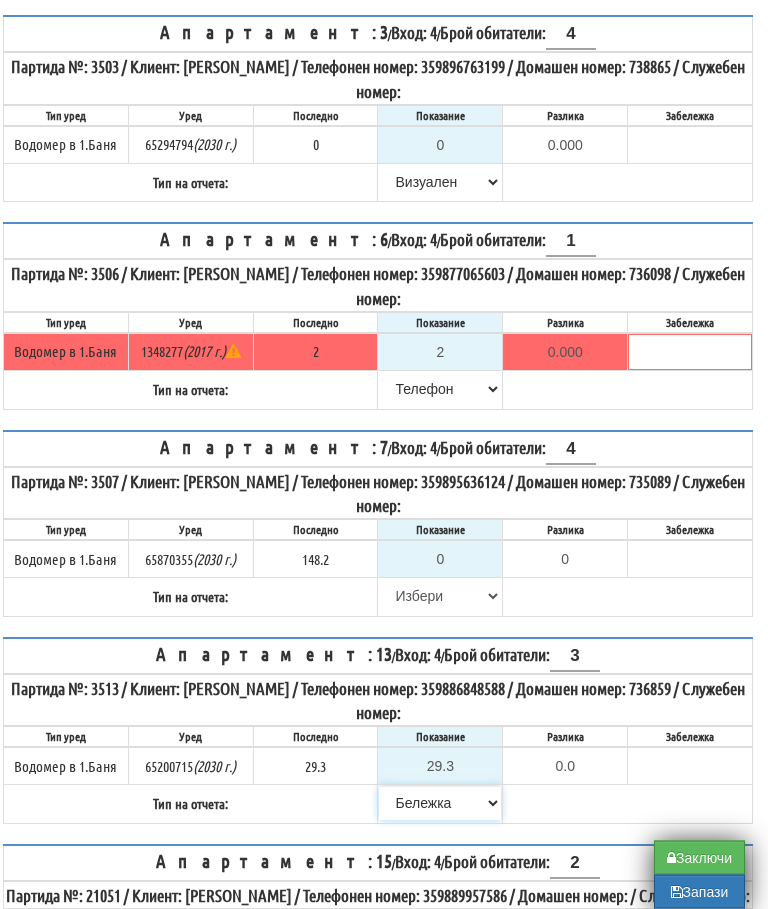 scroll, scrollTop: 546, scrollLeft: 11, axis: both 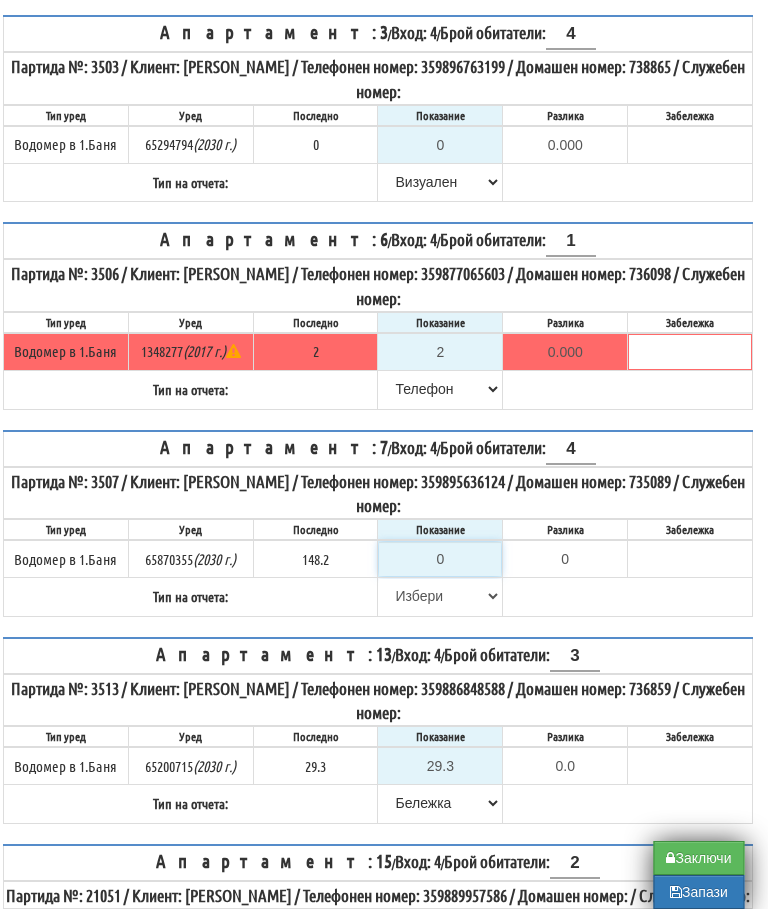 click on "0" at bounding box center [441, 559] 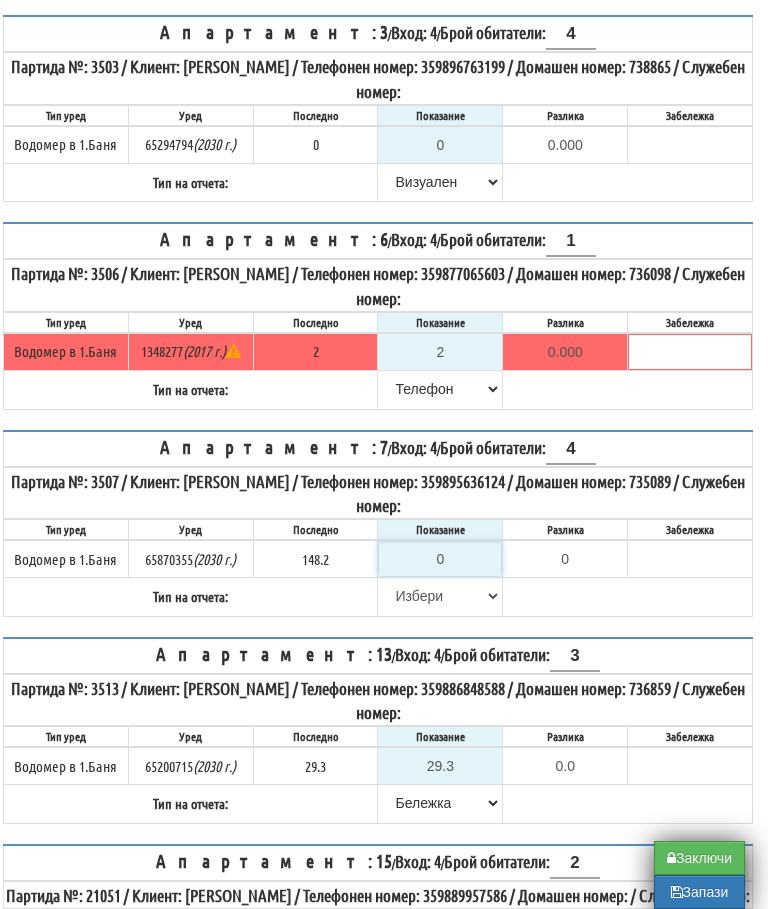 scroll, scrollTop: 546, scrollLeft: 11, axis: both 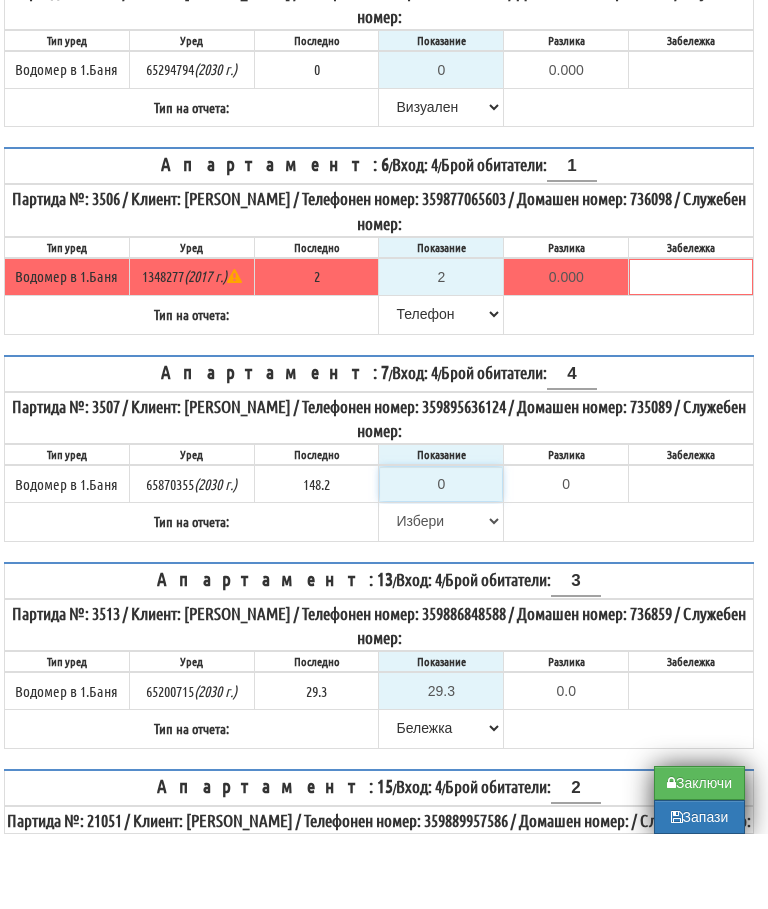 type on "1" 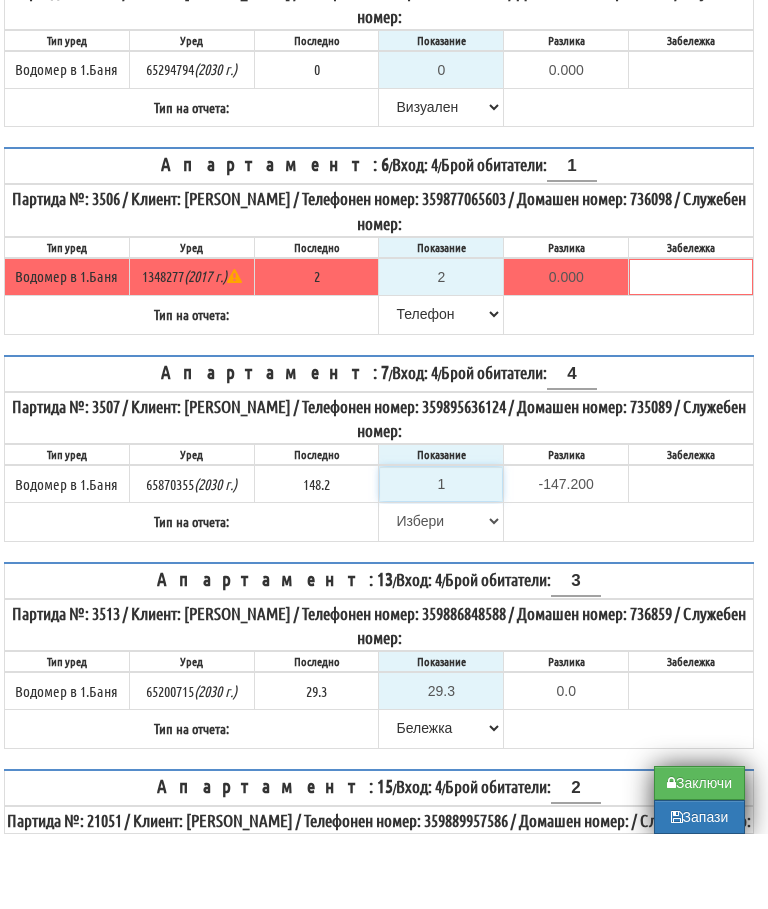 type on "15" 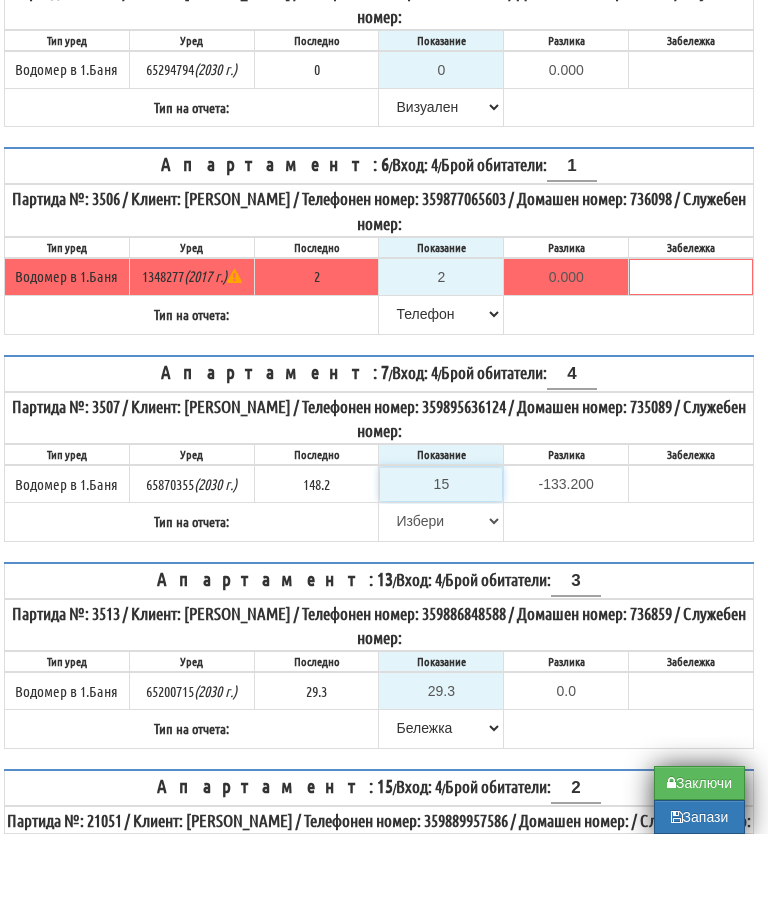 type on "151" 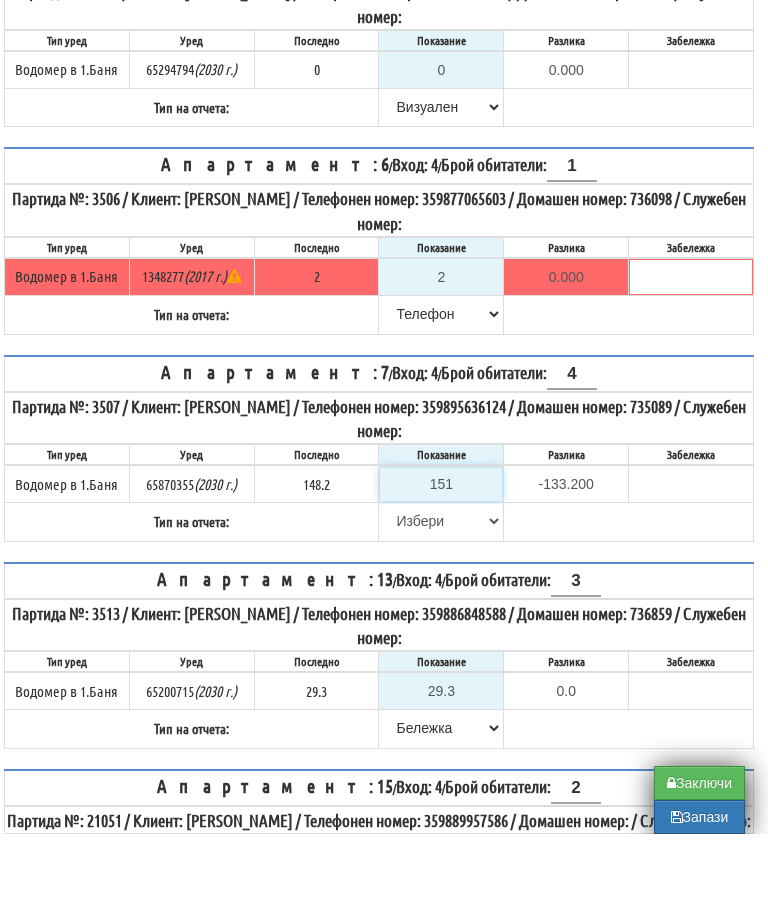 type on "2.800" 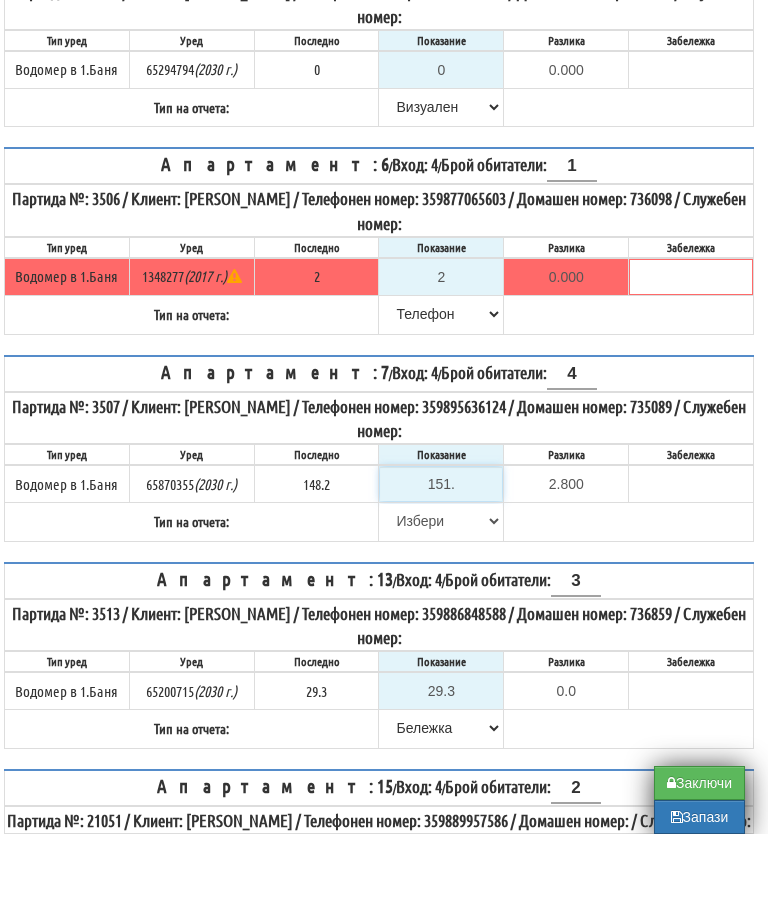 type on "151.5" 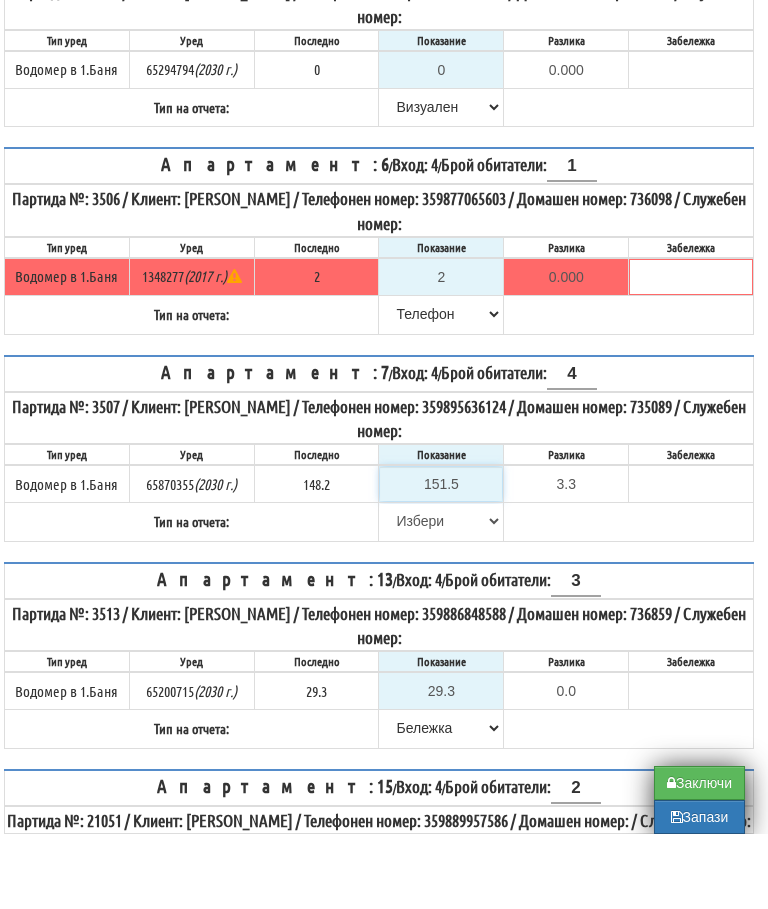 type on "151.5" 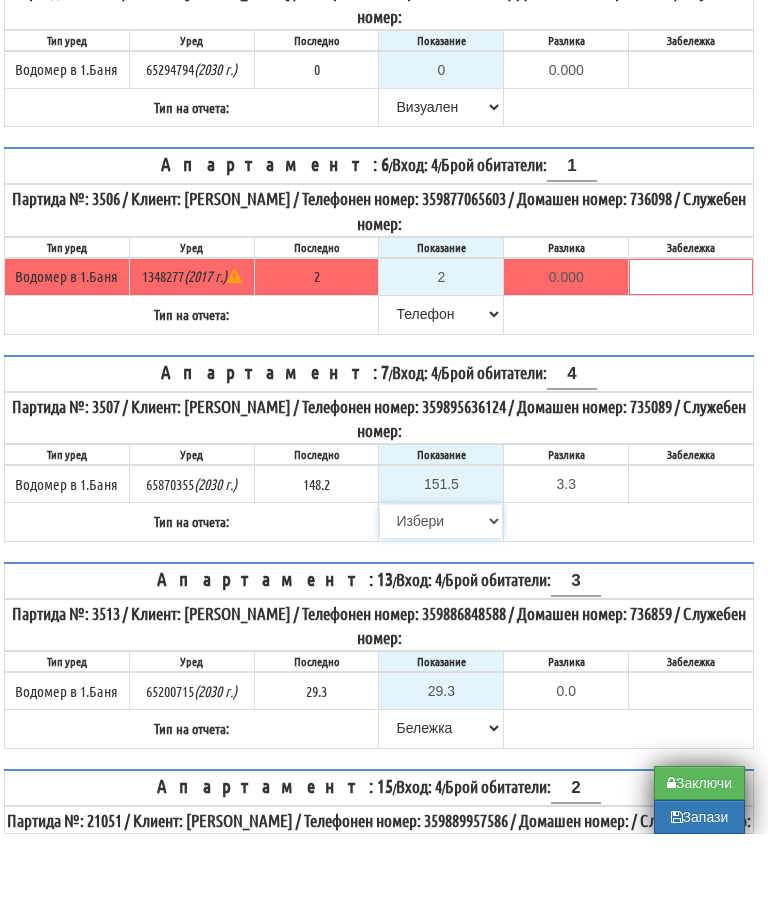click on "Избери
Визуален
Телефон
Бележка
Неосигурен достъп
Самоотчет
Служебно
Дистанционен" at bounding box center [441, 596] 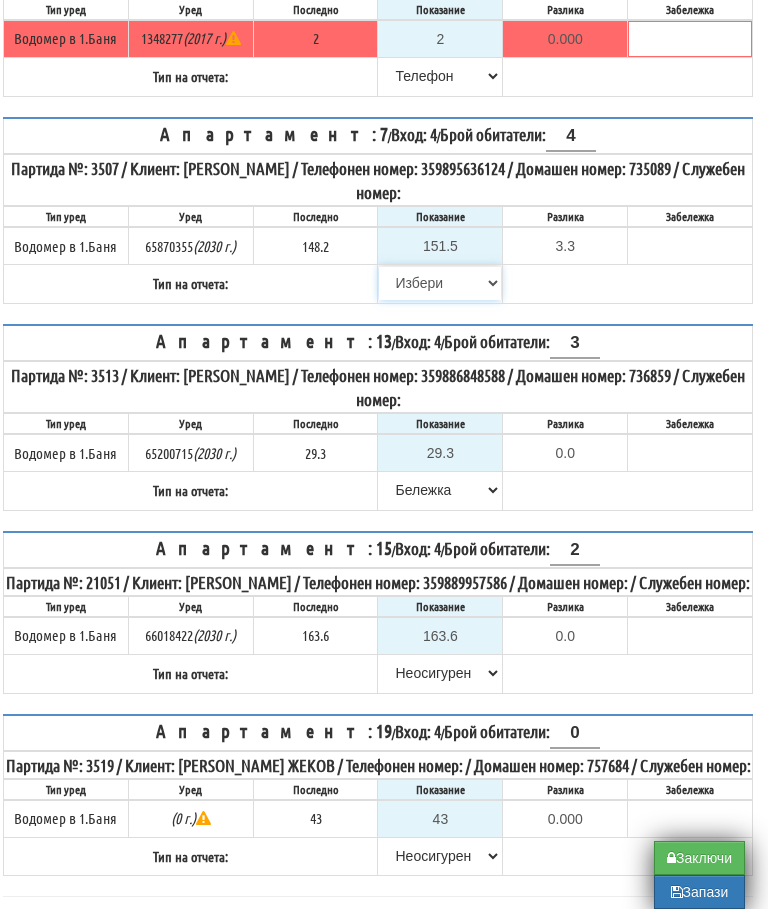 select on "89c75930-9bfd-e511-80be-8d5a1dced85a" 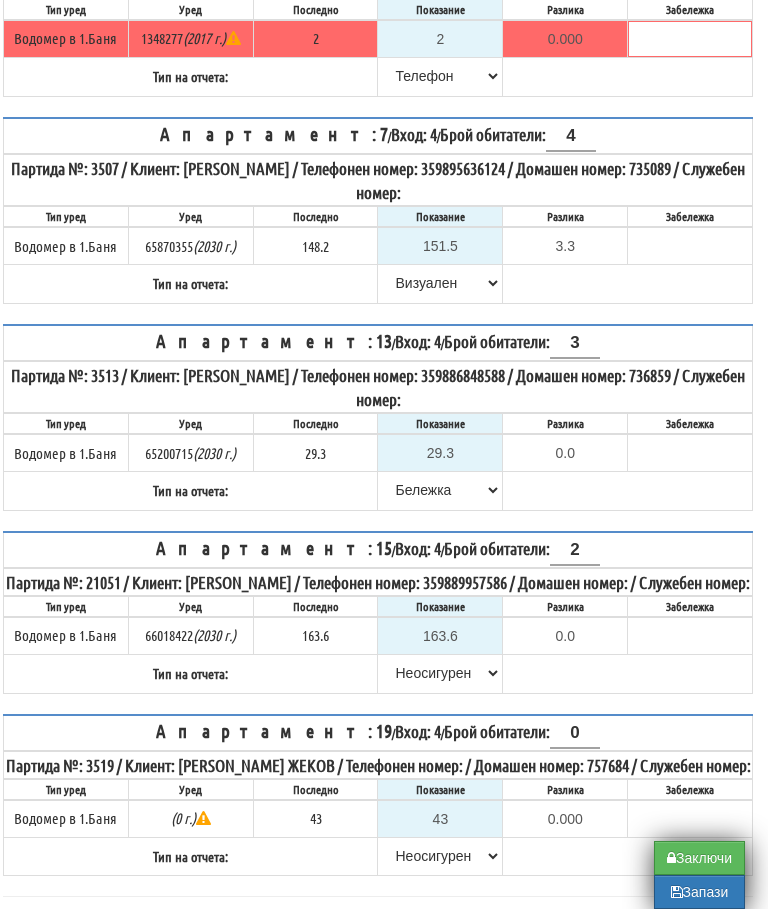 click on "Запази" at bounding box center [699, 892] 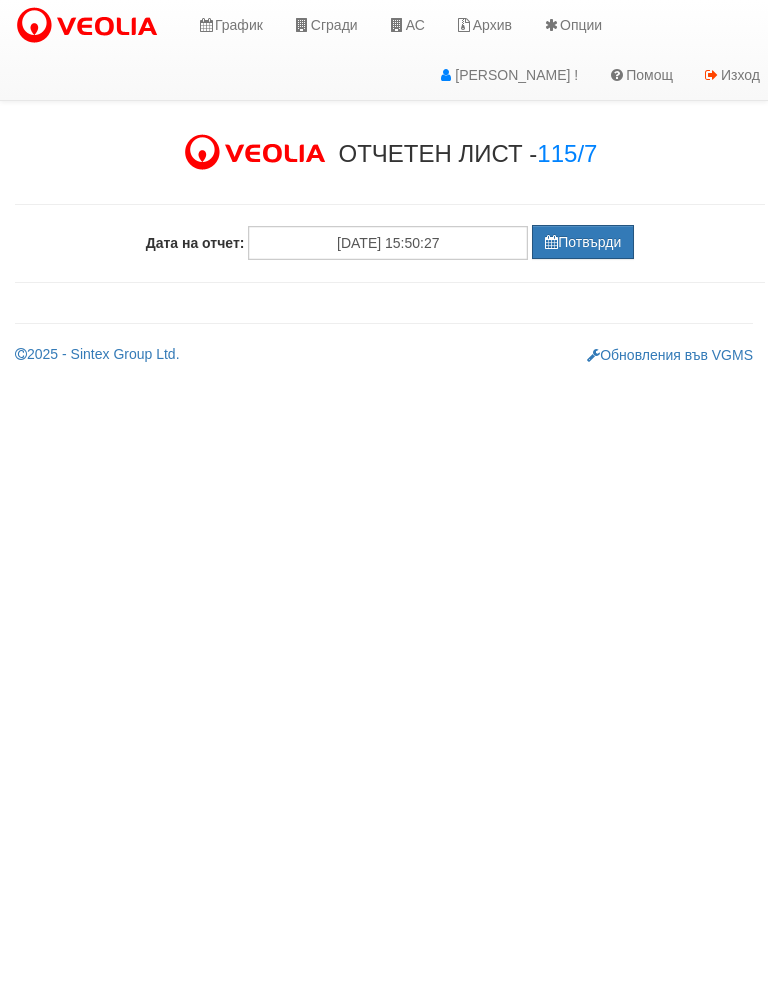scroll, scrollTop: 0, scrollLeft: 0, axis: both 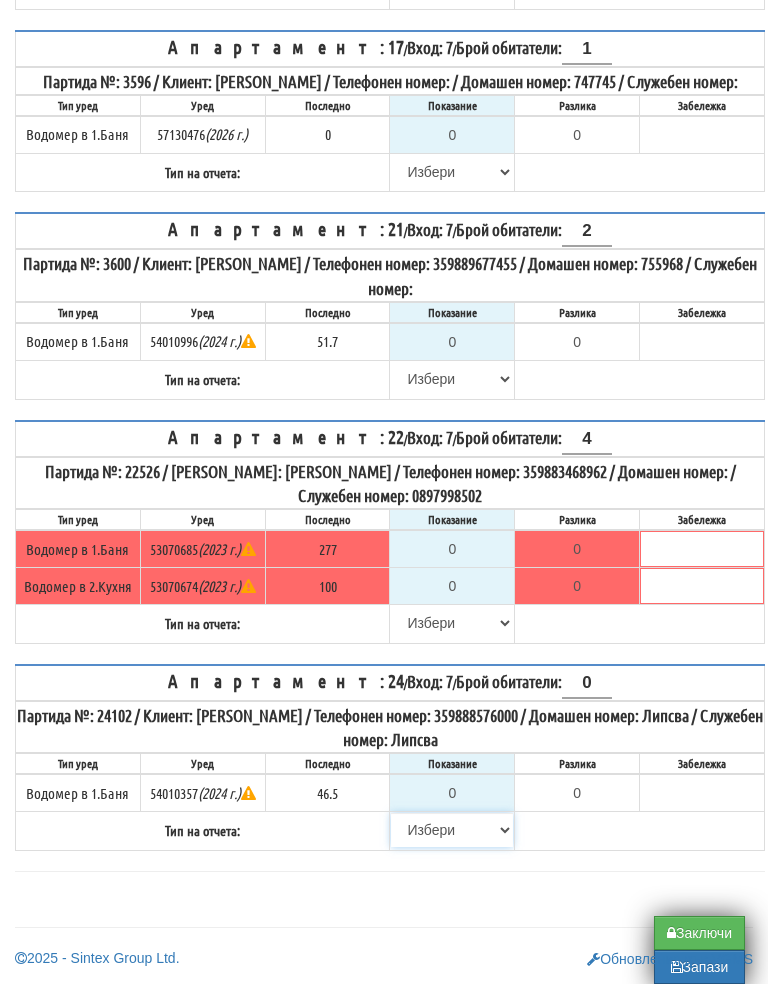 click on "[PERSON_NAME]
Телефон
Бележка
Неосигурен достъп
Самоотчет
Служебно
Дистанционен" at bounding box center (452, 850) 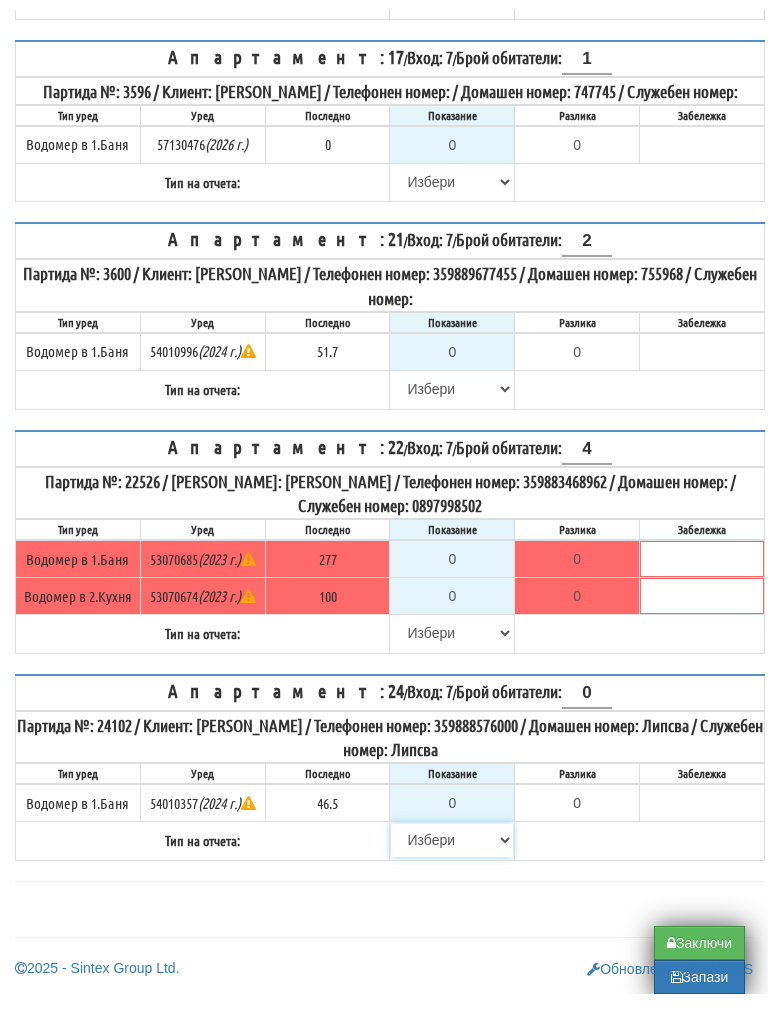 scroll, scrollTop: 1762, scrollLeft: 0, axis: vertical 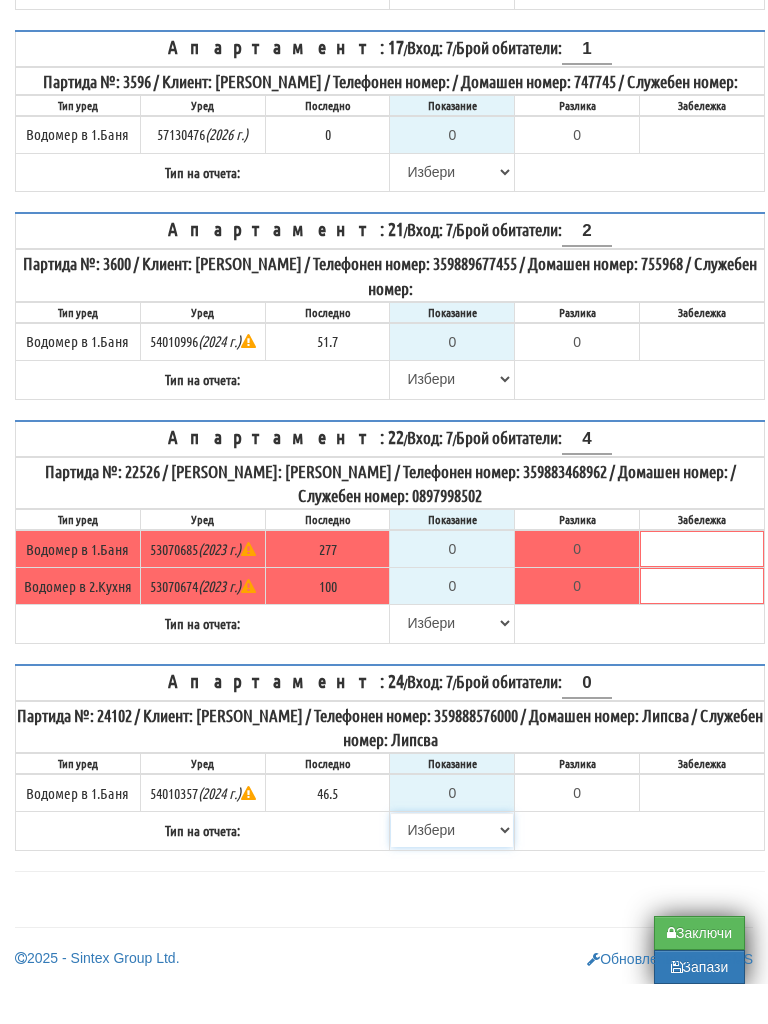 select on "8cc75930-9bfd-e511-80be-8d5a1dced85a" 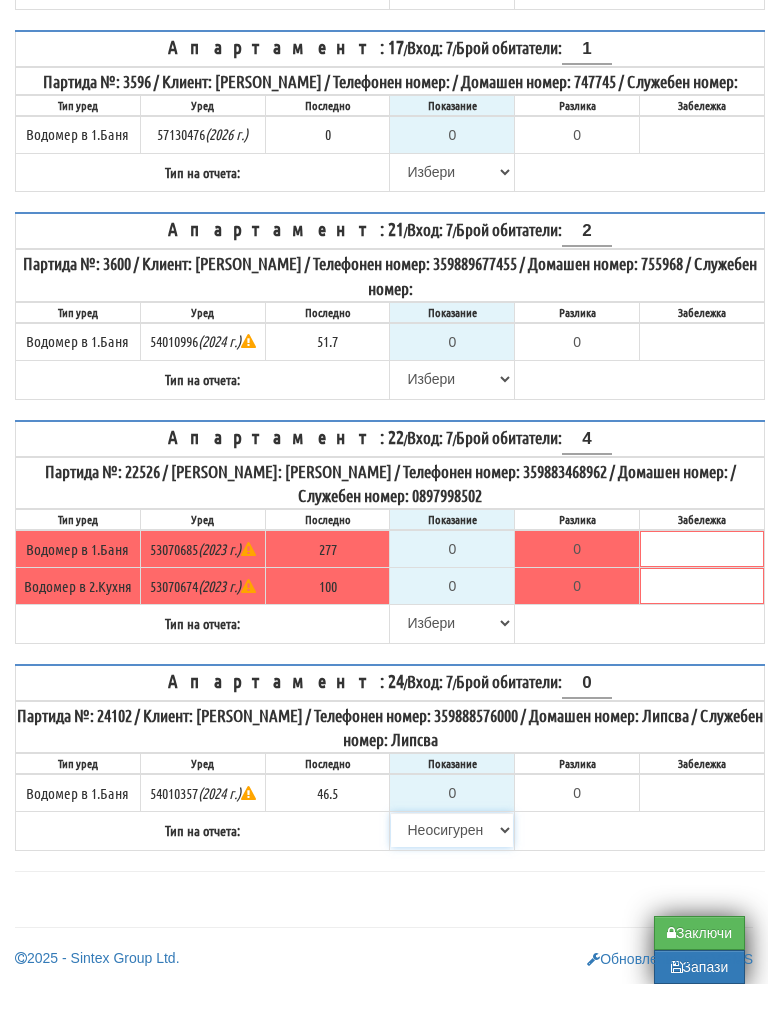 type on "46.5" 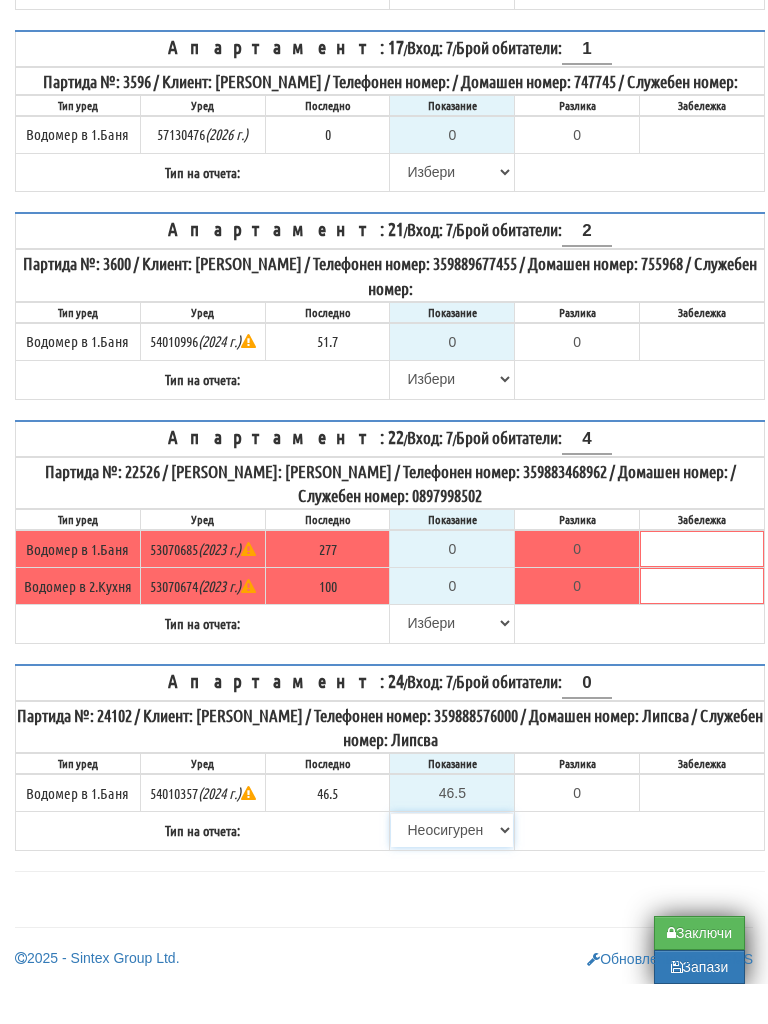 type on "0.0" 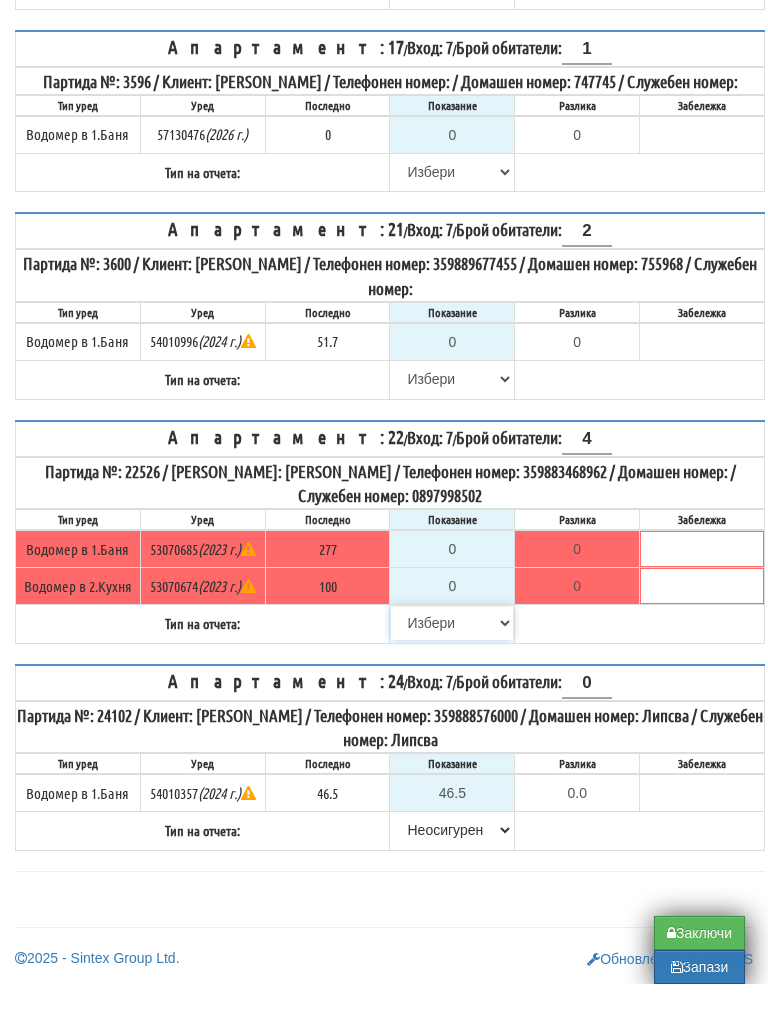 click on "[PERSON_NAME]
Телефон
Бележка
Неосигурен достъп
Самоотчет
Служебно
Дистанционен" at bounding box center (452, 663) 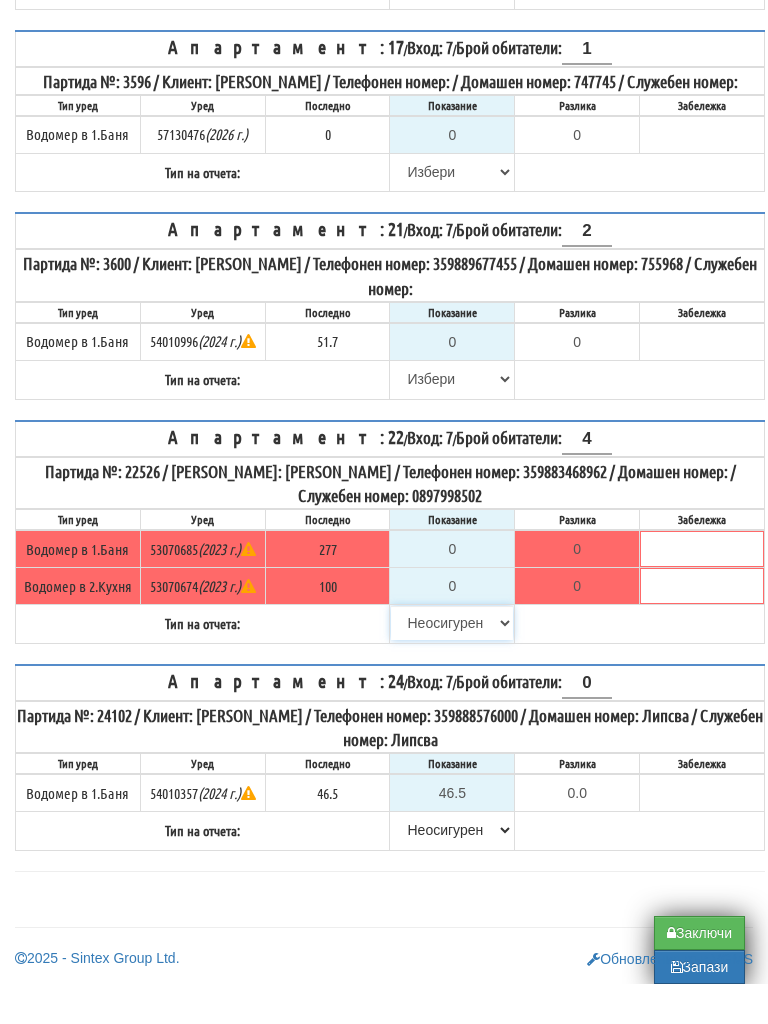 type on "277" 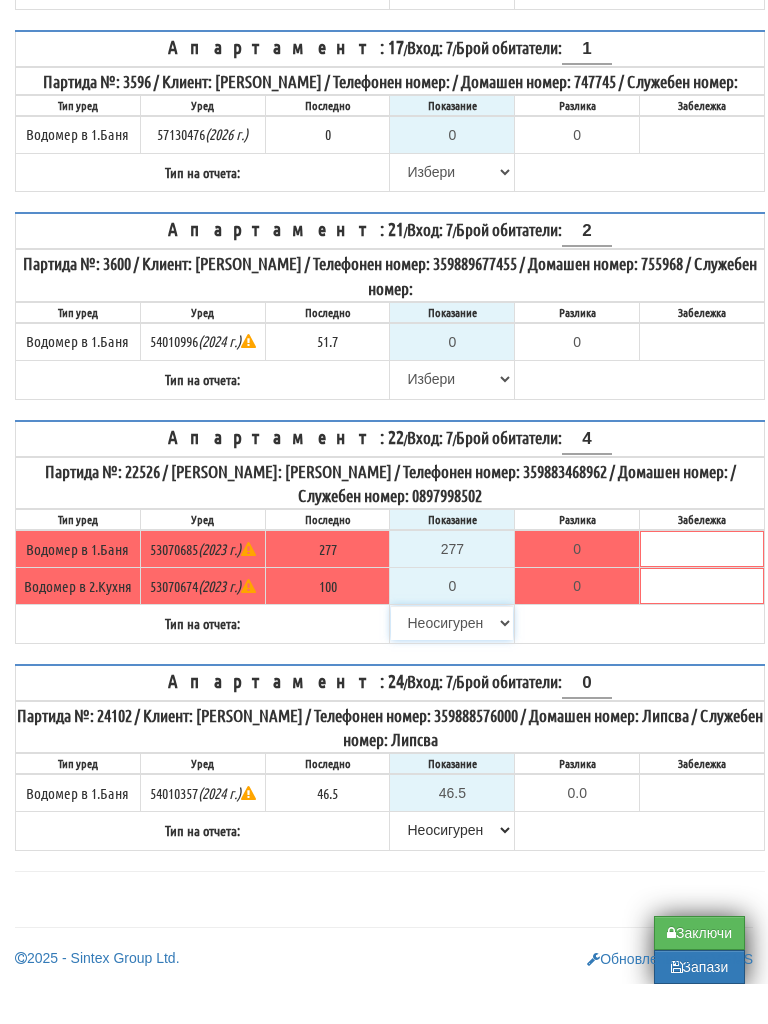 type on "0.000" 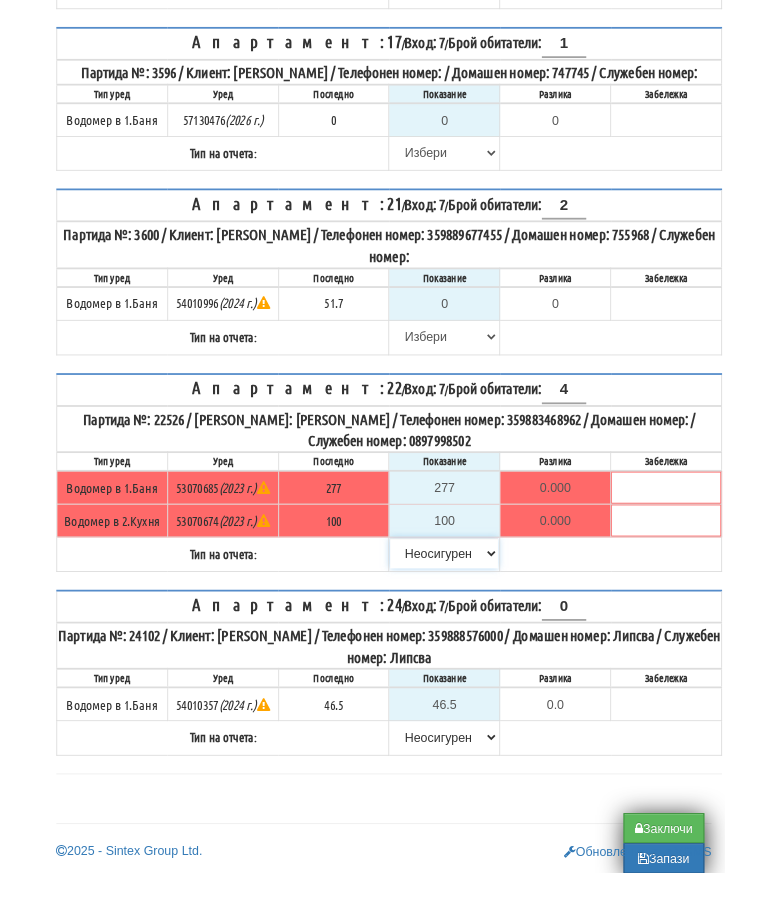scroll, scrollTop: 1702, scrollLeft: 0, axis: vertical 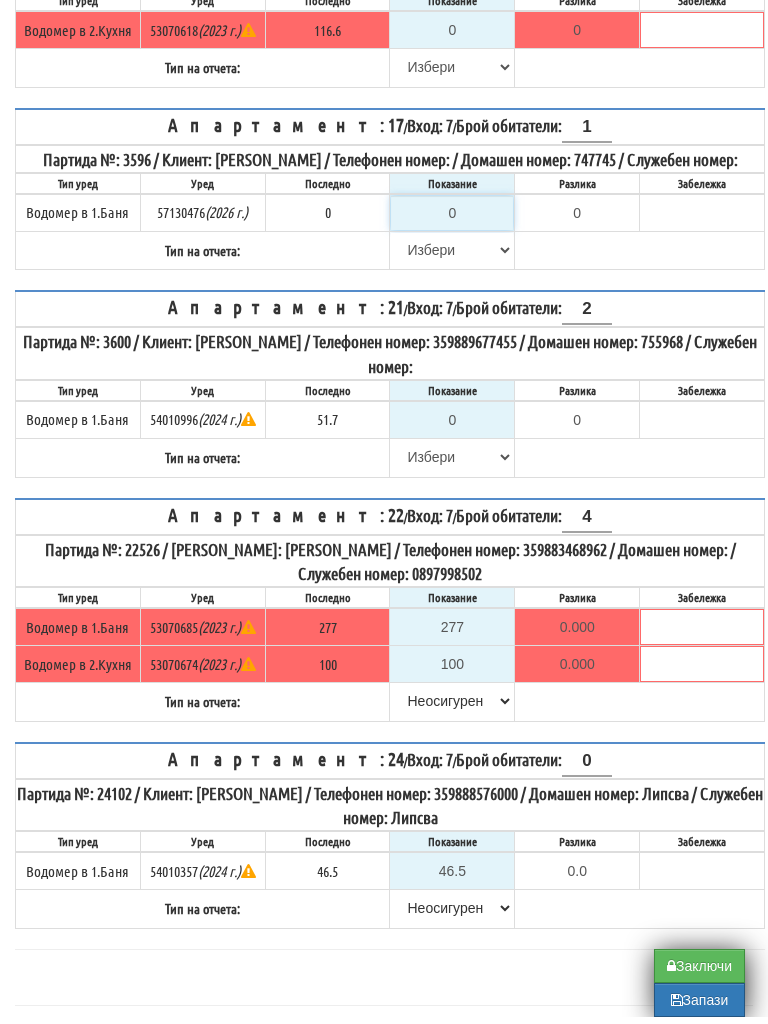 click on "0" at bounding box center [452, 220] 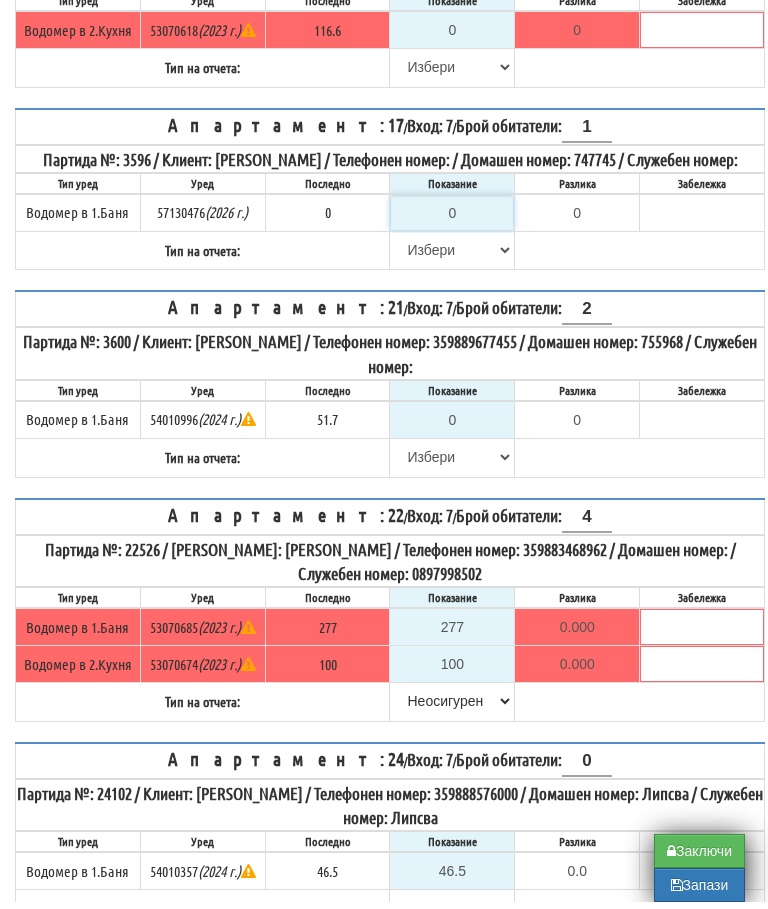 type on "0.000" 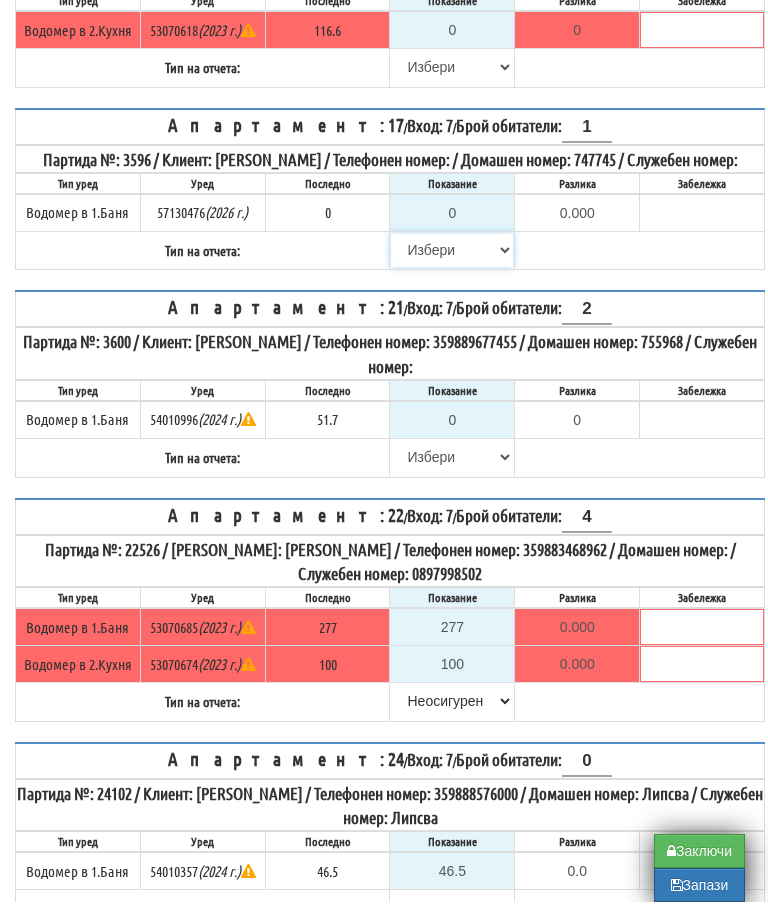 click on "[PERSON_NAME]
Телефон
Бележка
Неосигурен достъп
Самоотчет
Служебно
Дистанционен" at bounding box center [452, 257] 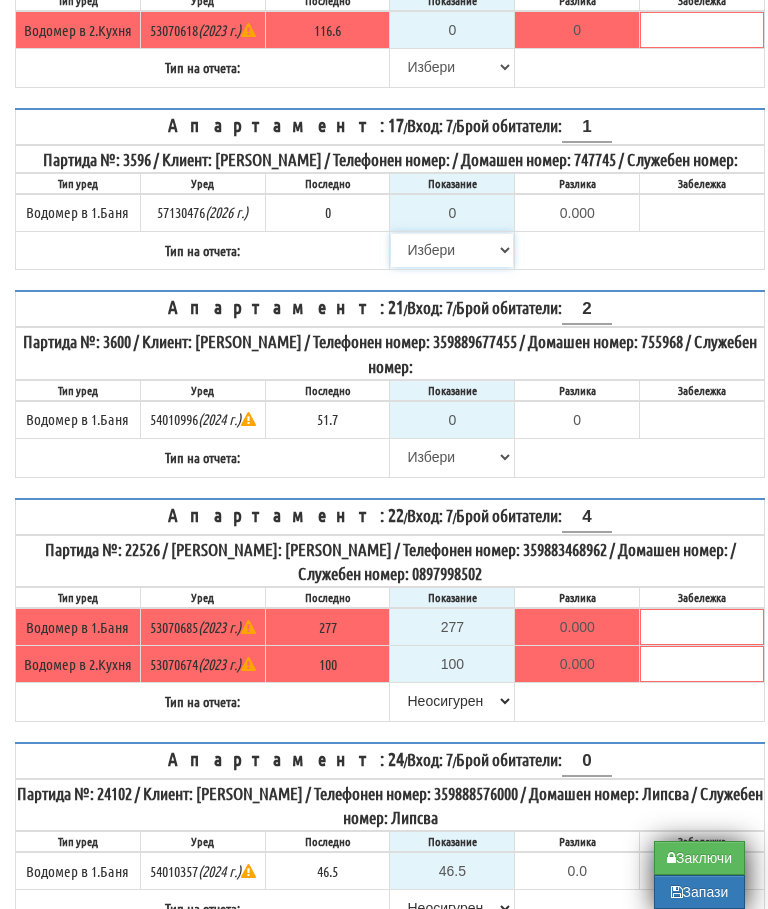 select on "8bc75930-9bfd-e511-80be-8d5a1dced85a" 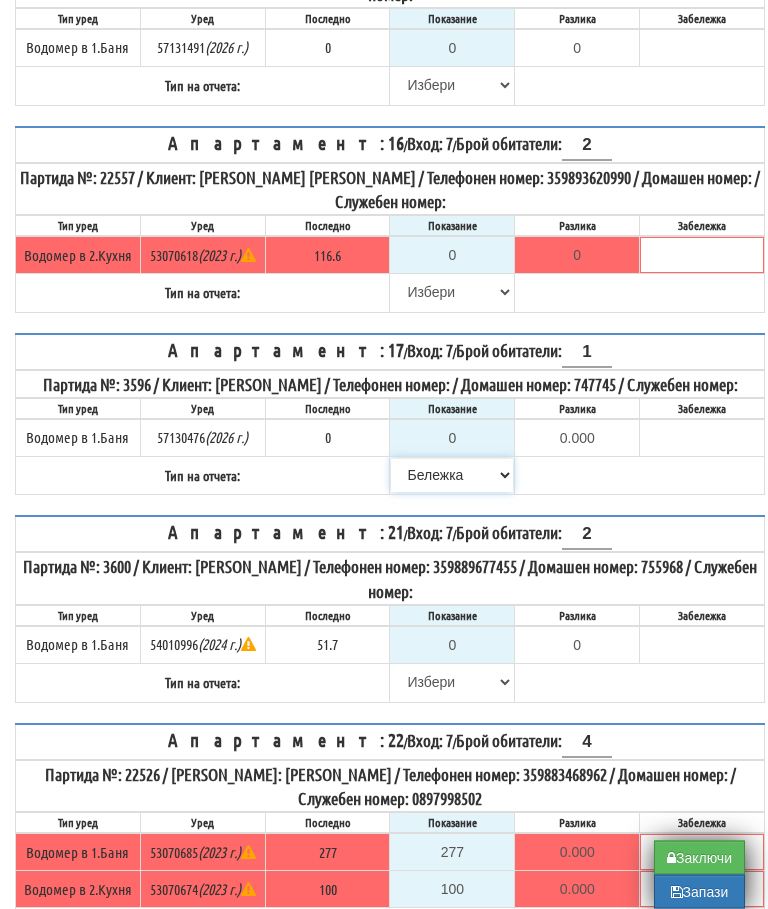 scroll, scrollTop: 1486, scrollLeft: 0, axis: vertical 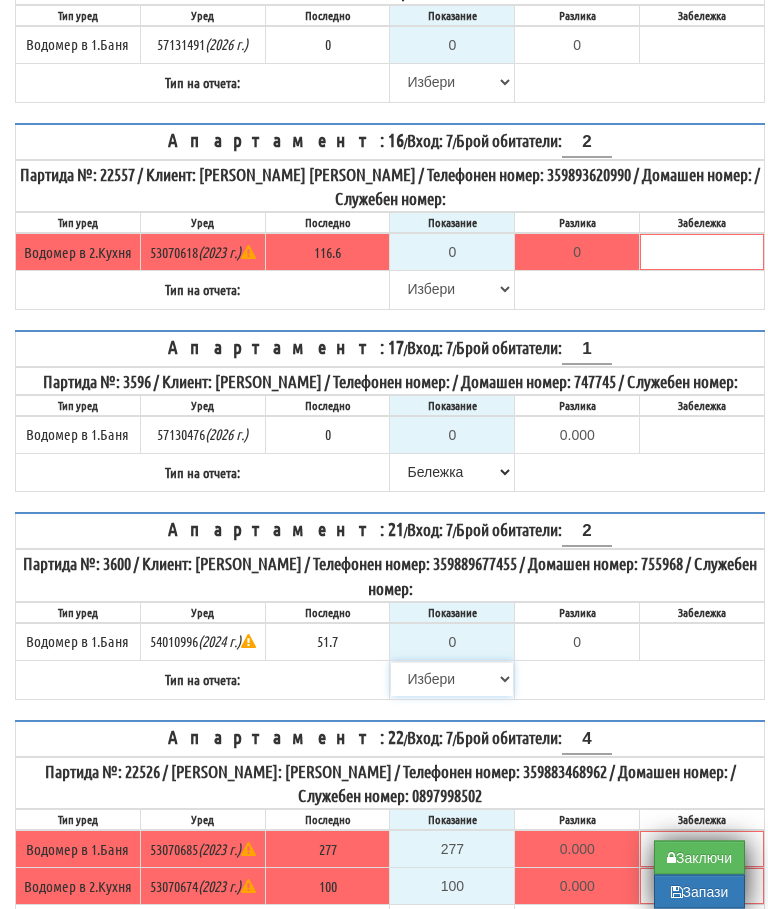 click on "[PERSON_NAME]
Телефон
Бележка
Неосигурен достъп
Самоотчет
Служебно
Дистанционен" at bounding box center (452, 680) 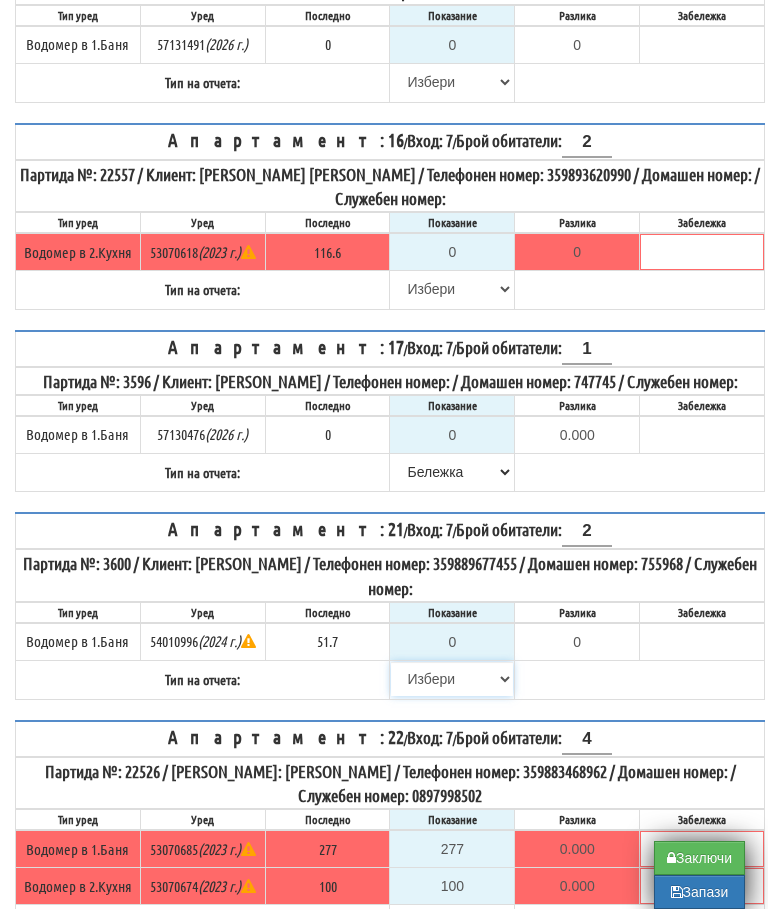 select on "8cc75930-9bfd-e511-80be-8d5a1dced85a" 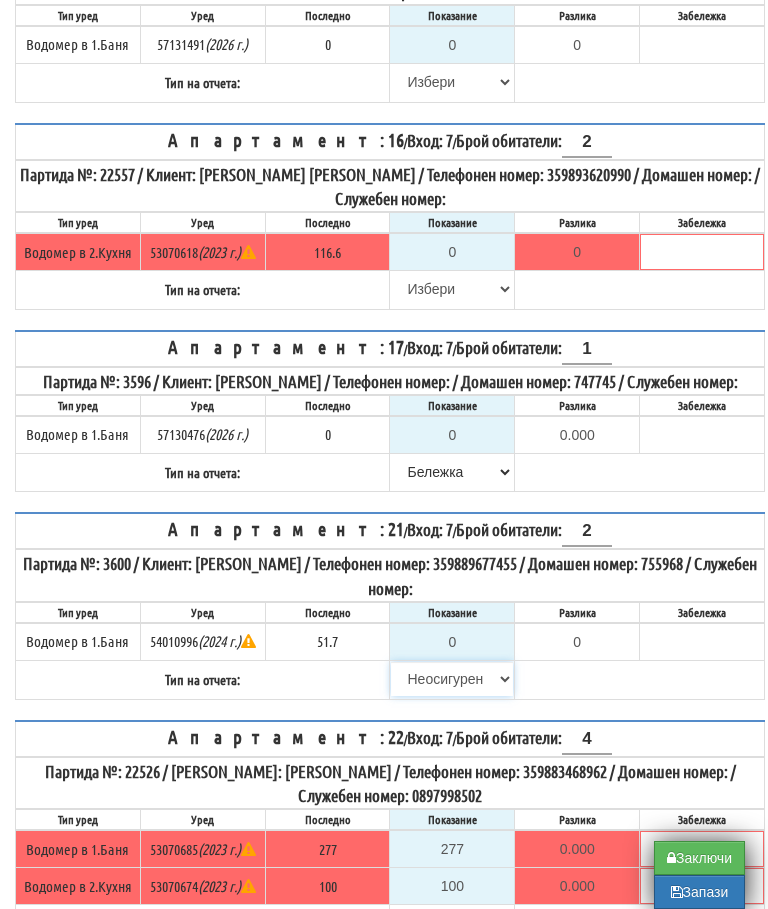 type on "51.7" 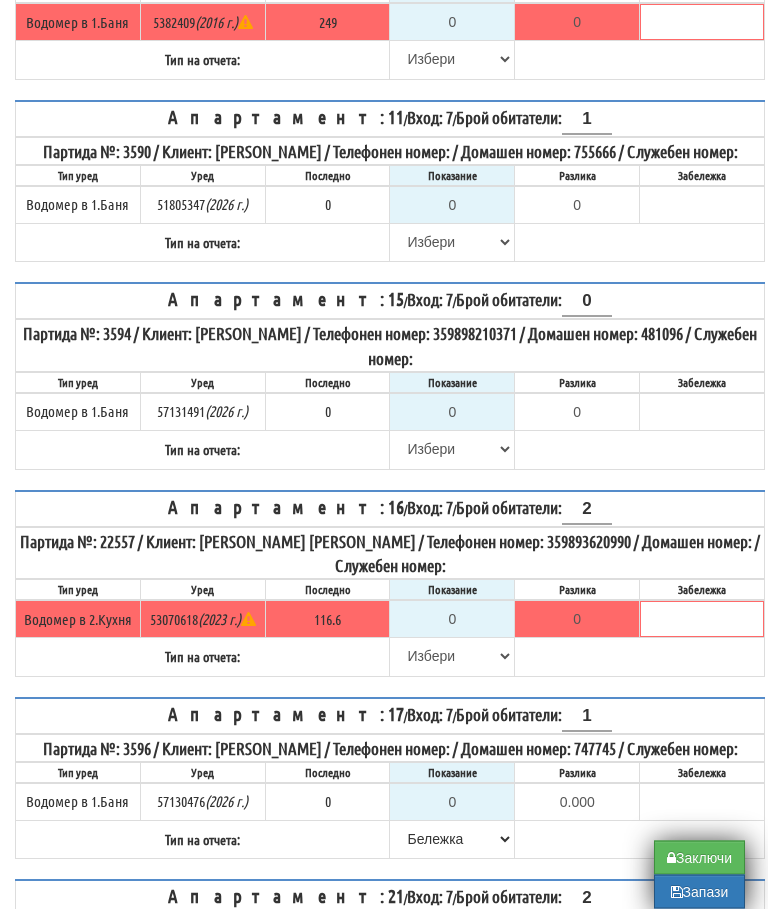 scroll, scrollTop: 1122, scrollLeft: 0, axis: vertical 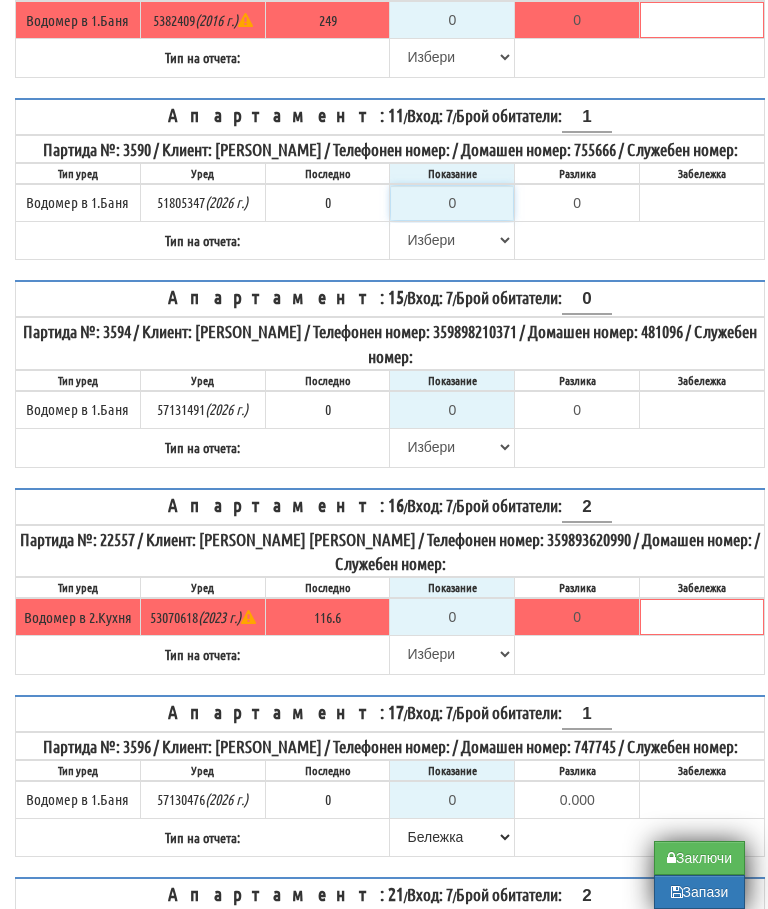 click on "0" at bounding box center [452, 203] 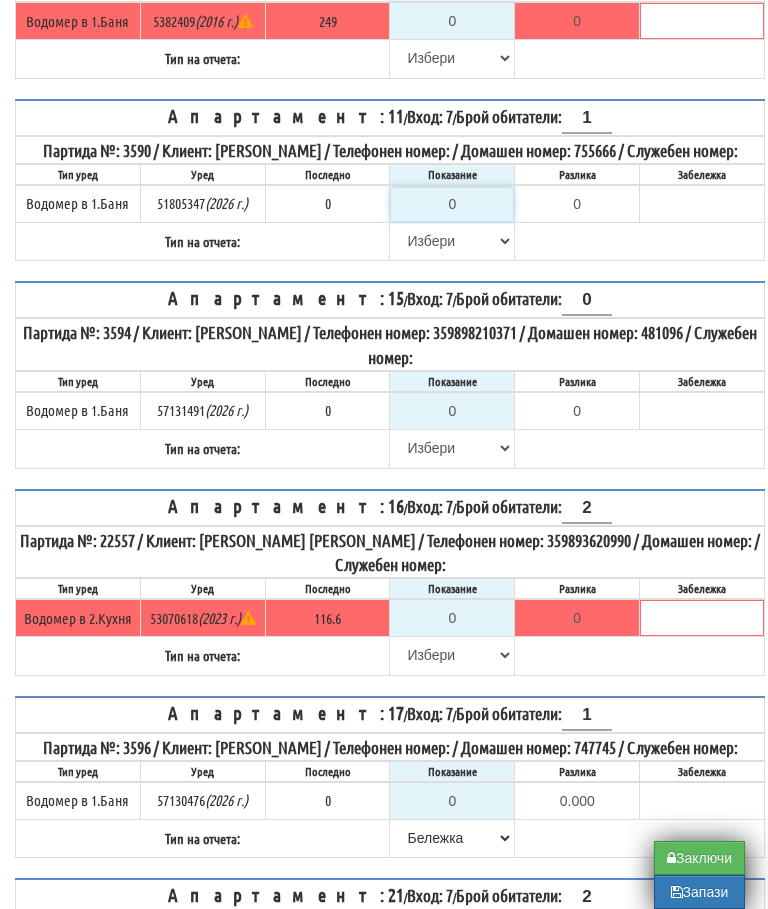 type on "0.000" 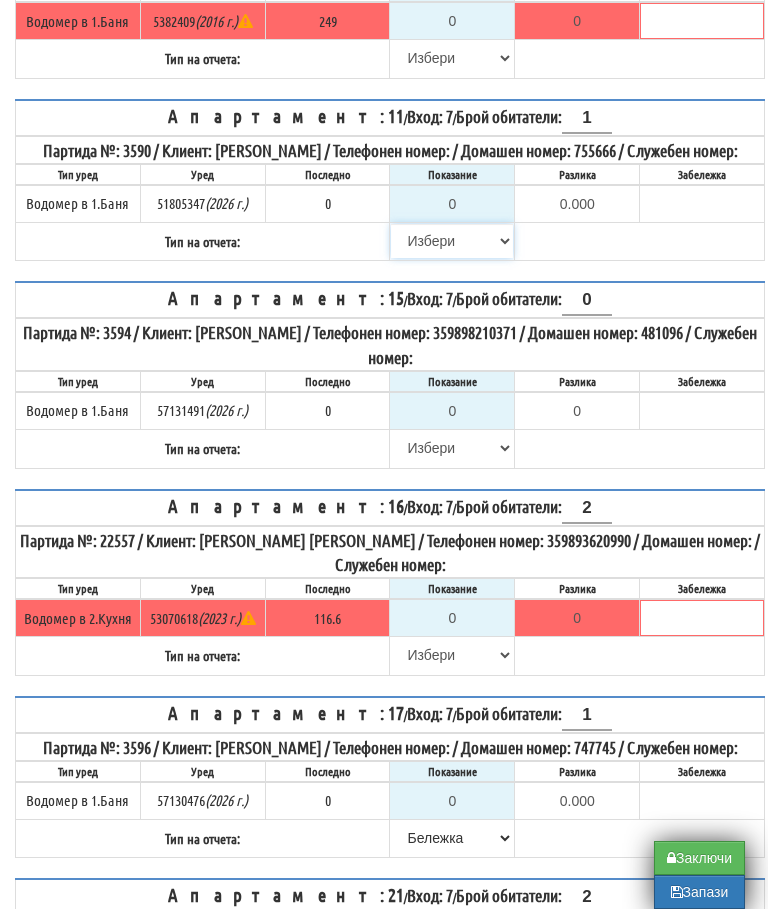 click on "Избери
Визуален
Телефон
Бележка
Неосигурен достъп
Самоотчет
Служебно
Дистанционен" at bounding box center [452, 241] 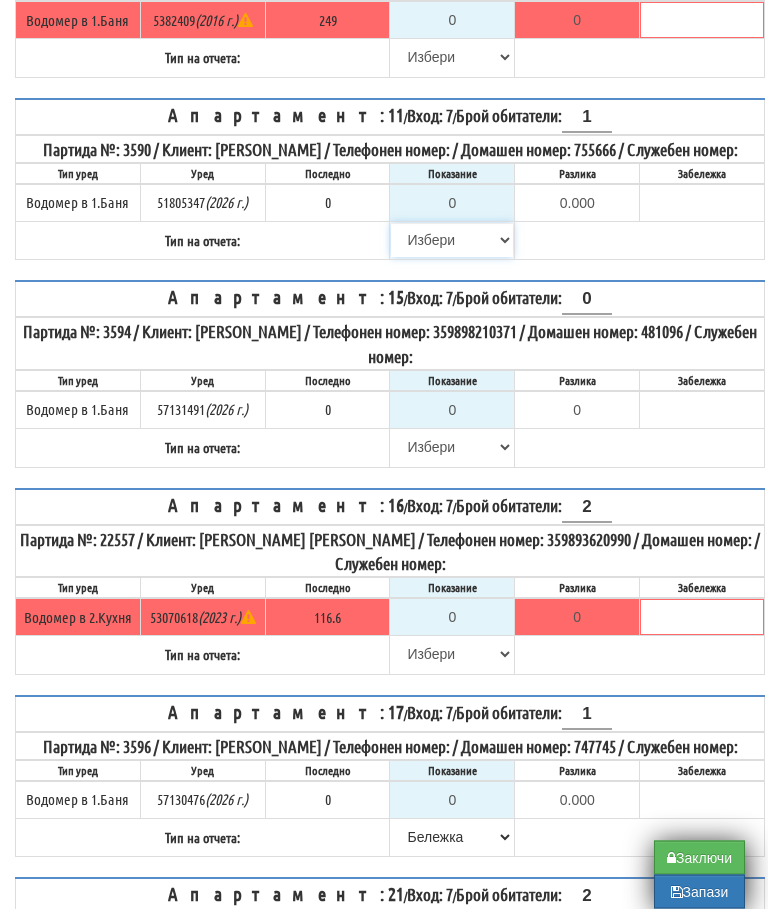 select on "89c75930-9bfd-e511-80be-8d5a1dced85a" 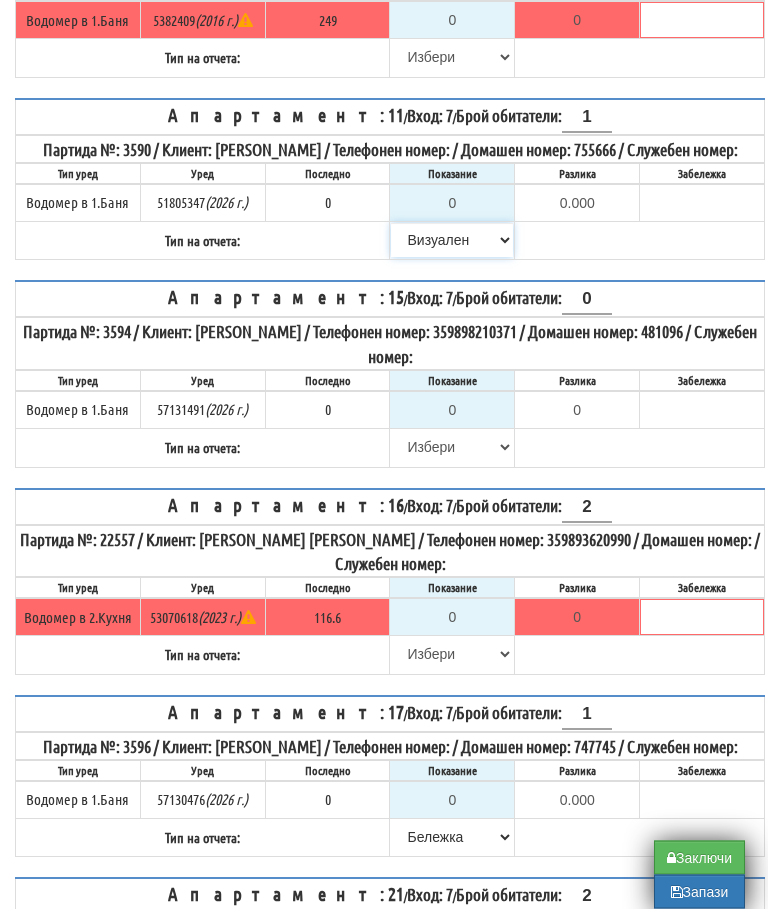 scroll, scrollTop: 1122, scrollLeft: 0, axis: vertical 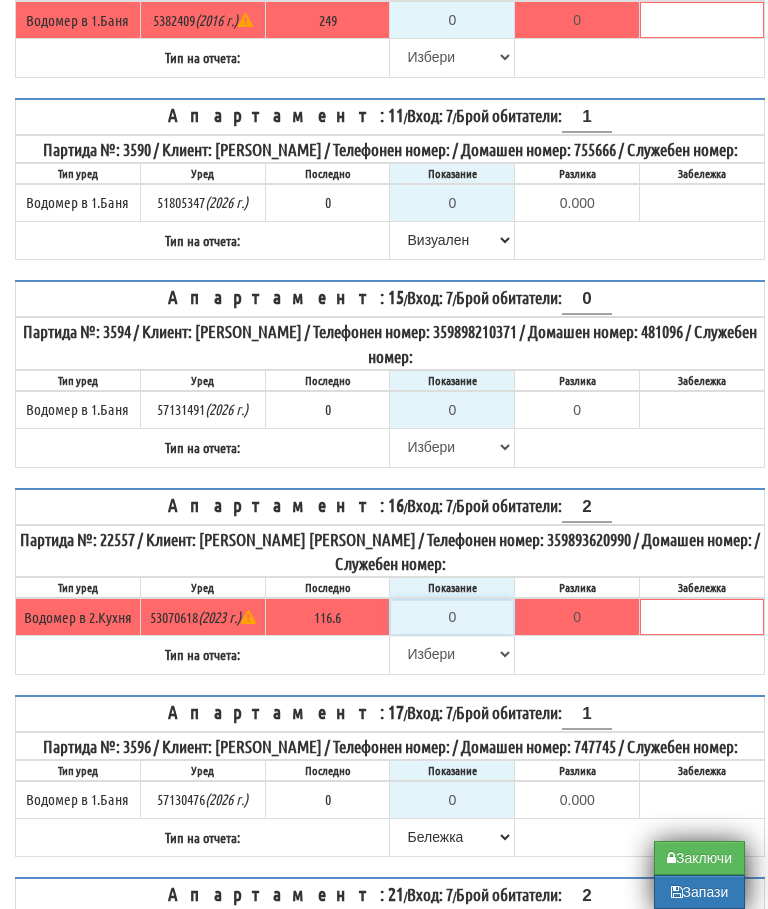 click on "0" at bounding box center (452, 617) 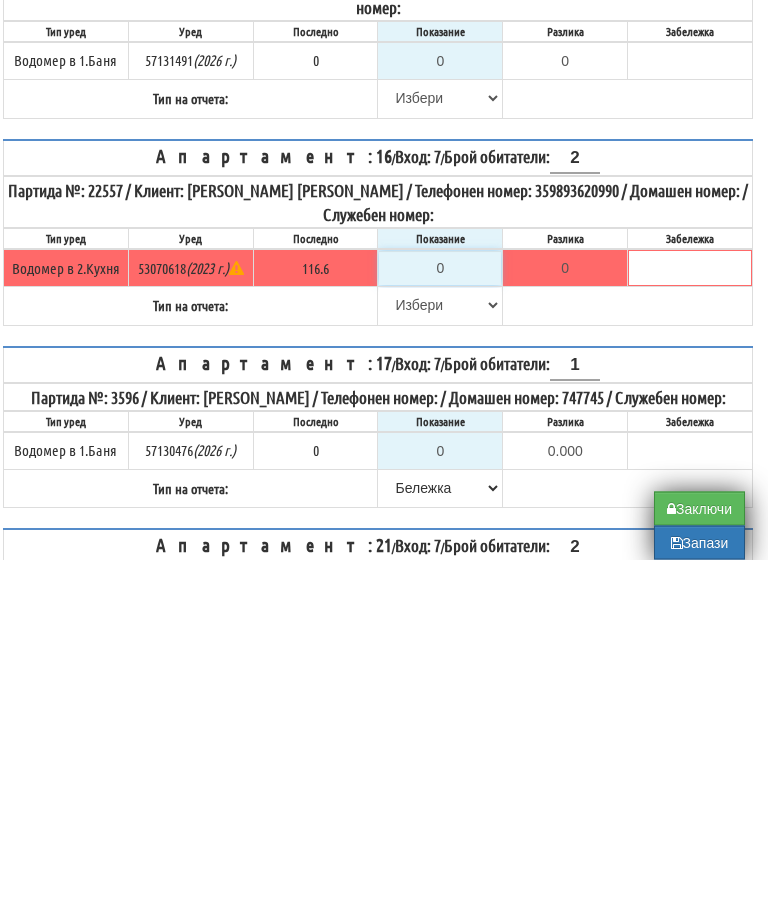 type on "1" 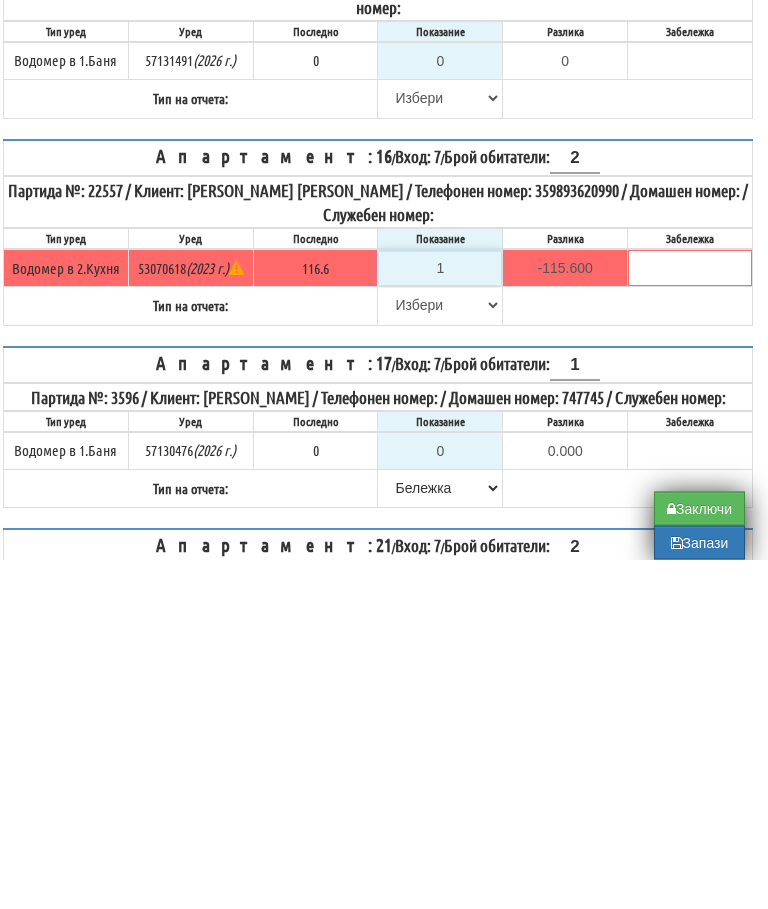 type on "11" 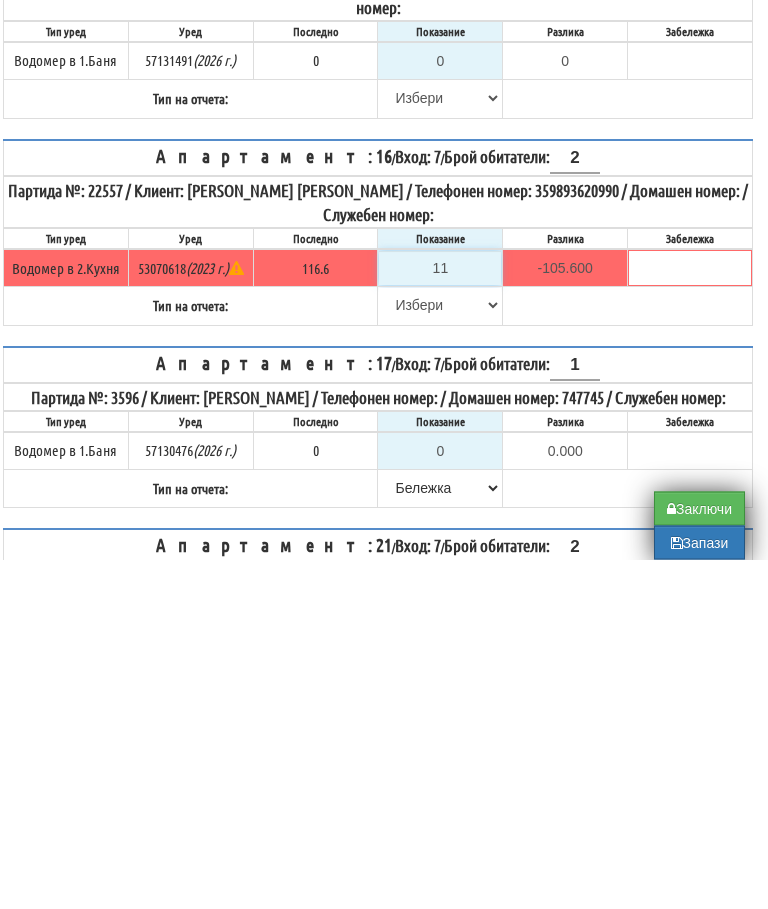type on "117" 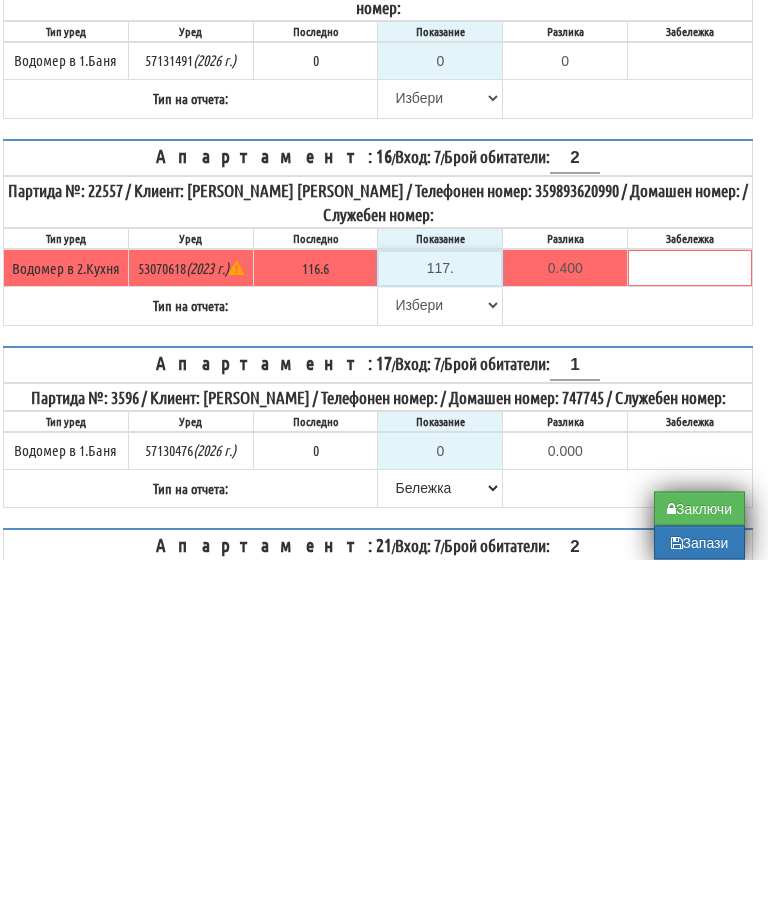 type on "117.6" 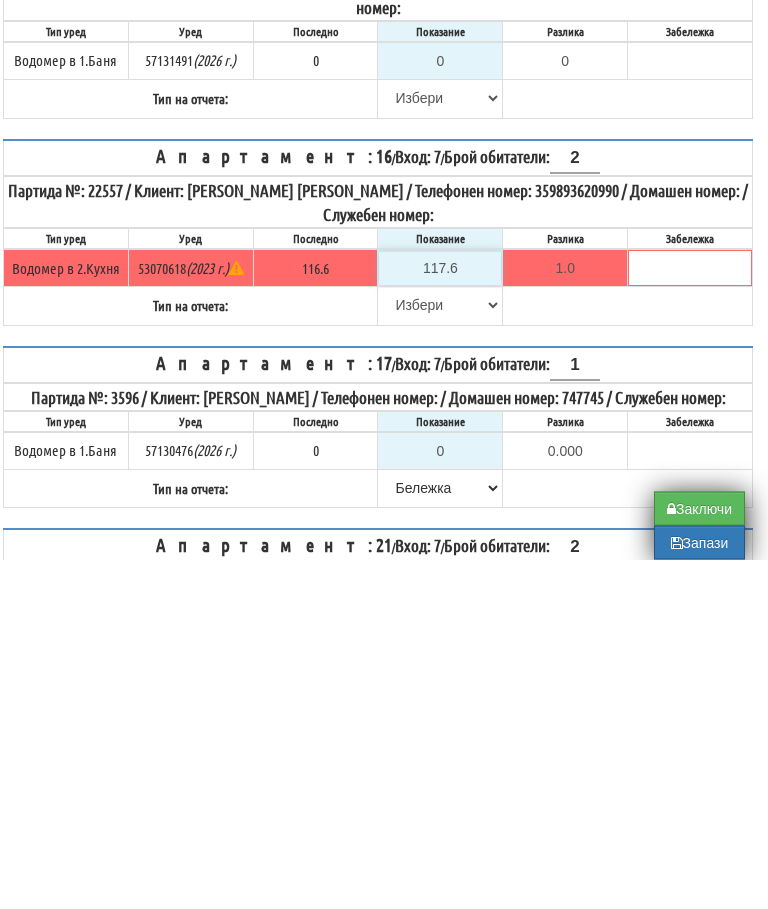 type on "117.6" 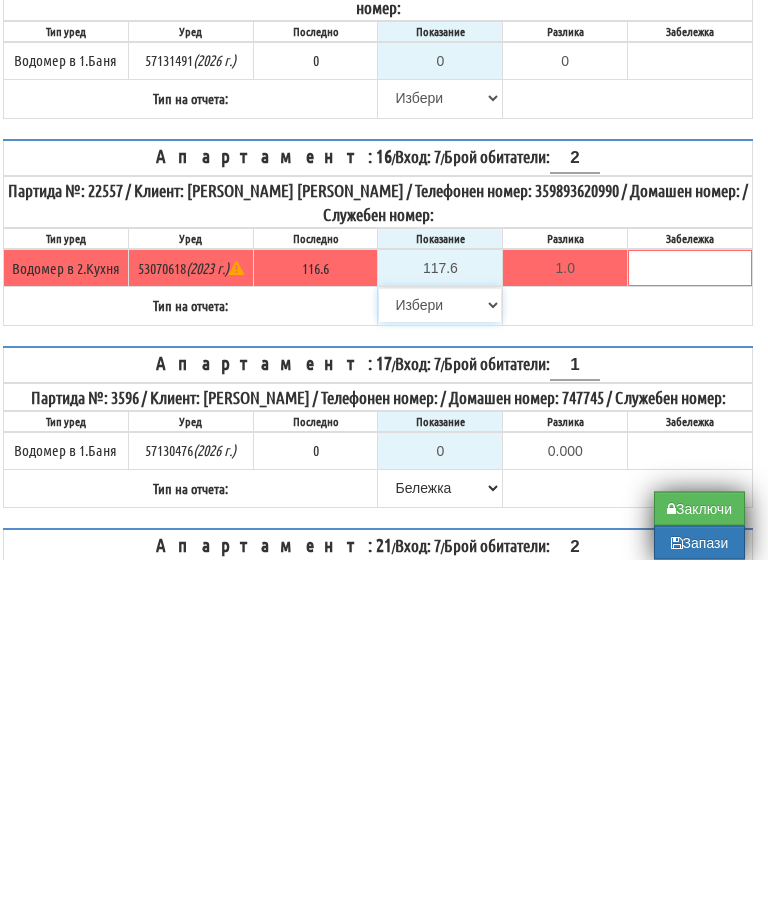 click on "[PERSON_NAME]
Телефон
Бележка
Неосигурен достъп
Самоотчет
Служебно
Дистанционен" at bounding box center (440, 655) 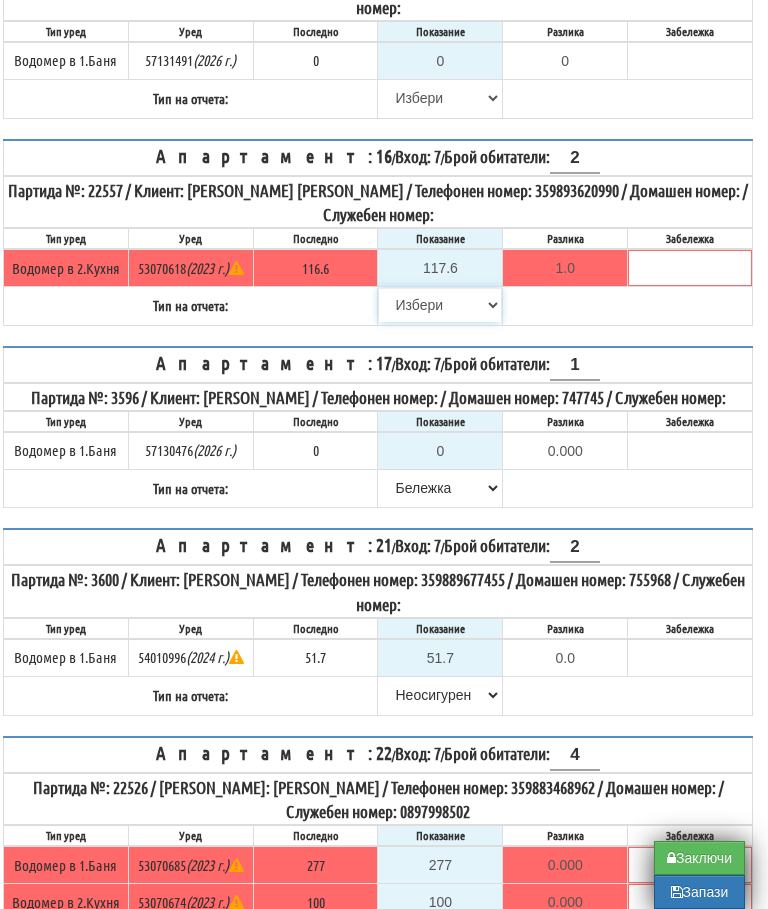 select on "89c75930-9bfd-e511-80be-8d5a1dced85a" 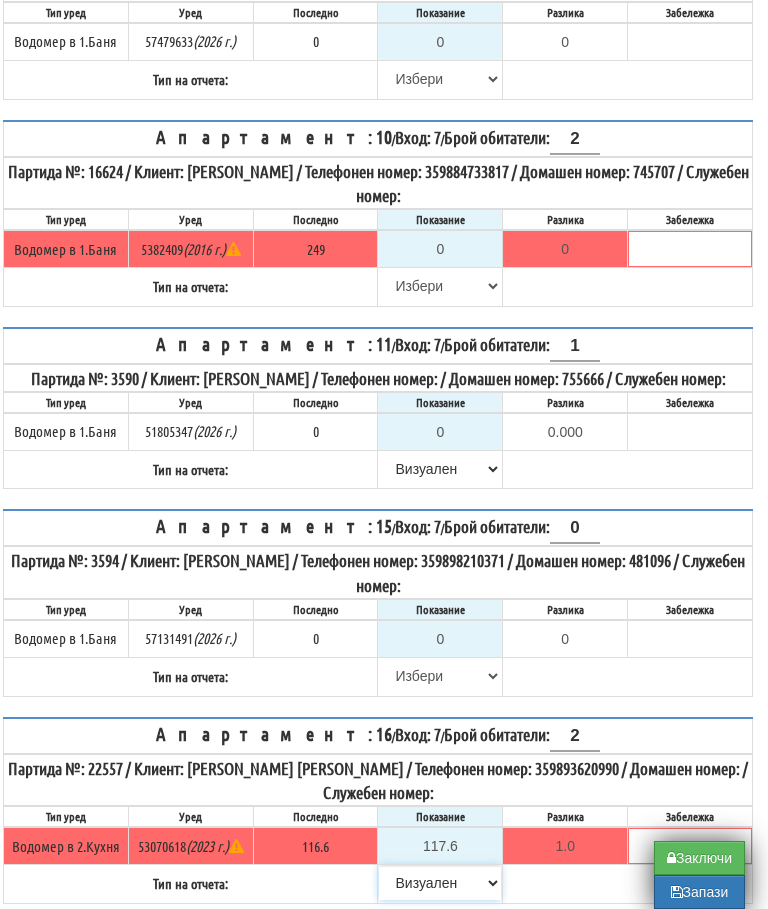 scroll, scrollTop: 880, scrollLeft: 12, axis: both 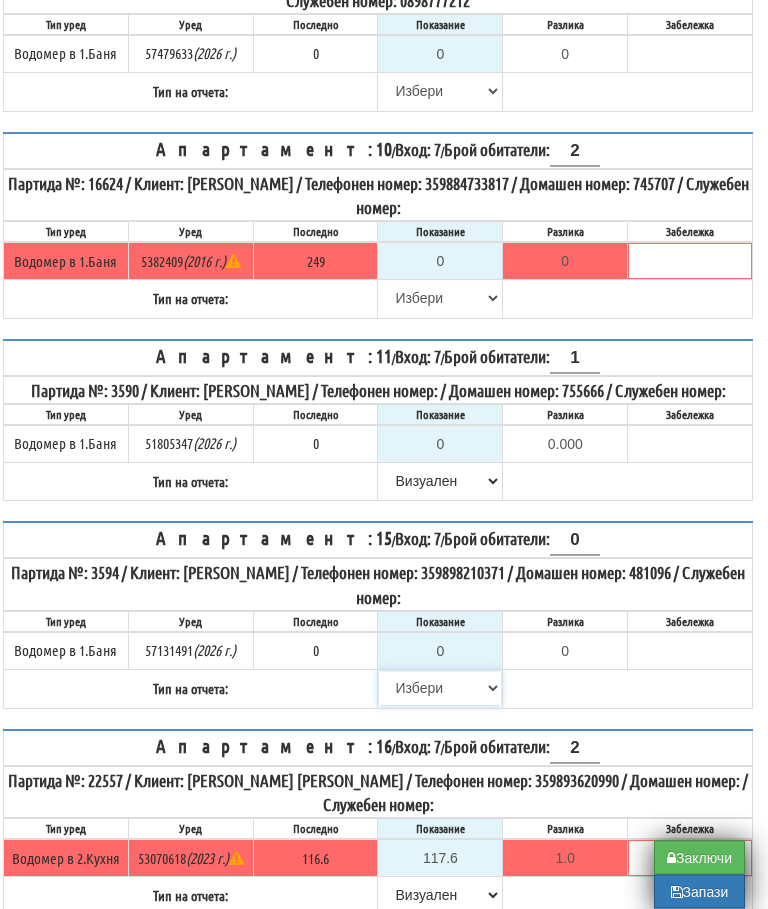click on "Избери
Визуален
Телефон
Бележка
Неосигурен достъп
Самоотчет
Служебно
Дистанционен" at bounding box center [440, 689] 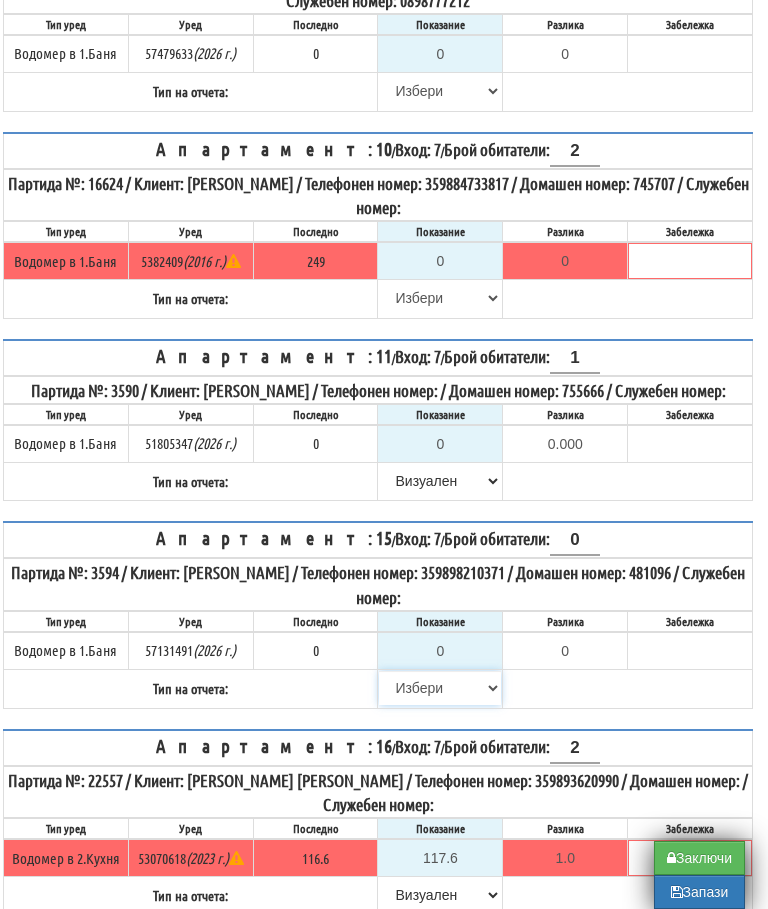 select on "8cc75930-9bfd-e511-80be-8d5a1dced85a" 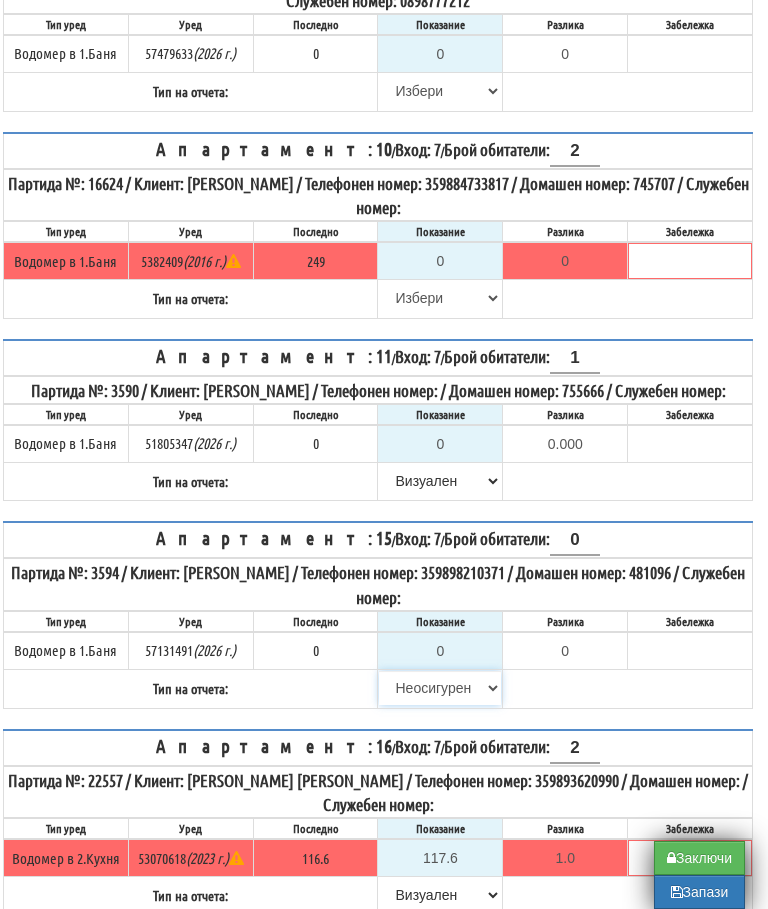 type on "0.000" 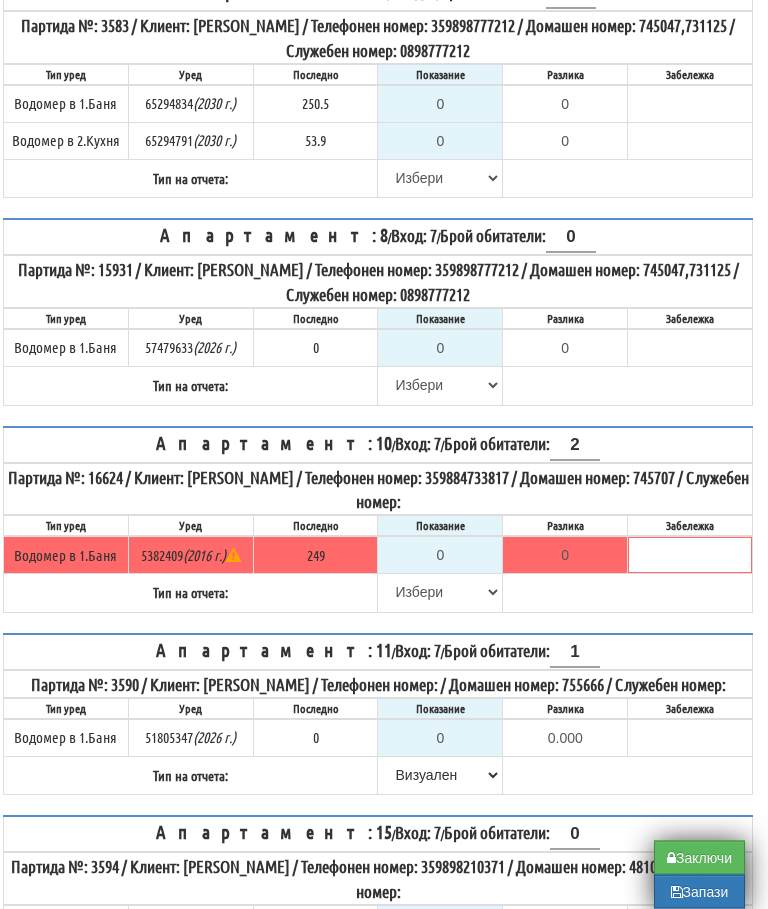 scroll, scrollTop: 582, scrollLeft: 12, axis: both 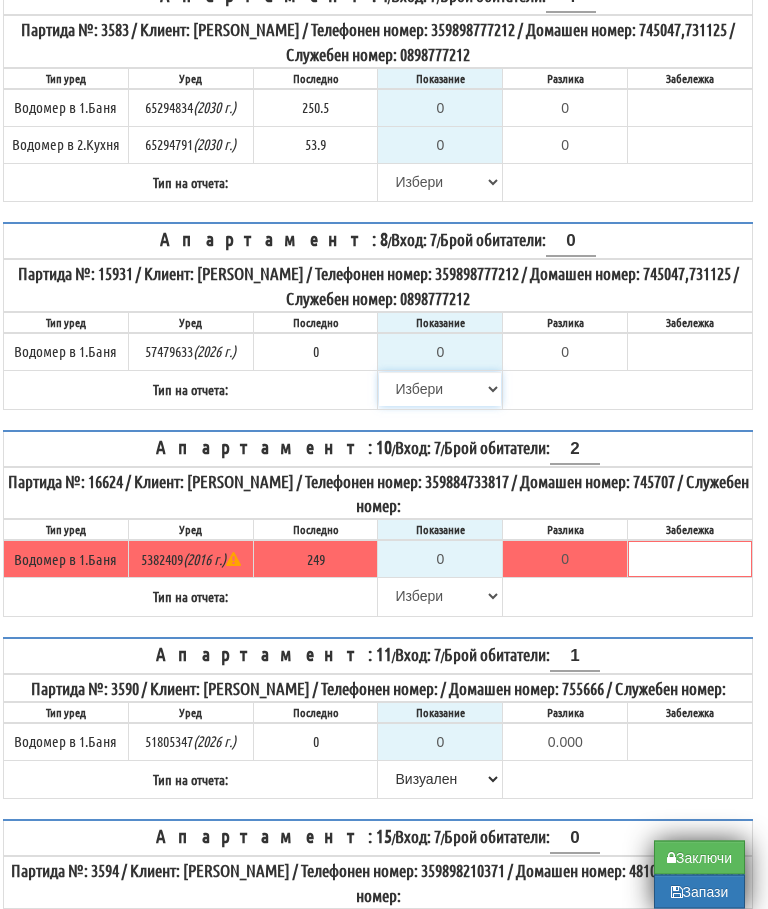 click on "Избери
Визуален
Телефон
Бележка
Неосигурен достъп
Самоотчет
Служебно
Дистанционен" at bounding box center (440, 390) 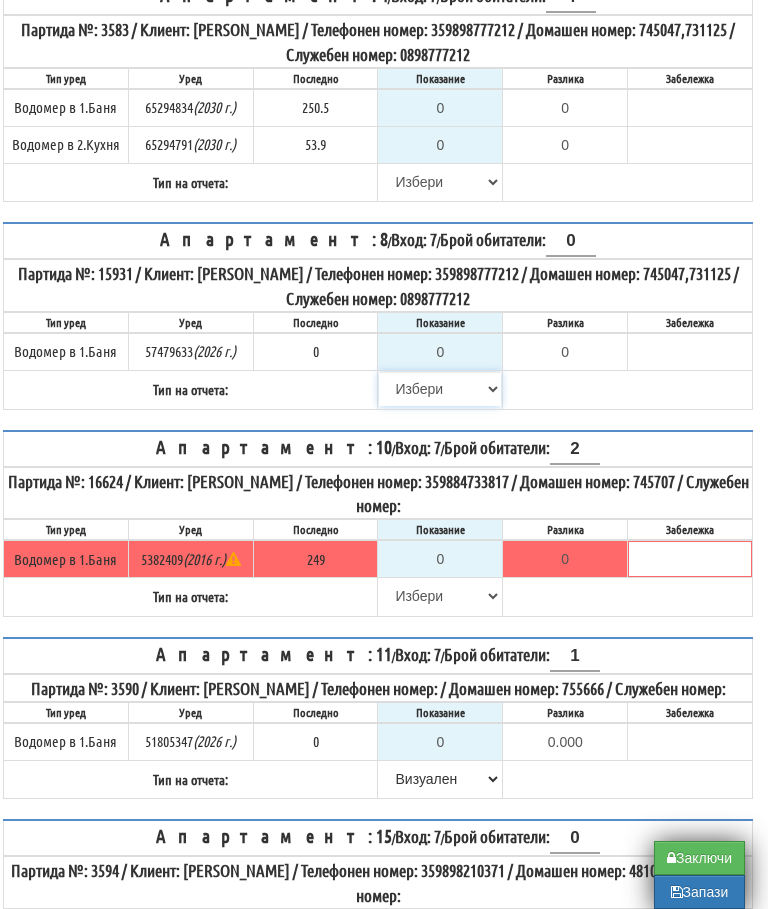 select on "8cc75930-9bfd-e511-80be-8d5a1dced85a" 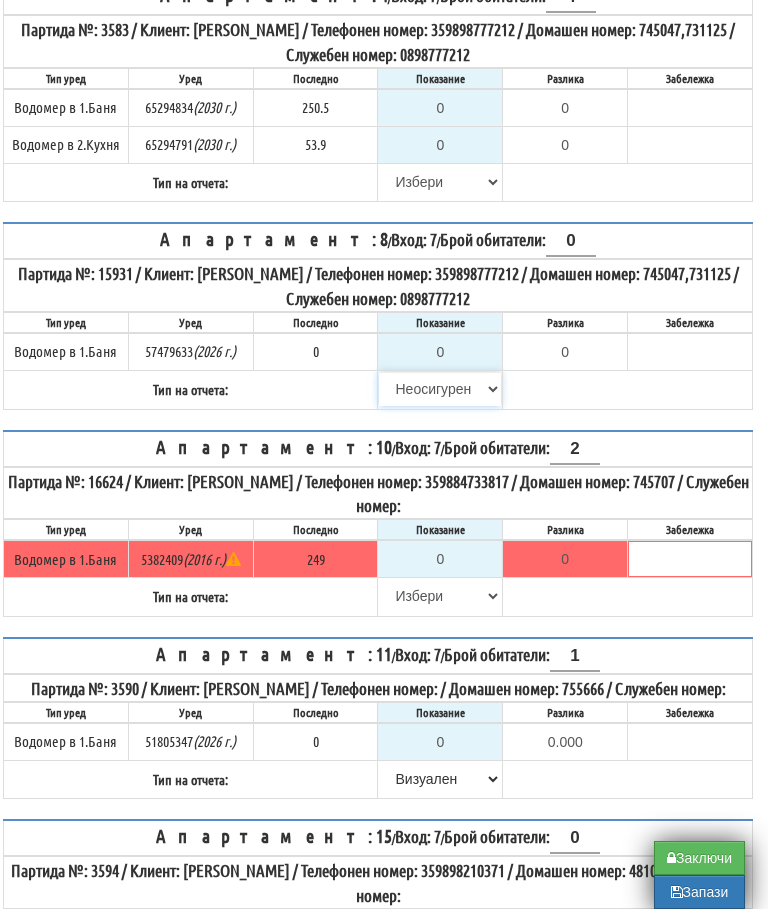 type on "0.000" 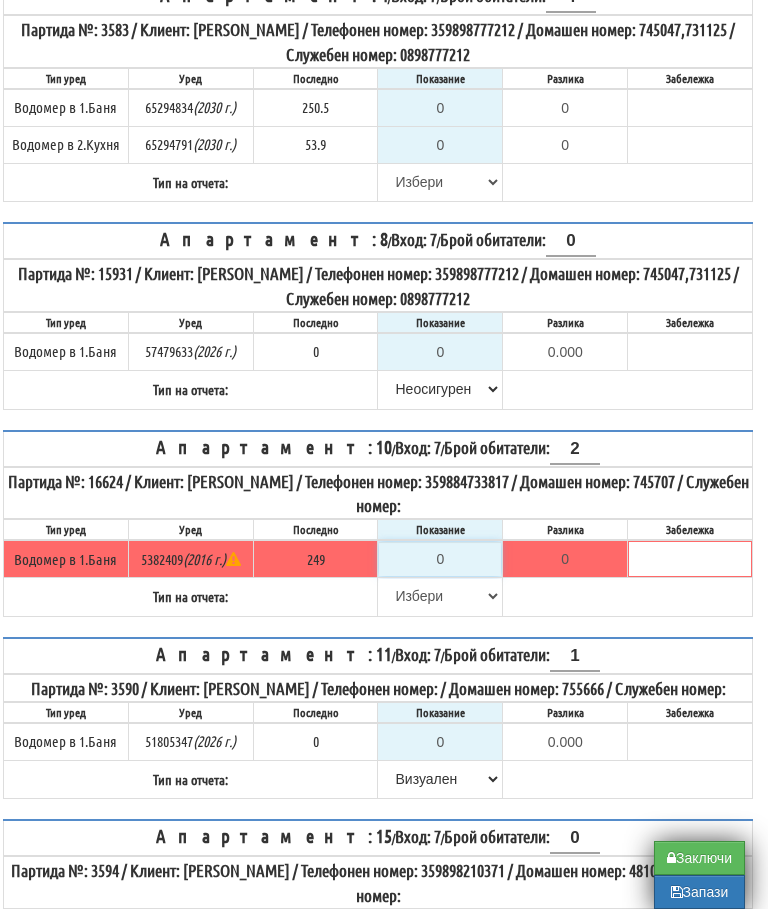 click on "0" at bounding box center (440, 559) 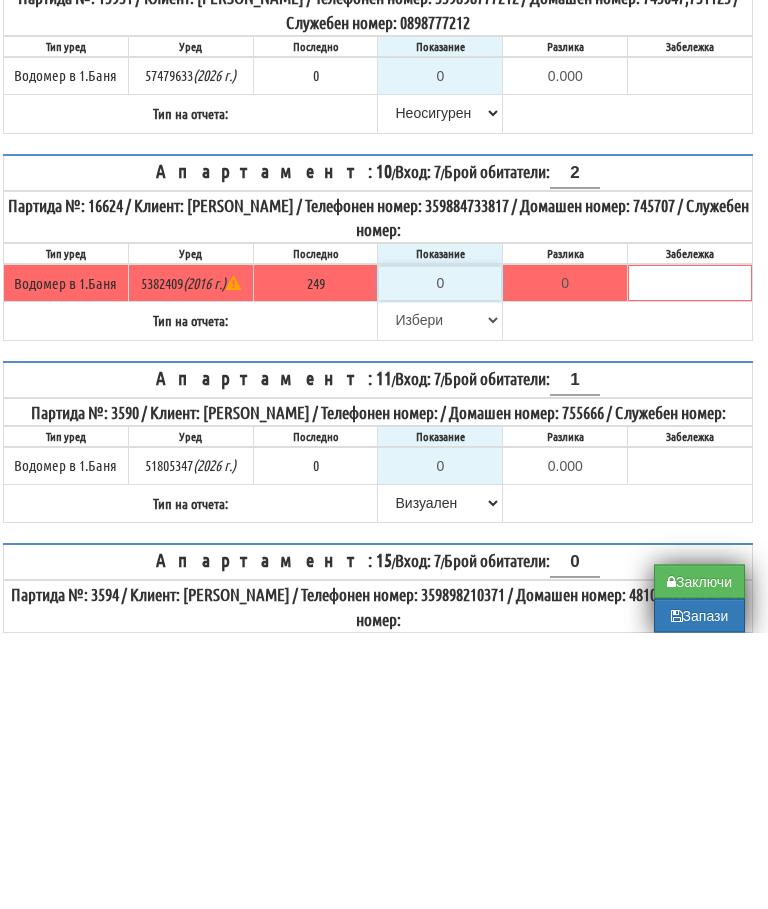 type on "2" 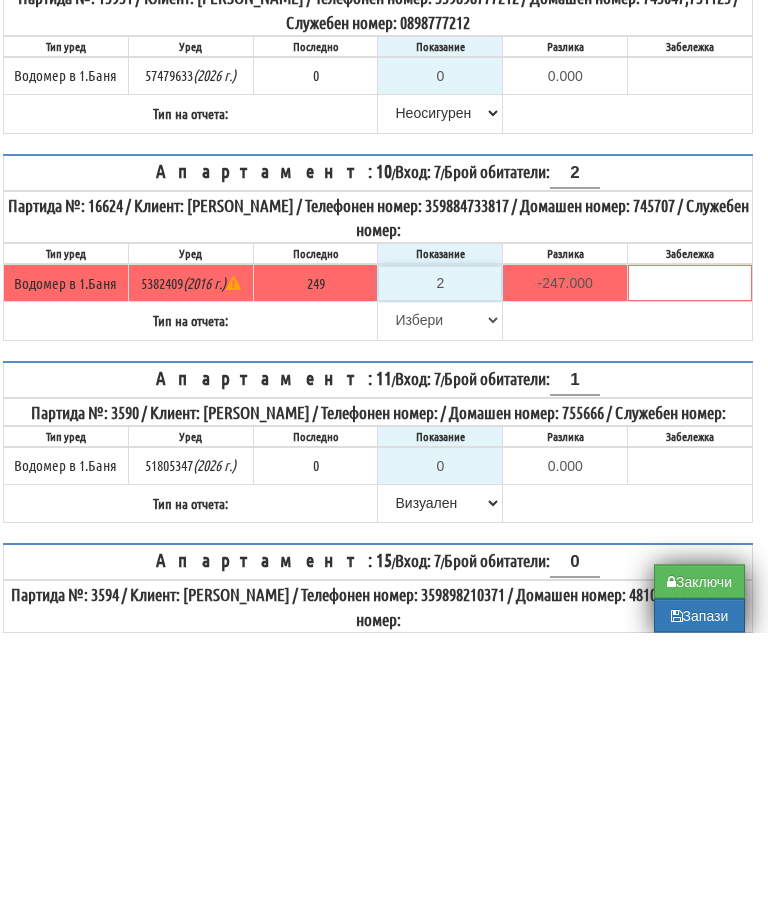 type on "24" 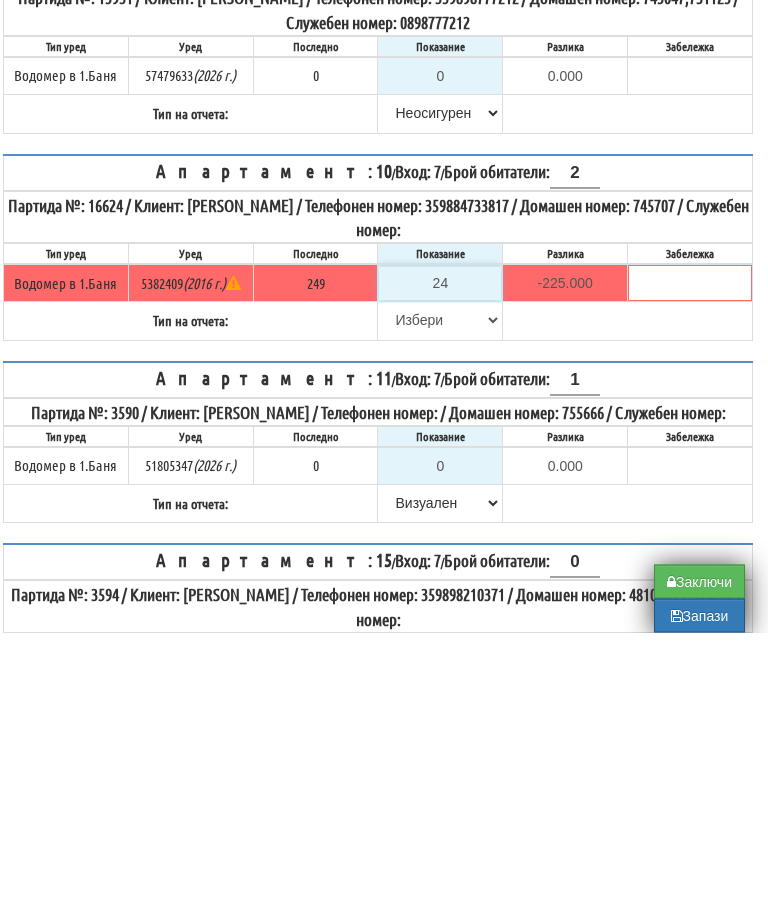 type on "249" 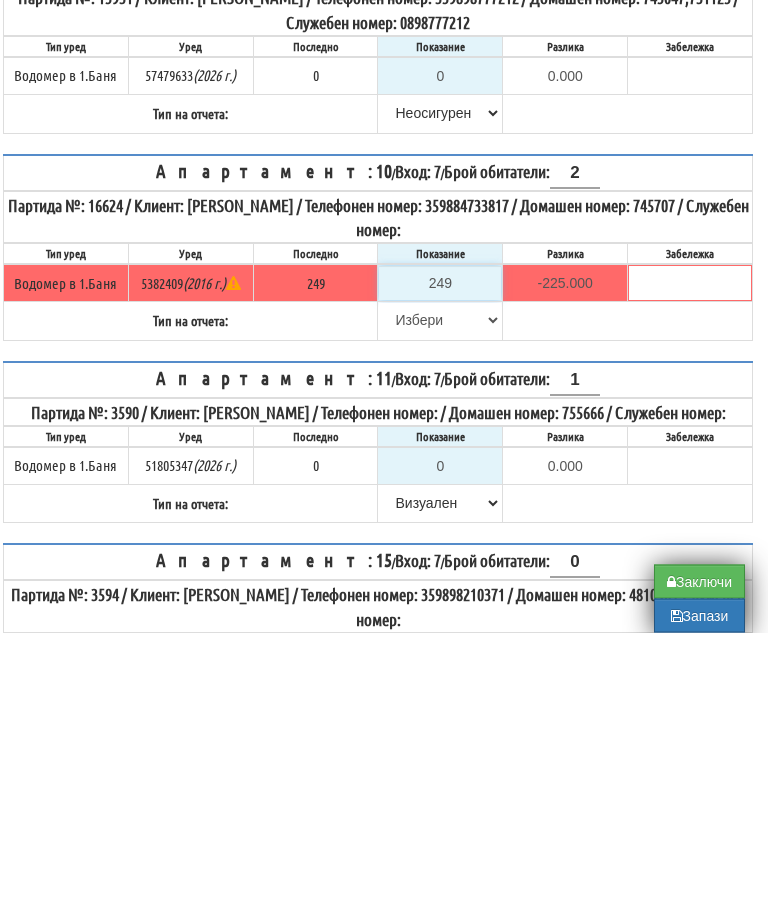 type on "0.000" 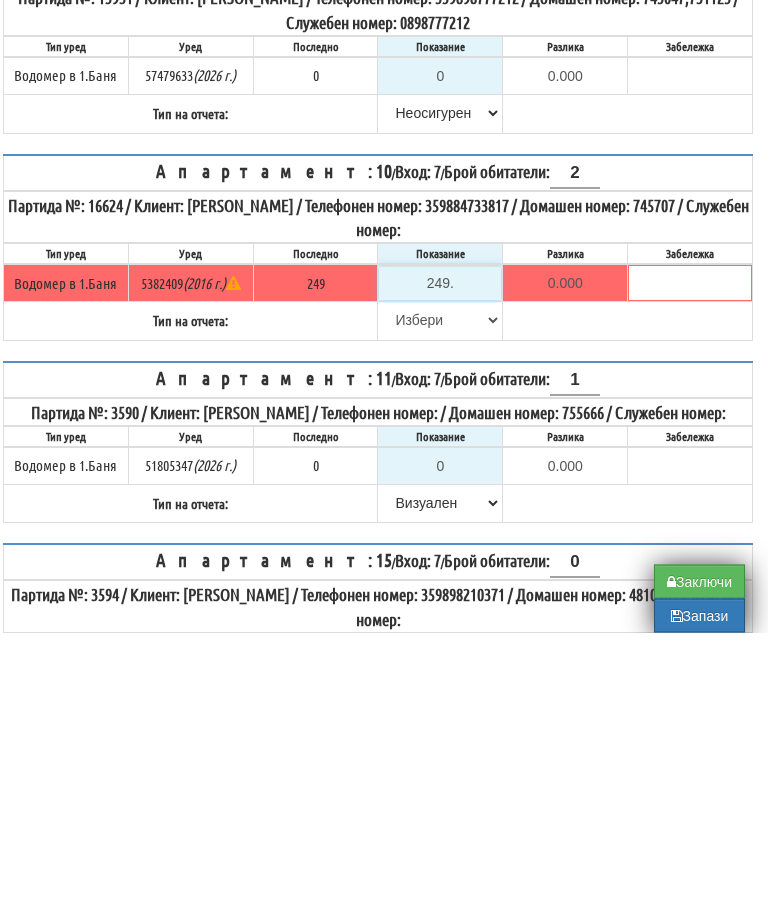 type on "249.2" 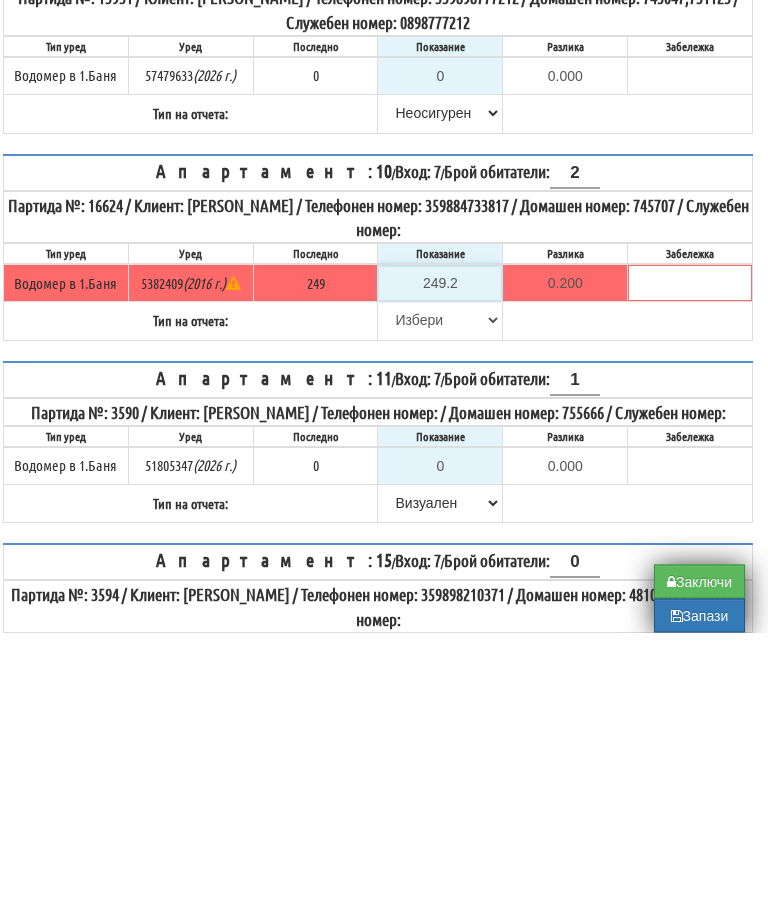 type on "249.2" 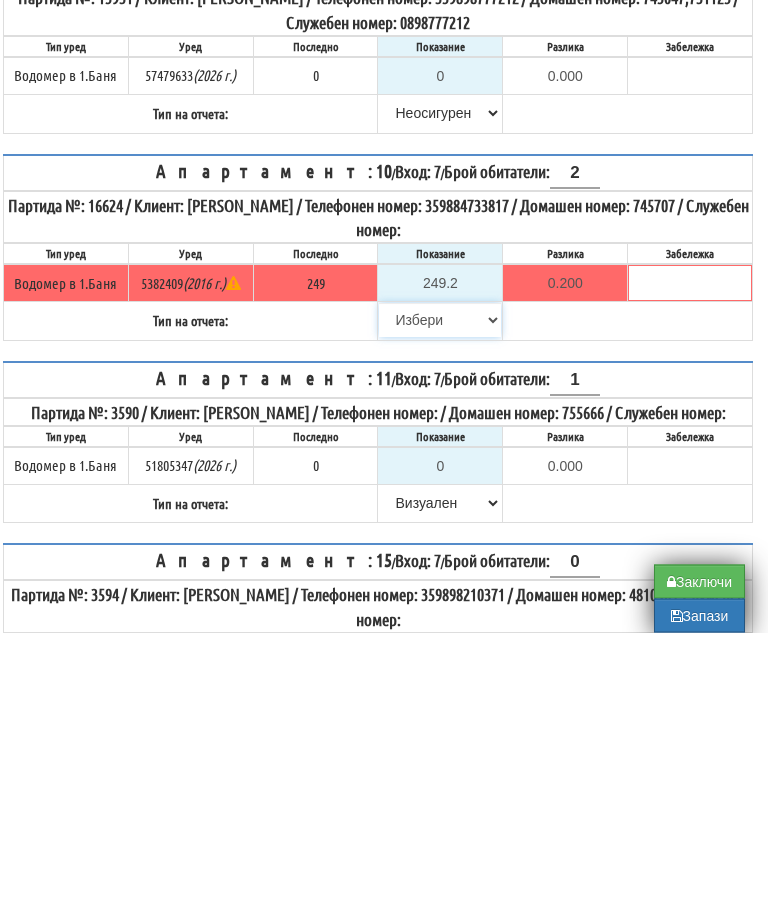 click on "Избери
Визуален
Телефон
Бележка
Неосигурен достъп
Самоотчет
Служебно
Дистанционен" at bounding box center (440, 597) 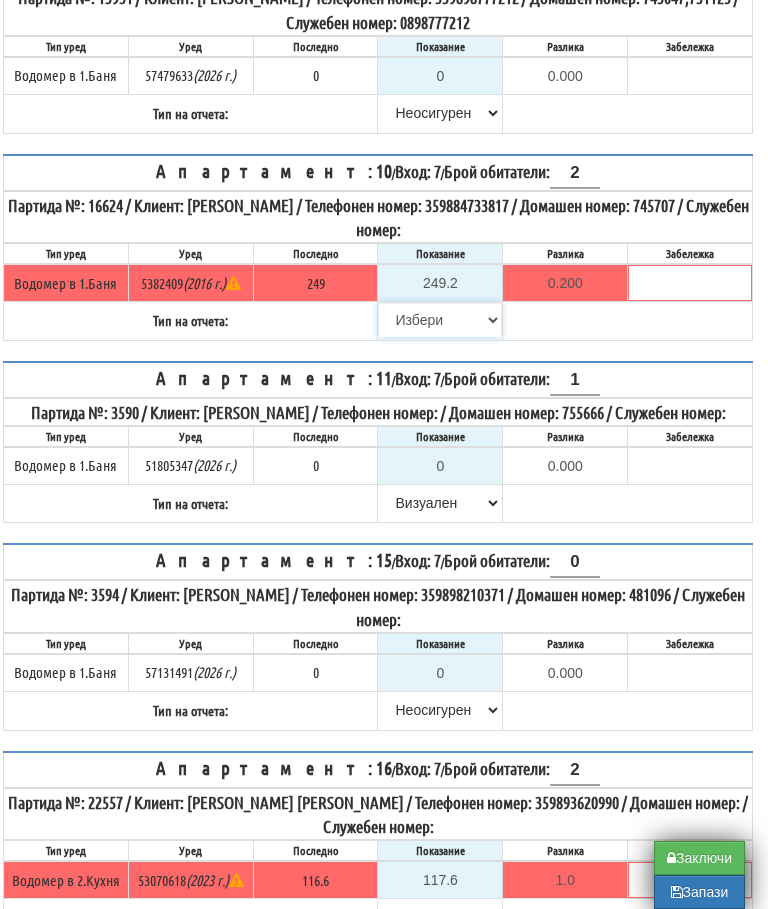 select on "8bc75930-9bfd-e511-80be-8d5a1dced85a" 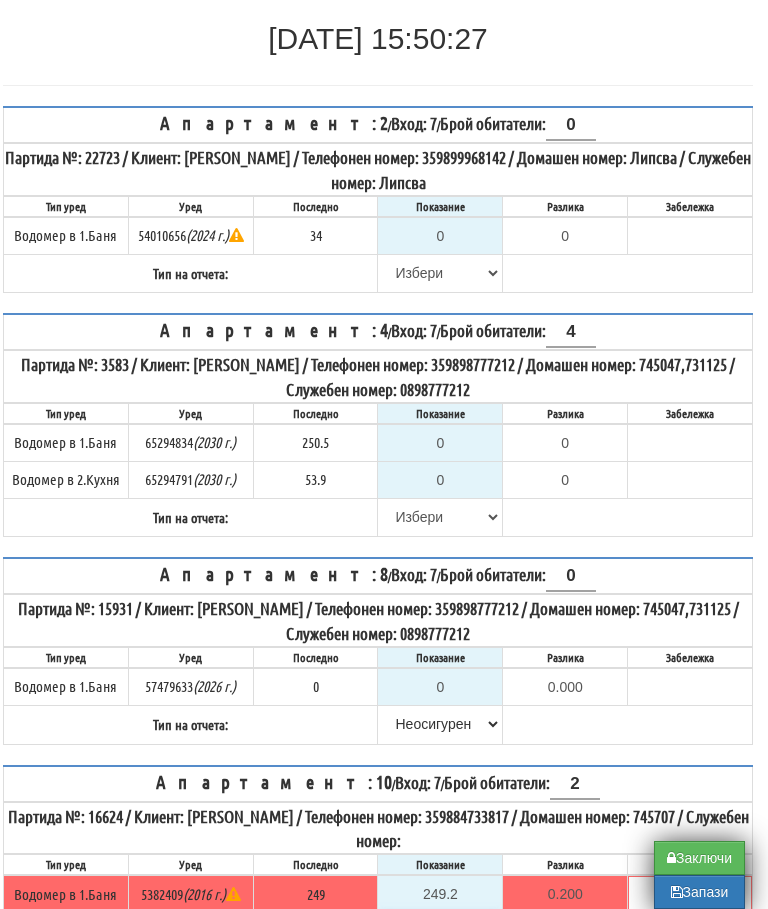 scroll, scrollTop: 247, scrollLeft: 12, axis: both 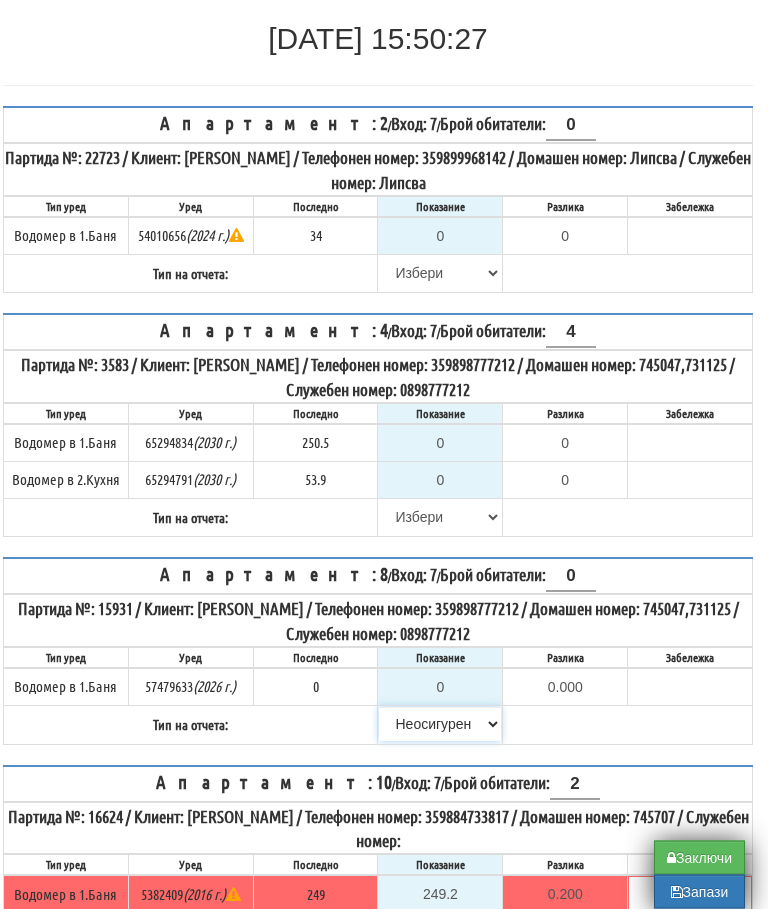click on "Избери
Визуален
Телефон
Бележка
Неосигурен достъп
Самоотчет
Служебно
Дистанционен" at bounding box center [440, 725] 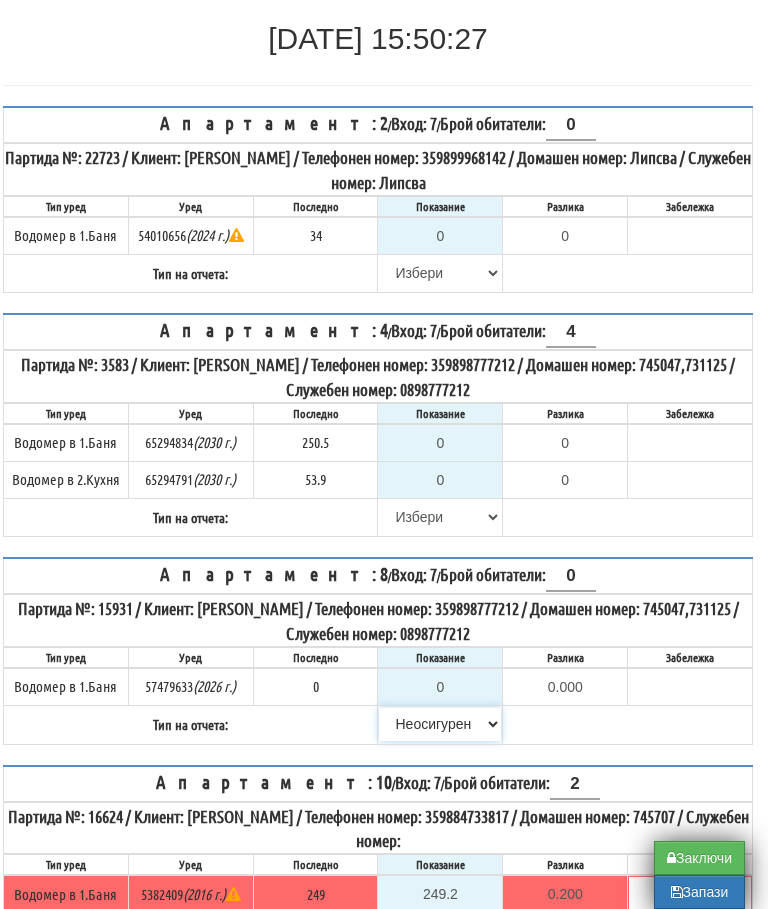 select on "8bc75930-9bfd-e511-80be-8d5a1dced85a" 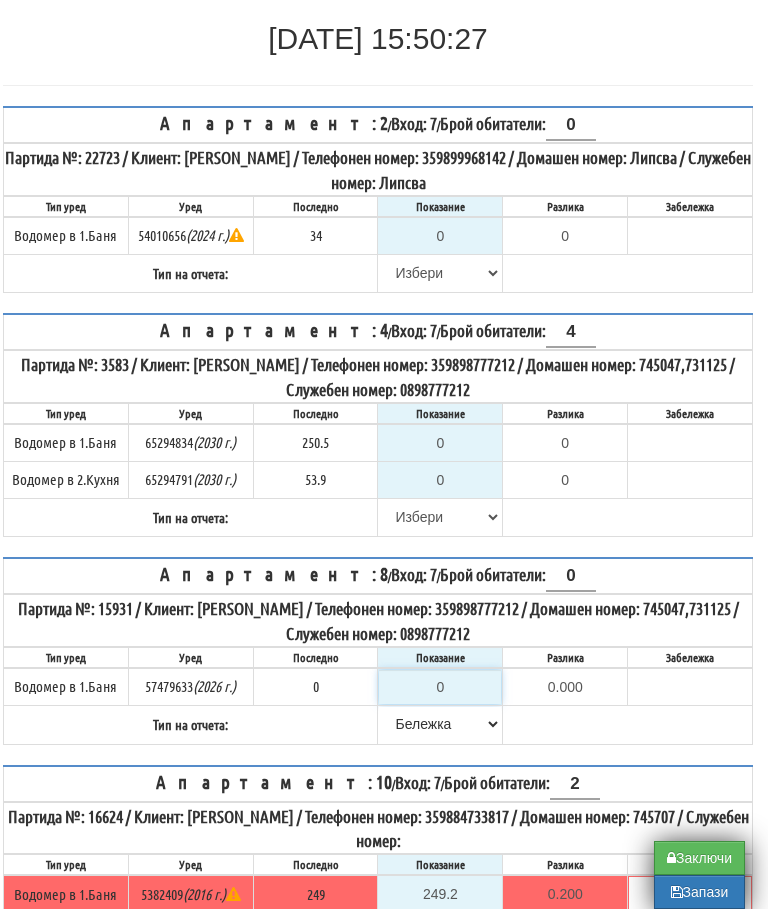click on "0" at bounding box center [440, 687] 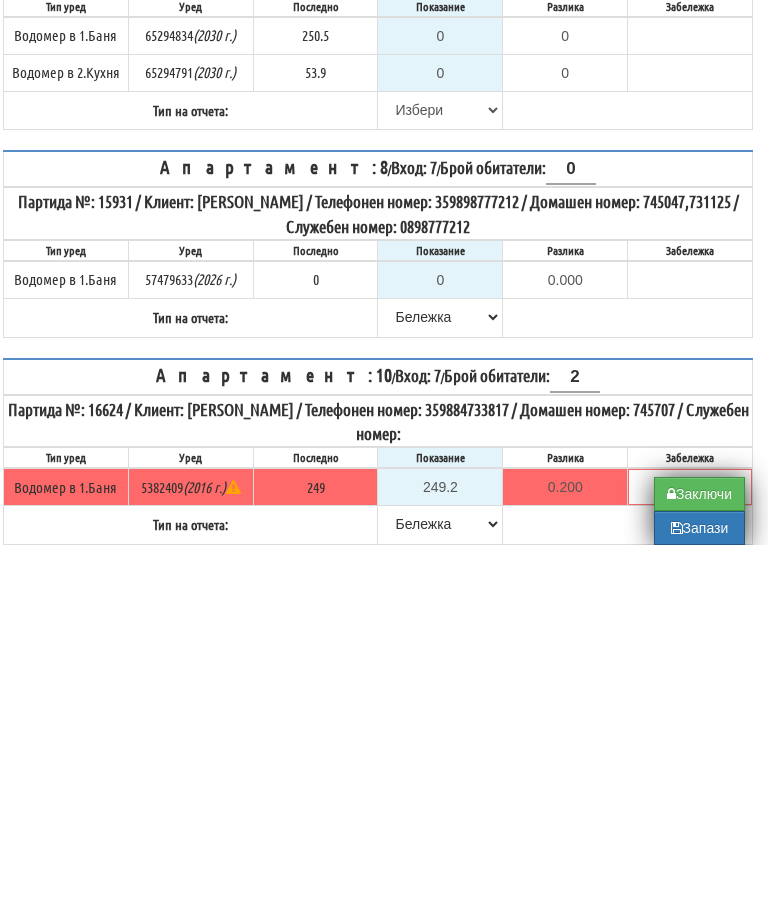 click on "Апартамент:
8
/
Вход:
7
/
Брой обитатели:
0
Партида №:
15931
/
Клиент:
ИЛИЯ ДИМИТРОВ МИХАЙЛОВ /
Телефонен номер:
359898777212 /
Домашен номер:
745047,731125  /
Служебен номер:
0898777212
Тип уред
Уред
Последно
Показание
Разлика
Забележка" at bounding box center (378, 607) 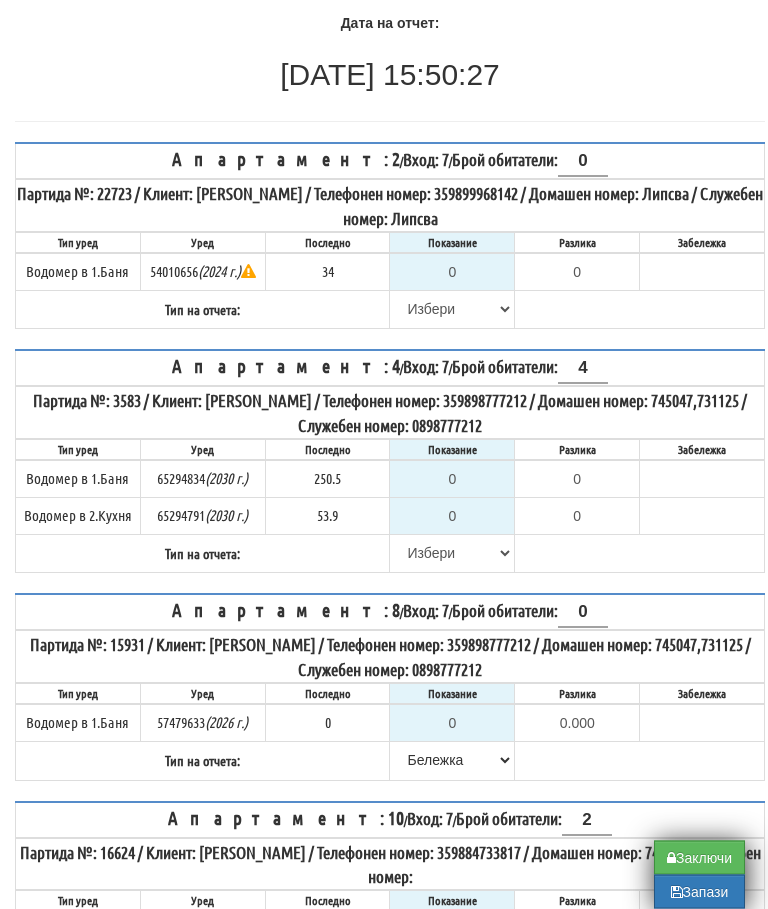 scroll, scrollTop: 162, scrollLeft: 0, axis: vertical 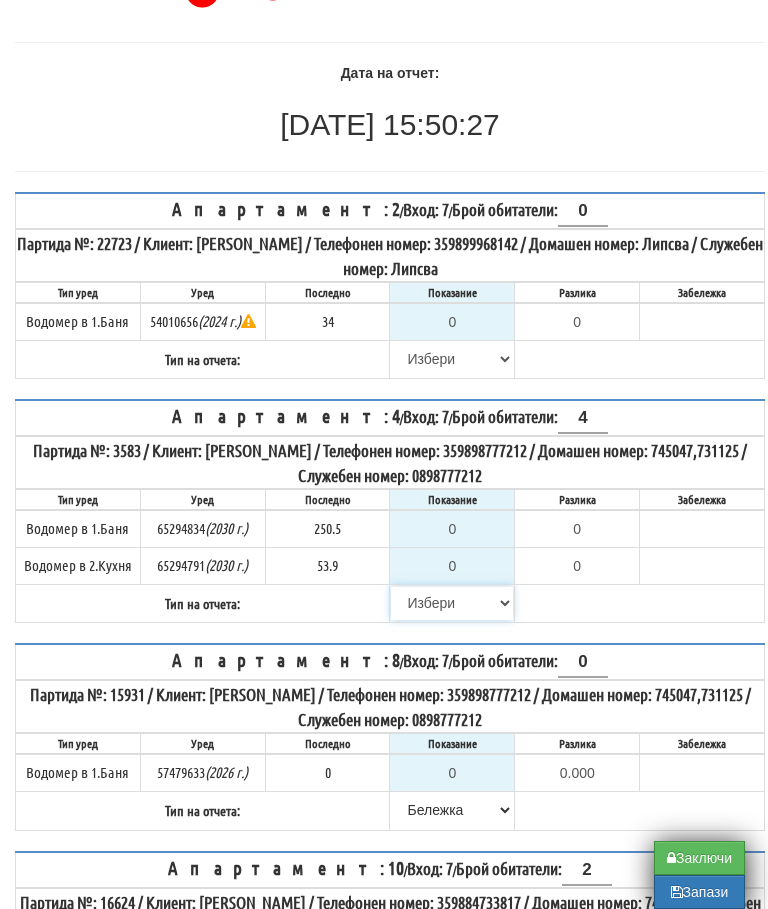 click on "Избери
Визуален
Телефон
Бележка
Неосигурен достъп
Самоотчет
Служебно
Дистанционен" at bounding box center [452, 603] 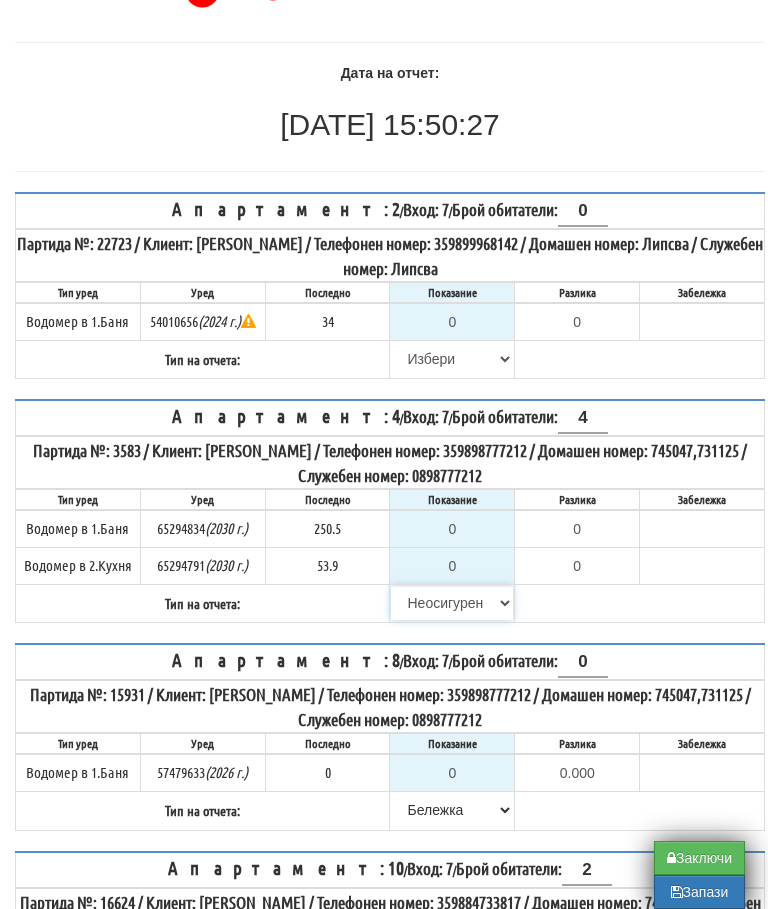 type on "250.5" 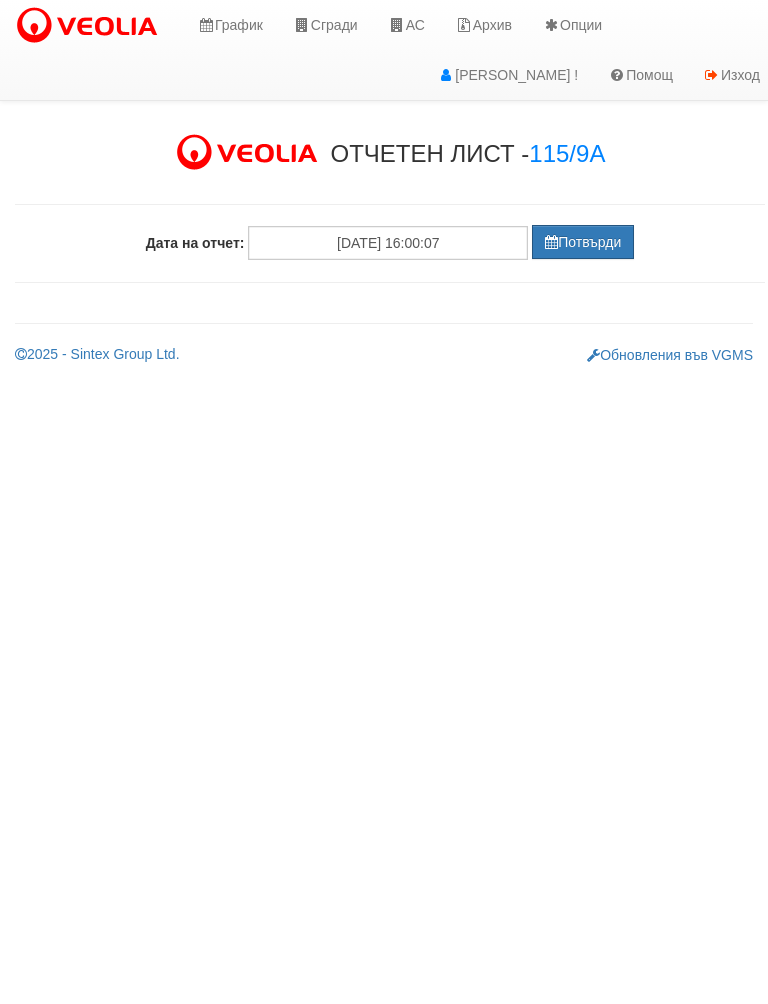 scroll, scrollTop: 0, scrollLeft: 0, axis: both 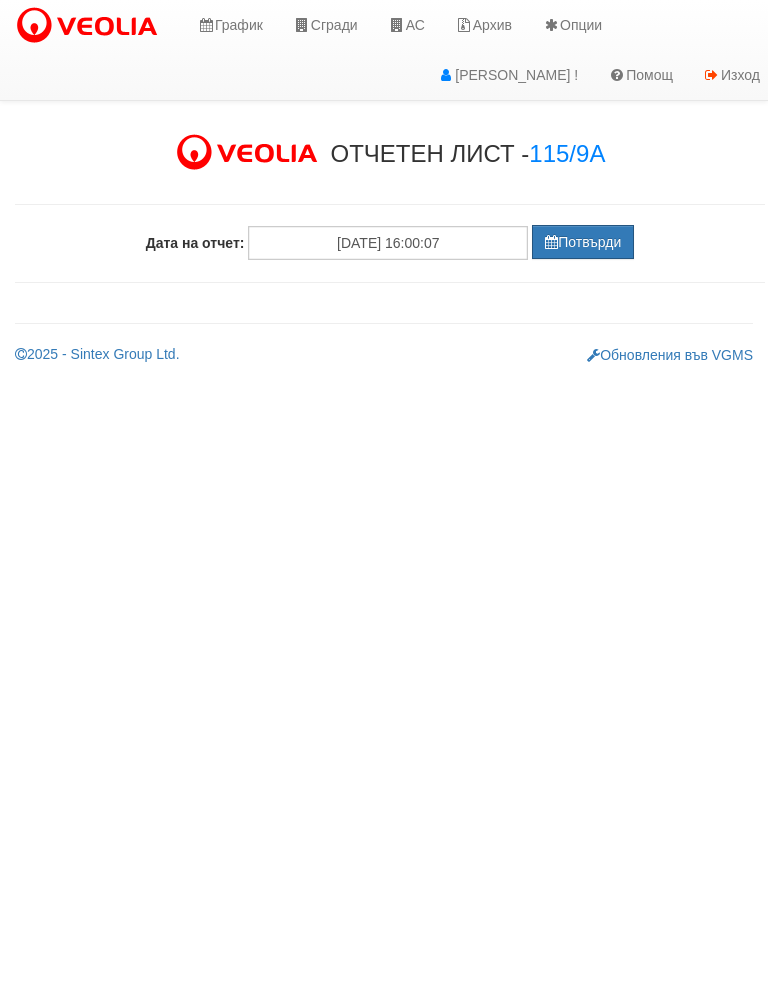 click at bounding box center [390, 204] 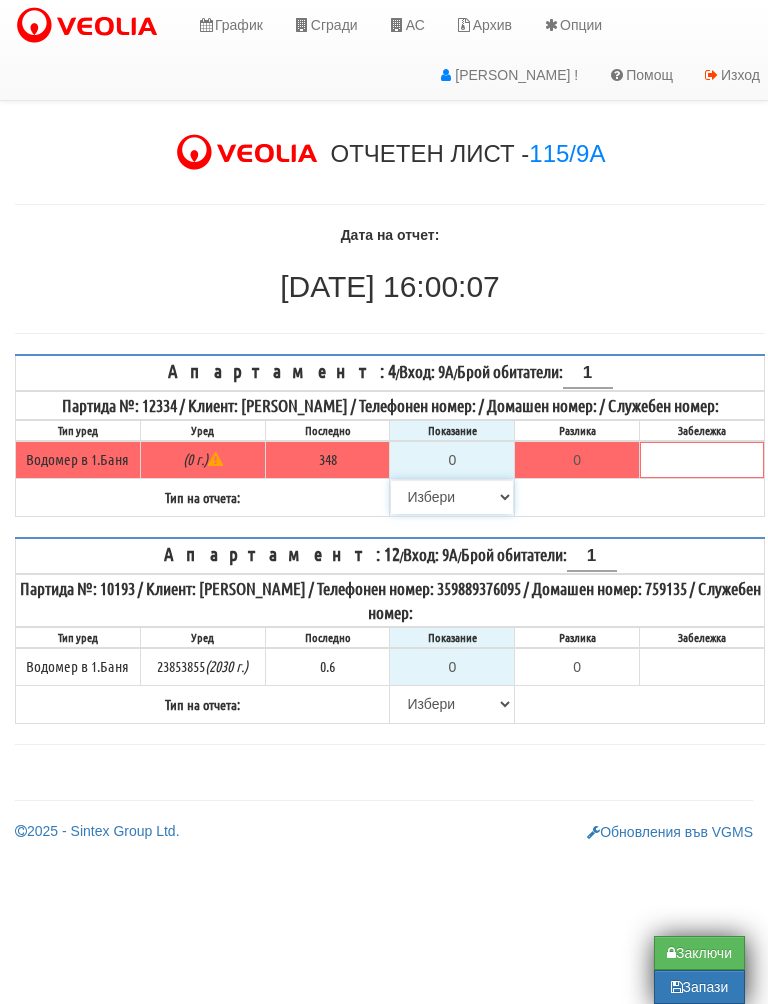 click on "[PERSON_NAME]
Телефон
Бележка
Неосигурен достъп
Самоотчет
Служебно
Дистанционен" at bounding box center (452, 497) 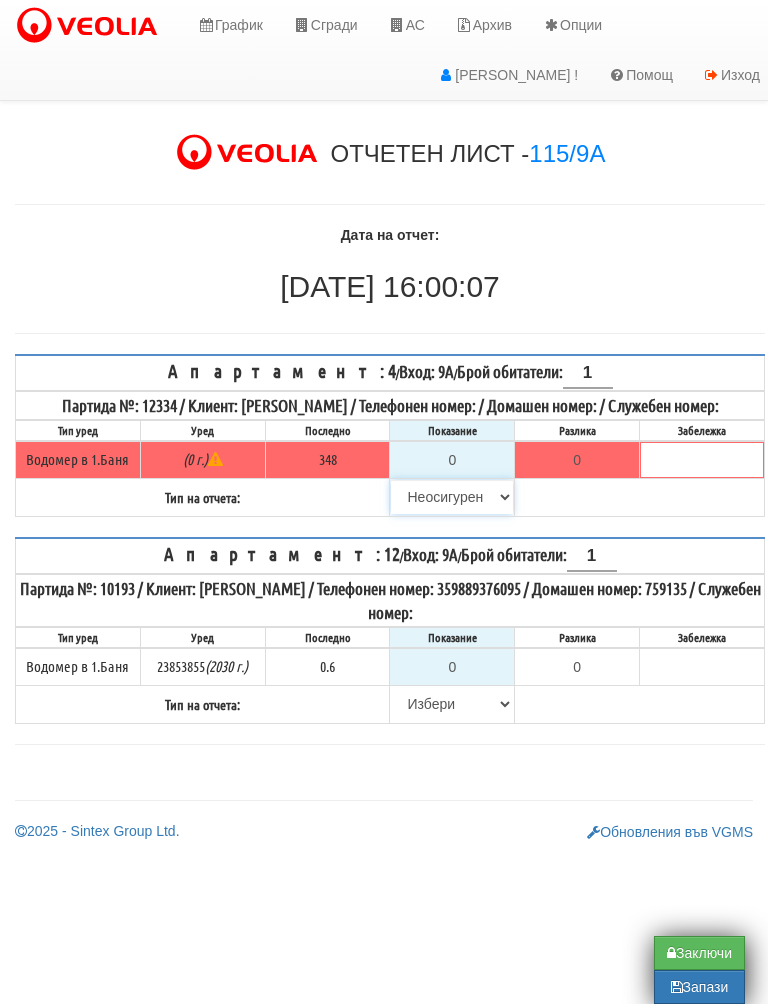 type on "348" 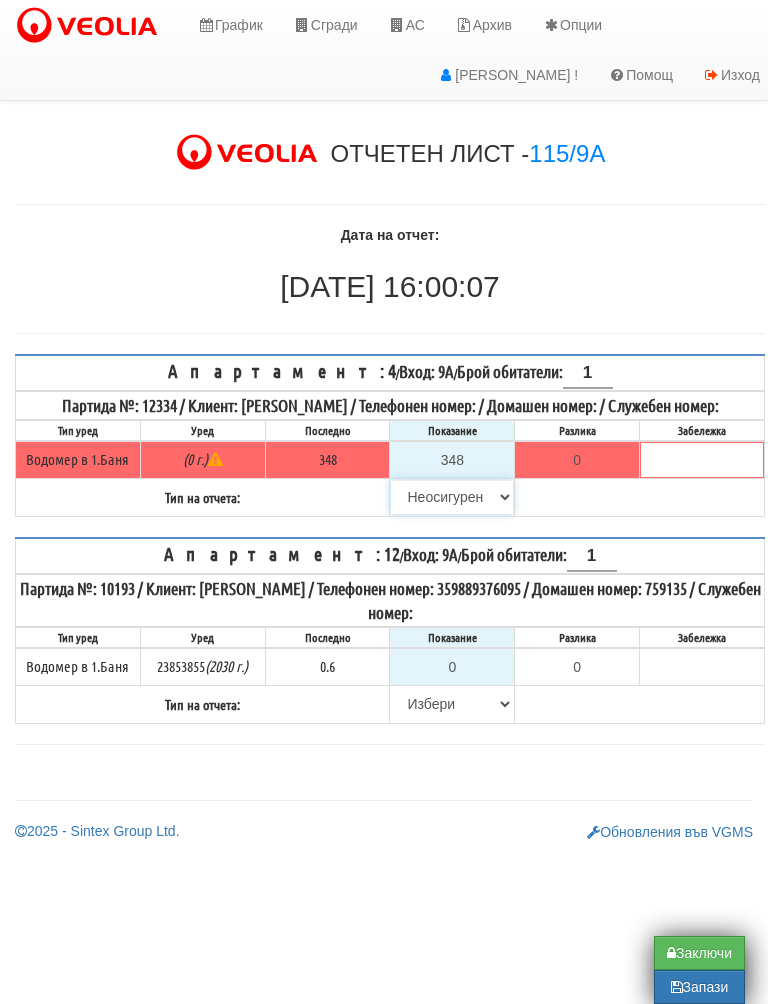 type on "0.000" 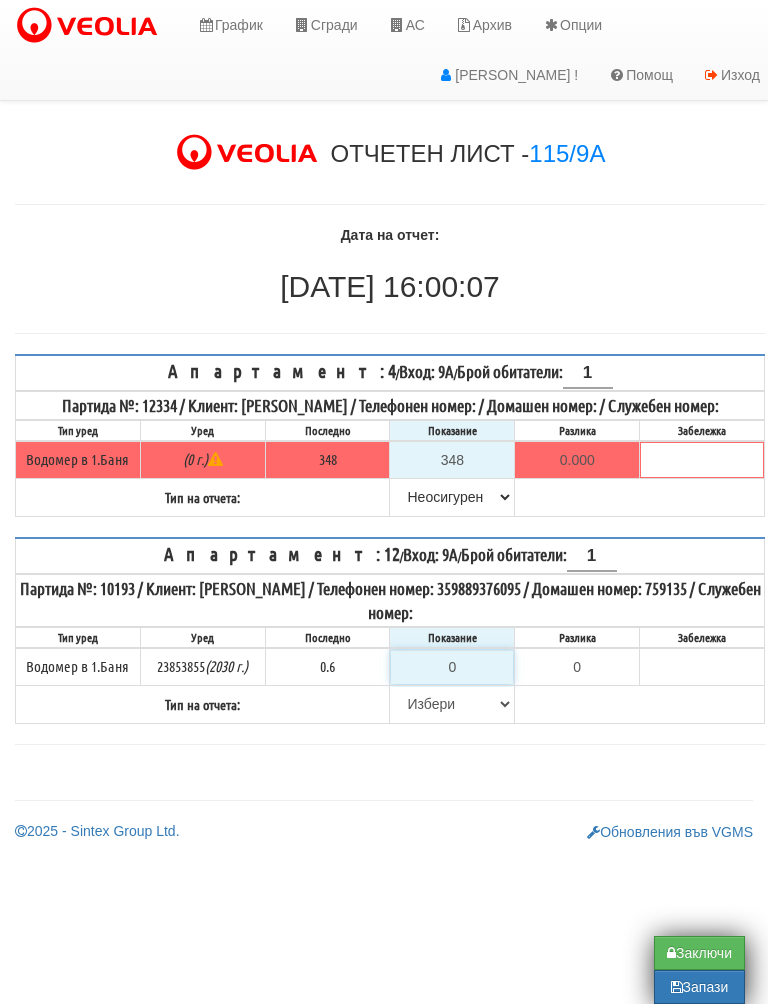 click on "0" at bounding box center [452, 667] 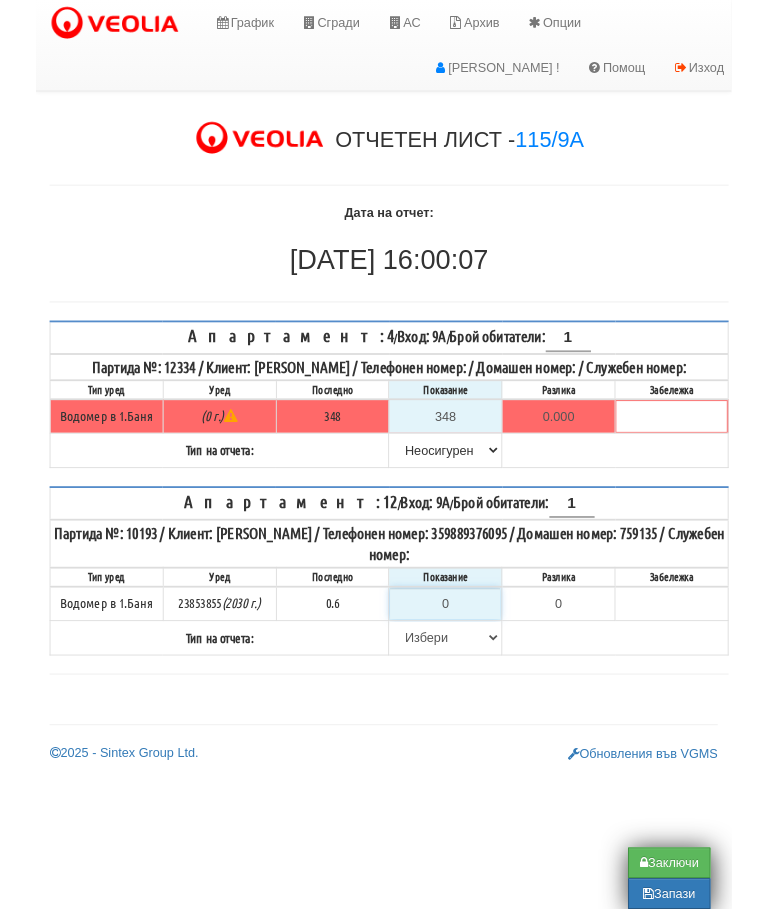 scroll, scrollTop: 0, scrollLeft: 12, axis: horizontal 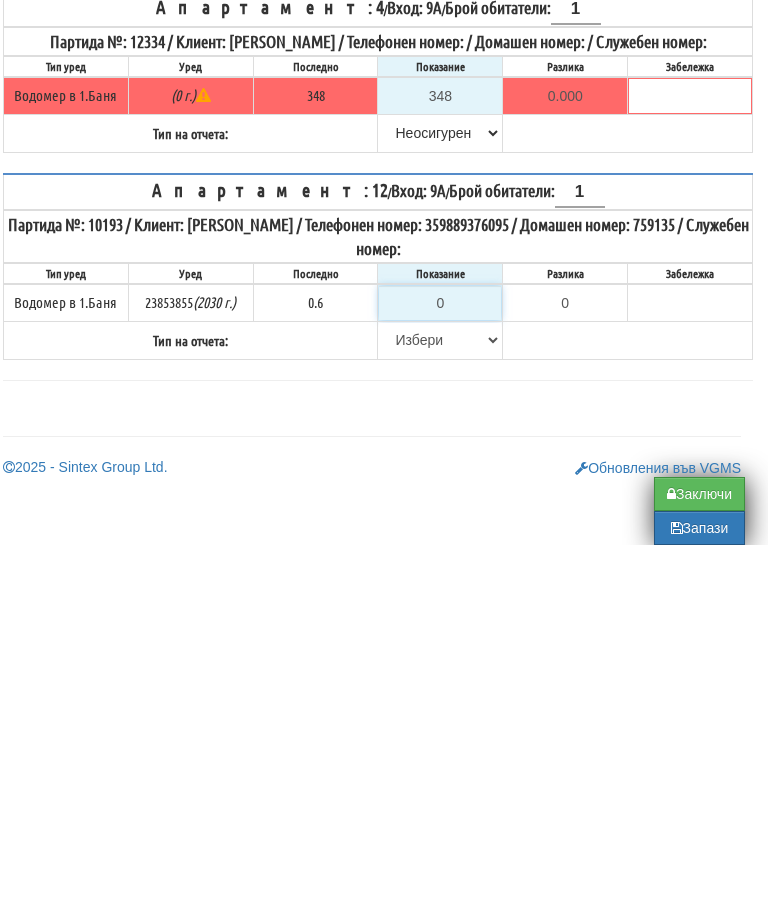 type on "-0.600" 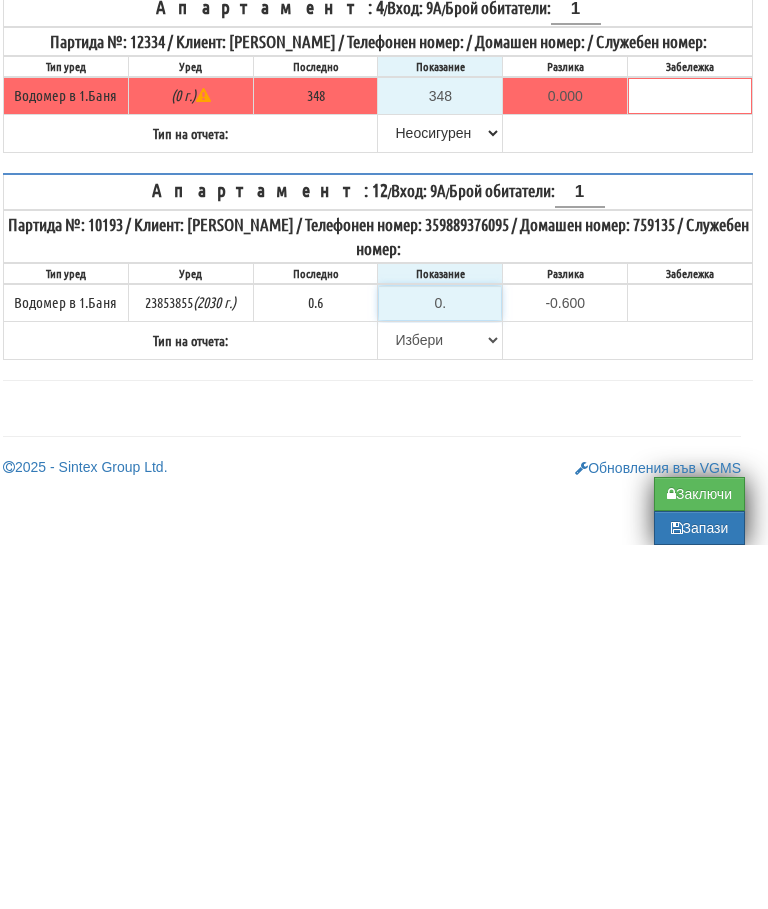 type on "0.6" 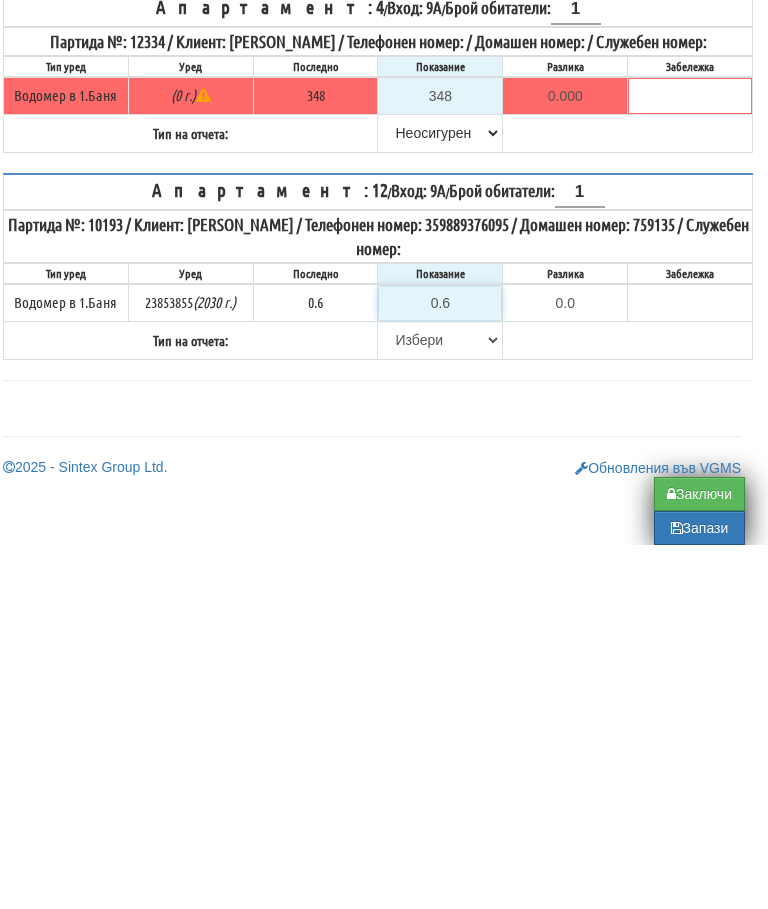 type on "0.6" 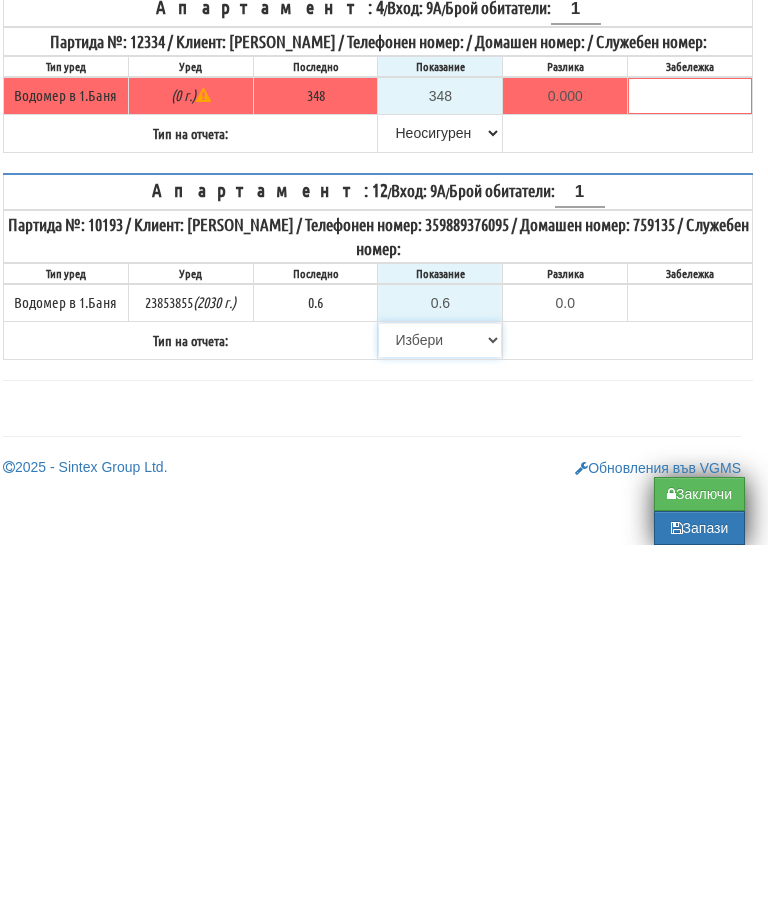 click on "[PERSON_NAME]
Телефон
Бележка
Неосигурен достъп
Самоотчет
Служебно
Дистанционен" at bounding box center (440, 704) 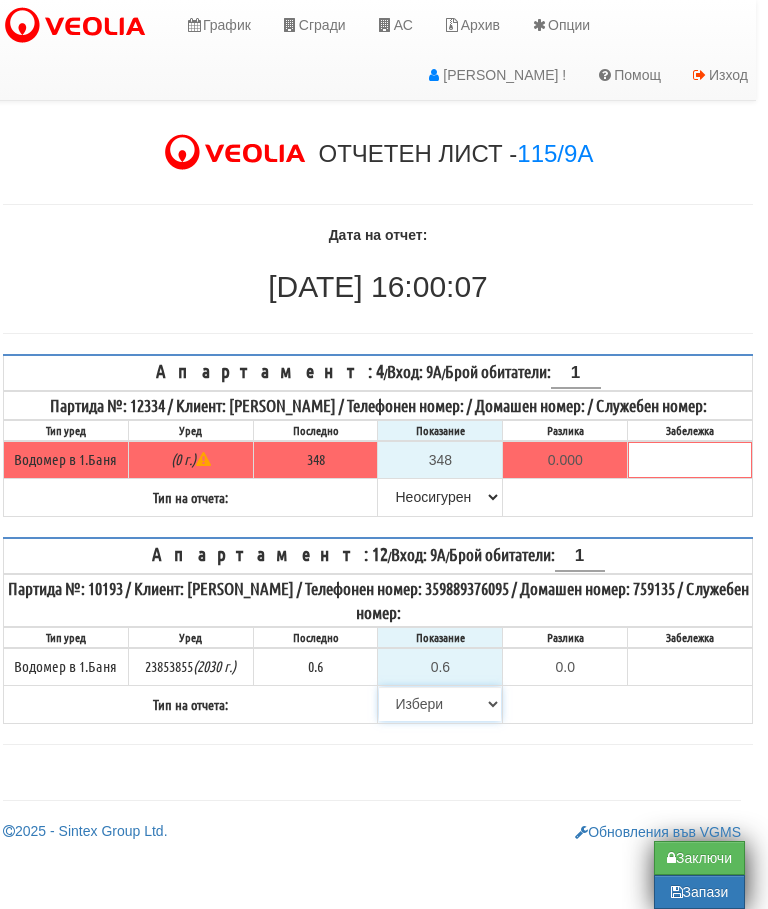 select on "8ac75930-9bfd-e511-80be-8d5a1dced85a" 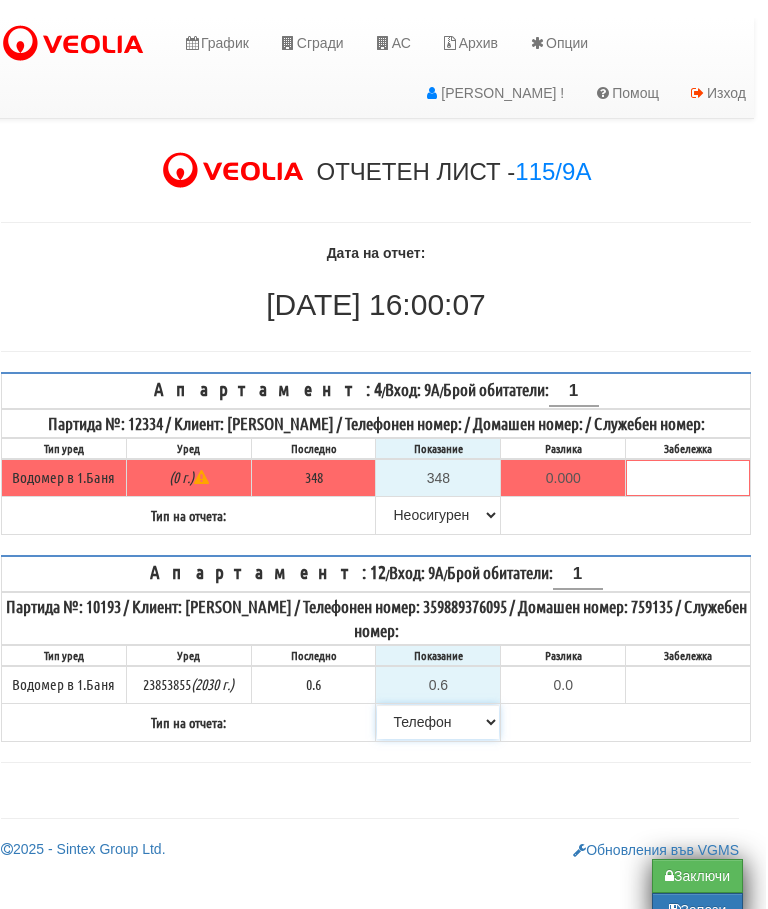 scroll, scrollTop: 0, scrollLeft: 2, axis: horizontal 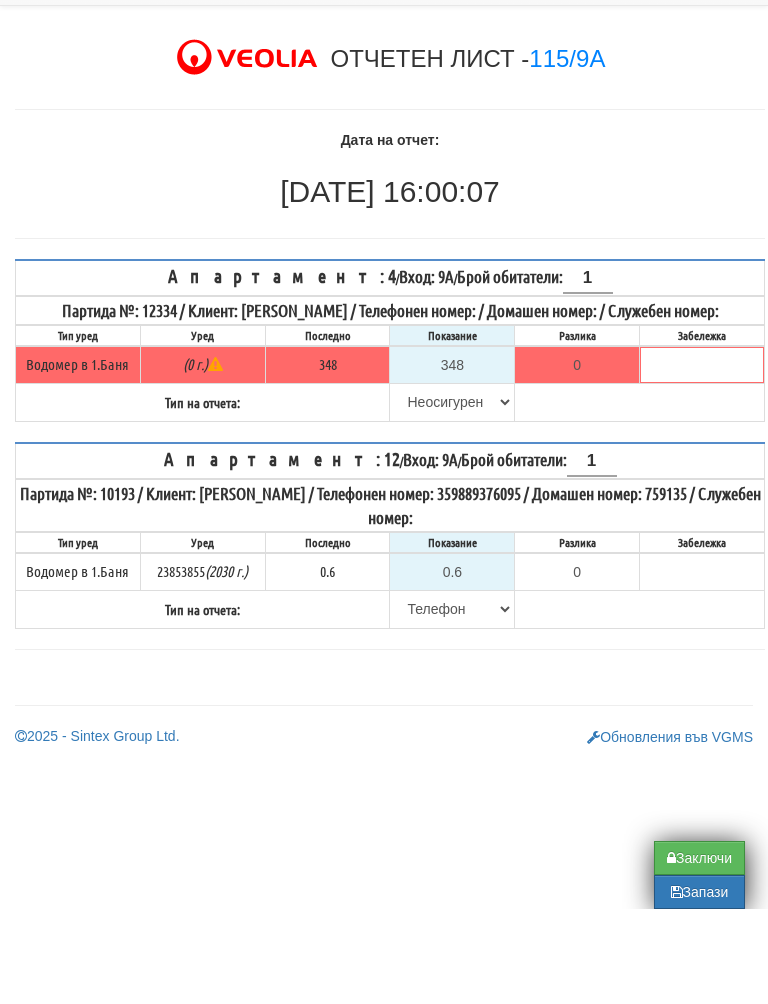 click on "Заключи" at bounding box center (699, 953) 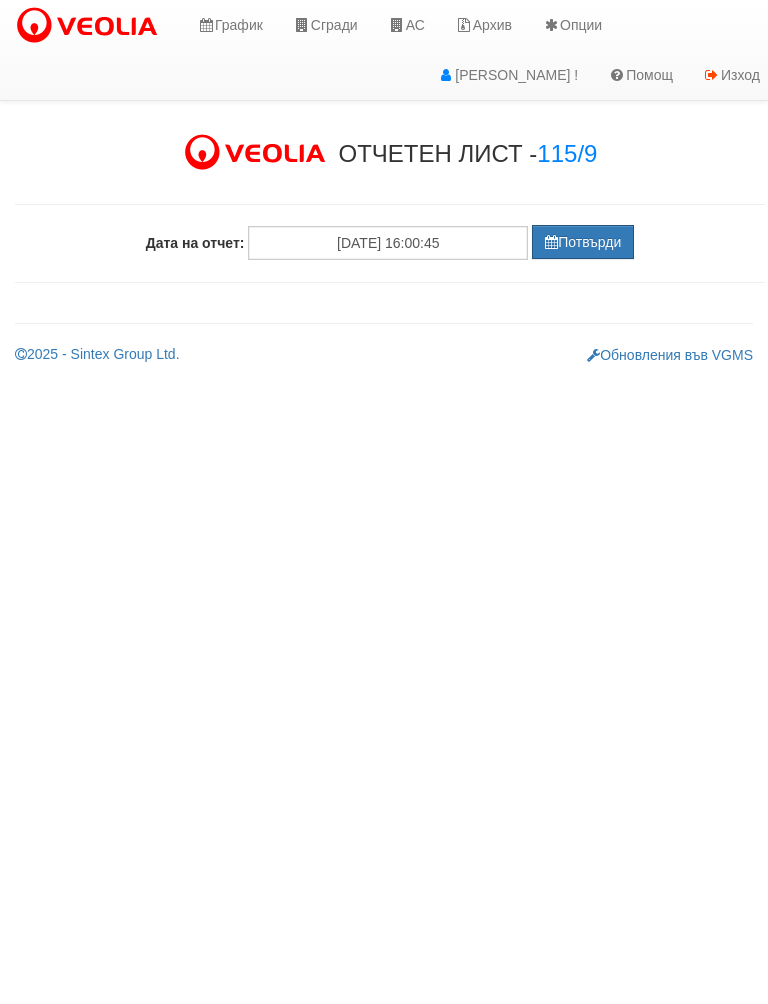 scroll, scrollTop: 0, scrollLeft: 0, axis: both 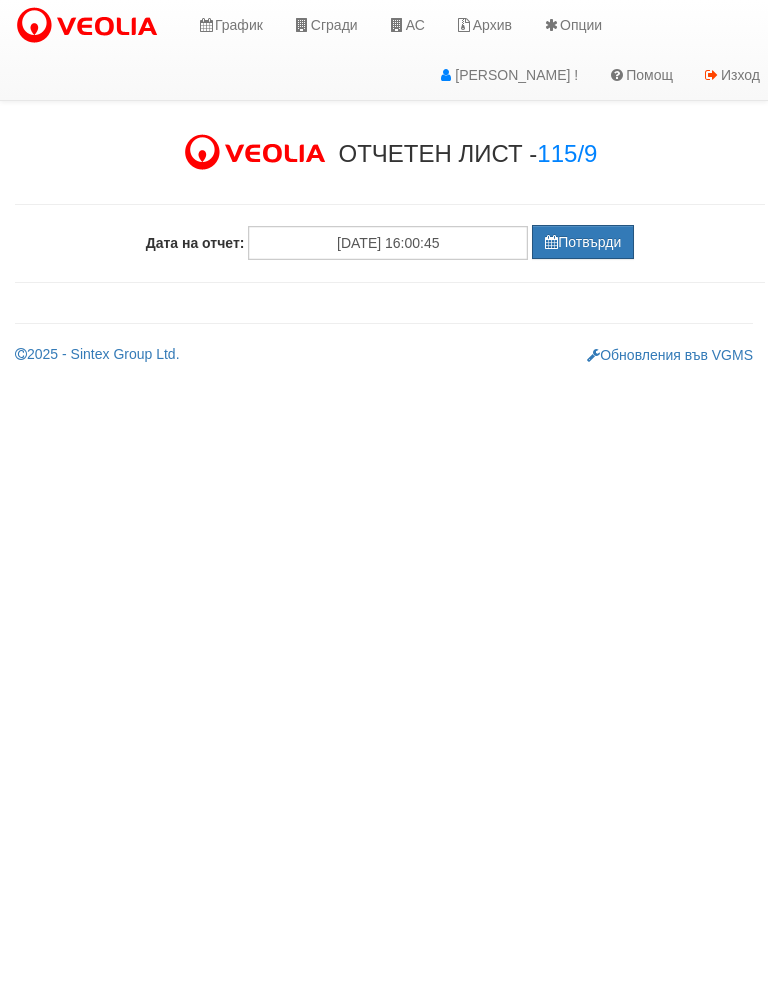 click on "Потвърди" at bounding box center [583, 242] 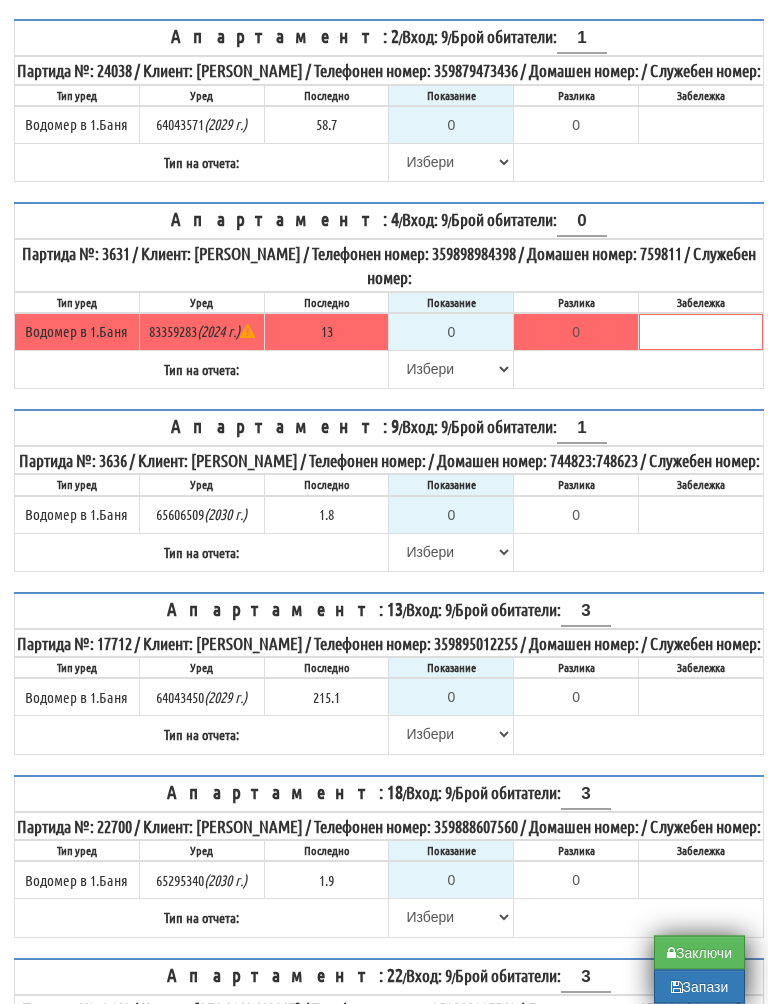 scroll, scrollTop: 316, scrollLeft: 1, axis: both 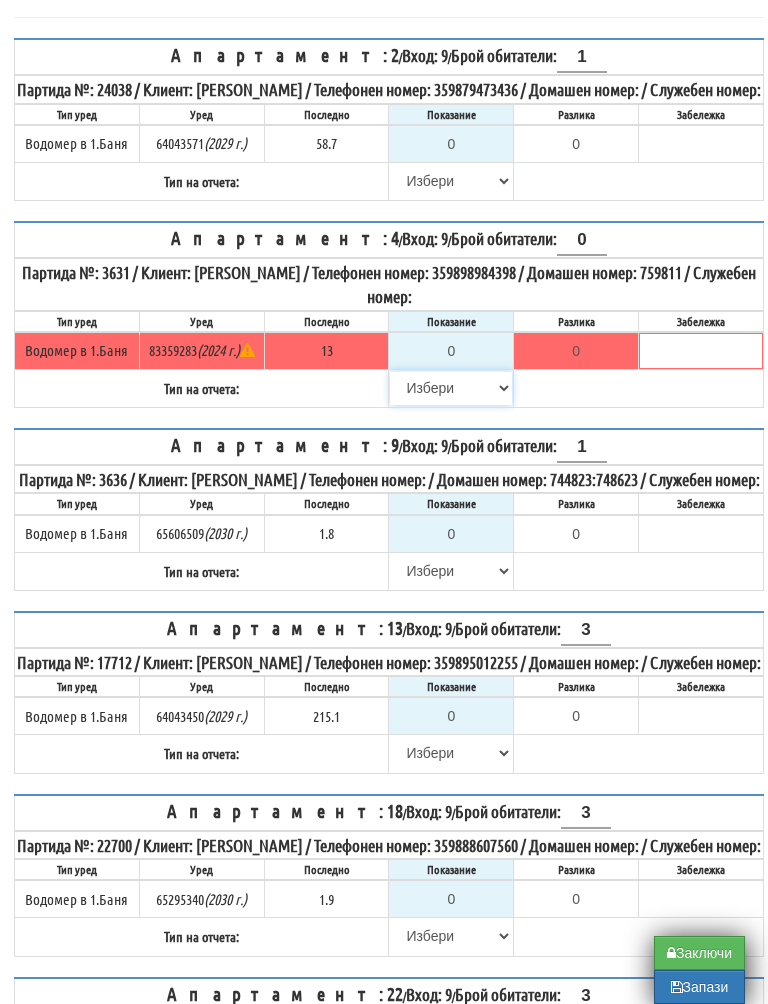 click on "Избери
Визуален
Телефон
Бележка
Неосигурен достъп
Самоотчет
Служебно
Дистанционен" at bounding box center [451, 388] 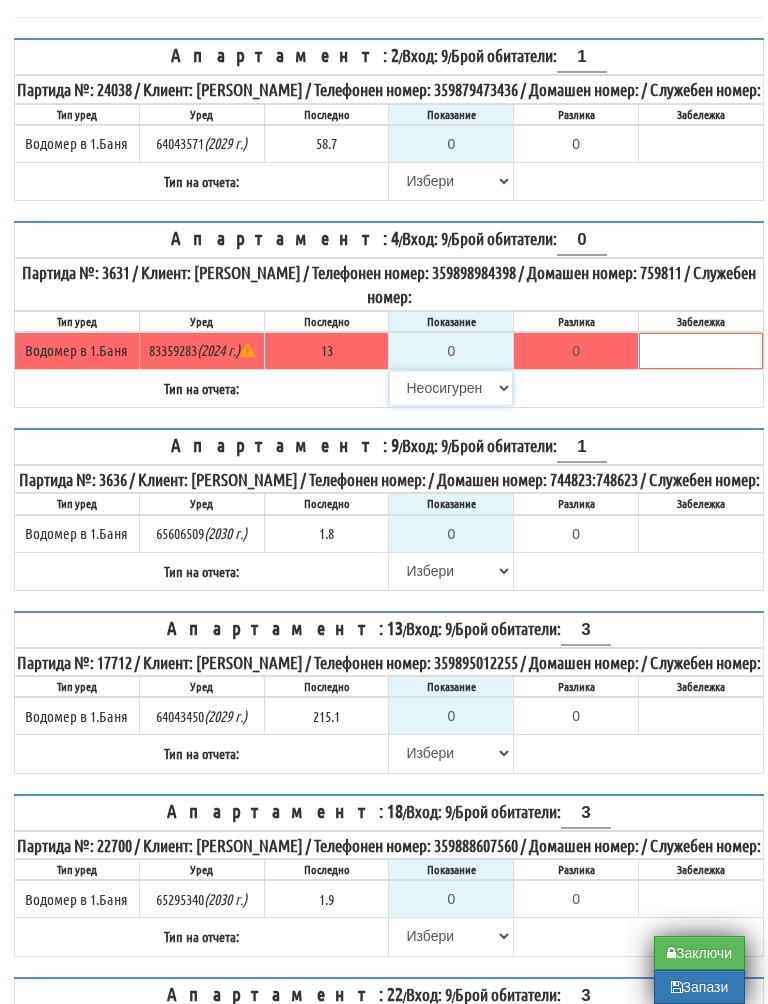 type on "13" 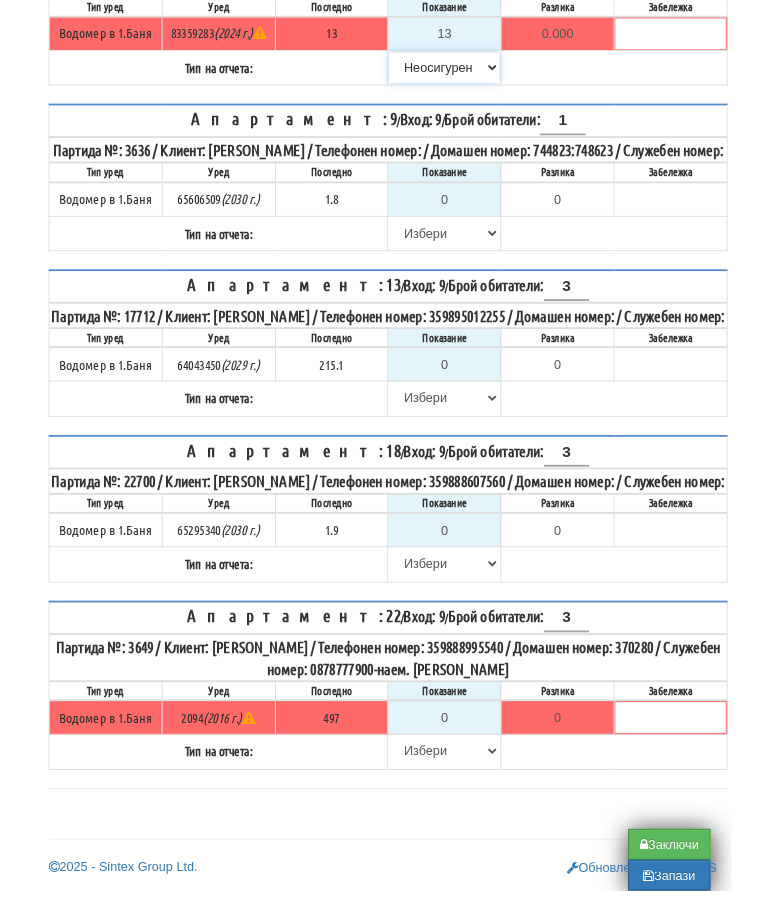 scroll, scrollTop: 0, scrollLeft: 1, axis: horizontal 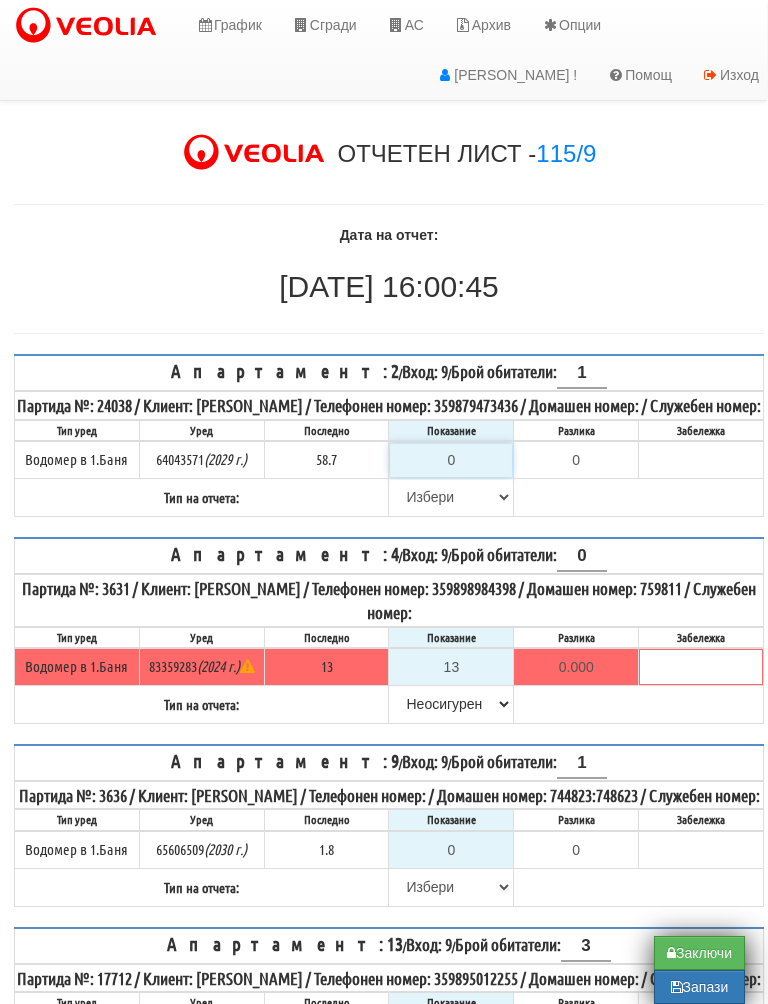 click on "0" at bounding box center [451, 460] 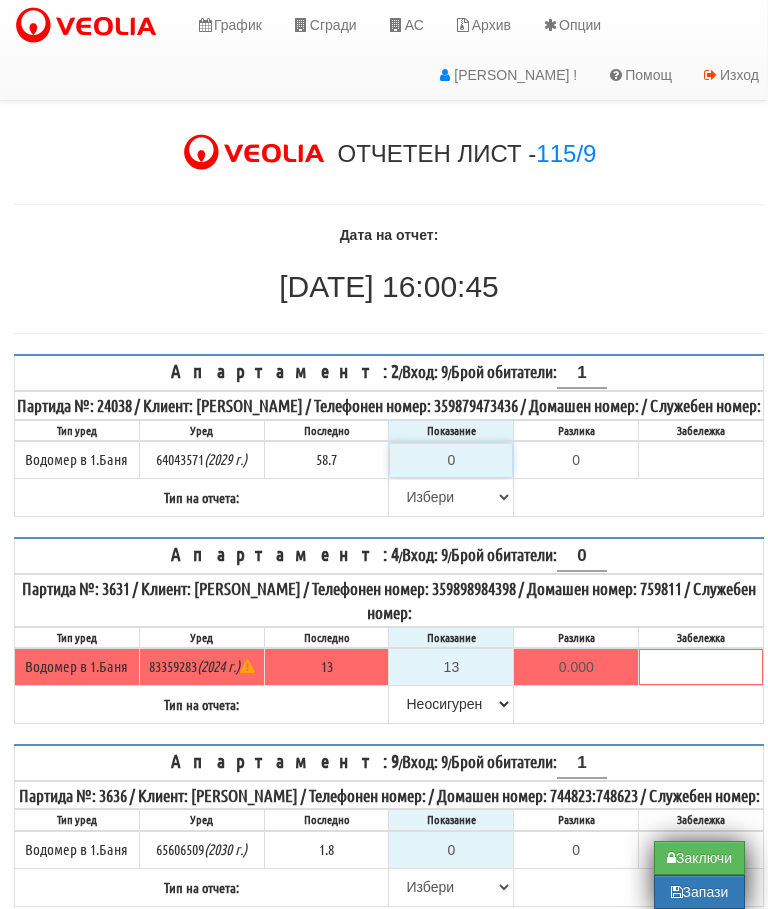 type on "5" 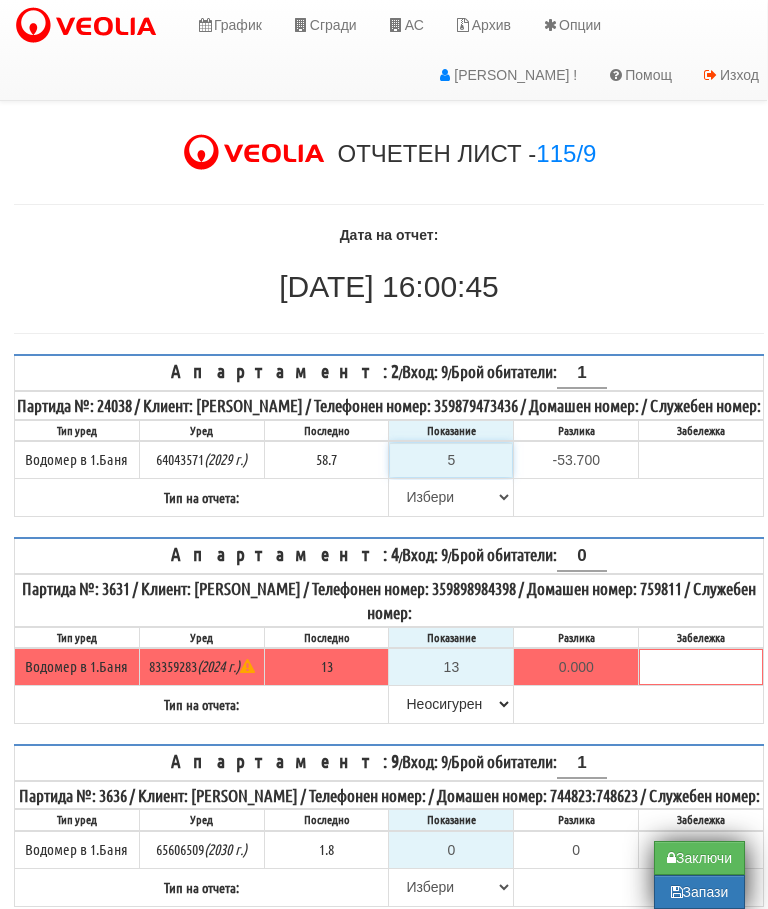 type on "59" 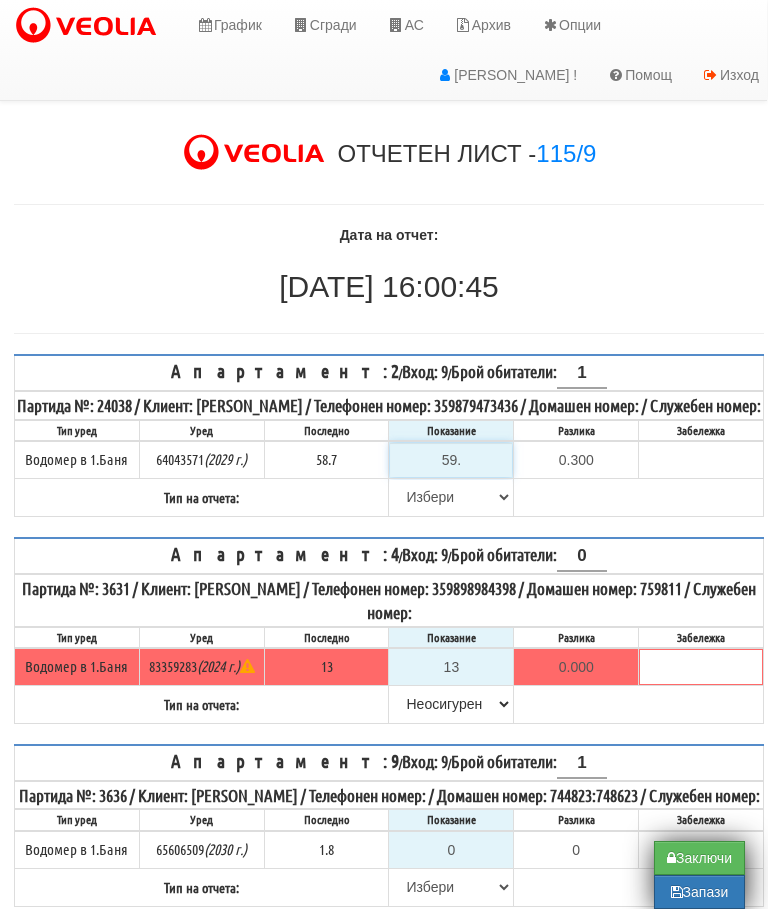 type on "59.7" 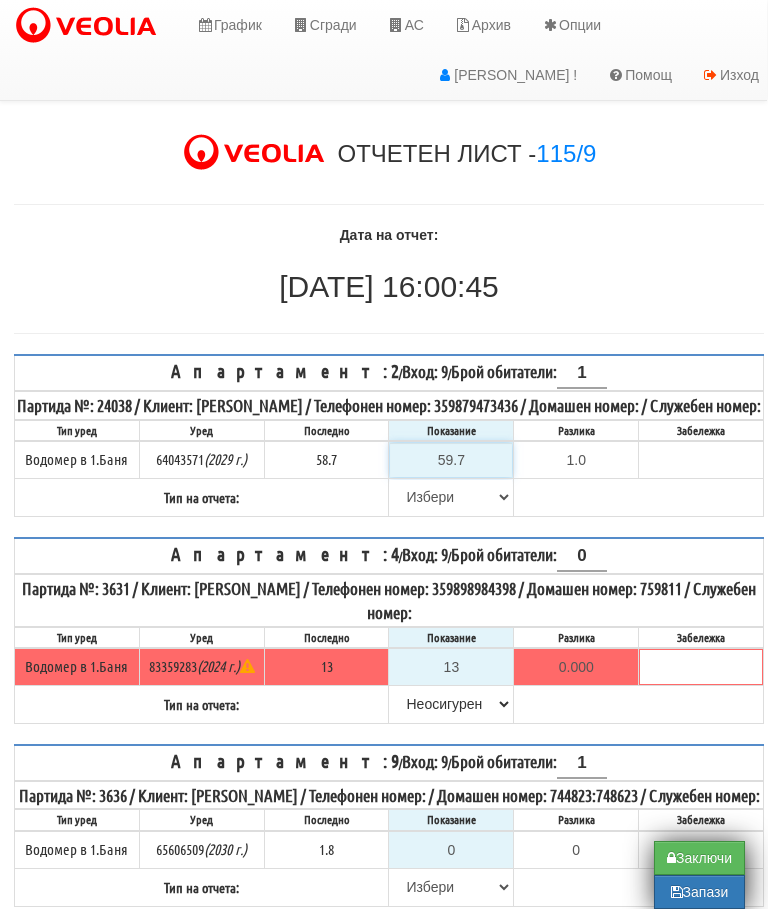 type on "59.7" 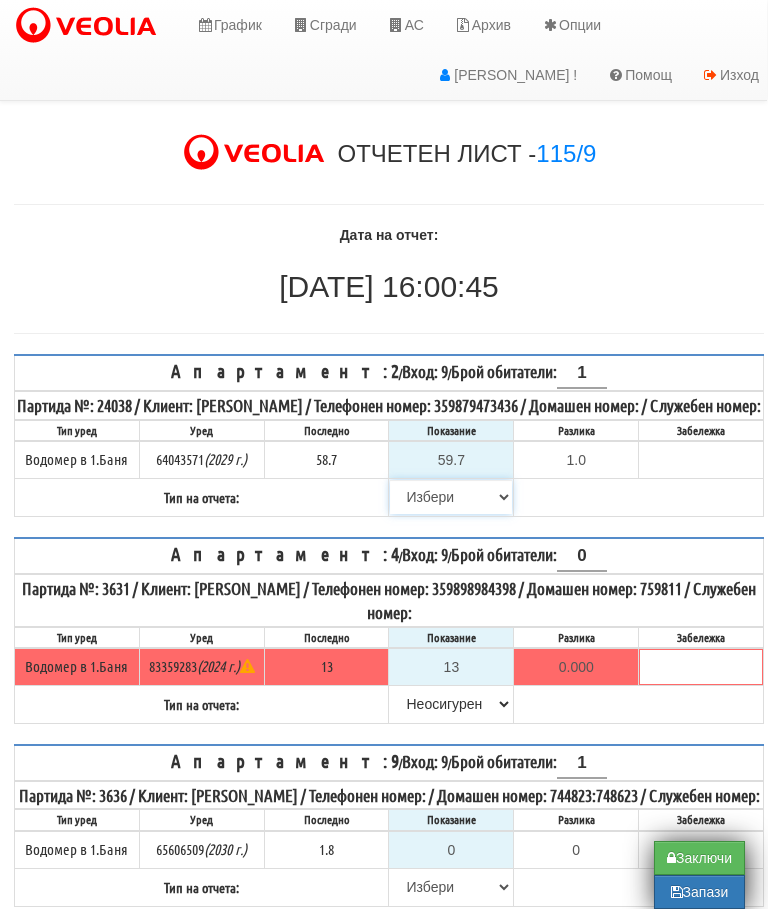 click on "Избери
Визуален
Телефон
Бележка
Неосигурен достъп
Самоотчет
Служебно
Дистанционен" at bounding box center [451, 497] 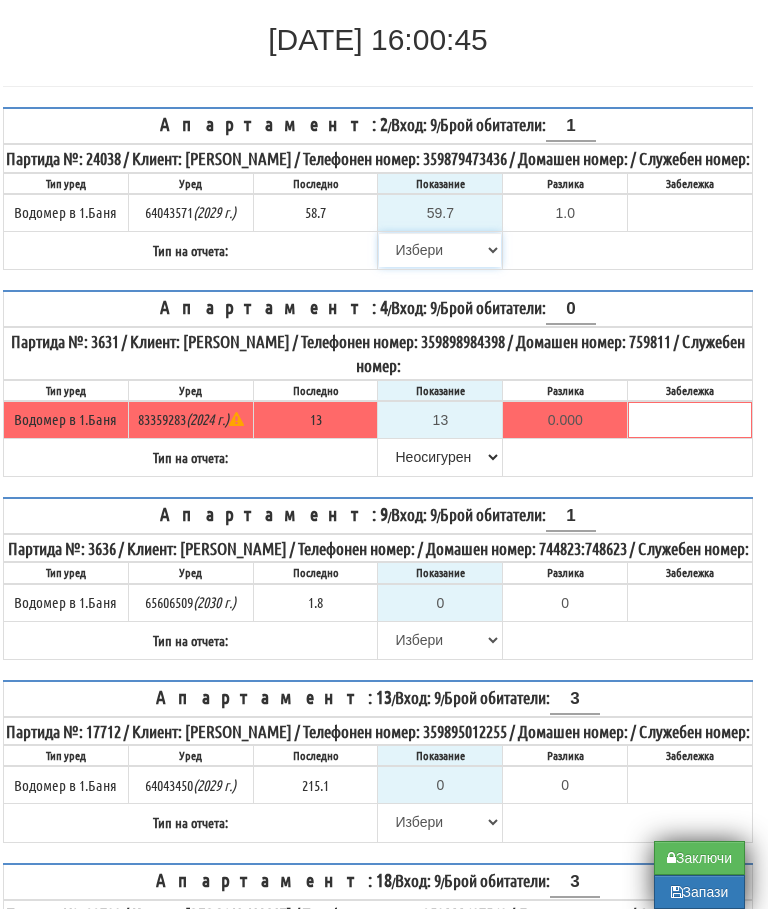 select on "89c75930-9bfd-e511-80be-8d5a1dced85a" 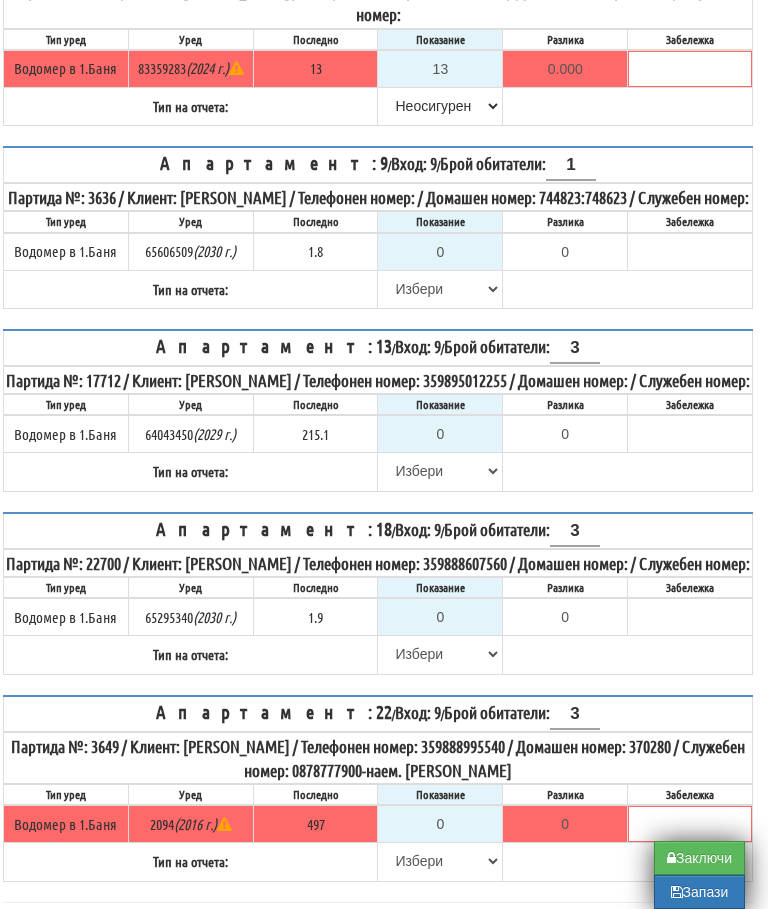 scroll, scrollTop: 708, scrollLeft: 12, axis: both 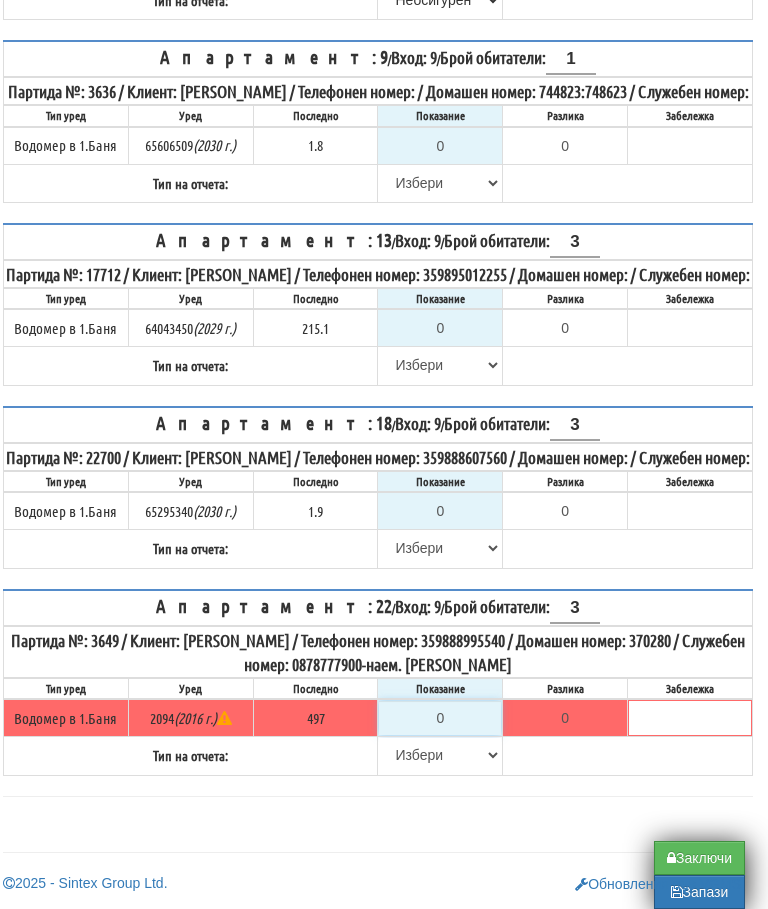 click on "0" at bounding box center [440, 718] 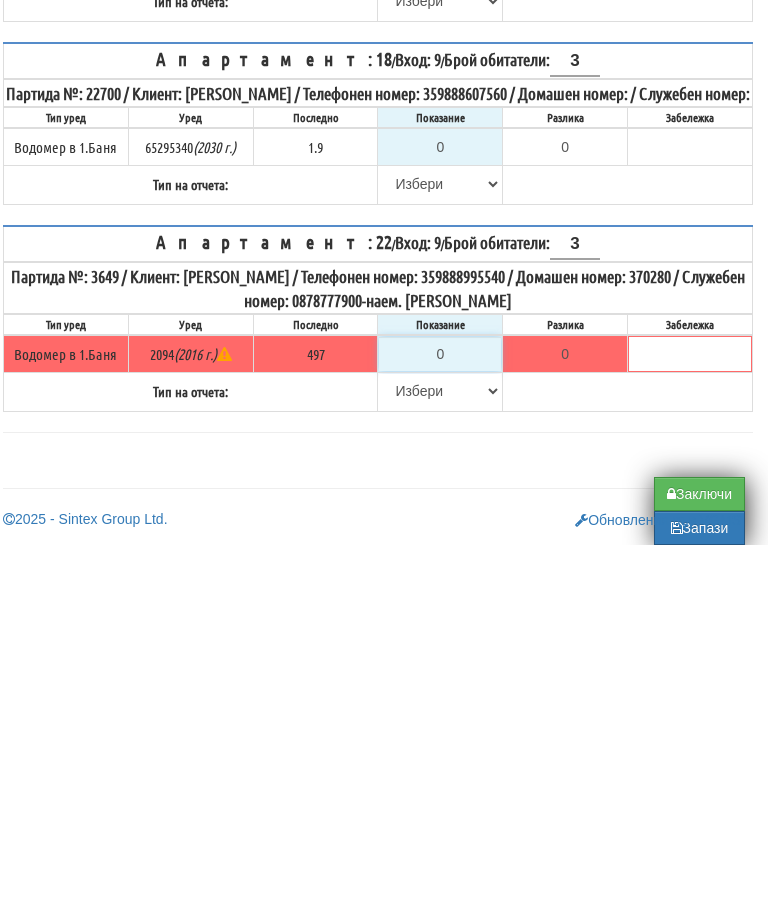 type on "5" 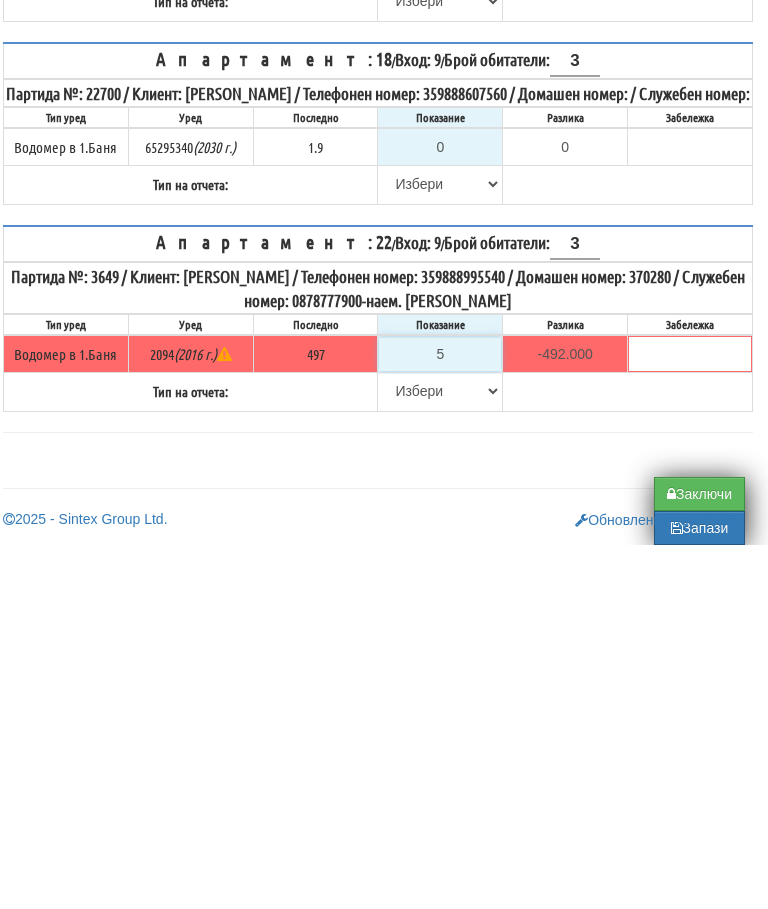 type on "50" 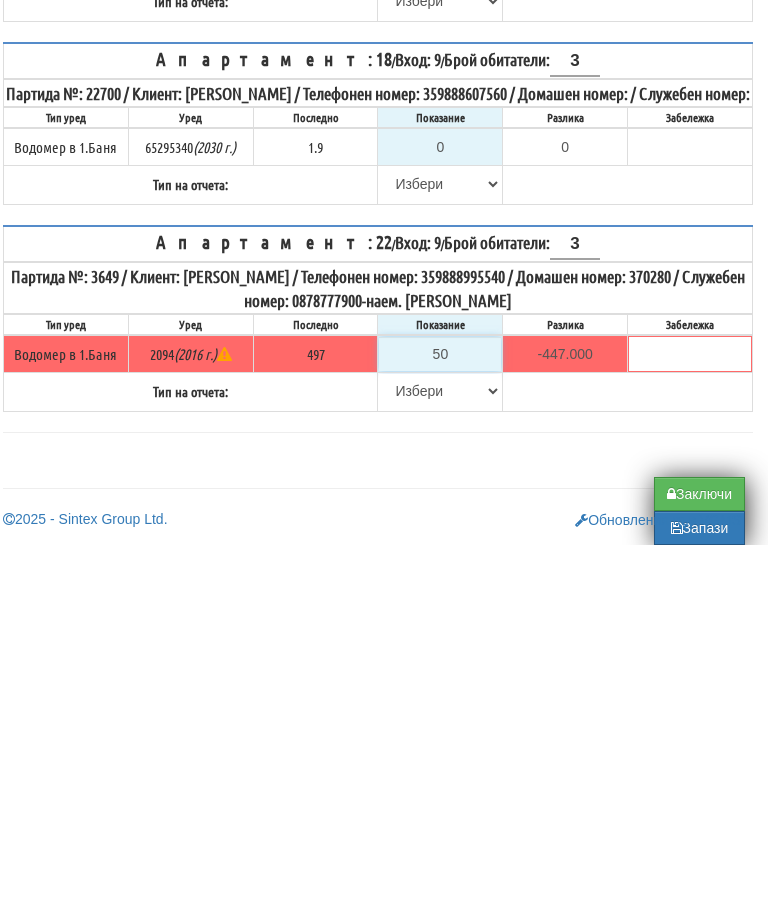 type on "502" 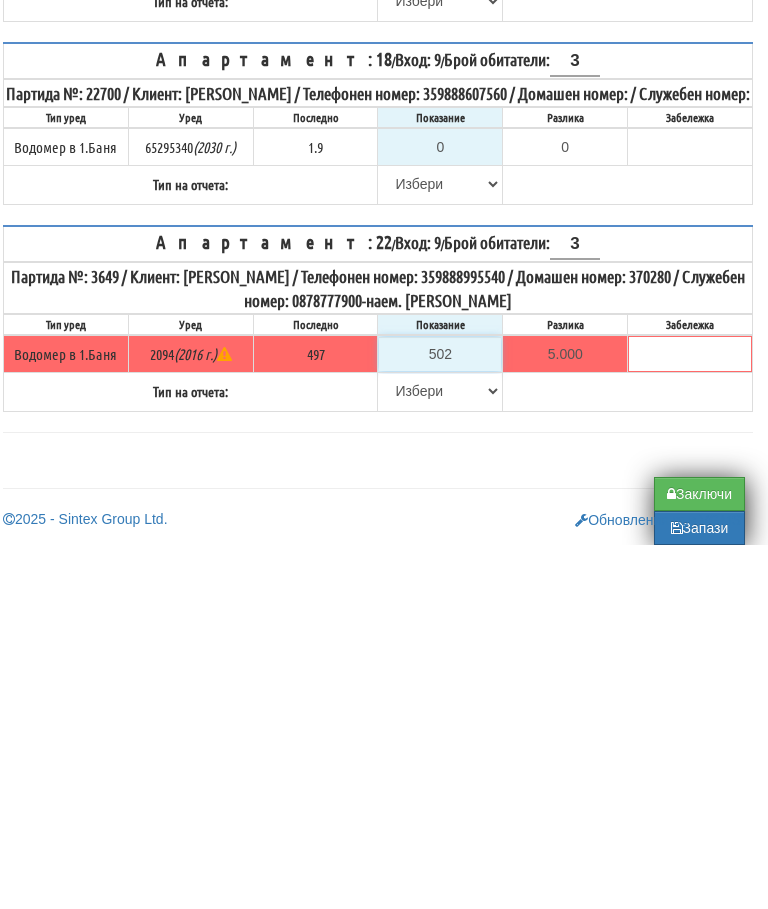 type on "502" 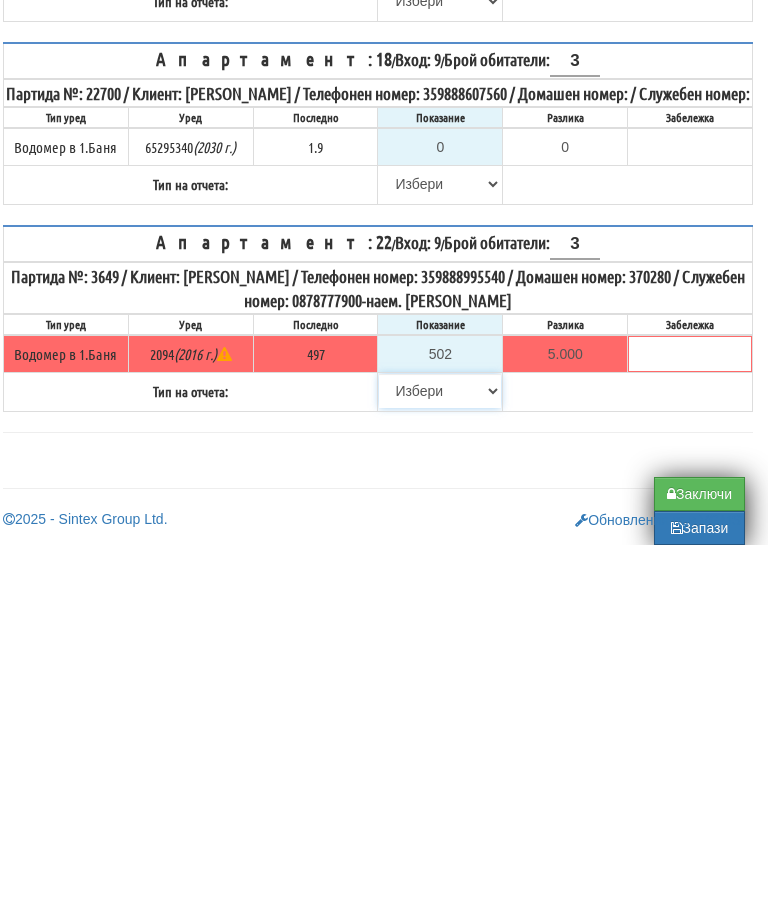 click on "Избери
Визуален
Телефон
Бележка
Неосигурен достъп
Самоотчет
Служебно
Дистанционен" at bounding box center (440, 755) 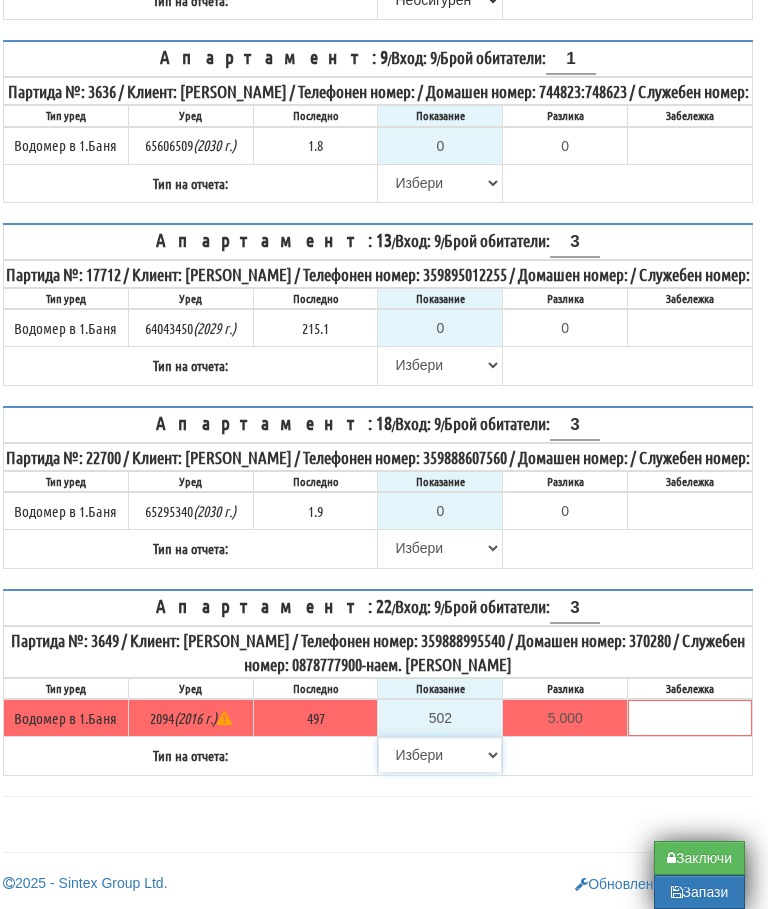 select on "8bc75930-9bfd-e511-80be-8d5a1dced85a" 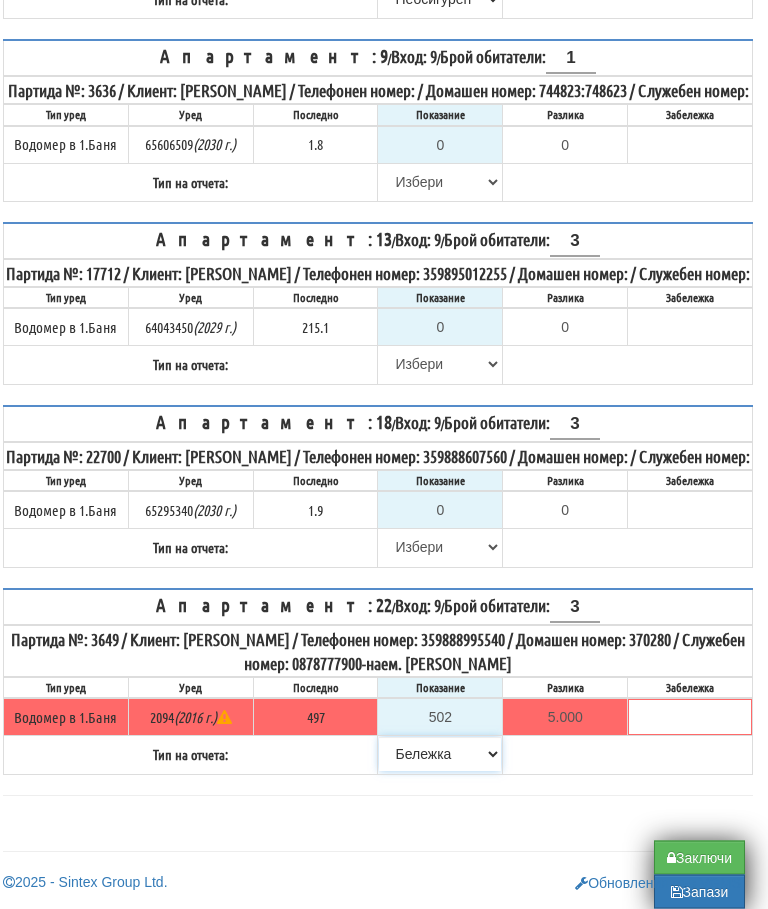 scroll, scrollTop: 732, scrollLeft: 12, axis: both 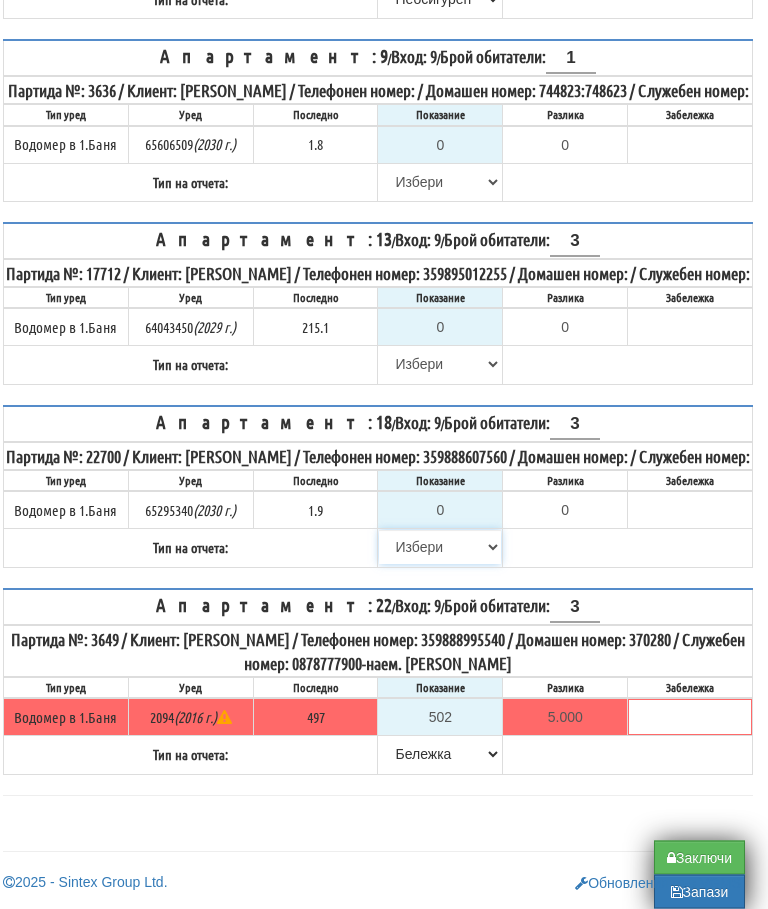 click on "Избери
Визуален
Телефон
Бележка
Неосигурен достъп
Самоотчет
Служебно
Дистанционен" at bounding box center [440, 548] 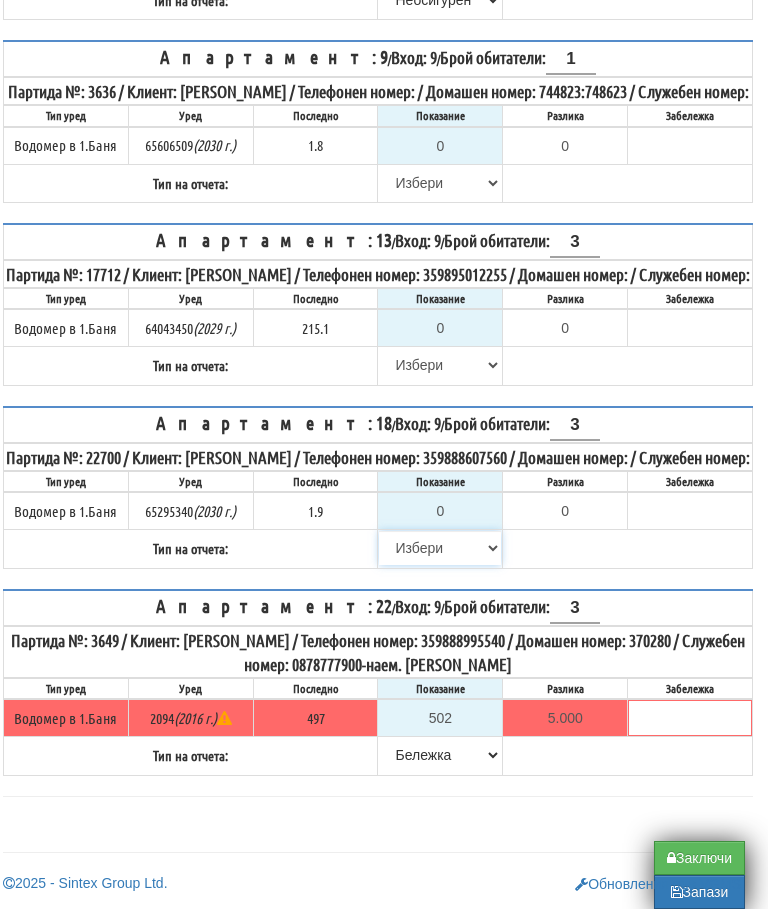 select on "8cc75930-9bfd-e511-80be-8d5a1dced85a" 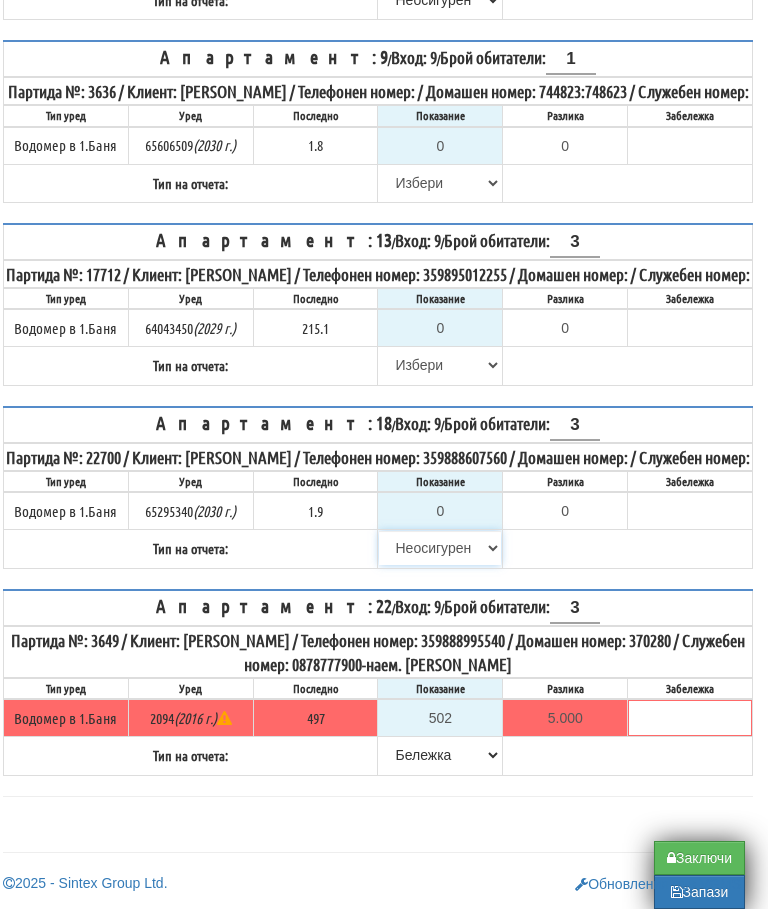 type on "1.9" 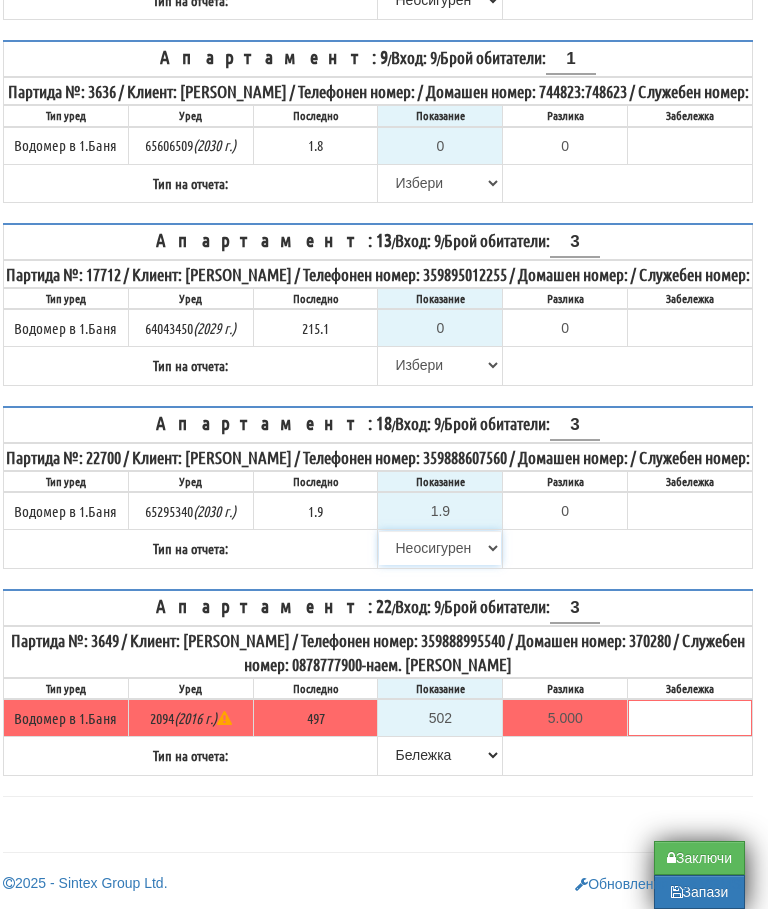 type on "0.0" 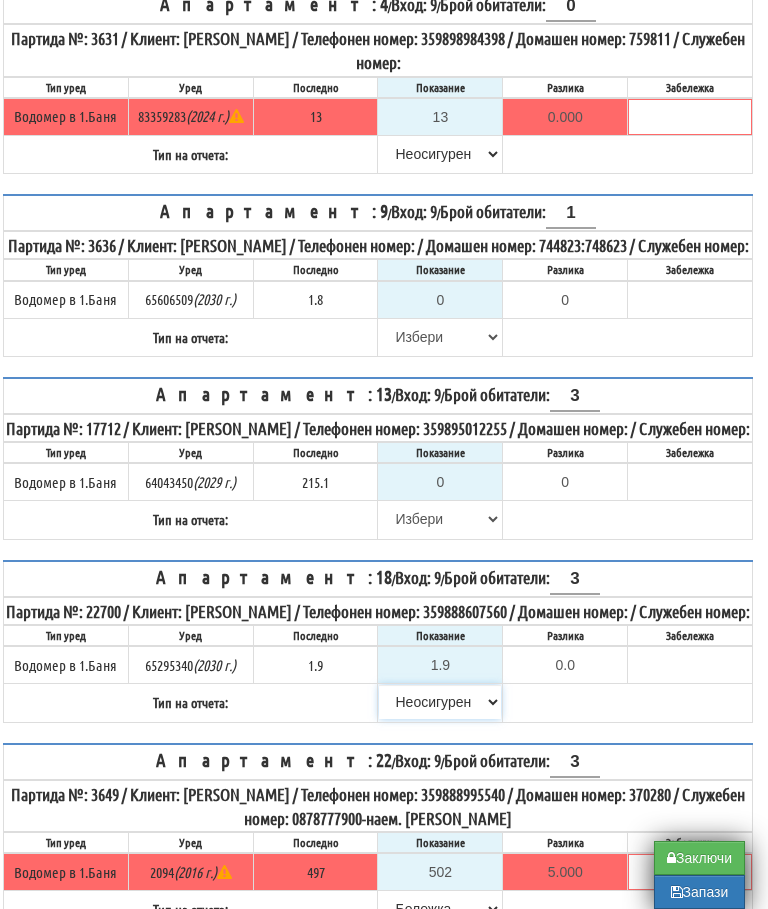 scroll, scrollTop: 550, scrollLeft: 12, axis: both 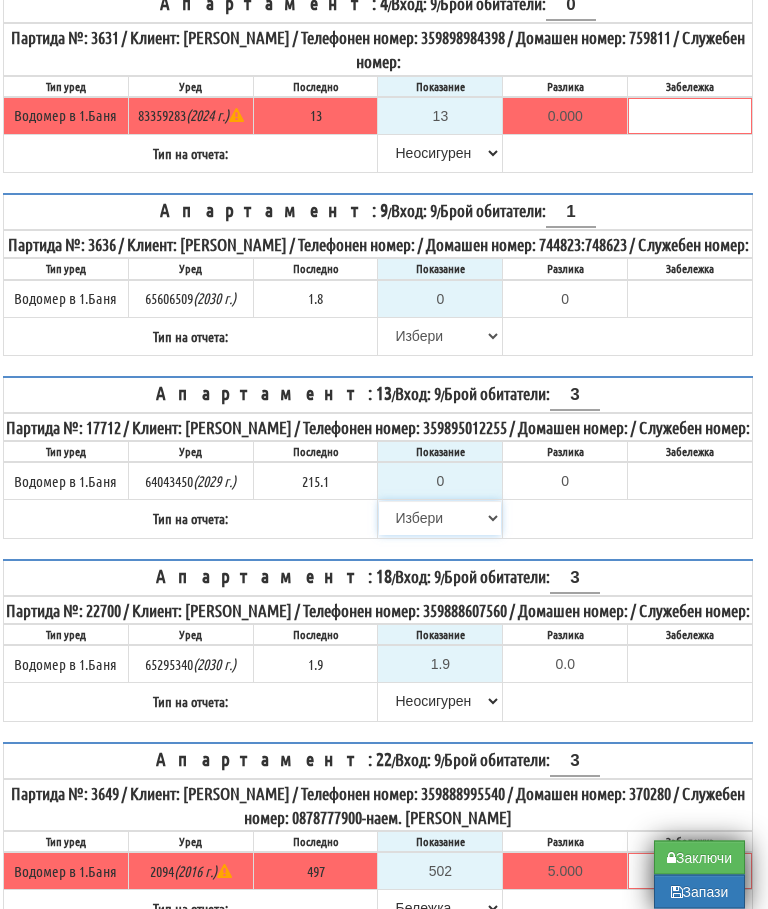 click on "Избери
Визуален
Телефон
Бележка
Неосигурен достъп
Самоотчет
Служебно
Дистанционен" at bounding box center (440, 519) 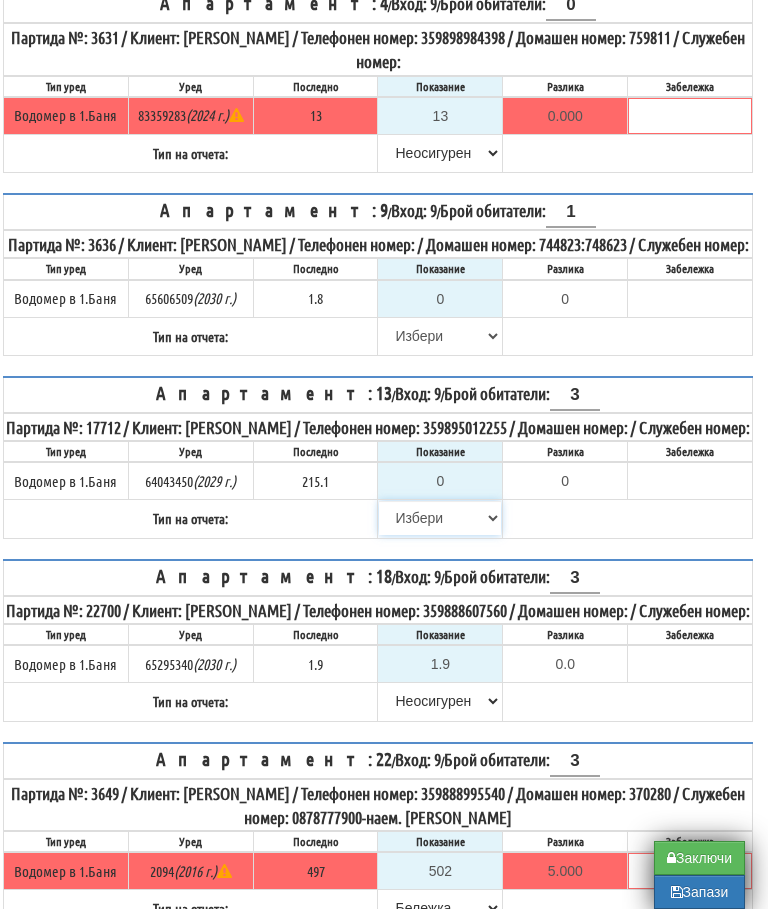 select on "8cc75930-9bfd-e511-80be-8d5a1dced85a" 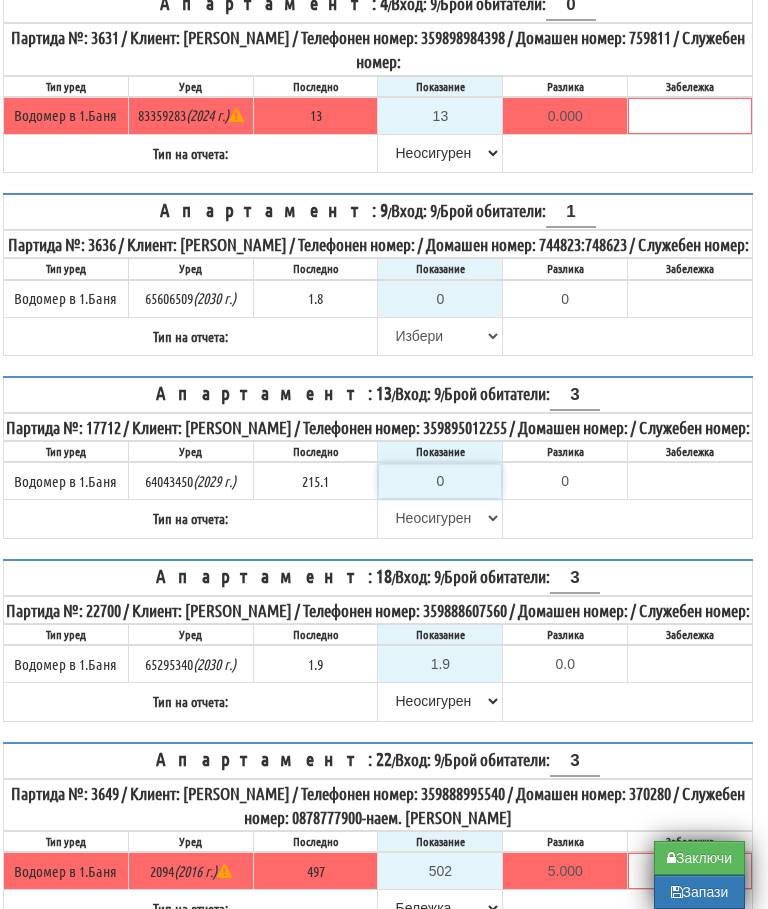 type on "215.1" 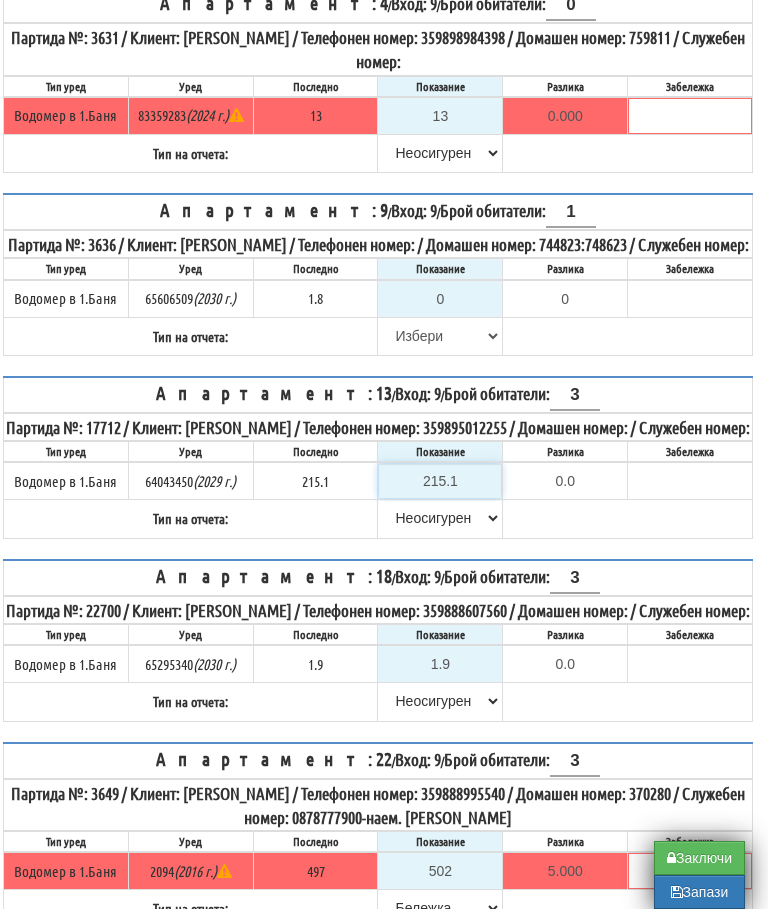 scroll, scrollTop: 550, scrollLeft: 12, axis: both 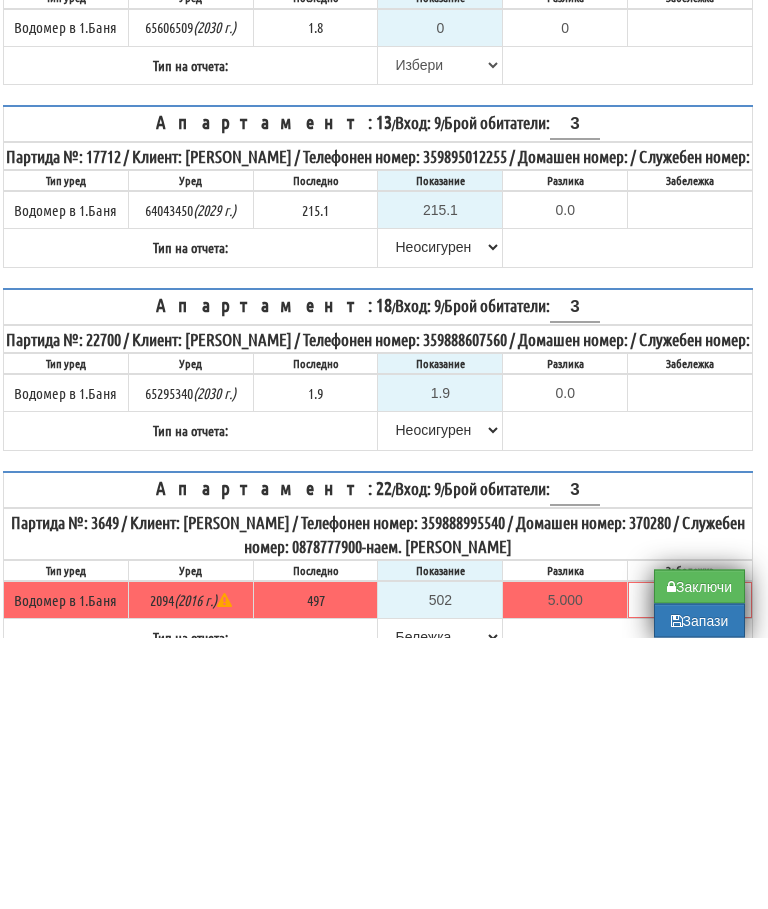 click on "Апартамент:
9
/
Вход:
9
/
Брой обитатели:
1
Партида №:
3636
/
Клиент:
АТАНАСКА ПЕЙЧЕВА КОЕВА /
Телефонен номер:
/
Домашен номер:
744823:748623  /
Служебен номер:
Тип уред
Уред
Последно
Показание
Разлика
Забележка
1.8
0" at bounding box center (378, 275) 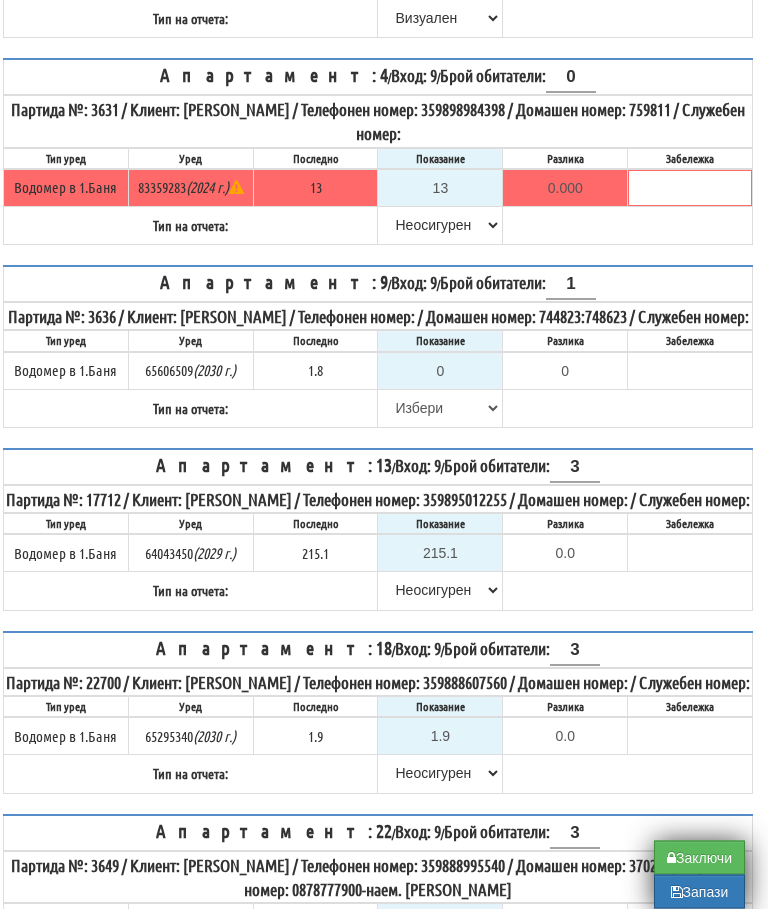 scroll, scrollTop: 483, scrollLeft: 12, axis: both 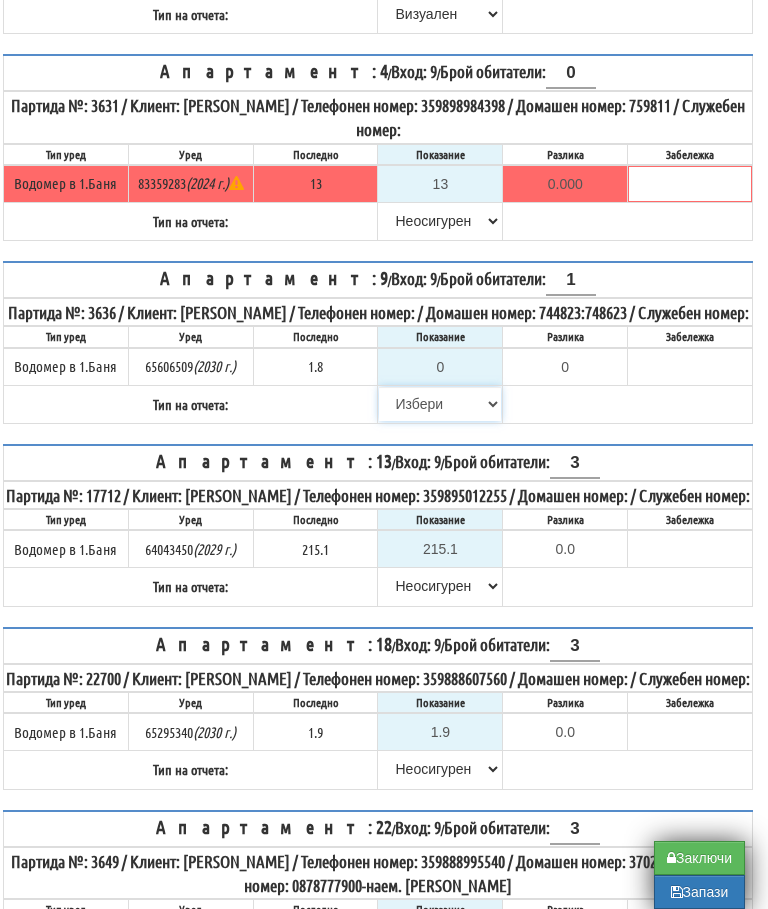 click on "Избери
Визуален
Телефон
Бележка
Неосигурен достъп
Самоотчет
Служебно
Дистанционен" at bounding box center [440, 404] 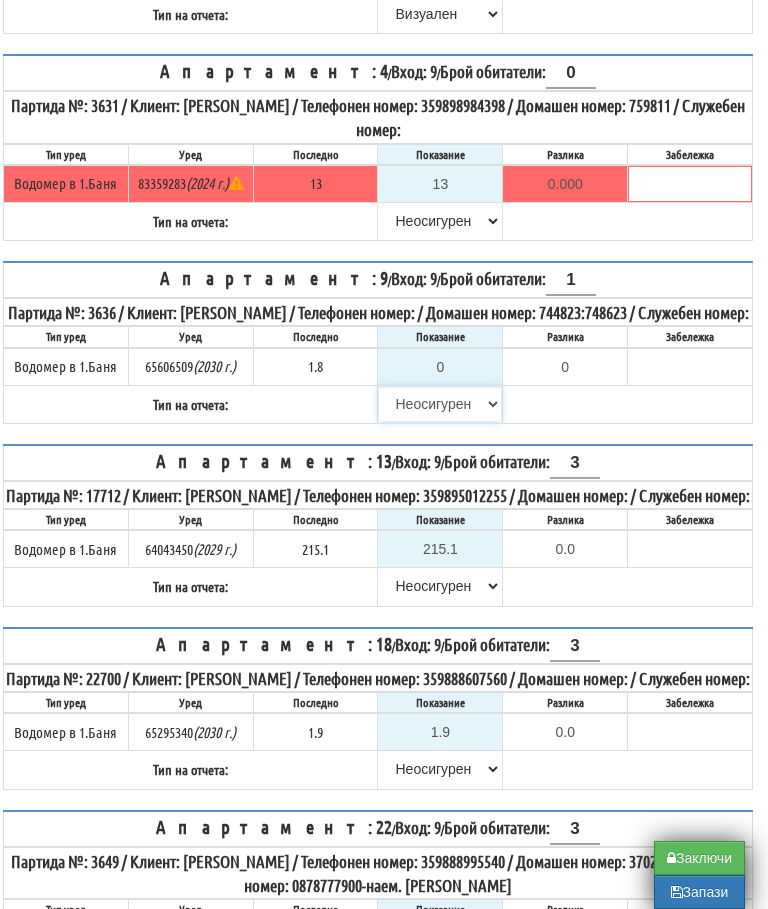 type on "1.8" 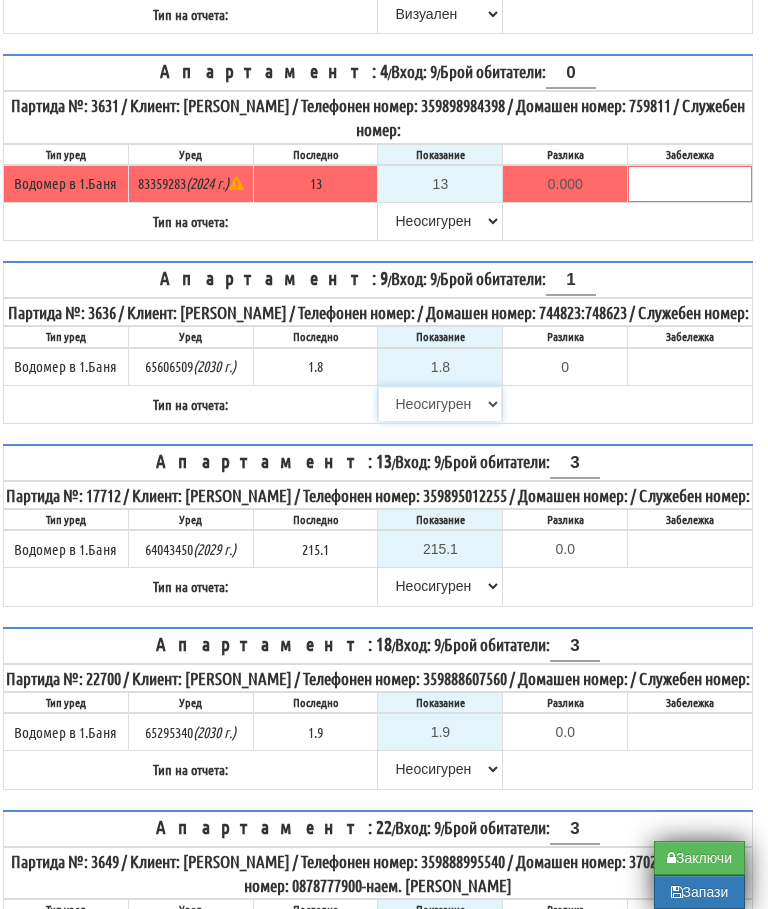 type on "0.0" 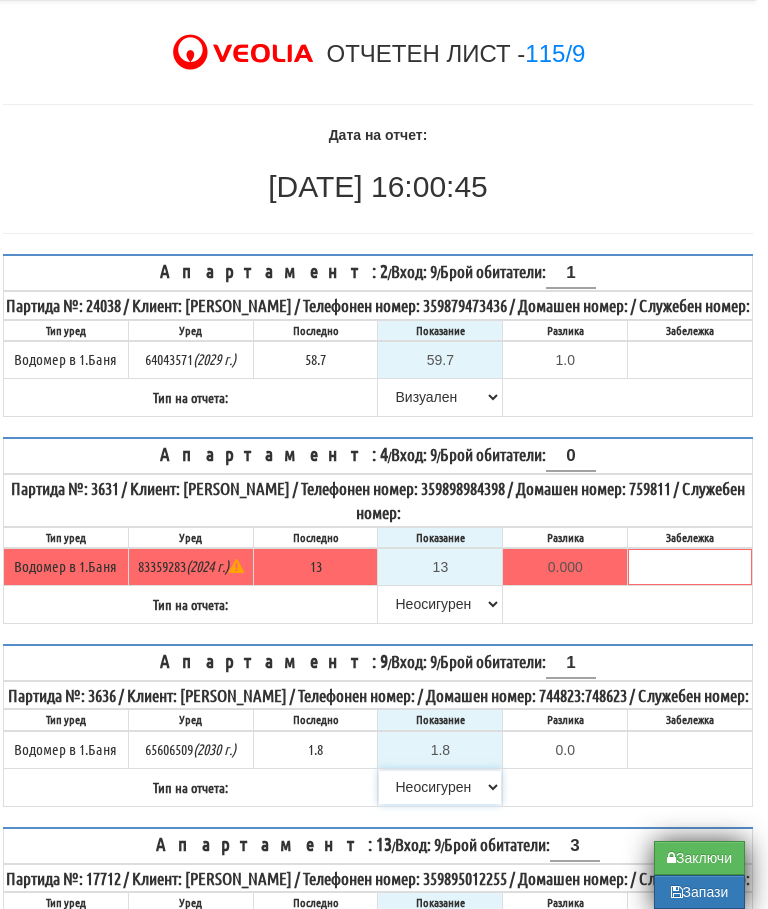 scroll, scrollTop: 137, scrollLeft: 12, axis: both 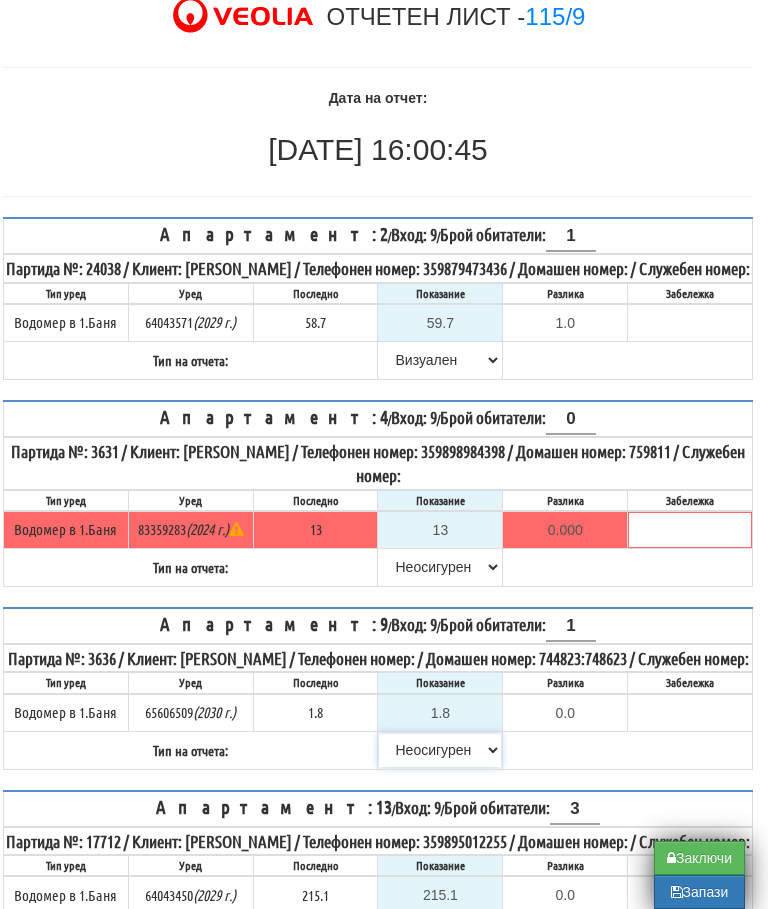 click on "Избери
Визуален
Телефон
Бележка
Неосигурен достъп
Самоотчет
Служебно
Дистанционен" at bounding box center (440, 750) 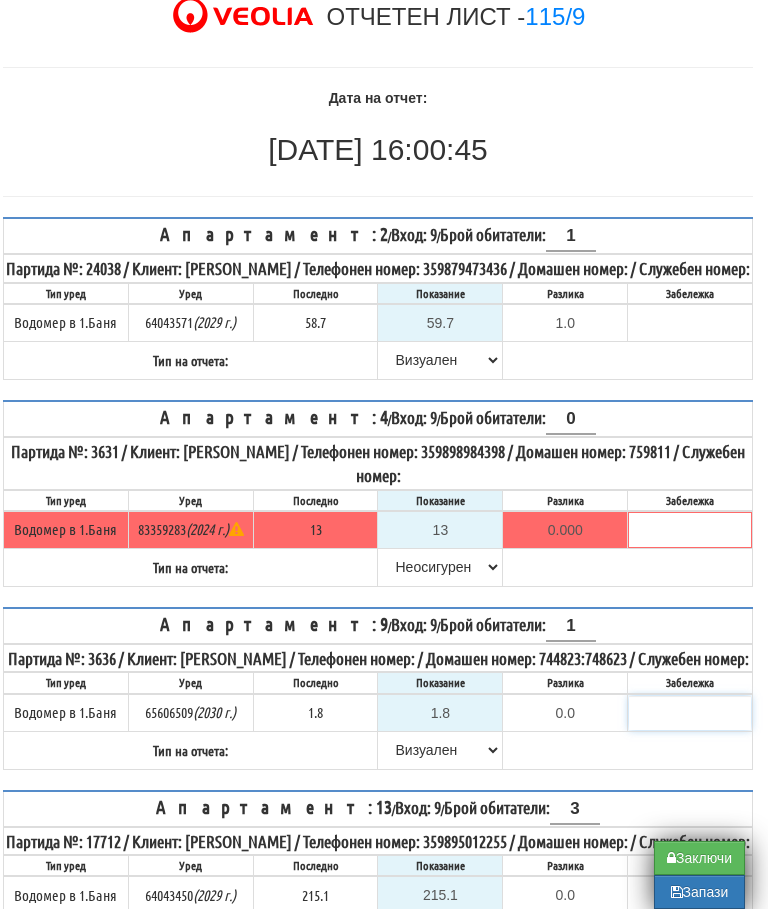 click at bounding box center [690, 713] 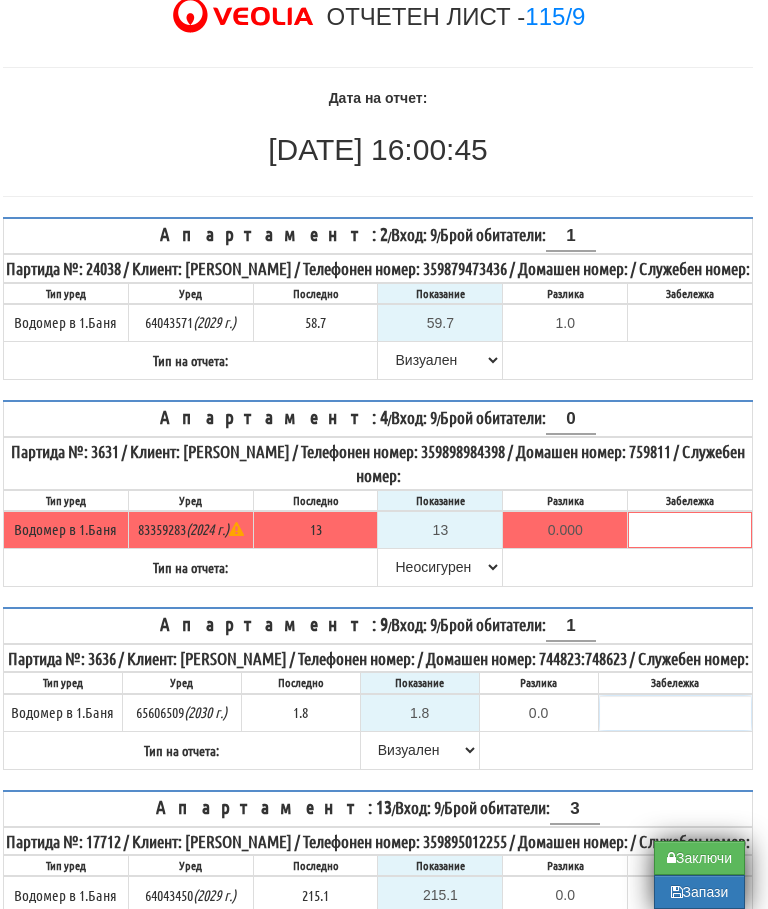 scroll, scrollTop: 254, scrollLeft: 12, axis: both 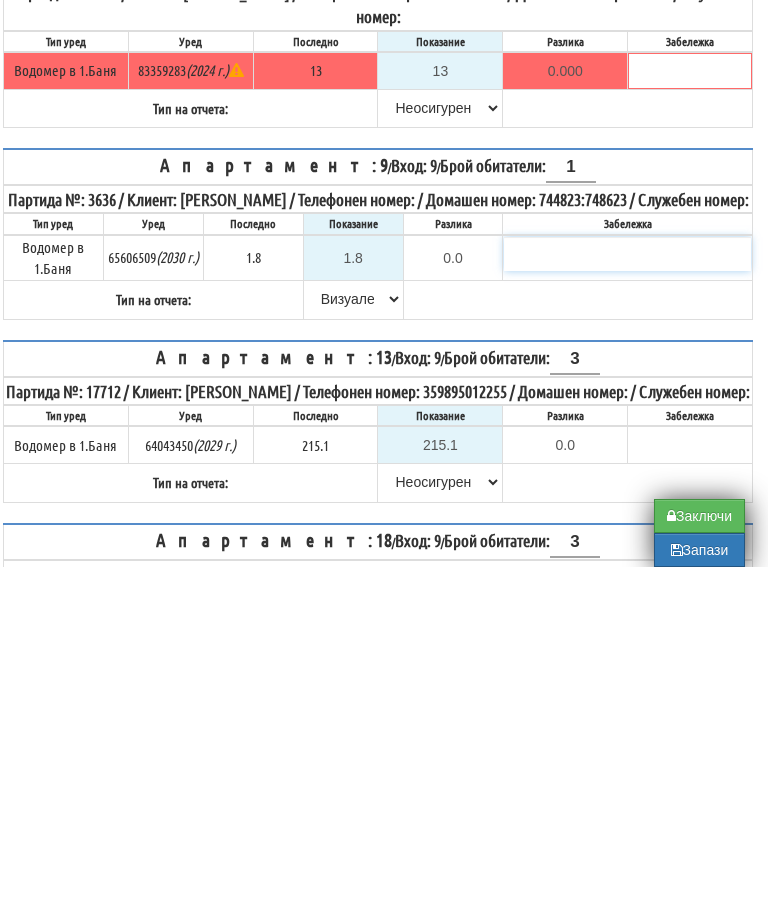 type on "n" 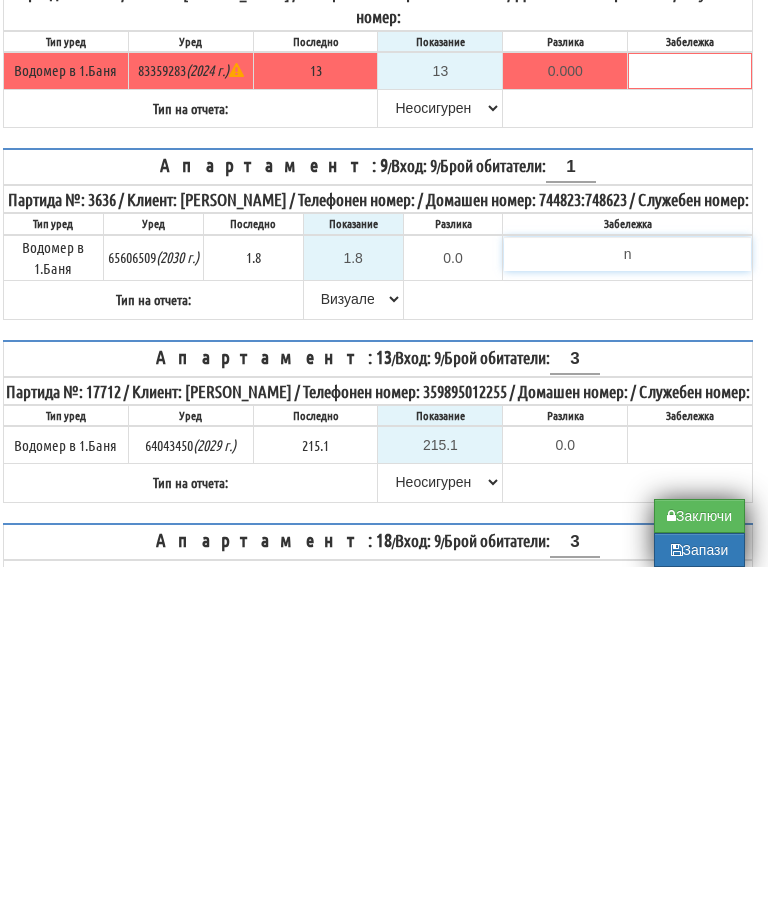 type 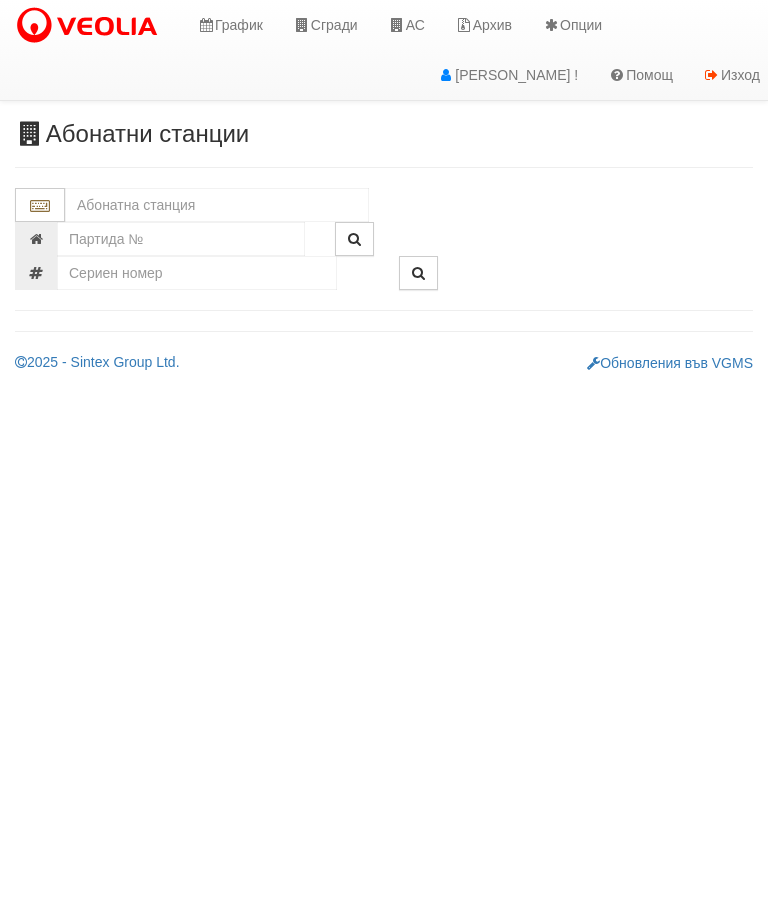 scroll, scrollTop: 0, scrollLeft: 0, axis: both 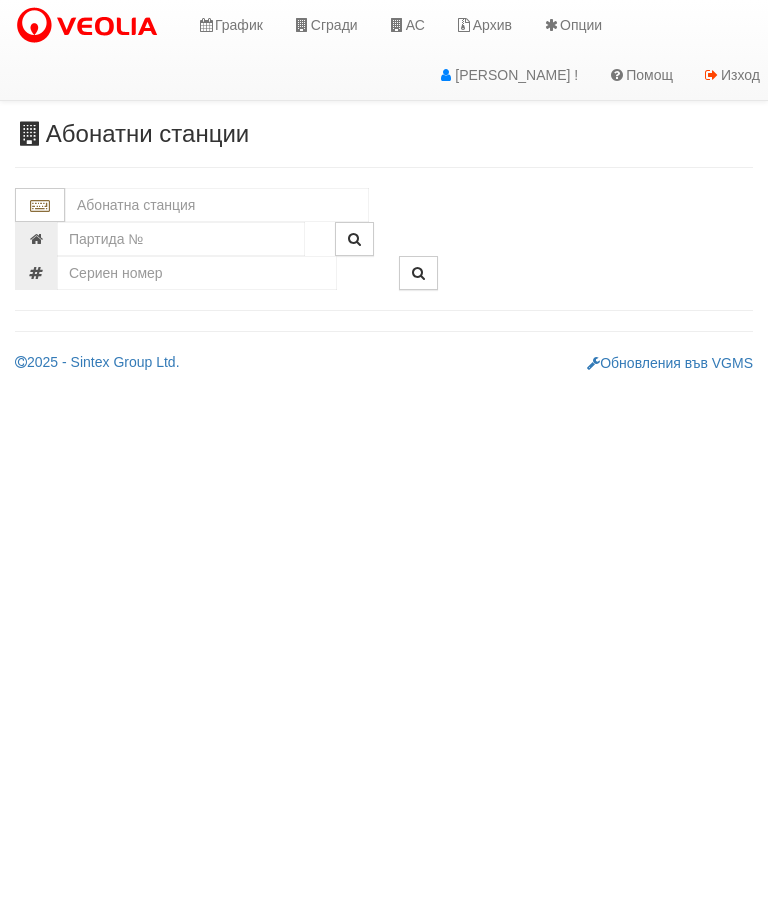 click at bounding box center [217, 205] 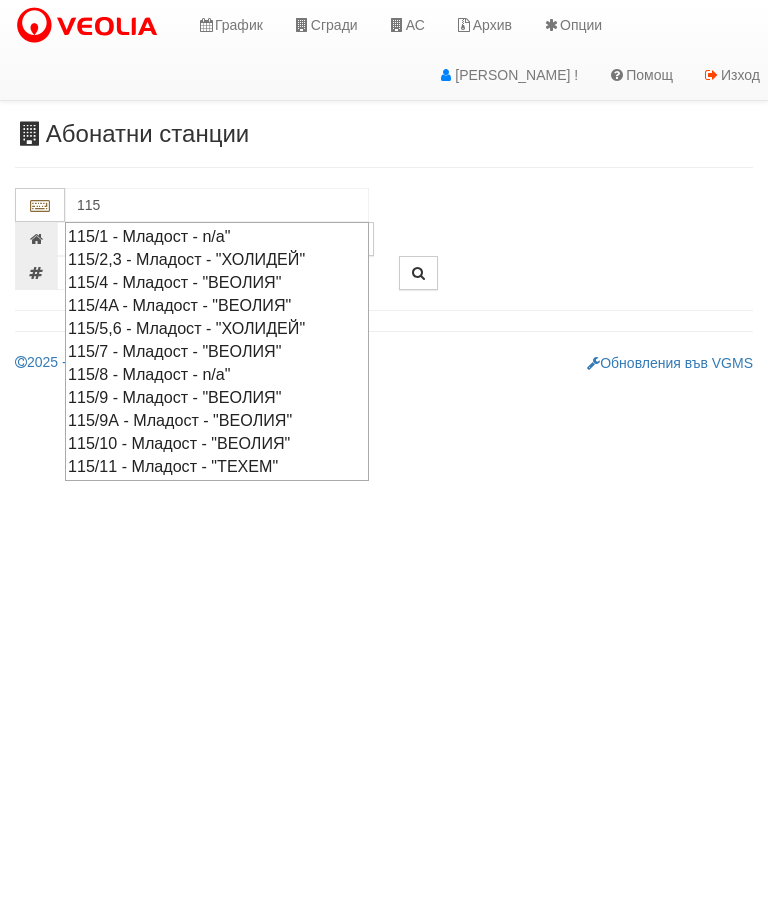 click on "115/9 - Младост - "ВЕОЛИЯ"" at bounding box center [217, 397] 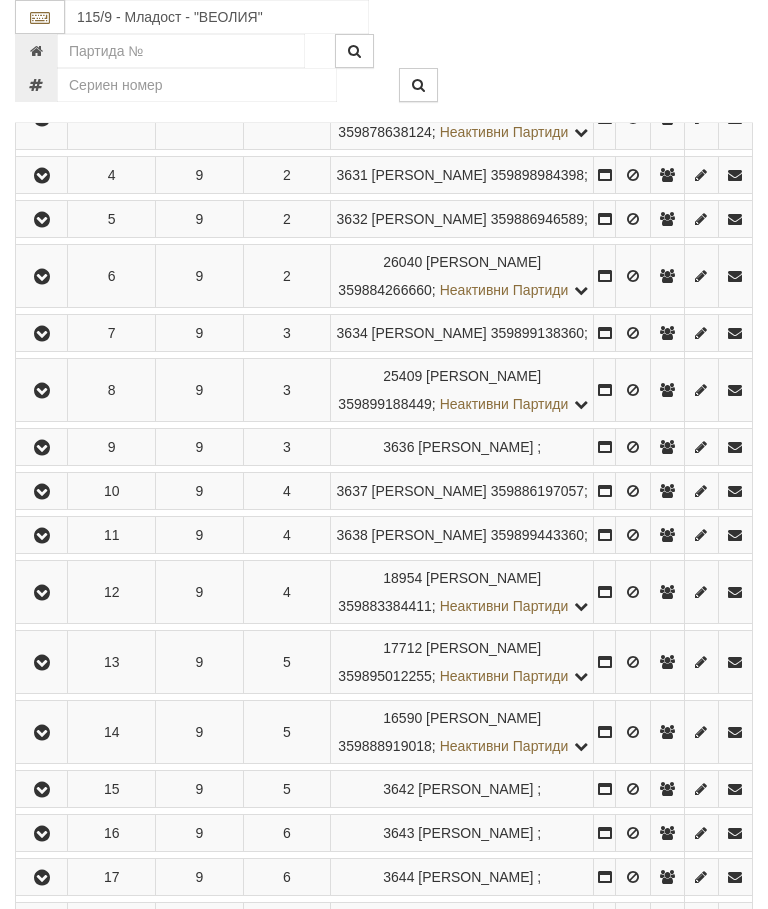 scroll, scrollTop: 593, scrollLeft: 0, axis: vertical 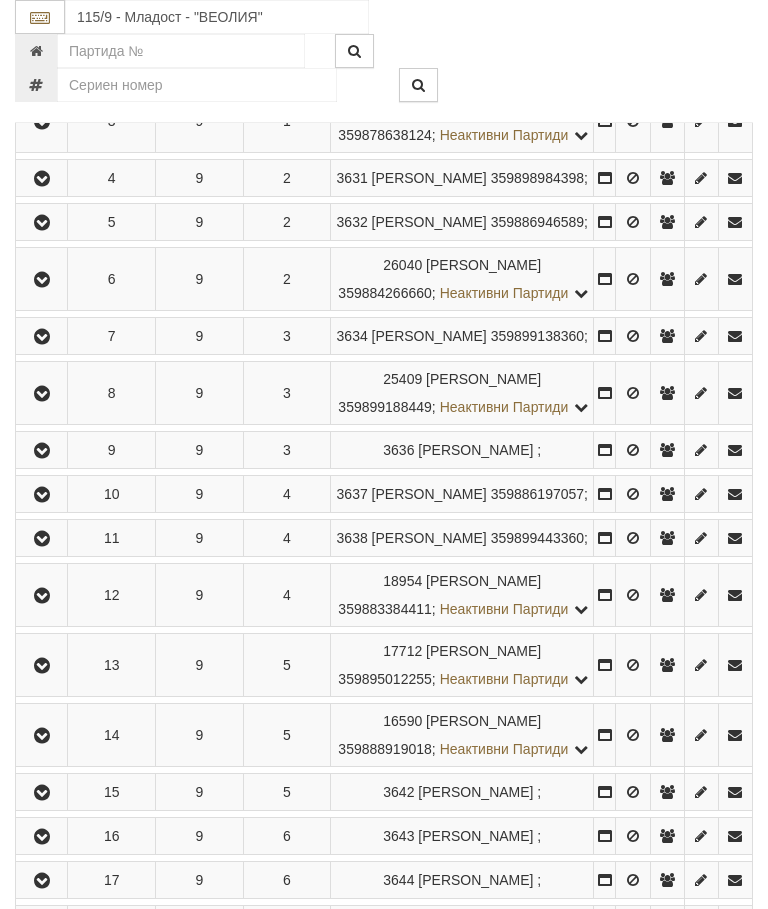 click at bounding box center [41, 336] 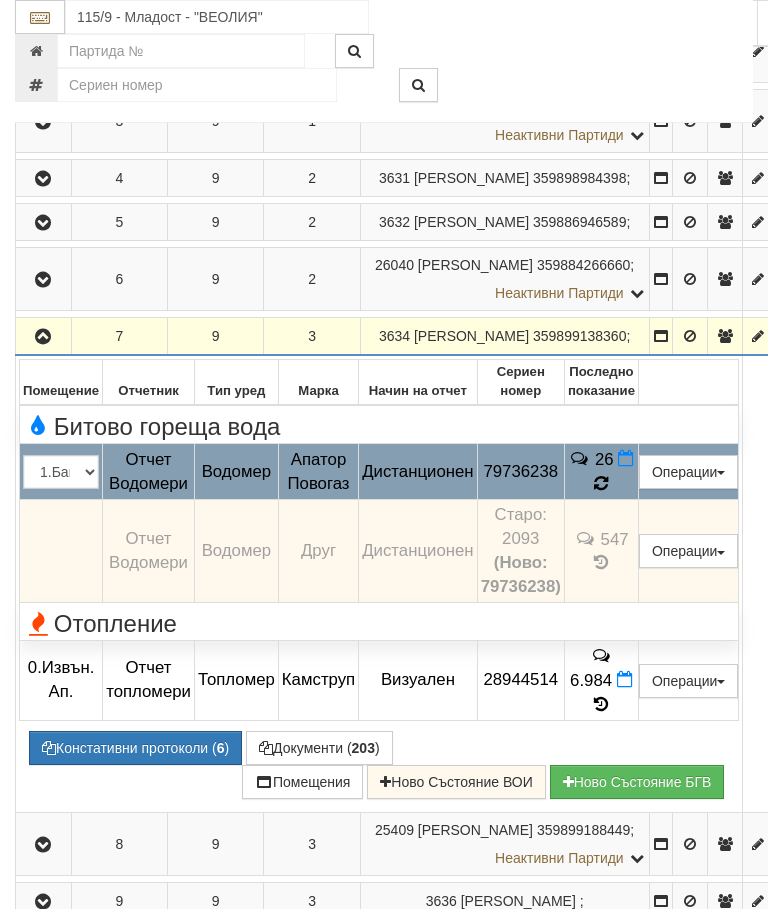 click on "26" at bounding box center (601, 472) 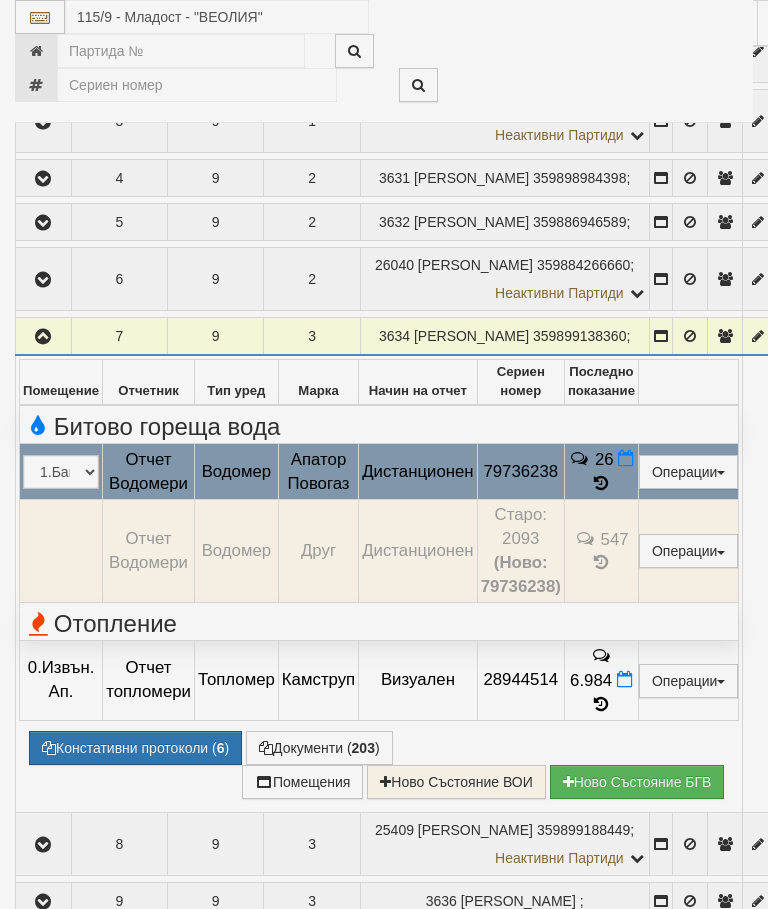 select on "10" 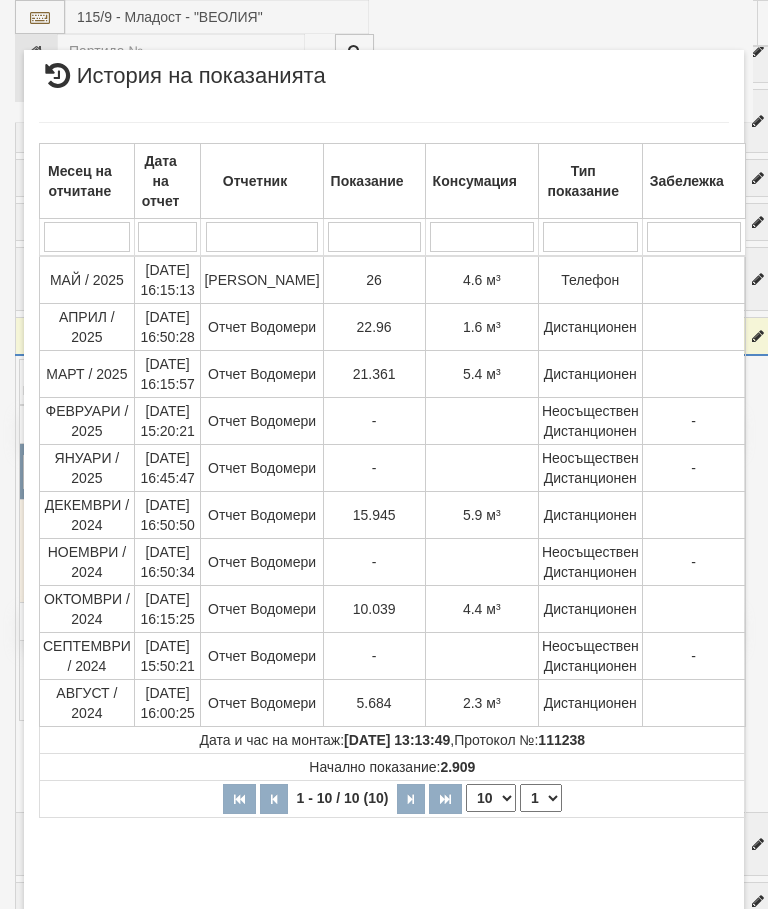 click on "Затвори" at bounding box center [683, 940] 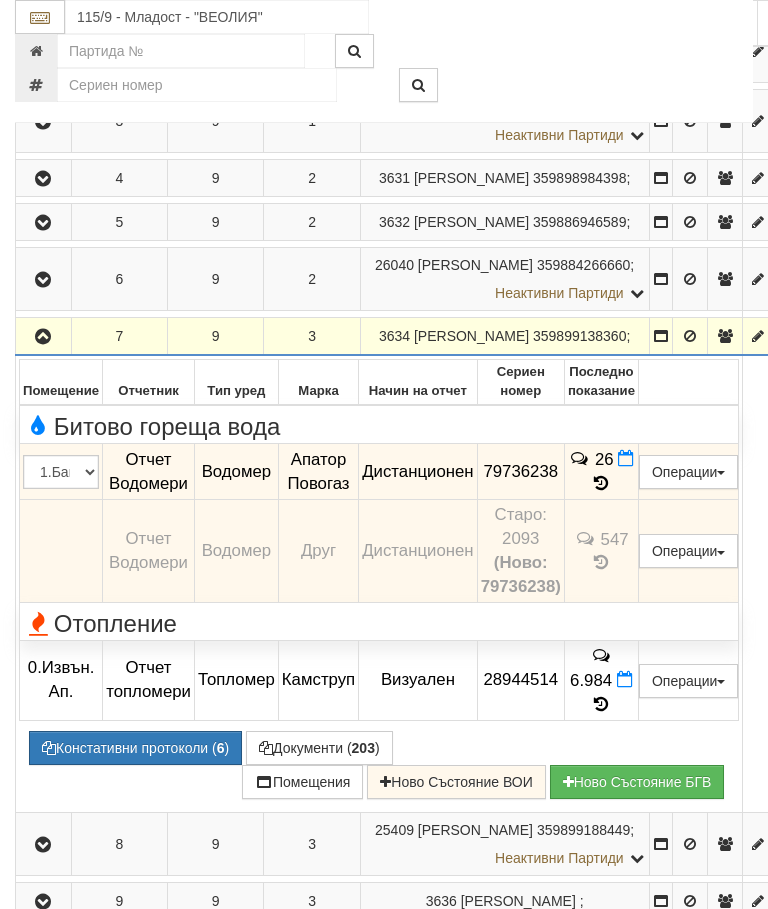 click on "Редакция / Протокол" at bounding box center (0, 0) 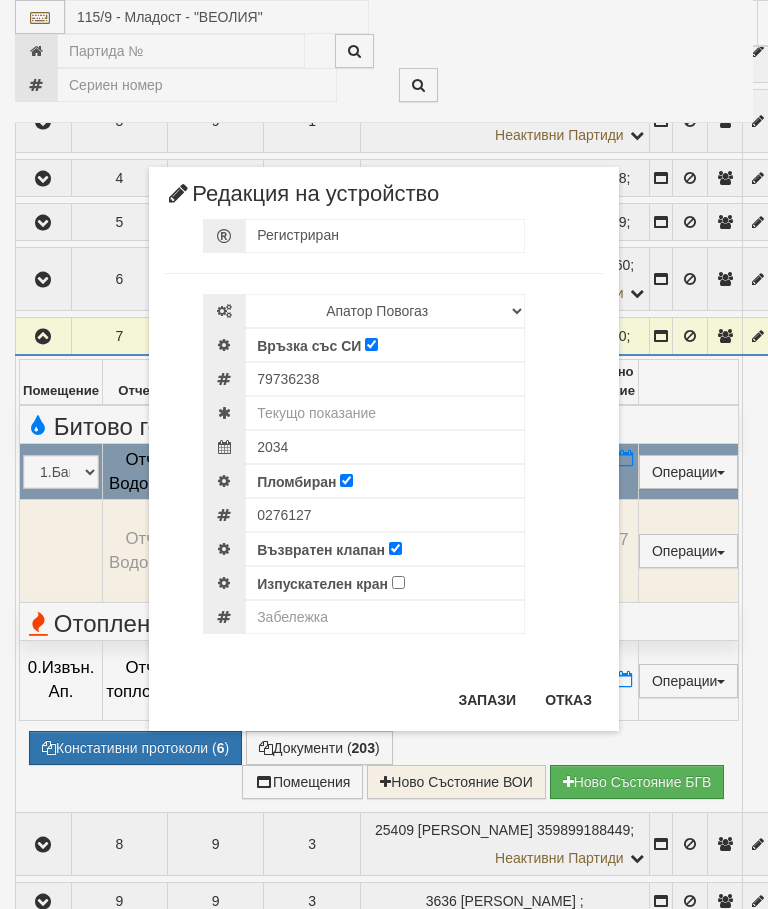 click on "Отказ" at bounding box center [568, 700] 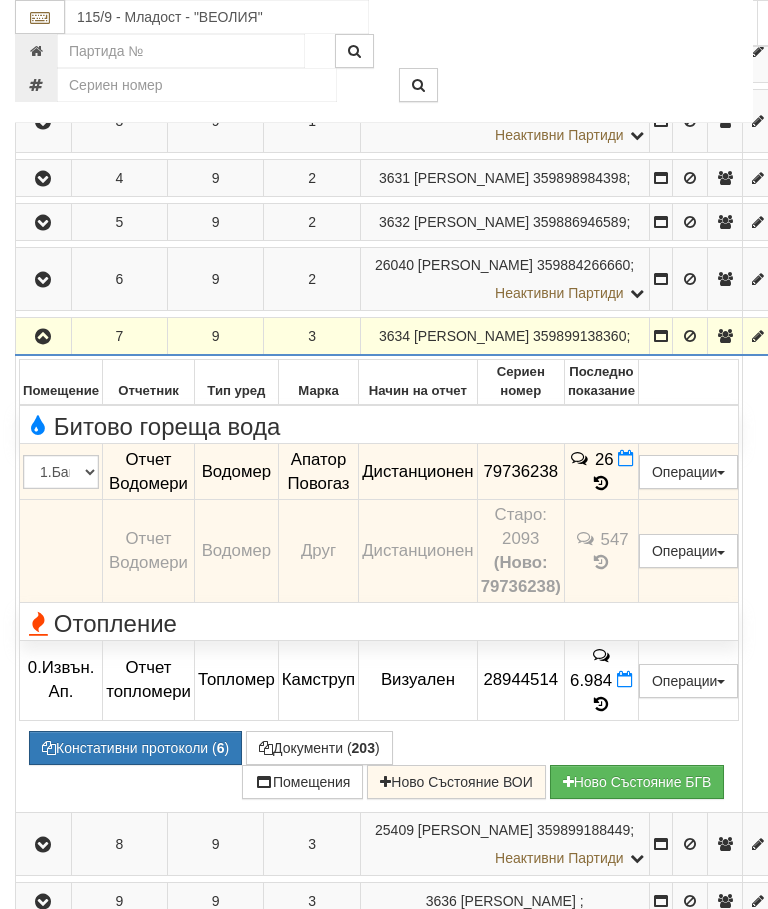 click at bounding box center [43, 337] 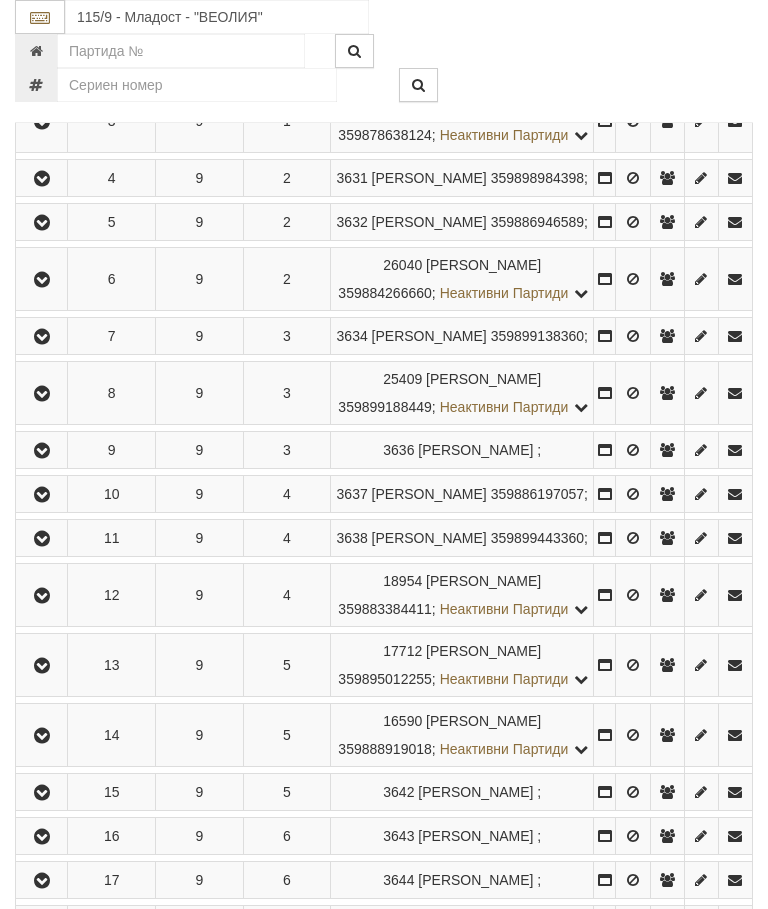 click at bounding box center (42, 337) 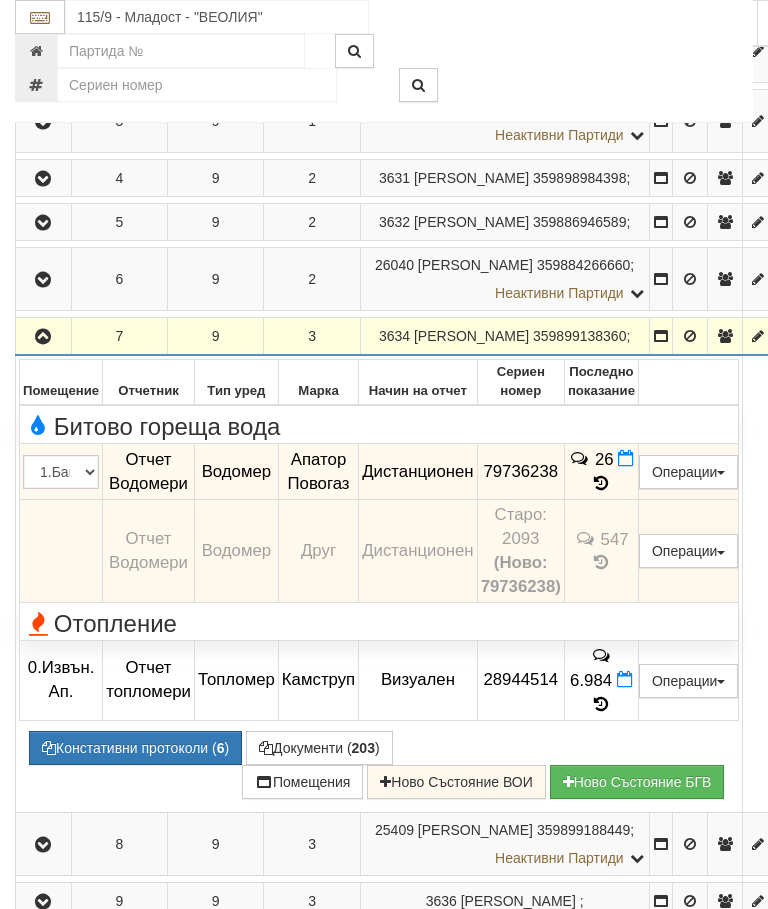 click on "Констативни протоколи ( 6 )" at bounding box center (135, 748) 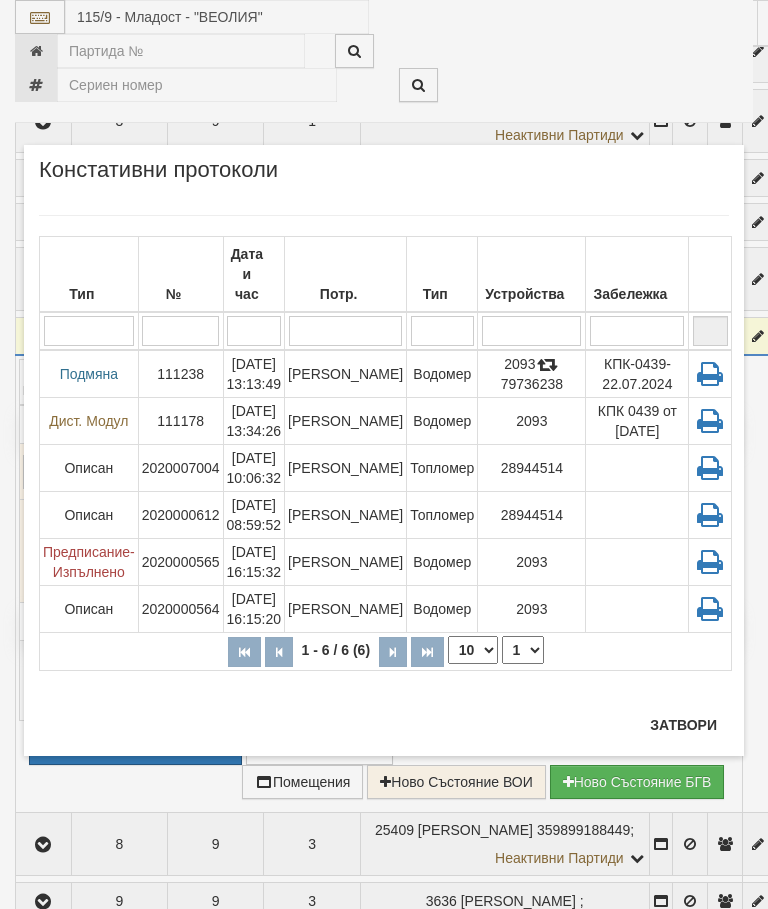 click on "Затвори" at bounding box center [683, 725] 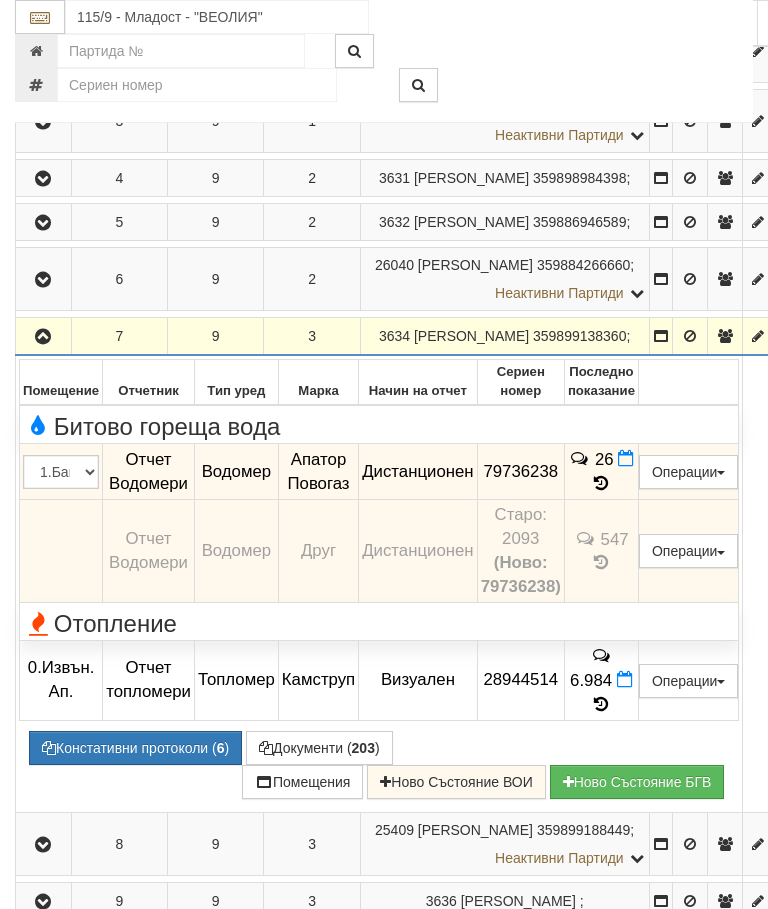 click at bounding box center [43, 337] 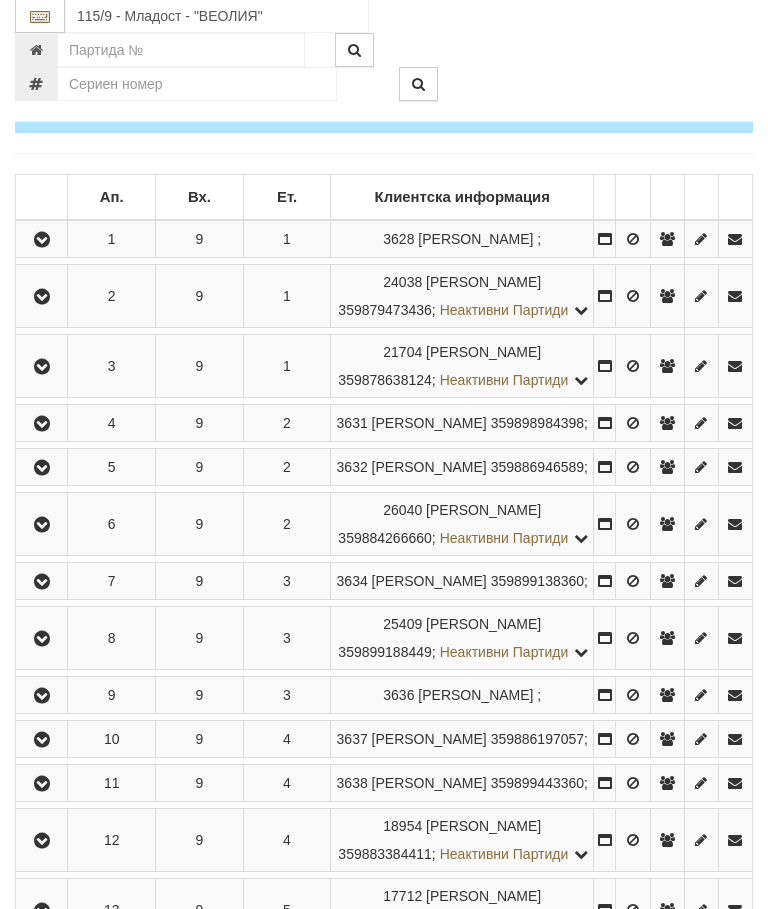 scroll, scrollTop: 348, scrollLeft: 0, axis: vertical 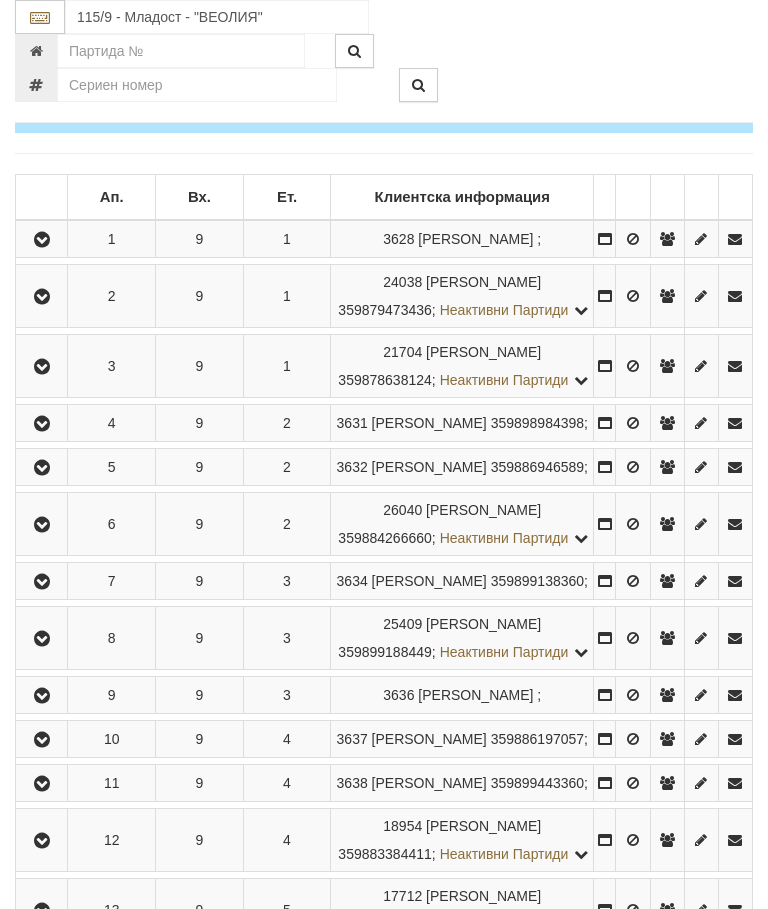 click at bounding box center (42, 240) 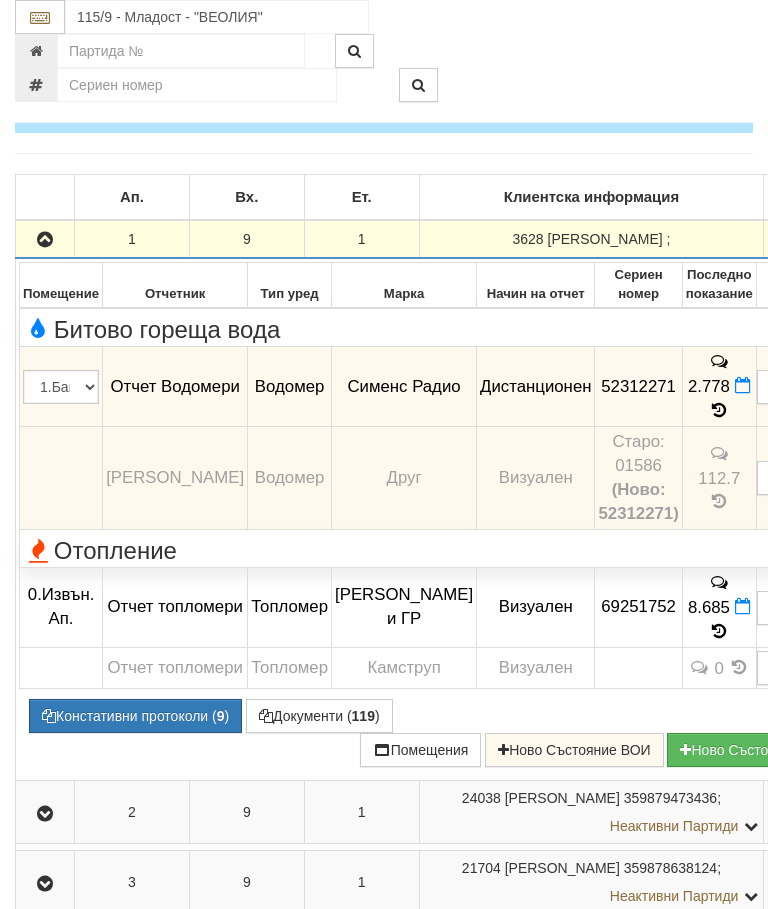 click on "2.778" at bounding box center (719, 387) 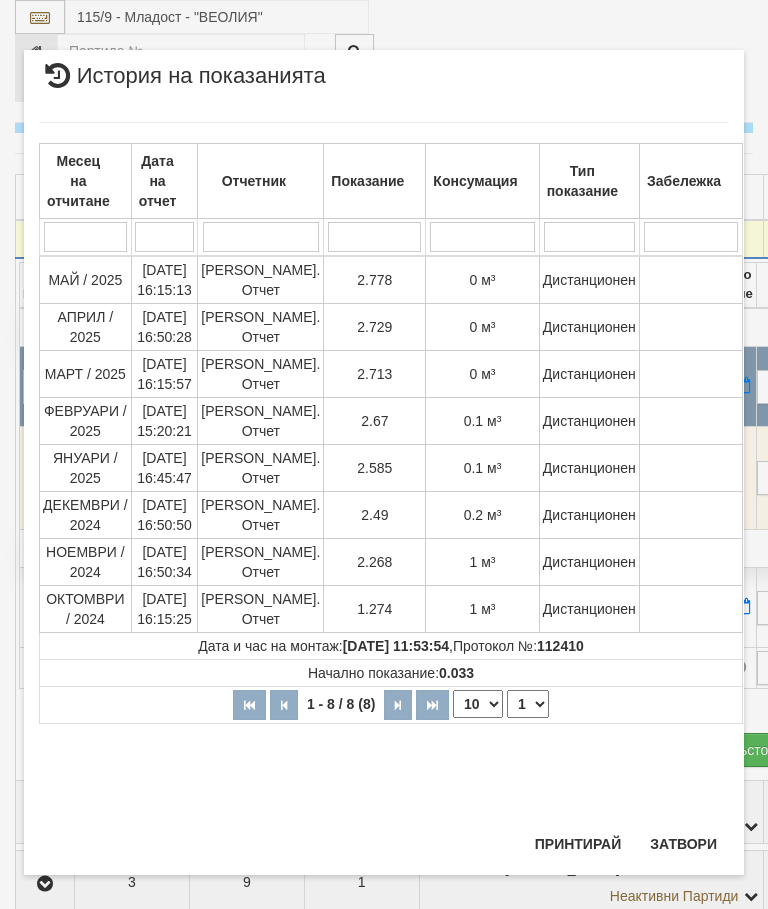 click on "Затвори" at bounding box center [683, 844] 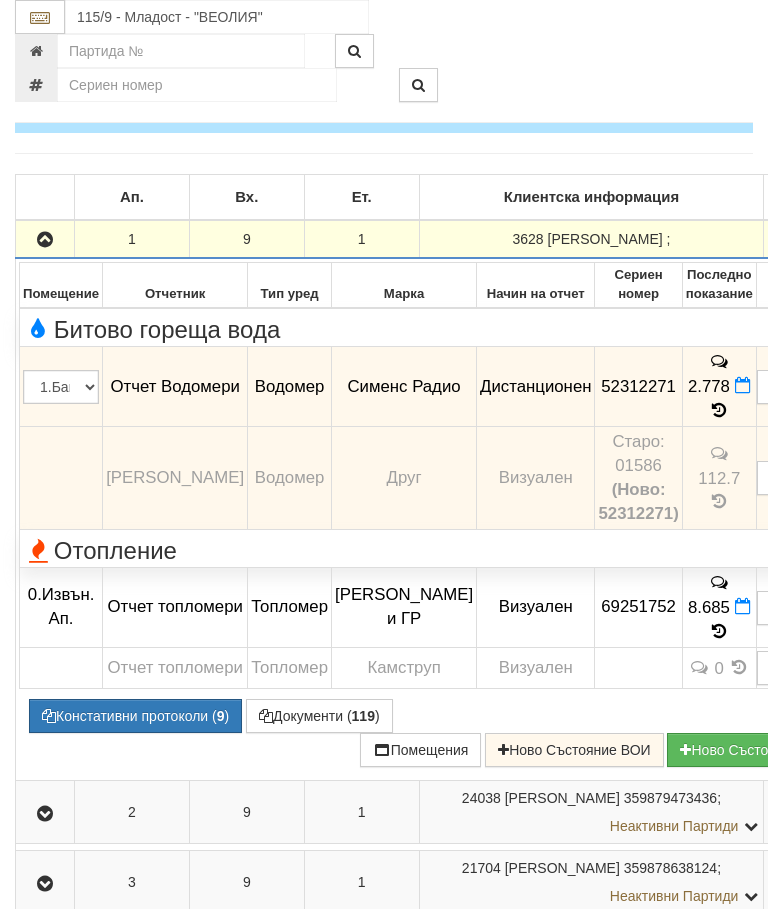 click at bounding box center (45, 239) 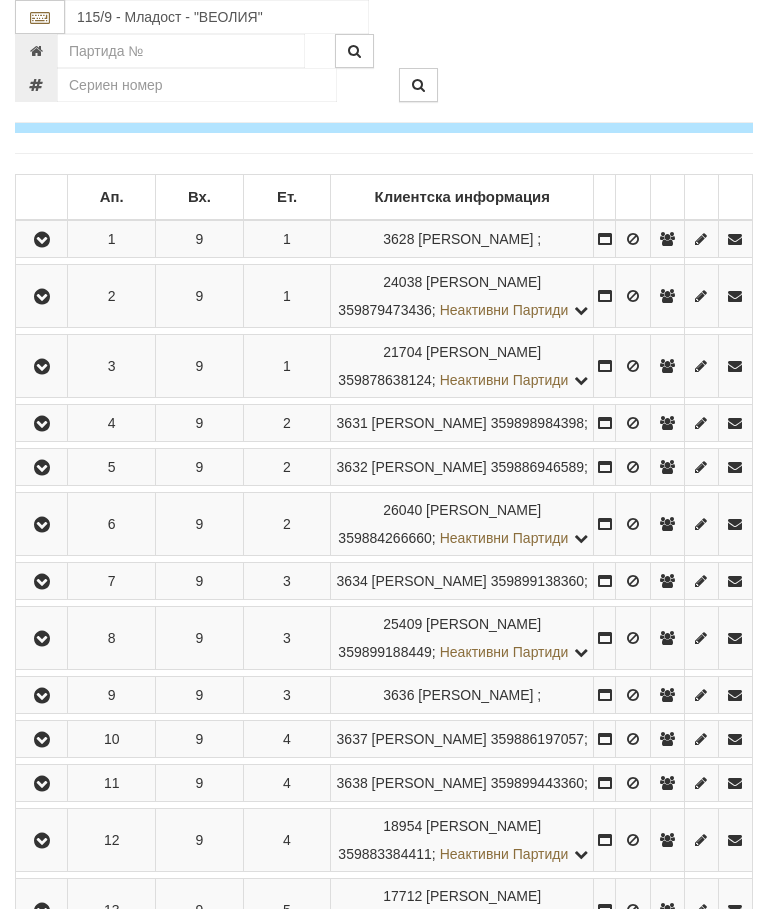 click at bounding box center (41, 366) 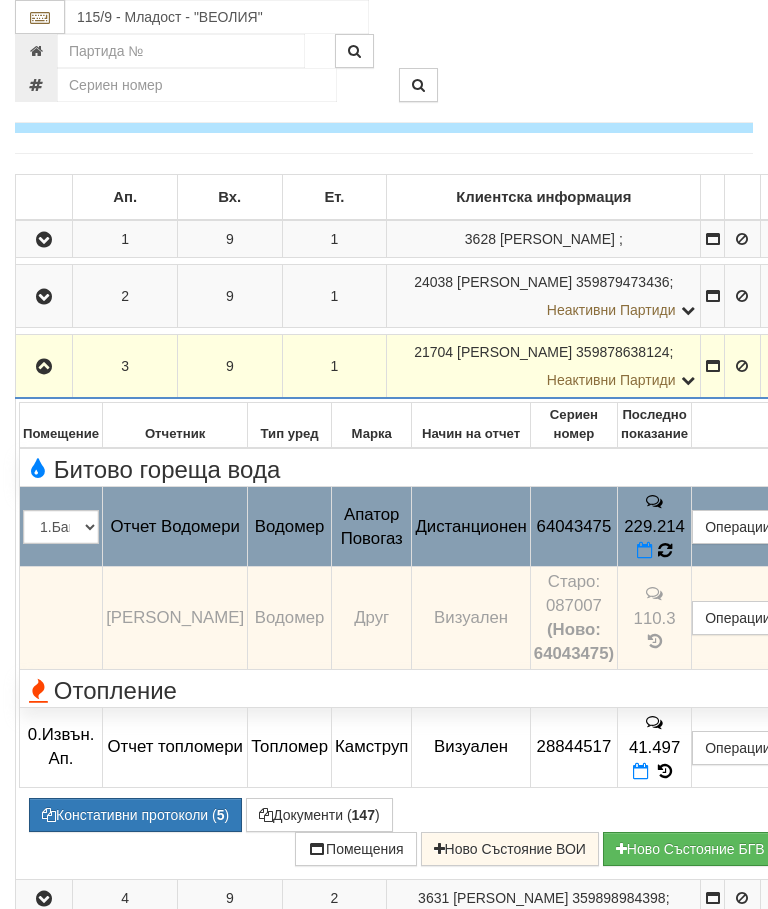 click on "229.214" at bounding box center (655, 527) 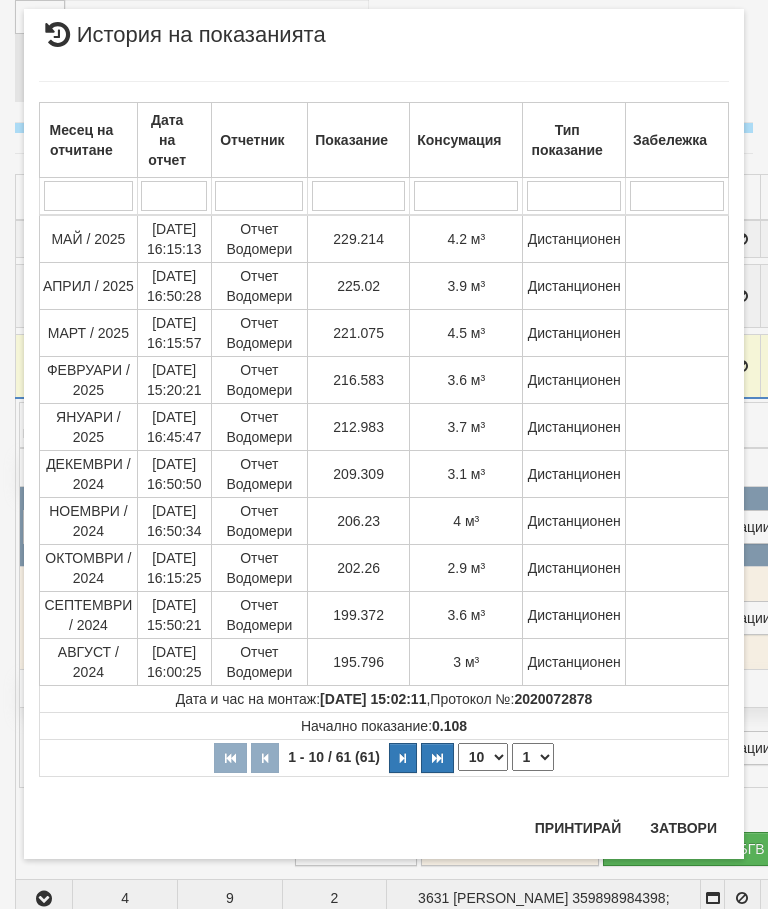 scroll, scrollTop: 1248, scrollLeft: 0, axis: vertical 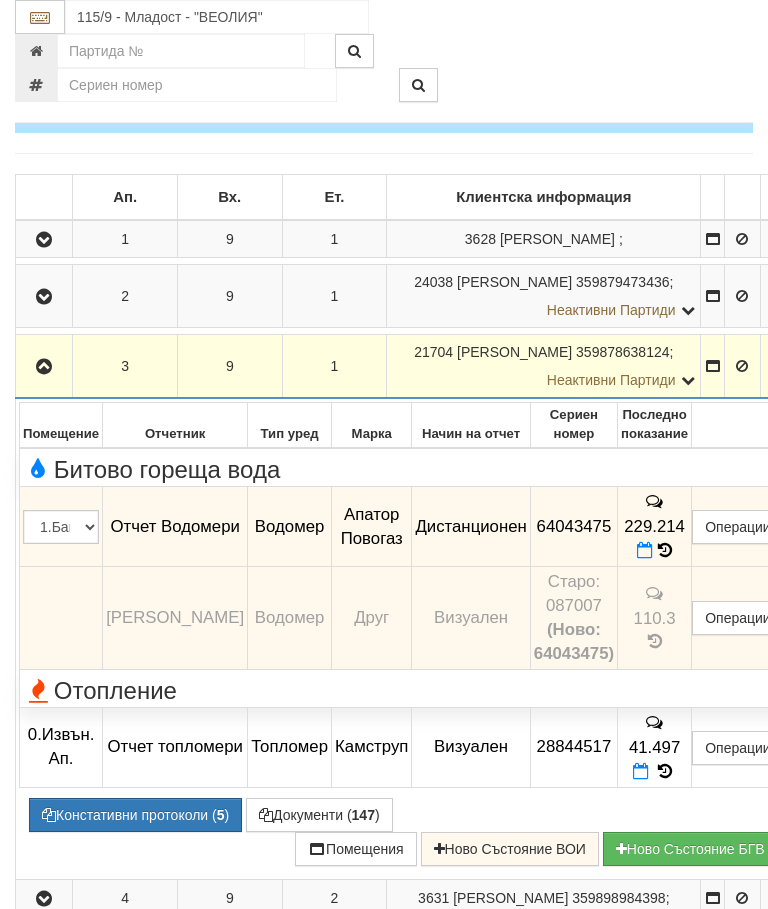click at bounding box center (44, 367) 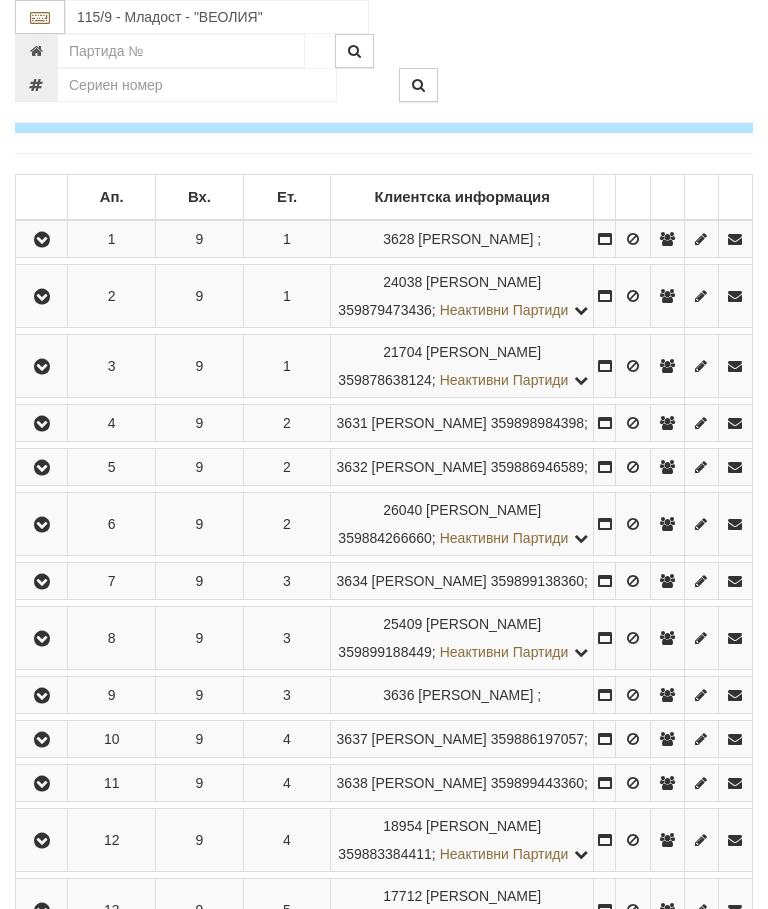 click at bounding box center (41, 581) 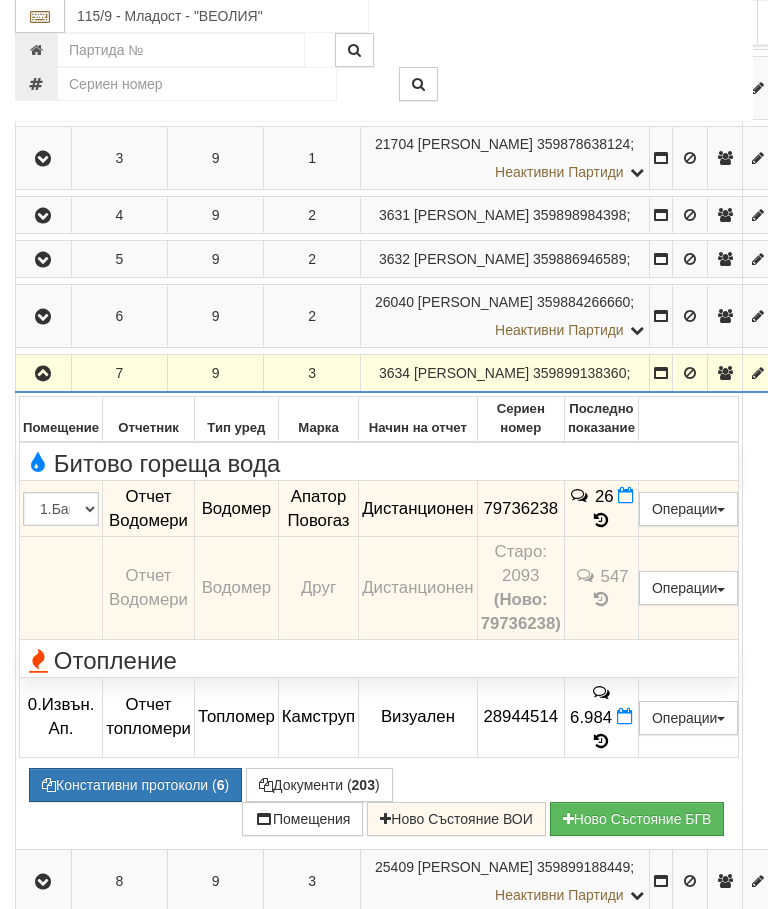 scroll, scrollTop: 555, scrollLeft: 0, axis: vertical 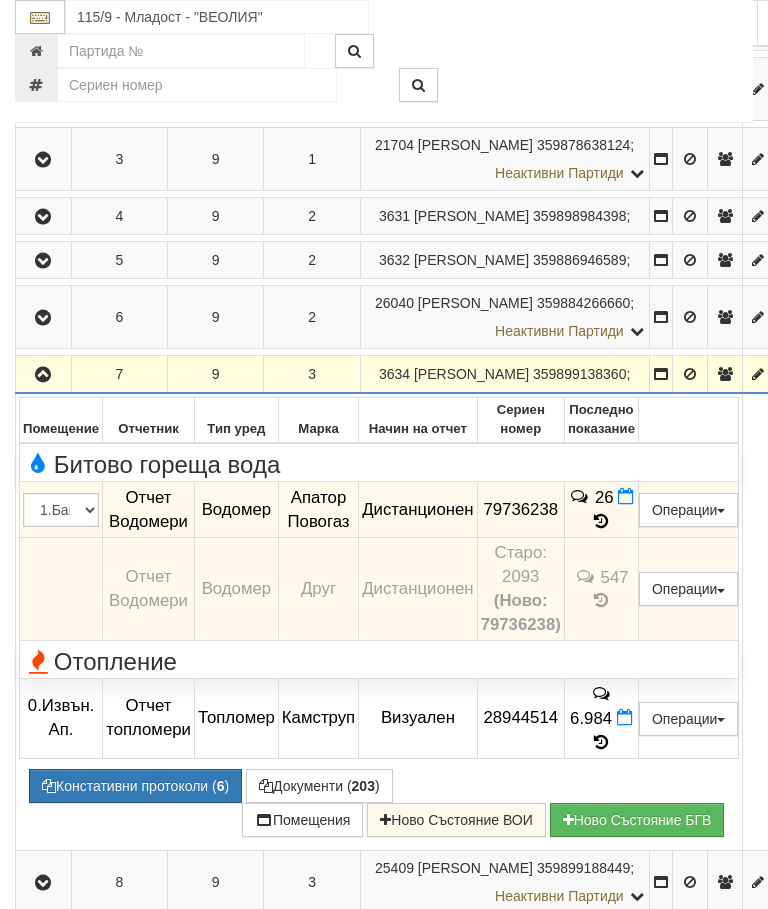 click on "Констативни протоколи ( 6 )" at bounding box center [135, 786] 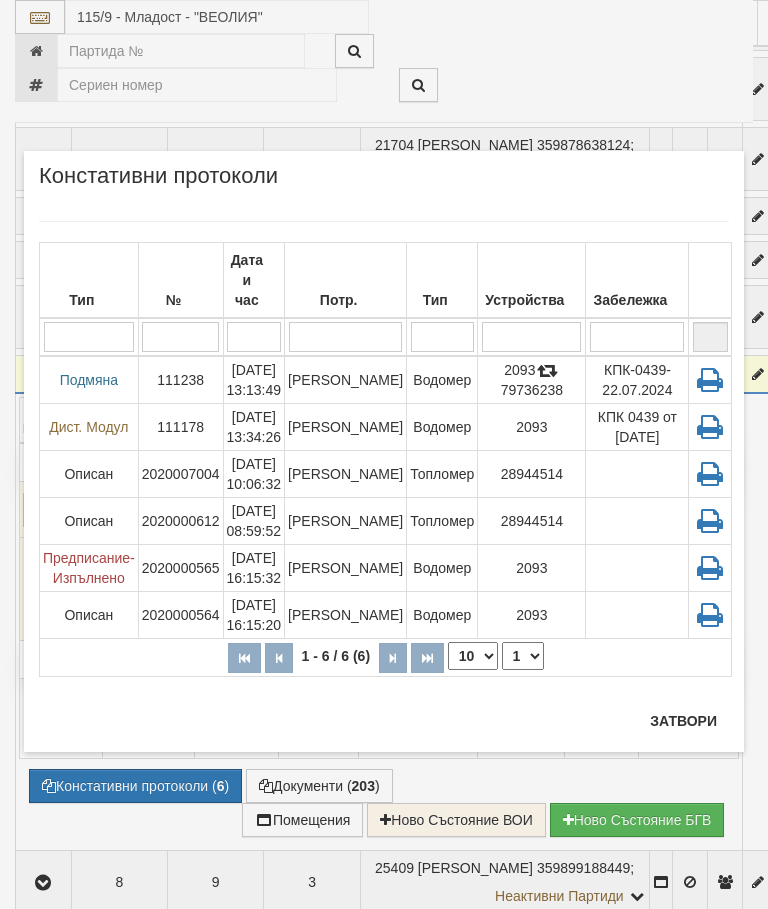 click on "Затвори" at bounding box center (683, 721) 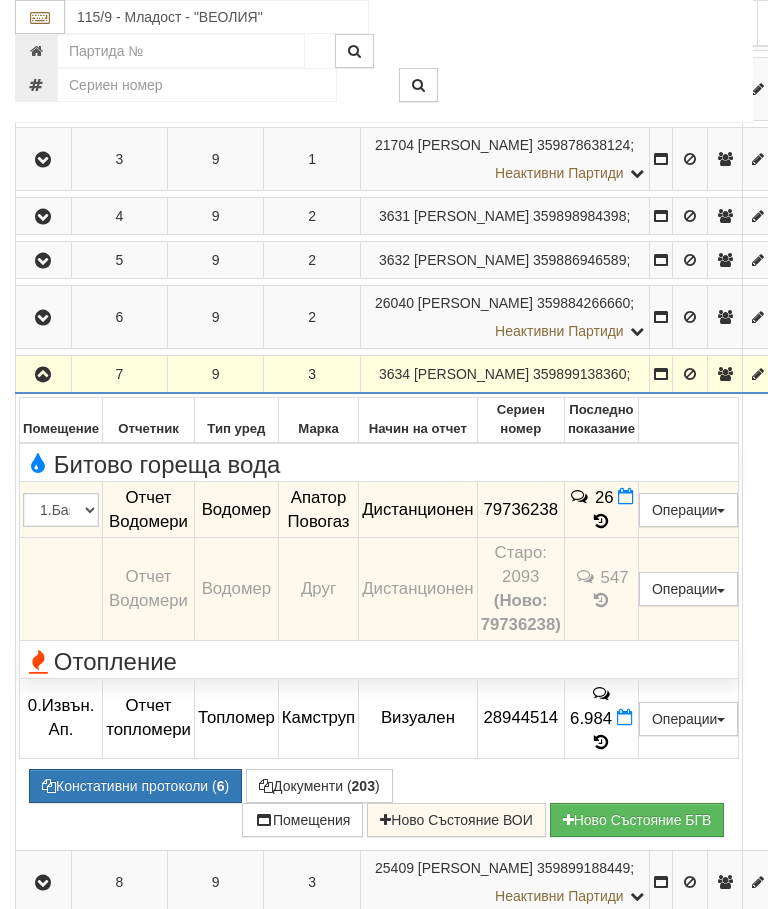 click at bounding box center [43, 374] 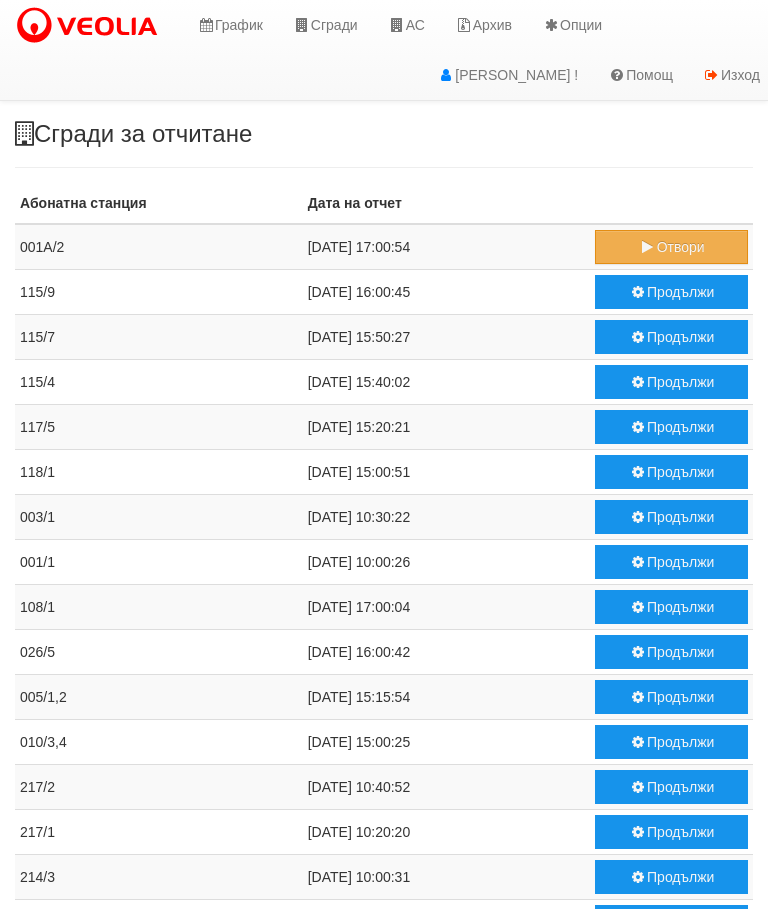 scroll, scrollTop: 0, scrollLeft: 0, axis: both 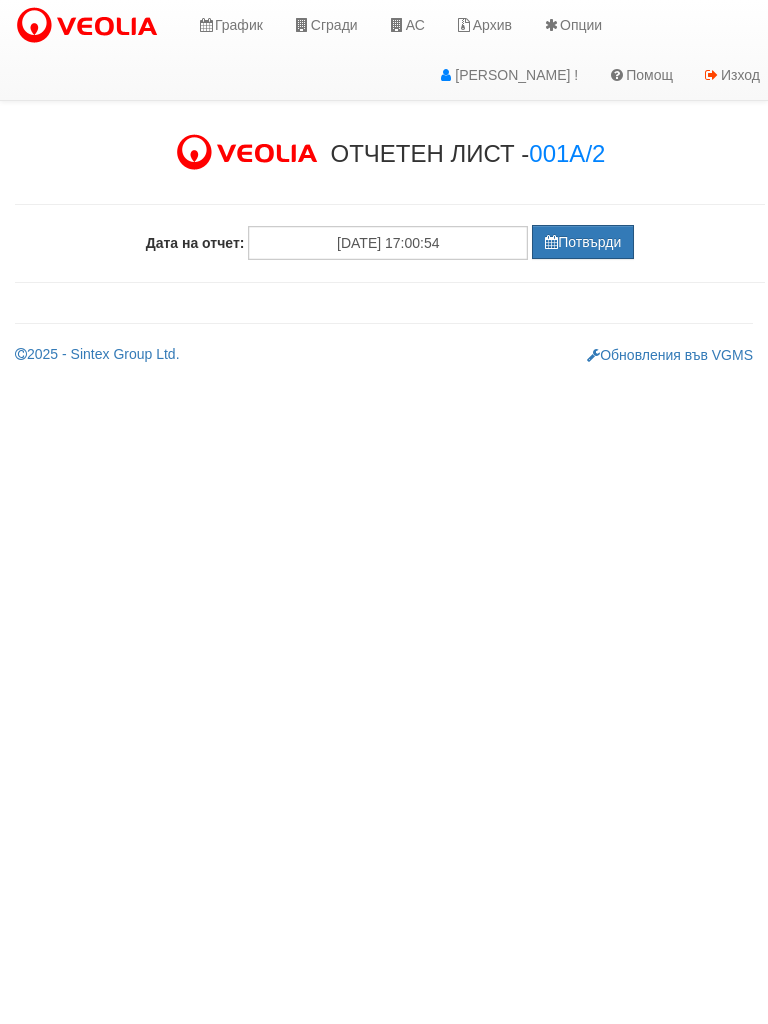 click on "Потвърди" at bounding box center [583, 242] 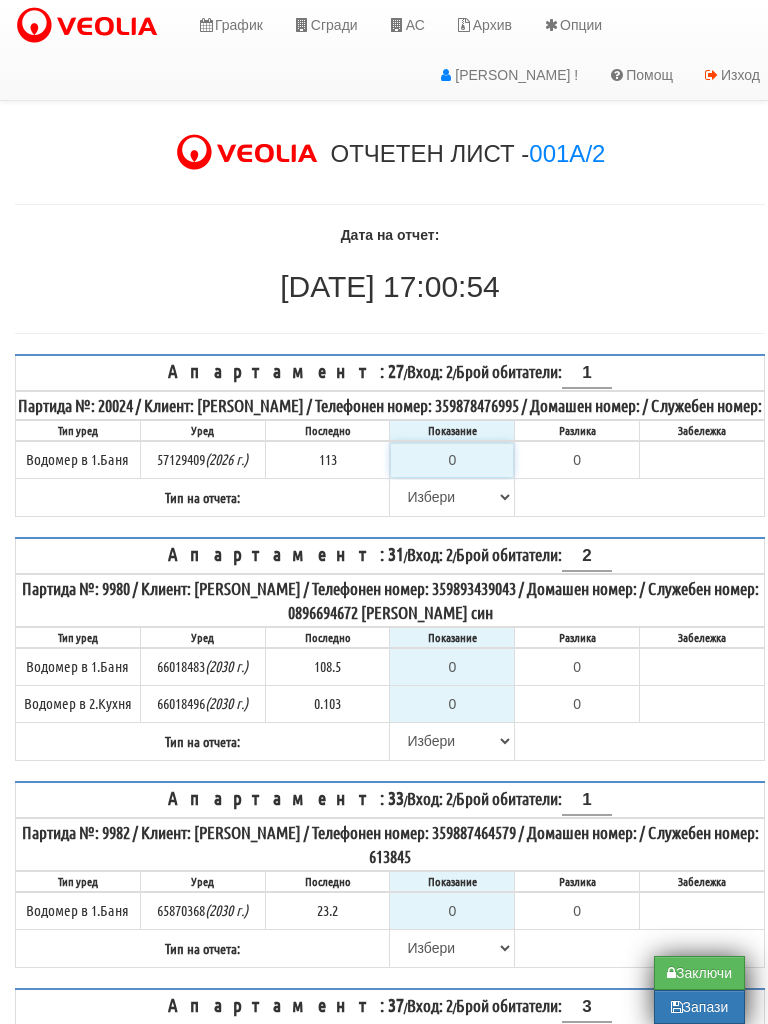 click on "0" at bounding box center [452, 460] 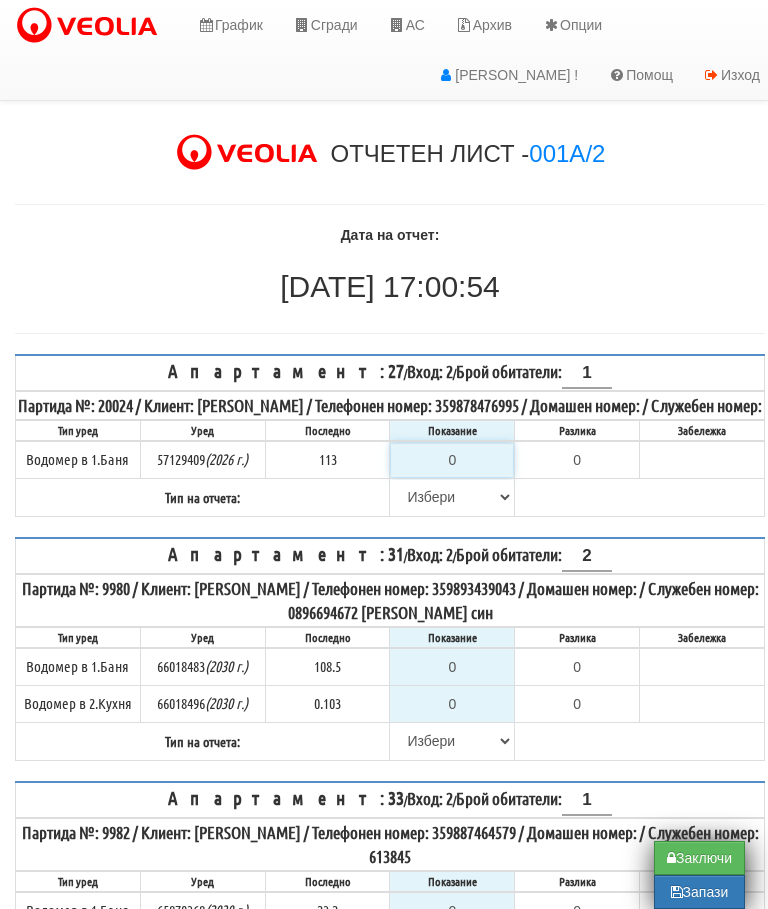 type on "1" 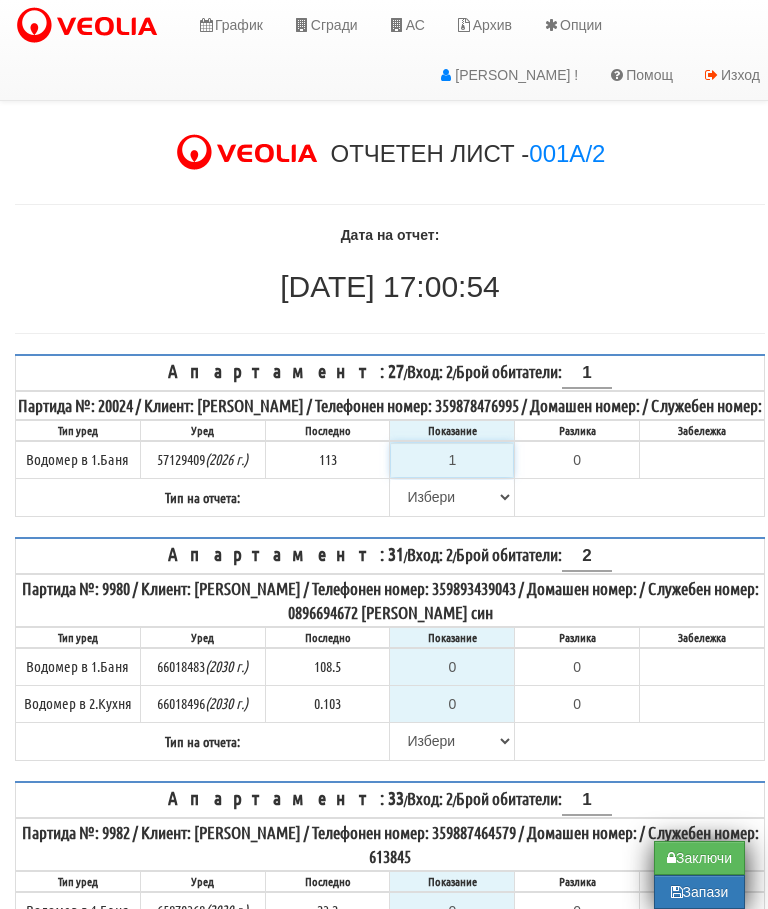type on "-112.000" 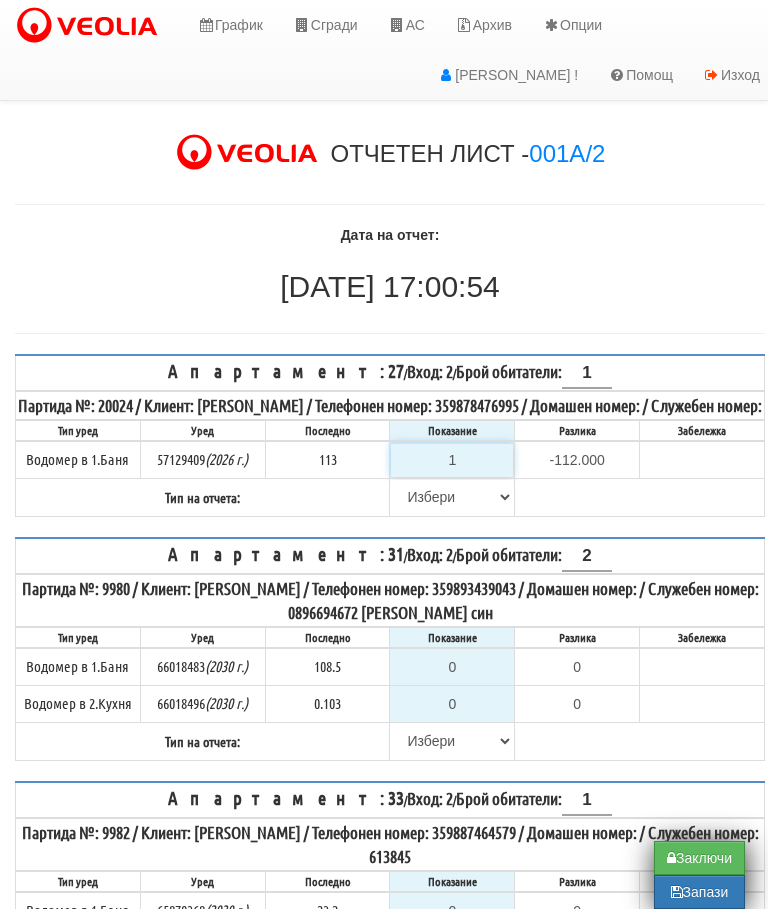type on "11" 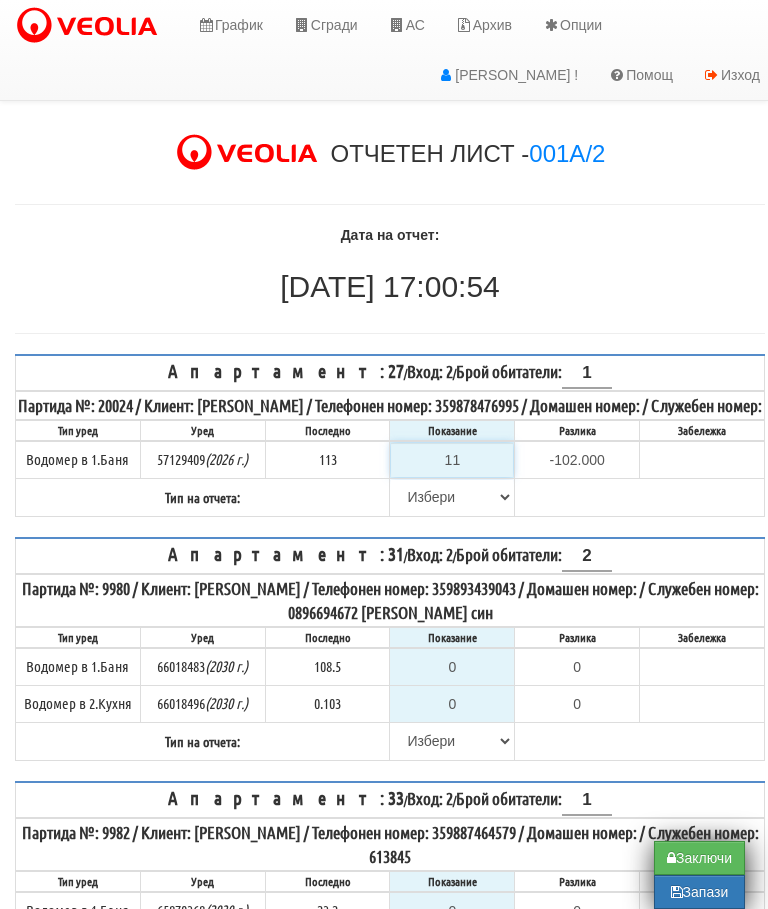 type on "113" 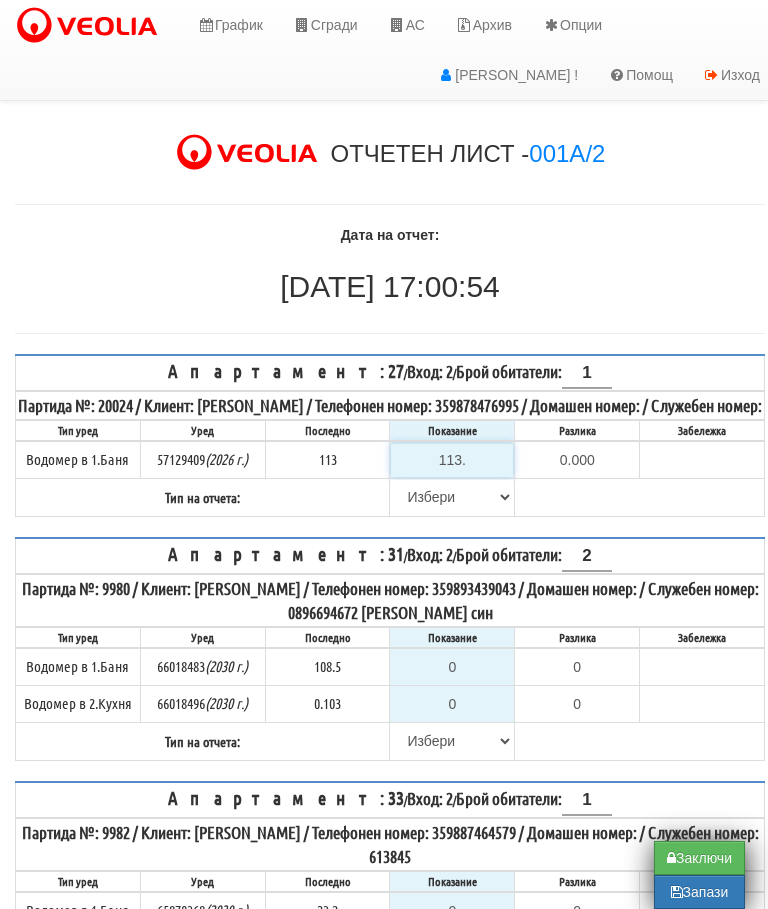 type on "113.7" 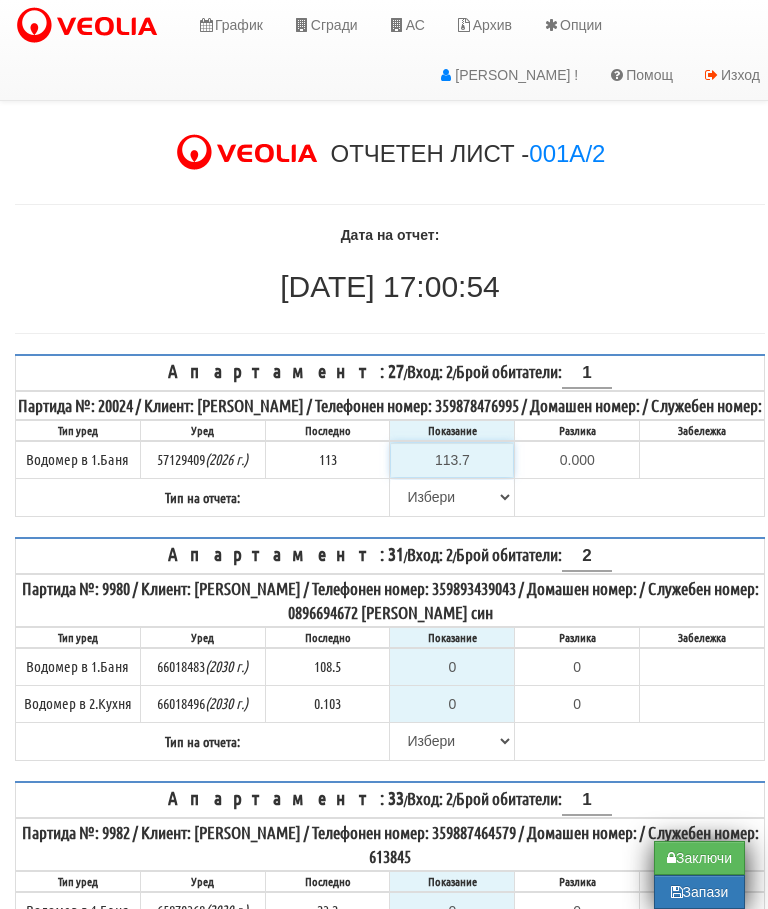type on "0.700" 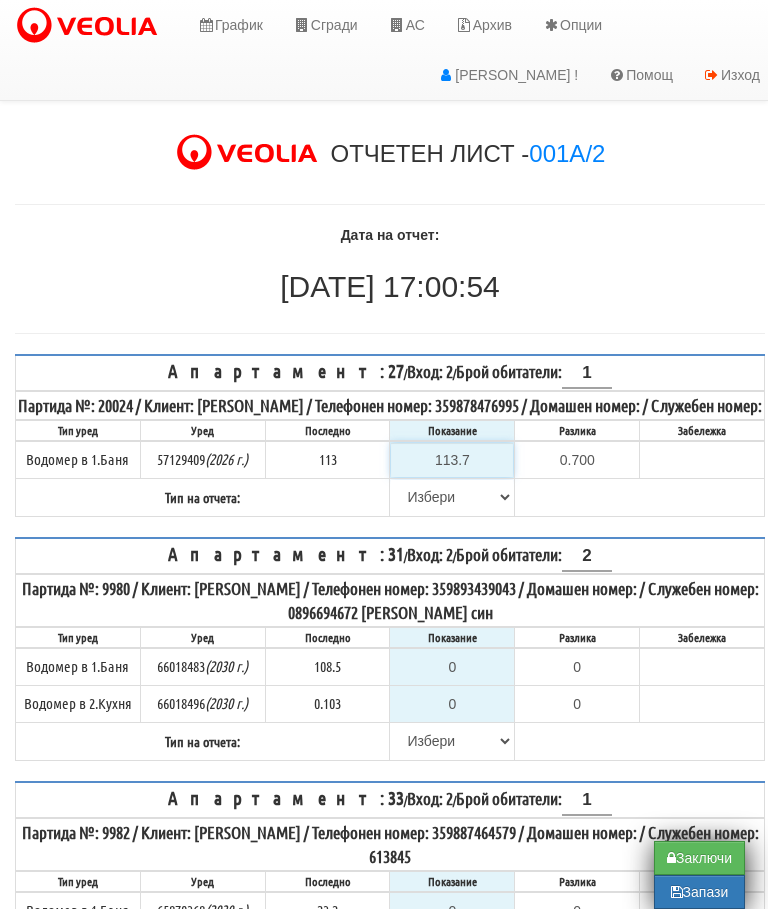 type on "113.7" 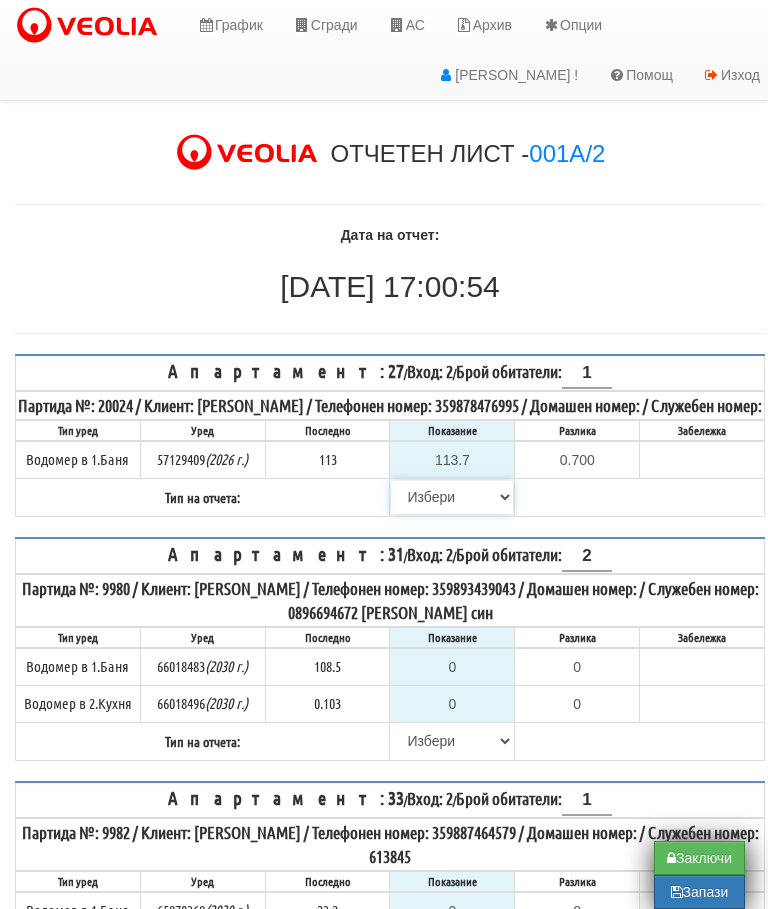 click on "Избери
Визуален
Телефон
Бележка
Неосигурен достъп
Самоотчет
Служебно
Дистанционен" at bounding box center [452, 497] 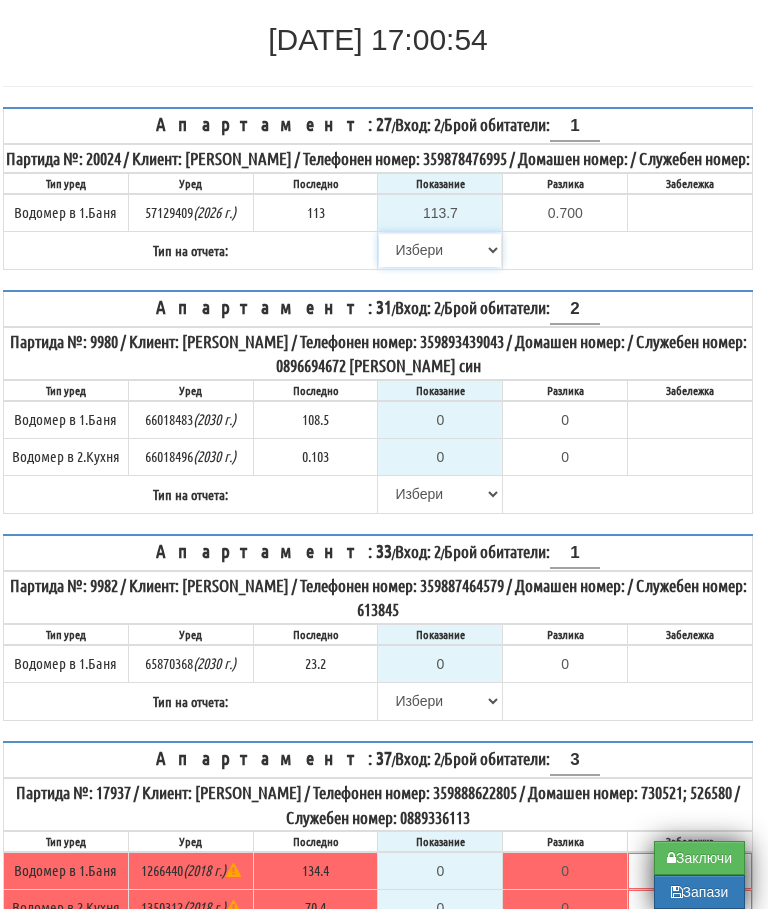 select on "89c75930-9bfd-e511-80be-8d5a1dced85a" 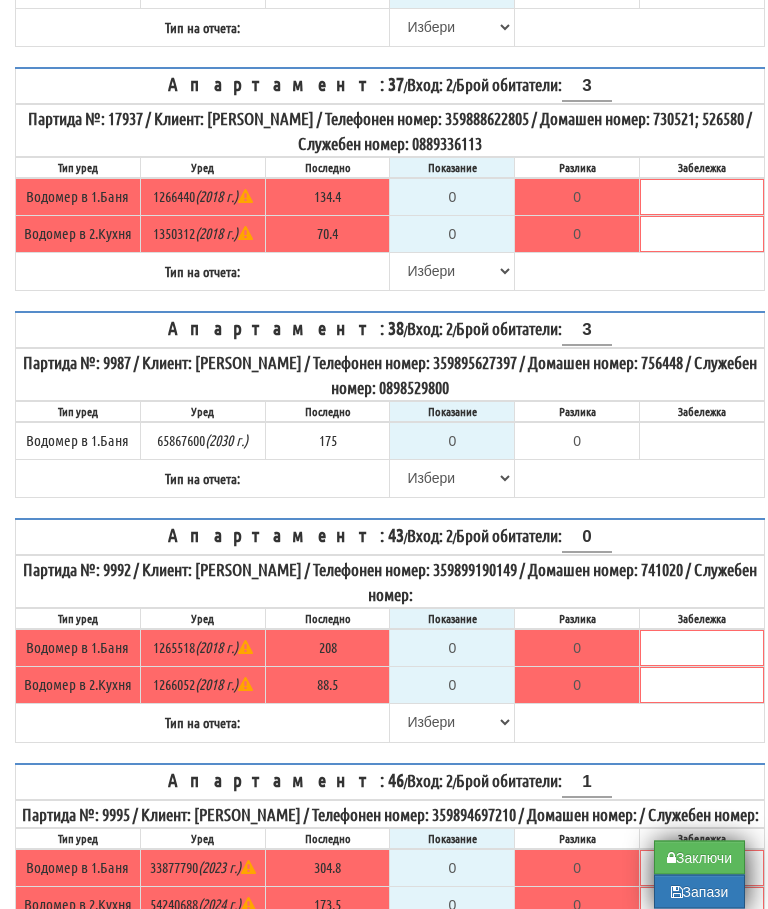 scroll, scrollTop: 1060, scrollLeft: 0, axis: vertical 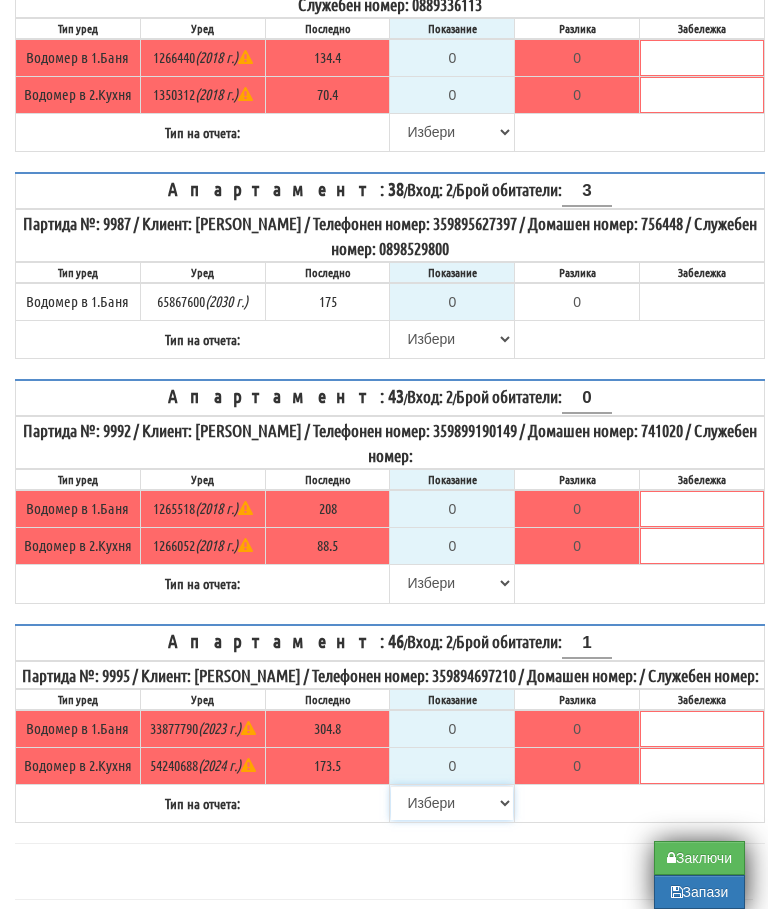 click on "Избери
Визуален
Телефон
Бележка
Неосигурен достъп
Самоотчет
Служебно
Дистанционен" at bounding box center (452, 803) 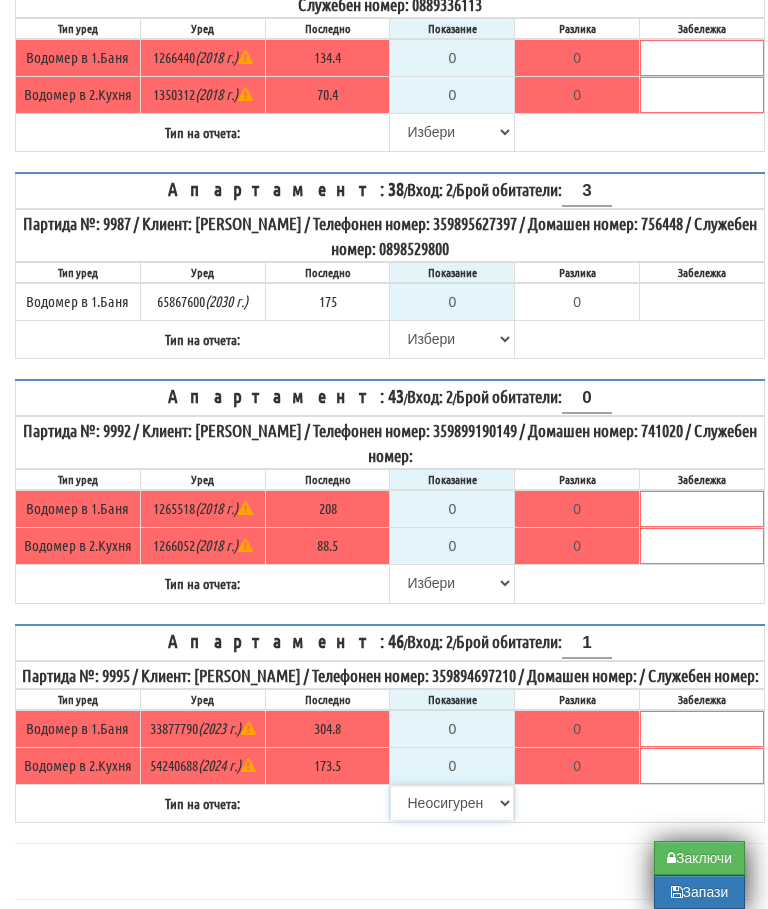 type on "304.8" 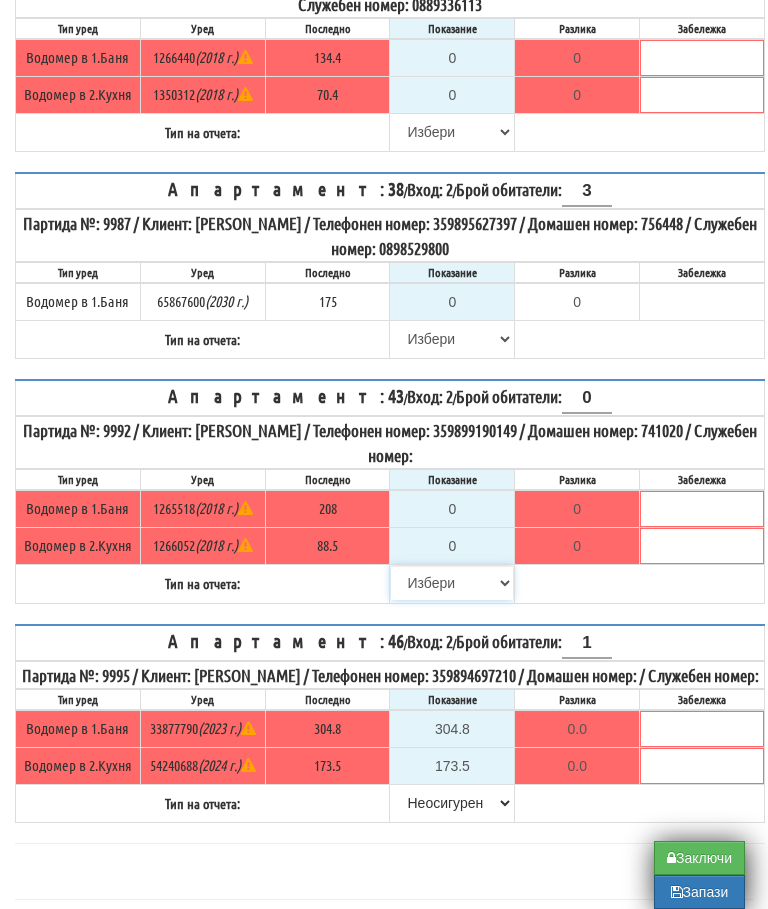 click on "Избери
Визуален
Телефон
Бележка
Неосигурен достъп
Самоотчет
Служебно
Дистанционен" at bounding box center [452, 583] 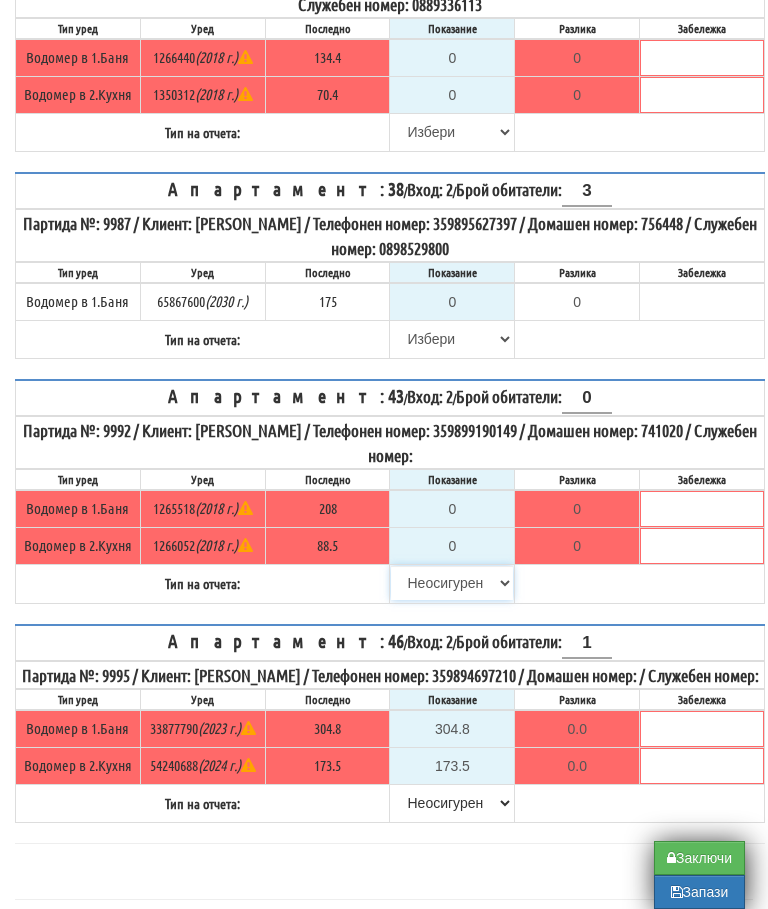 type on "208" 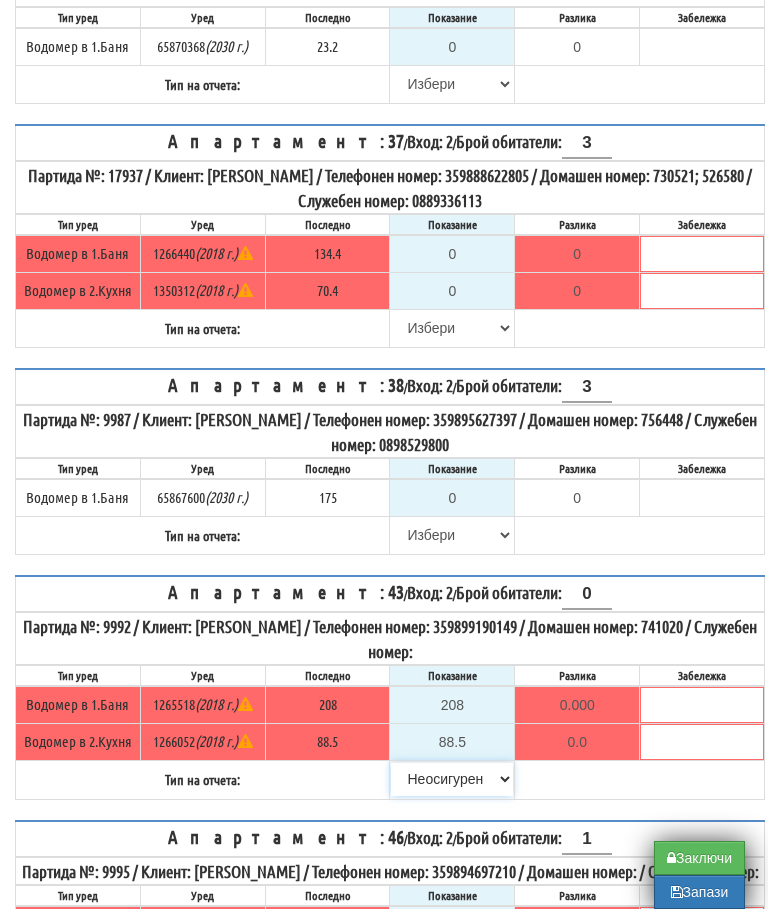 scroll, scrollTop: 867, scrollLeft: 0, axis: vertical 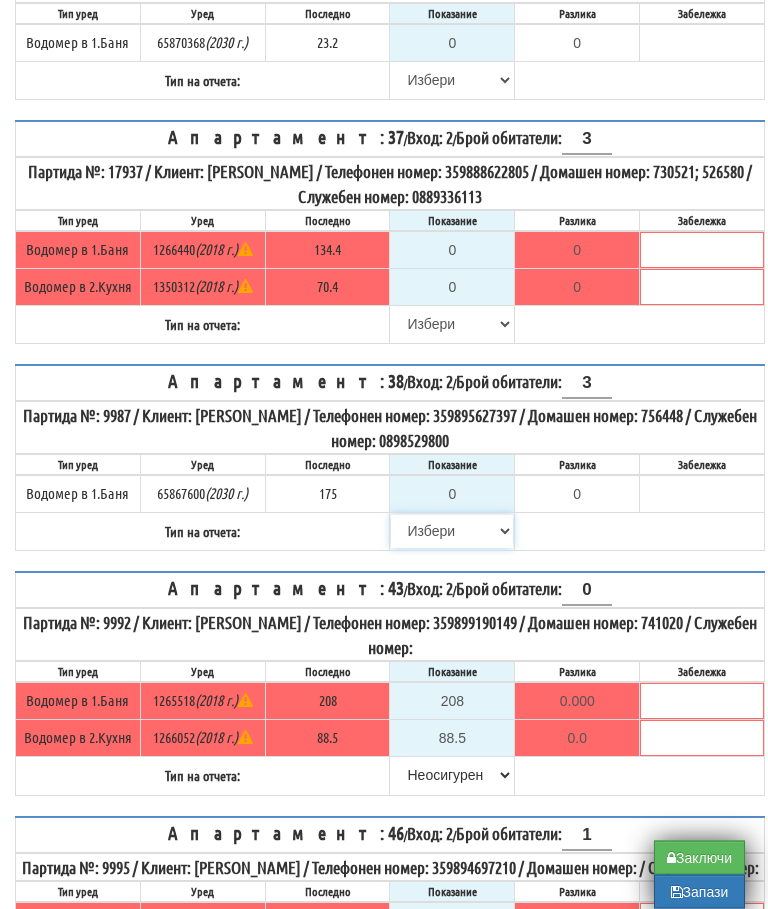 click on "Избери
Визуален
Телефон
Бележка
Неосигурен достъп
Самоотчет
Служебно
Дистанционен" at bounding box center [452, 532] 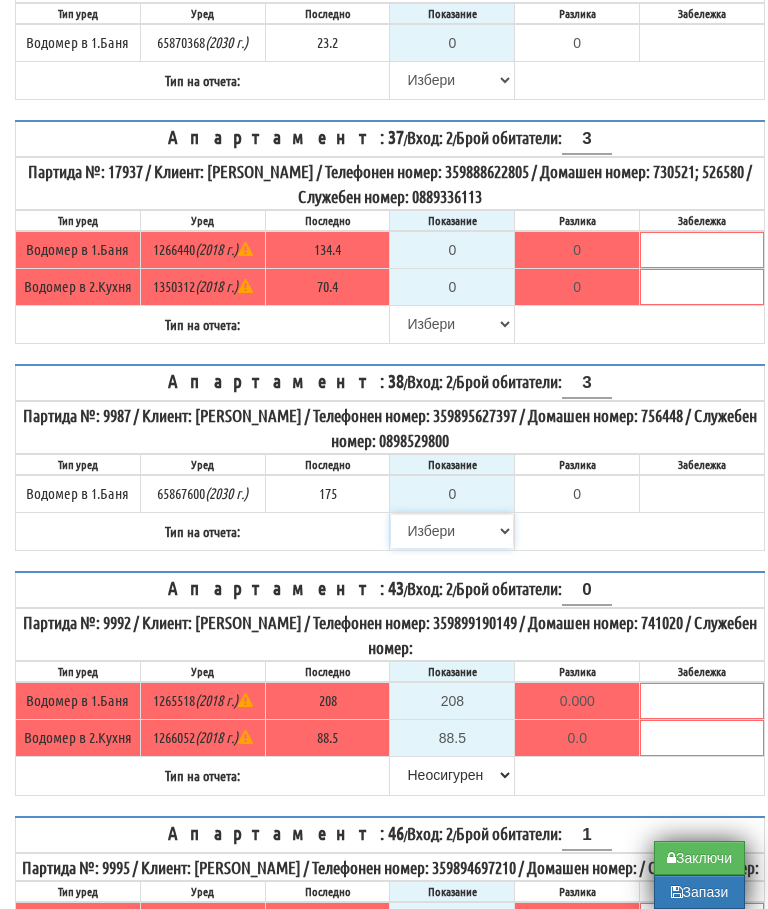 select on "8cc75930-9bfd-e511-80be-8d5a1dced85a" 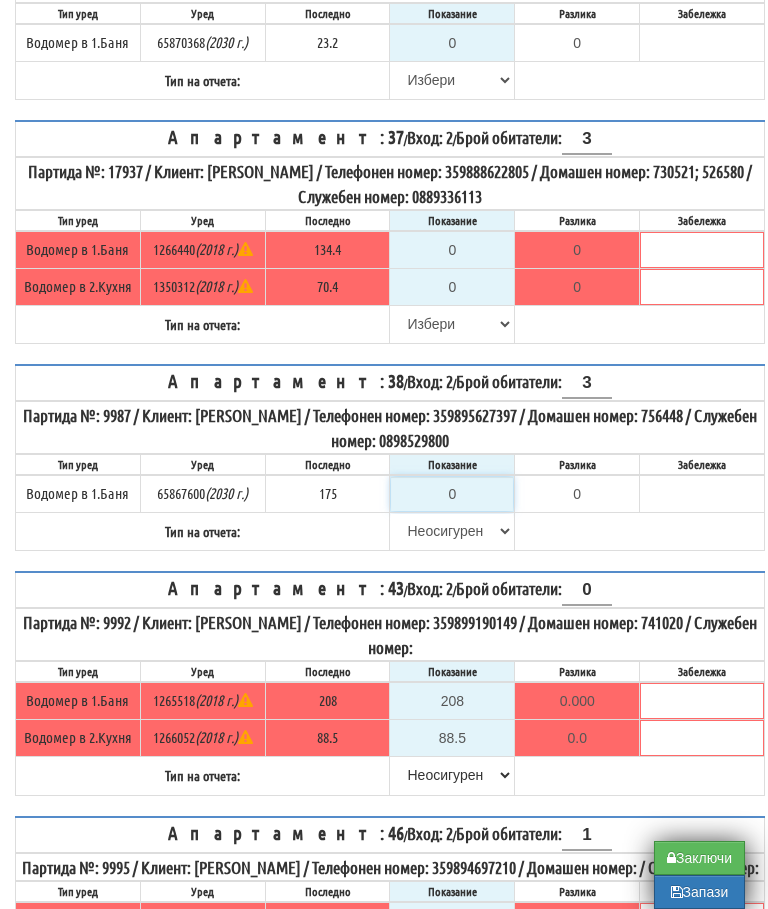 type on "175" 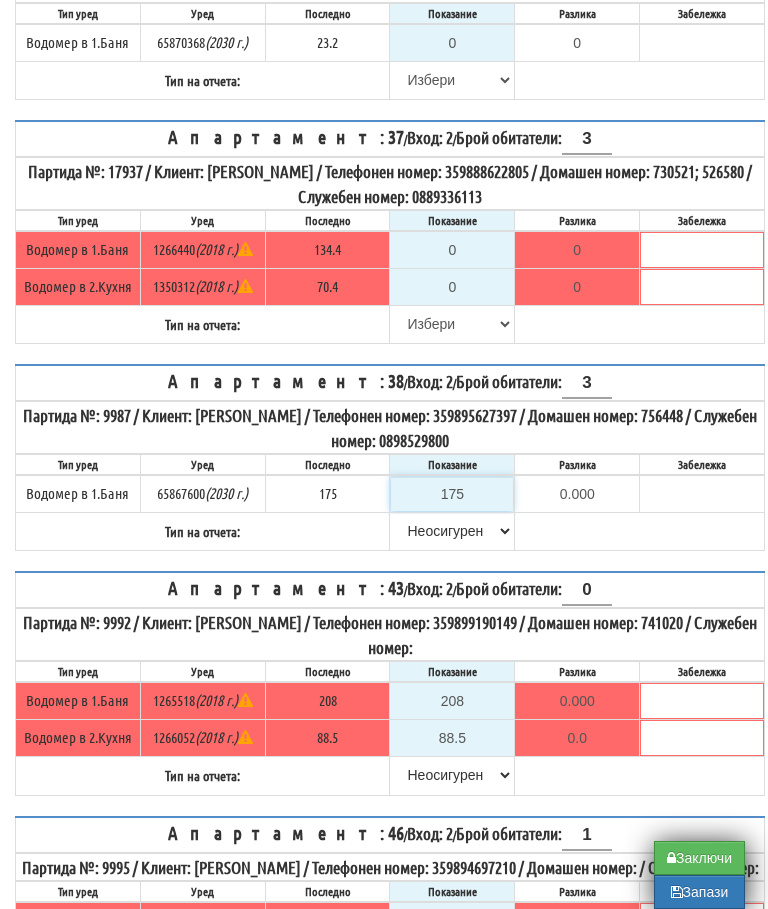 scroll, scrollTop: 867, scrollLeft: 12, axis: both 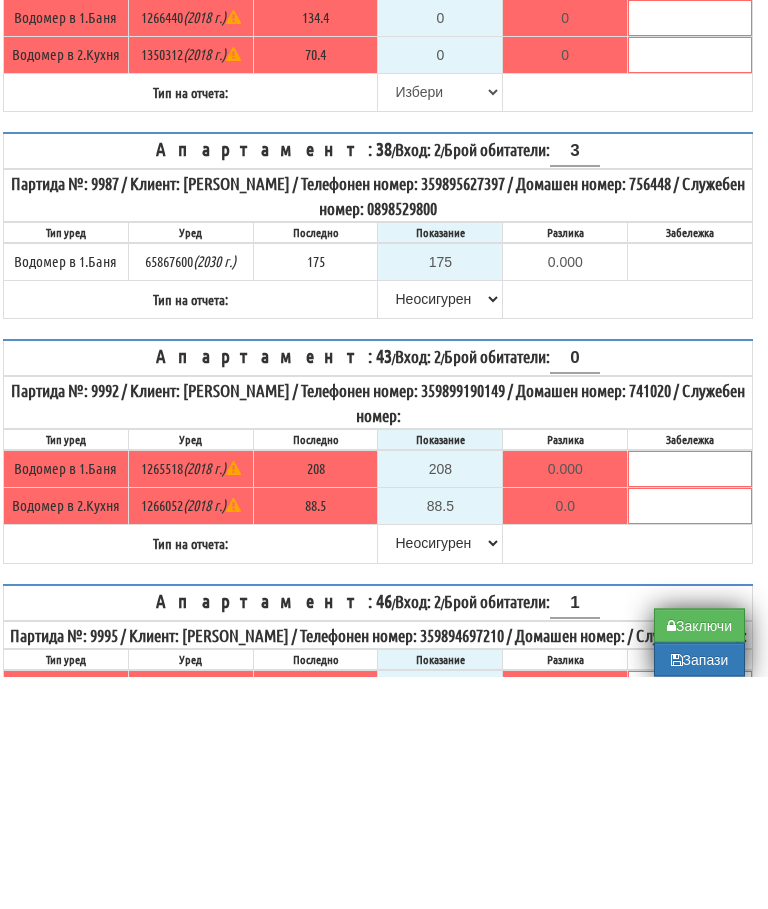 click on "Апартамент:
38
/
Вход:
2
/
Брой обитатели:
3
Партида №:
9987
/
Клиент:
СТАМЕНКА ПАСКОВА ГЕОРГИЕВА /
Телефонен номер:
359895627397 /
Домашен номер:
756448 /
Служебен номер:
0898529800
Тип уред
Уред
Последно
Показание
Разлика
Забележка" at bounding box center (378, 458) 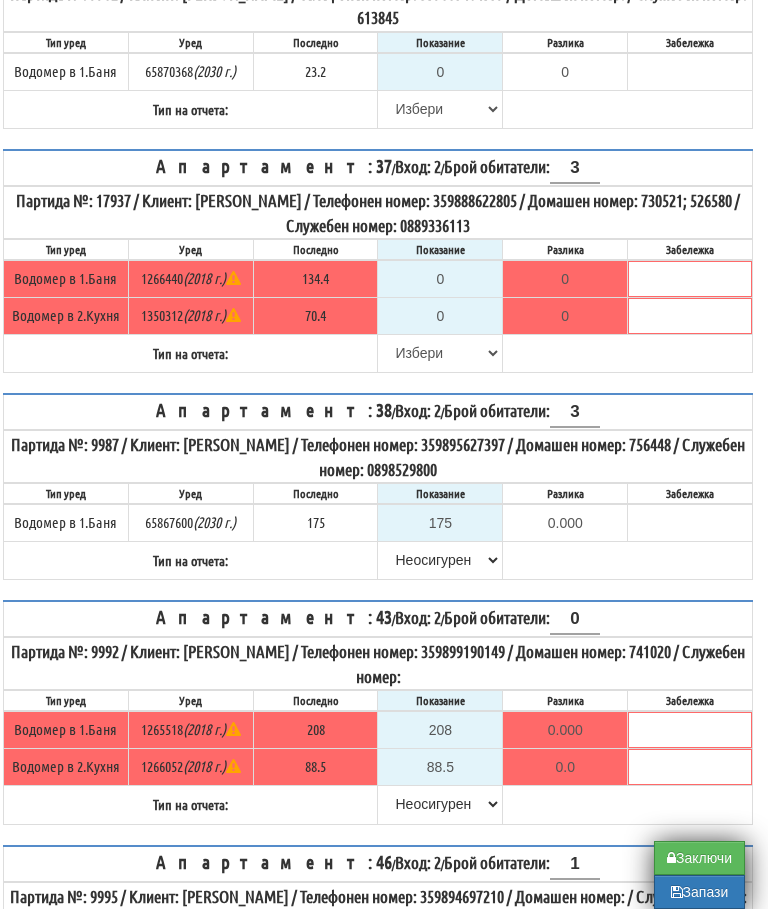 scroll, scrollTop: 840, scrollLeft: 12, axis: both 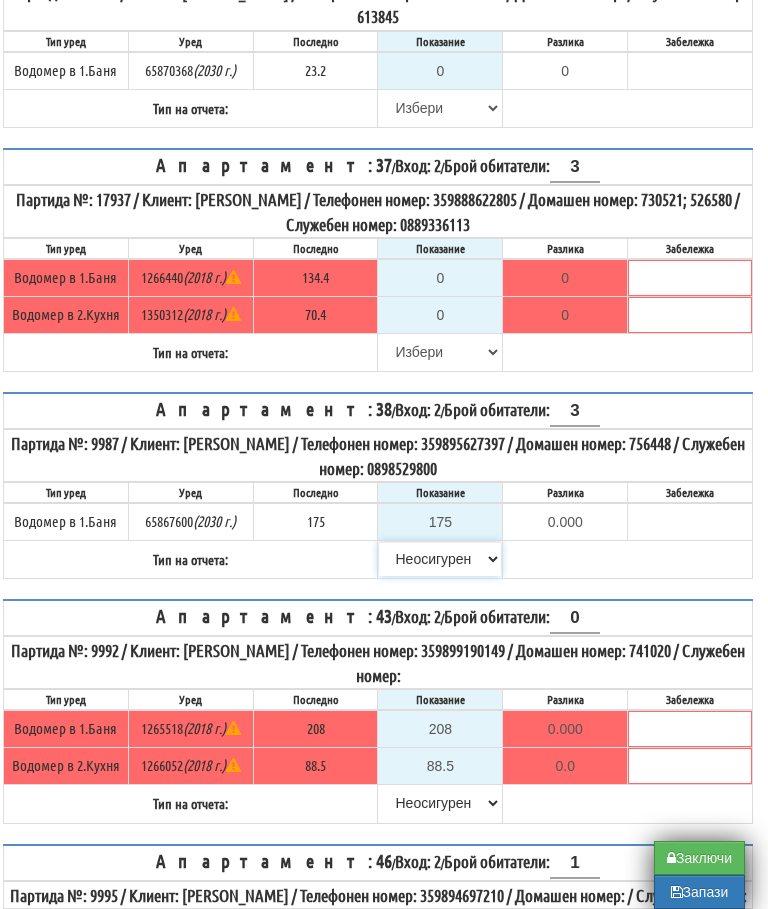 click on "Избери
Визуален
Телефон
Бележка
Неосигурен достъп
Самоотчет
Служебно
Дистанционен" at bounding box center (440, 559) 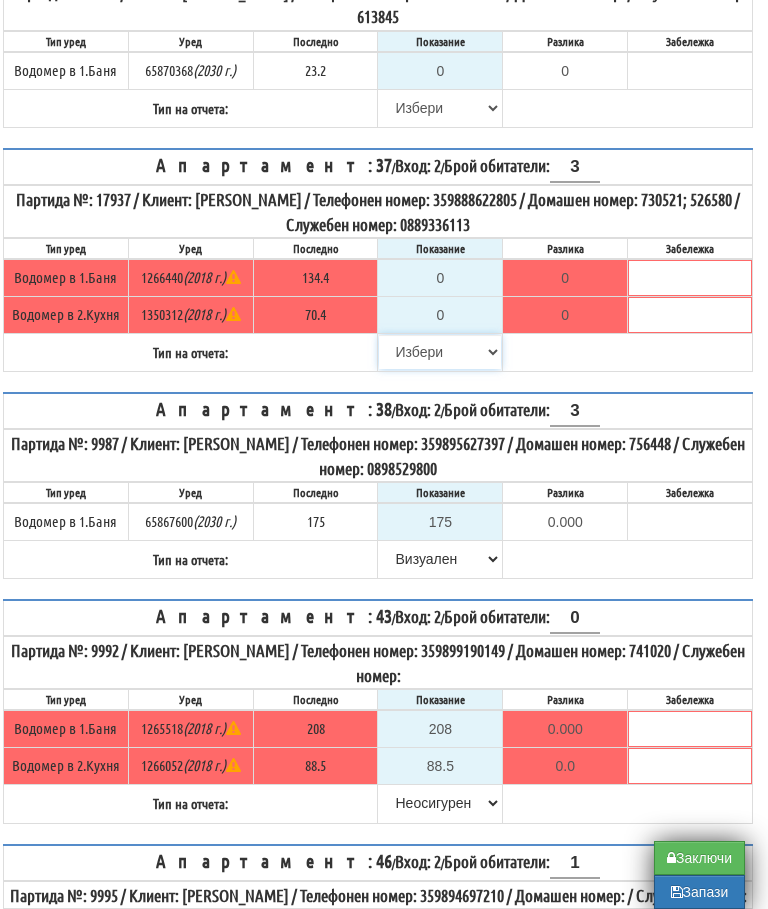 click on "Избери
Визуален
Телефон
Бележка
Неосигурен достъп
Самоотчет
Служебно
Дистанционен" at bounding box center (440, 352) 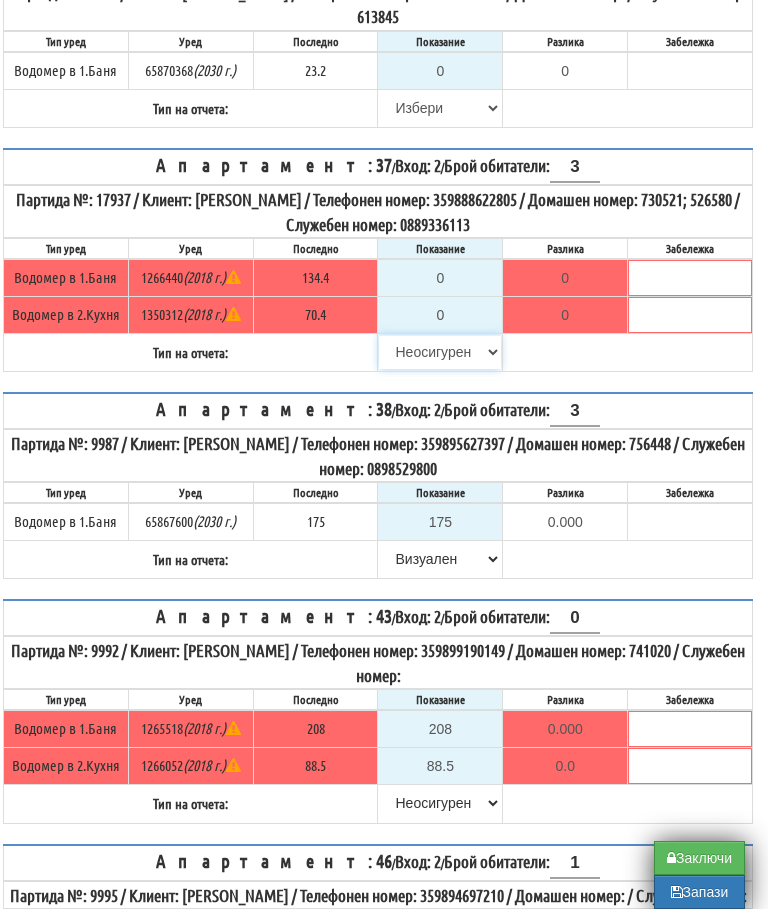 type on "134.4" 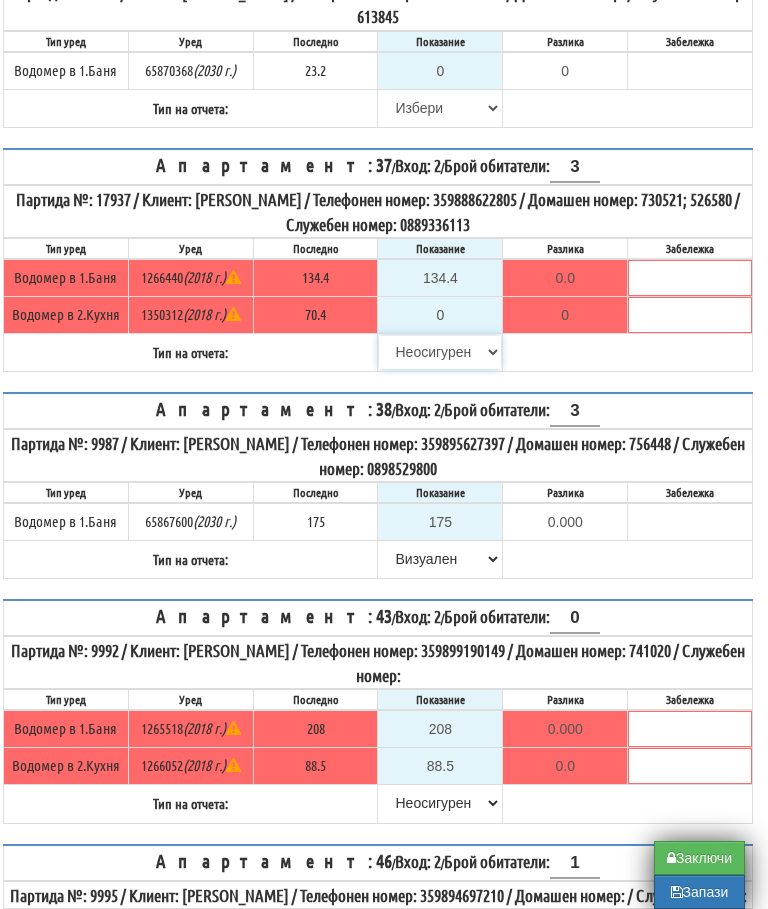 type on "70.4" 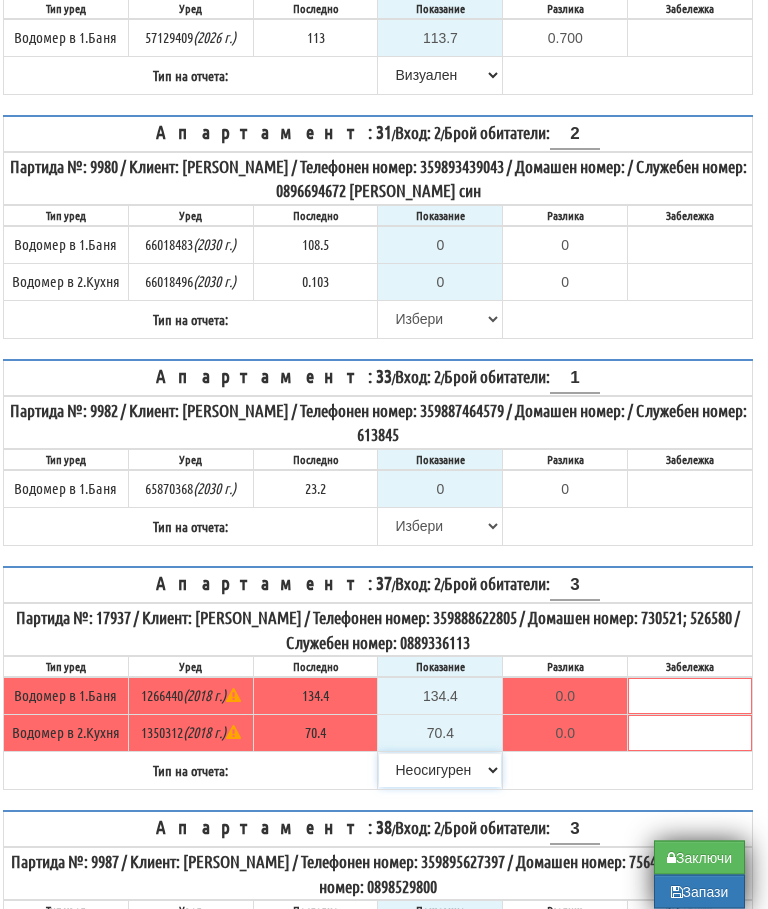 scroll, scrollTop: 398, scrollLeft: 12, axis: both 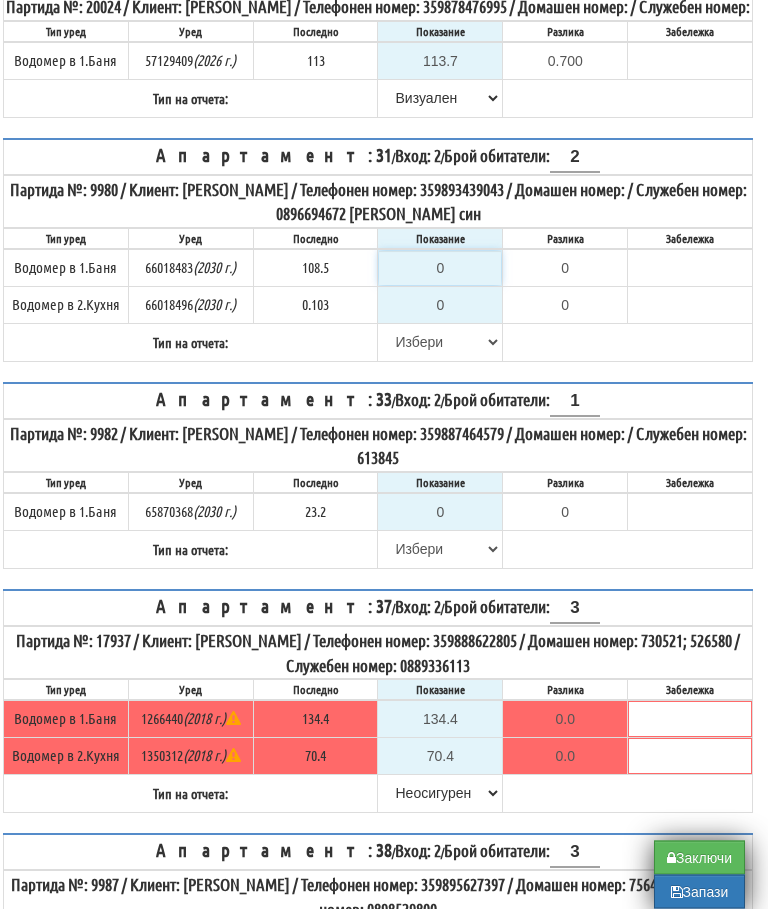 click on "0" at bounding box center (440, 269) 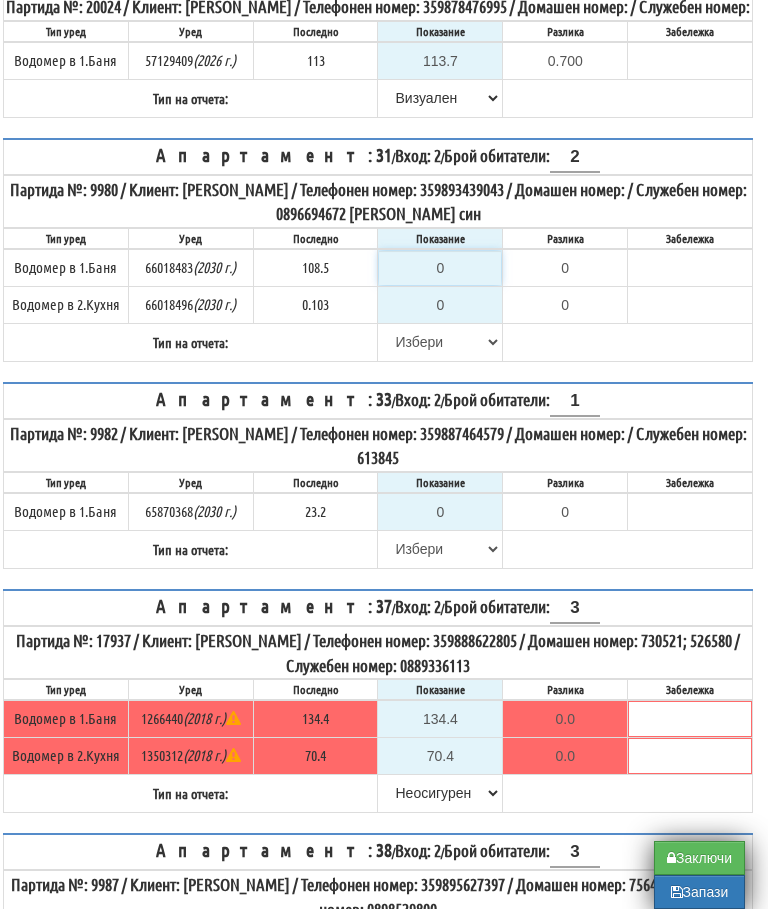 scroll, scrollTop: 398, scrollLeft: 12, axis: both 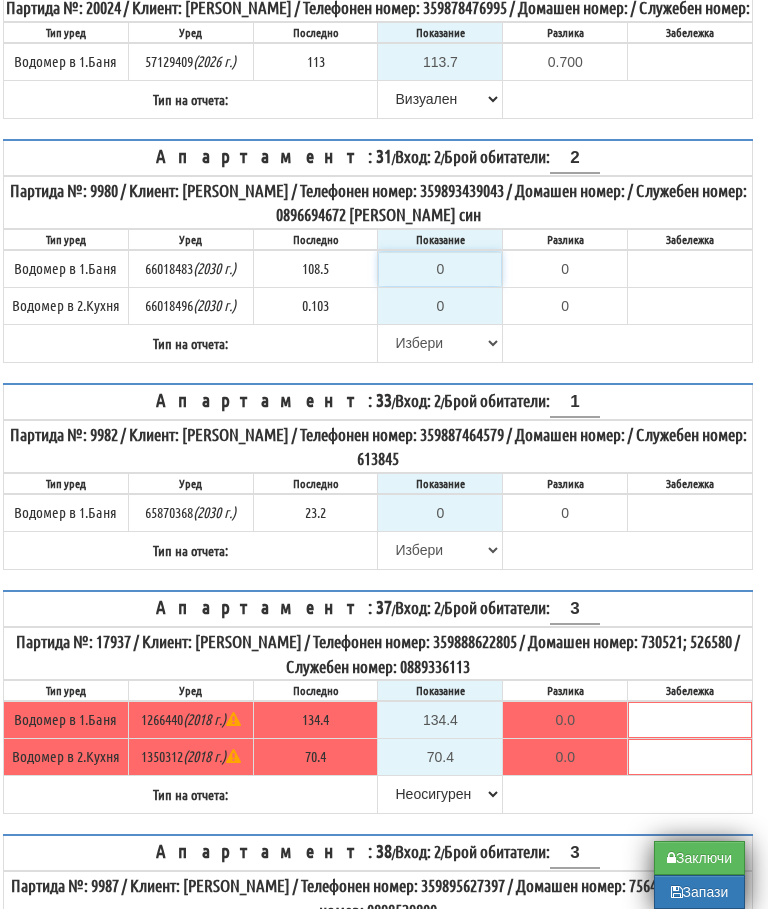 type on "1" 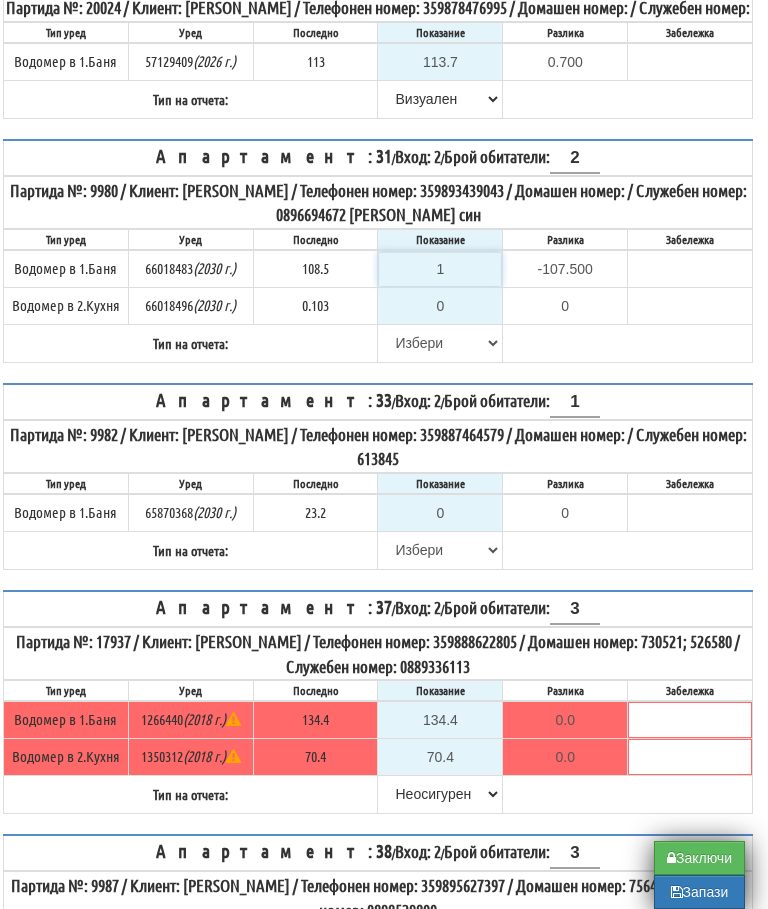type on "11" 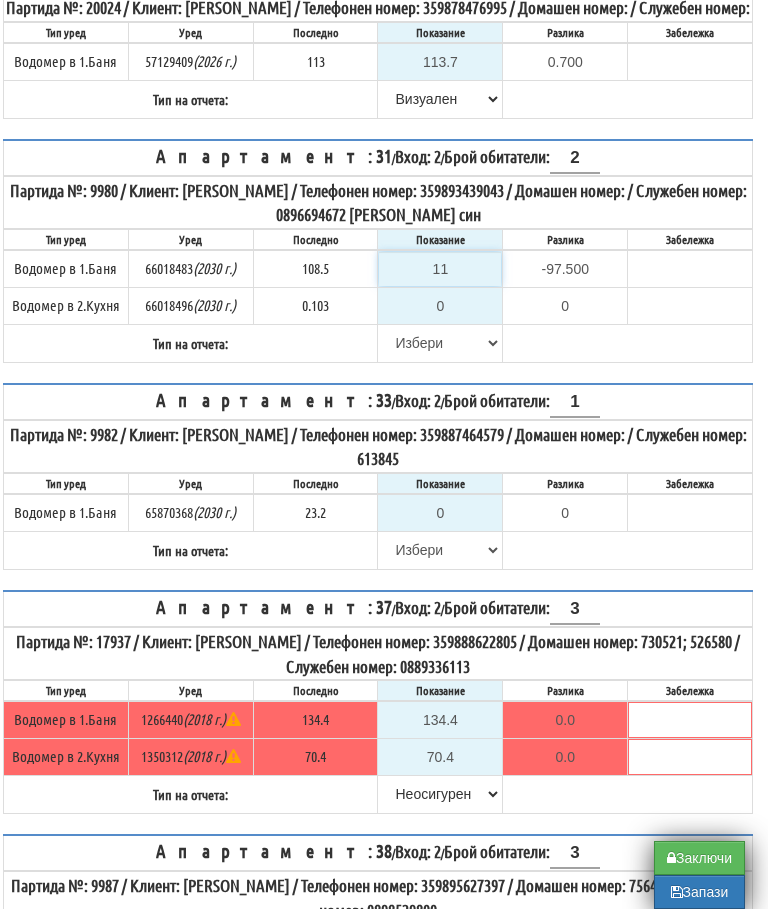 type on "116" 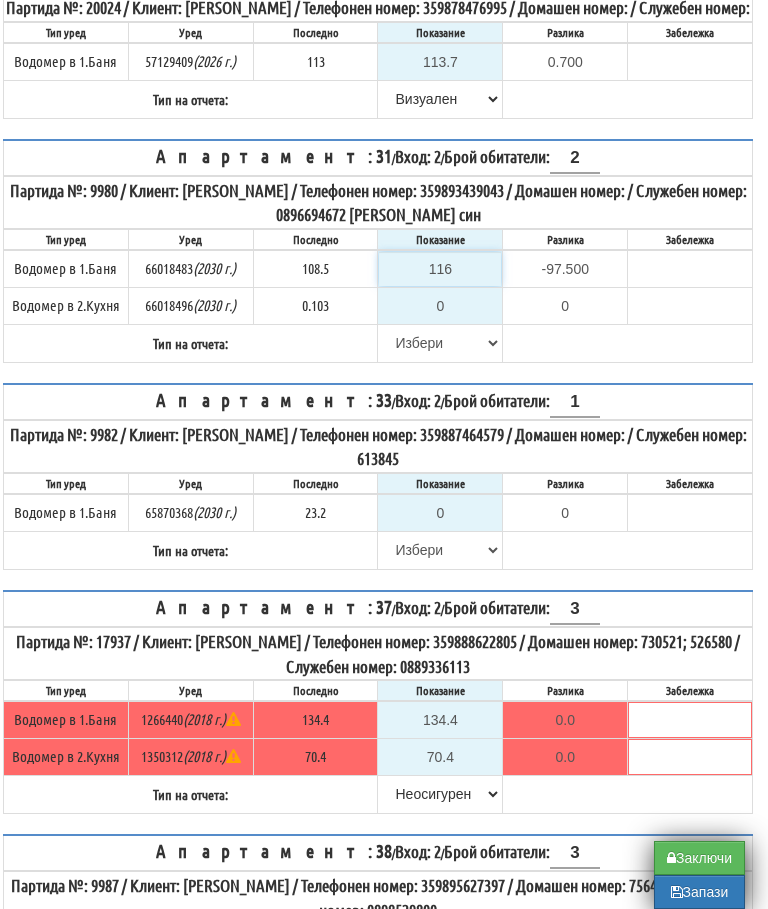 type on "7.500" 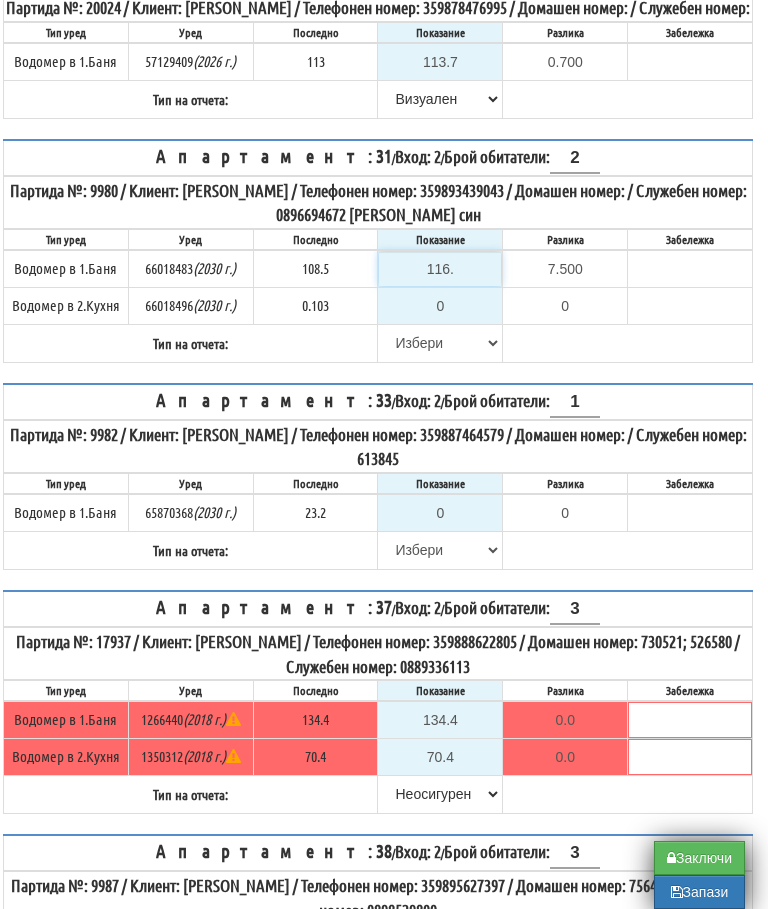 type on "116.5" 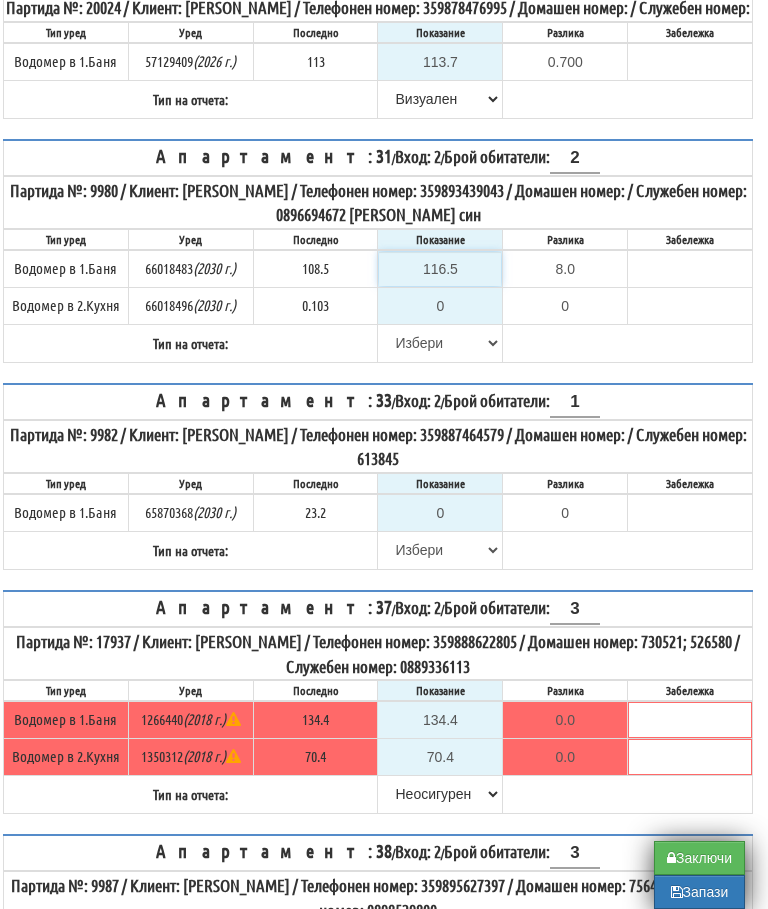 type on "116.5" 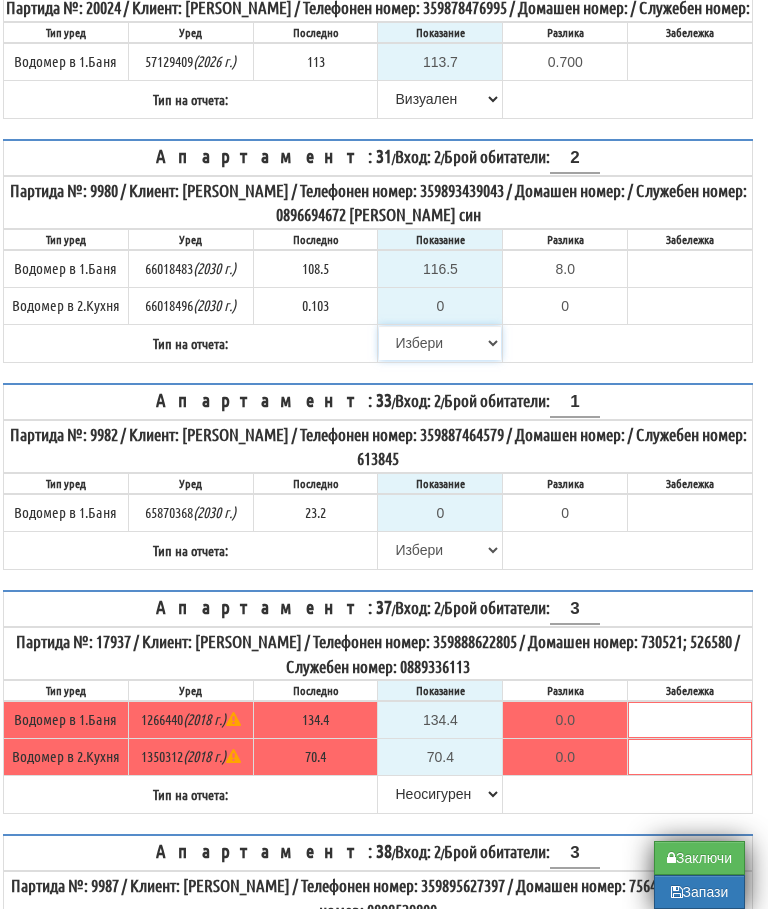 click on "Избери
Визуален
Телефон
Бележка
Неосигурен достъп
Самоотчет
Служебно
Дистанционен" at bounding box center [440, 343] 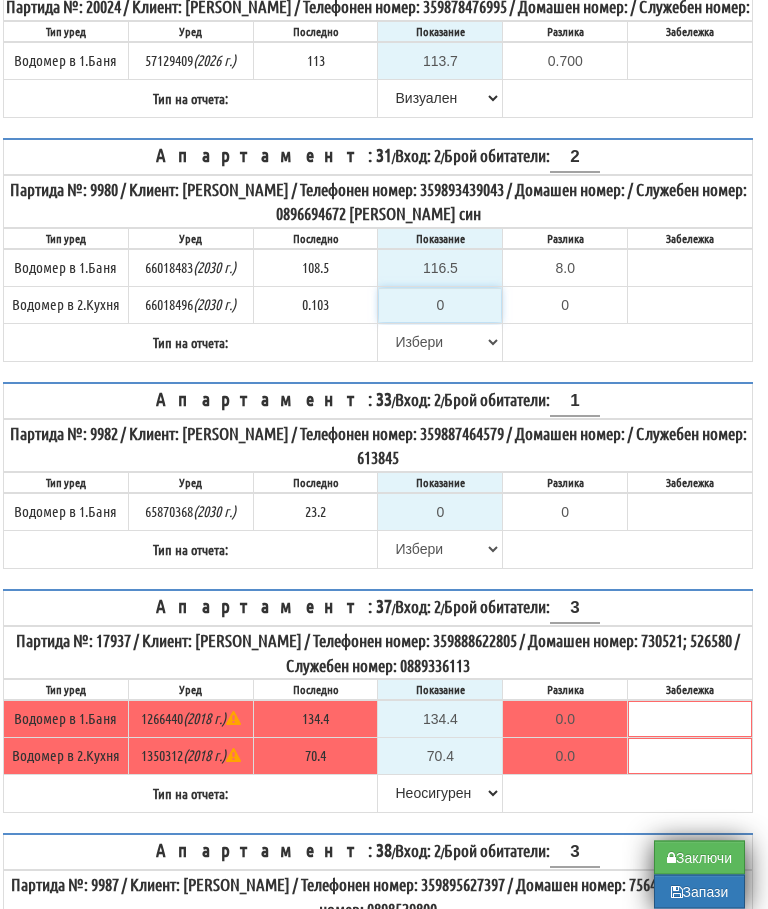 click on "0" at bounding box center (440, 306) 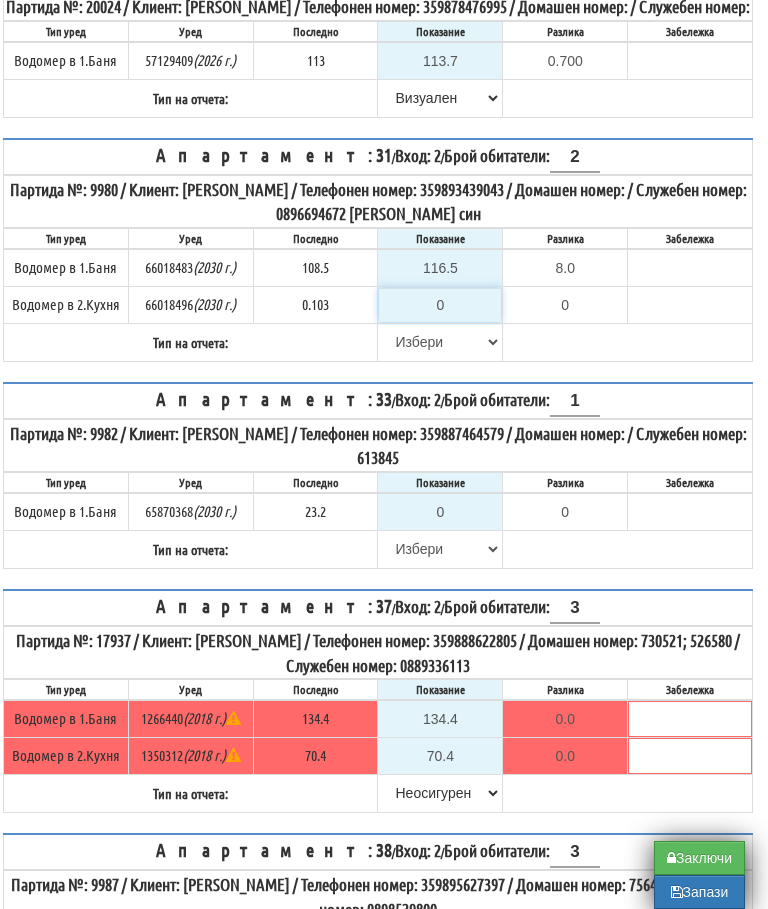 scroll, scrollTop: 398, scrollLeft: 12, axis: both 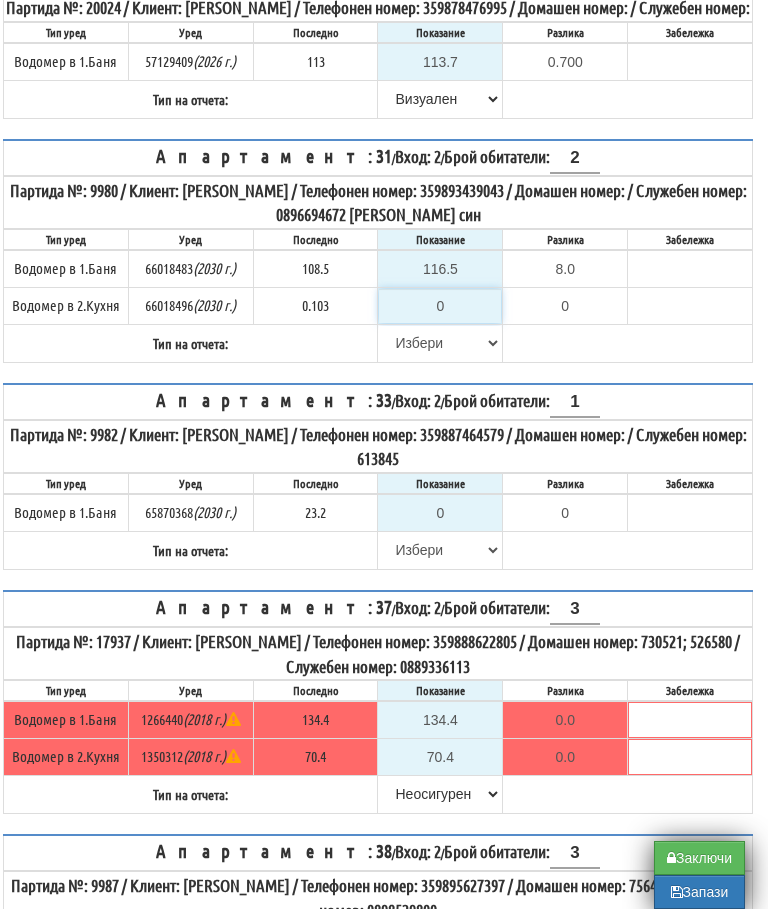 type on "-0.103" 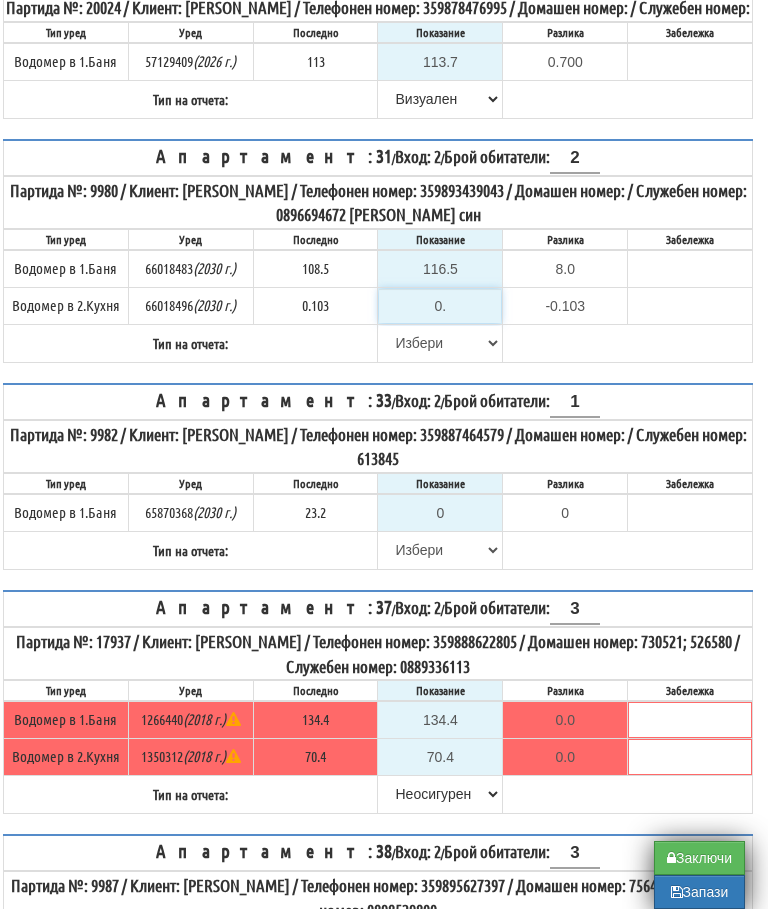type on "0.1" 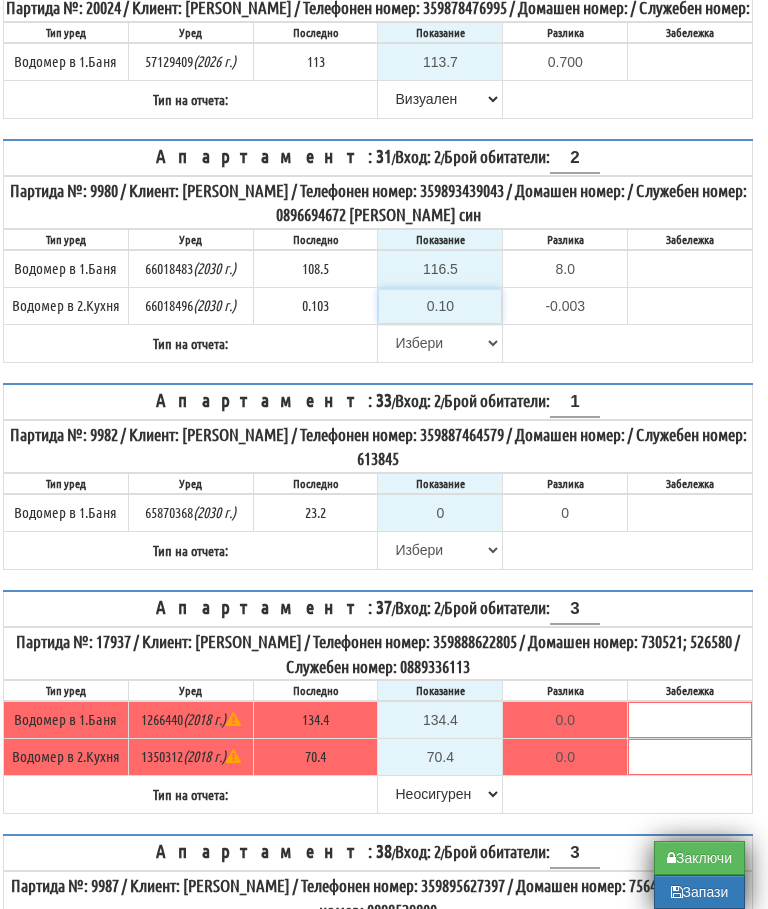 type on "0.103" 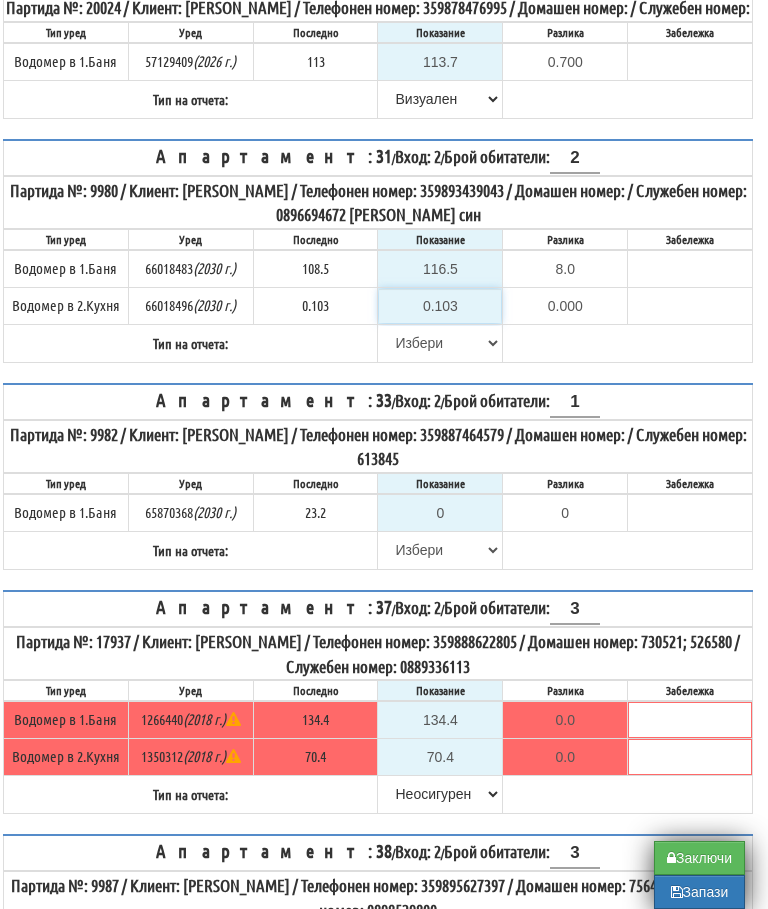 type on "0.103" 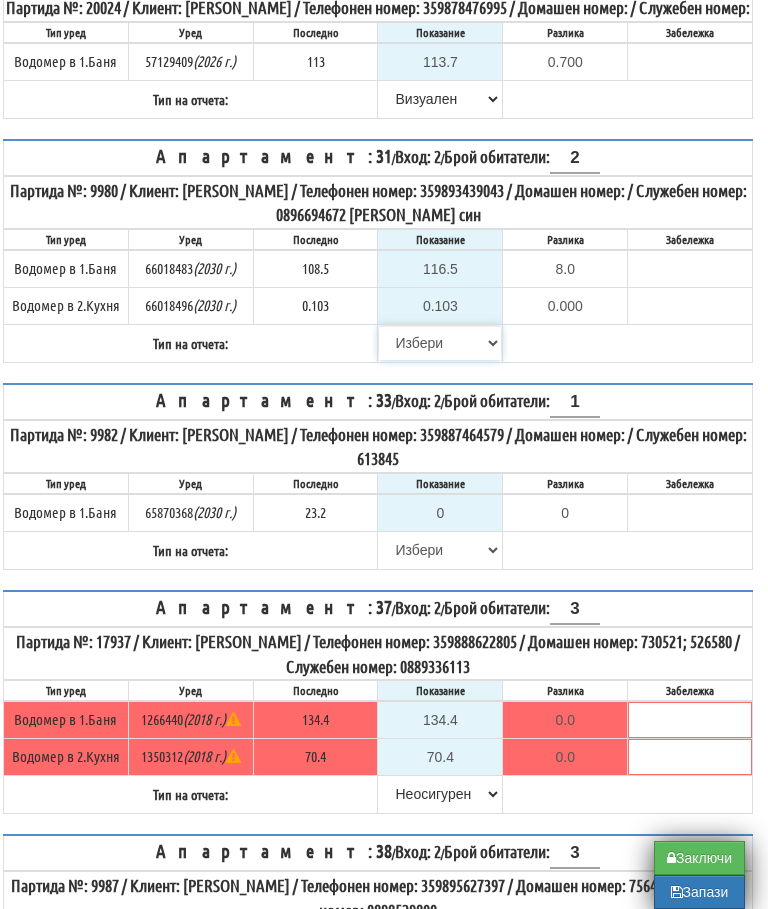 click on "Избери
Визуален
Телефон
Бележка
Неосигурен достъп
Самоотчет
Служебно
Дистанционен" at bounding box center [440, 343] 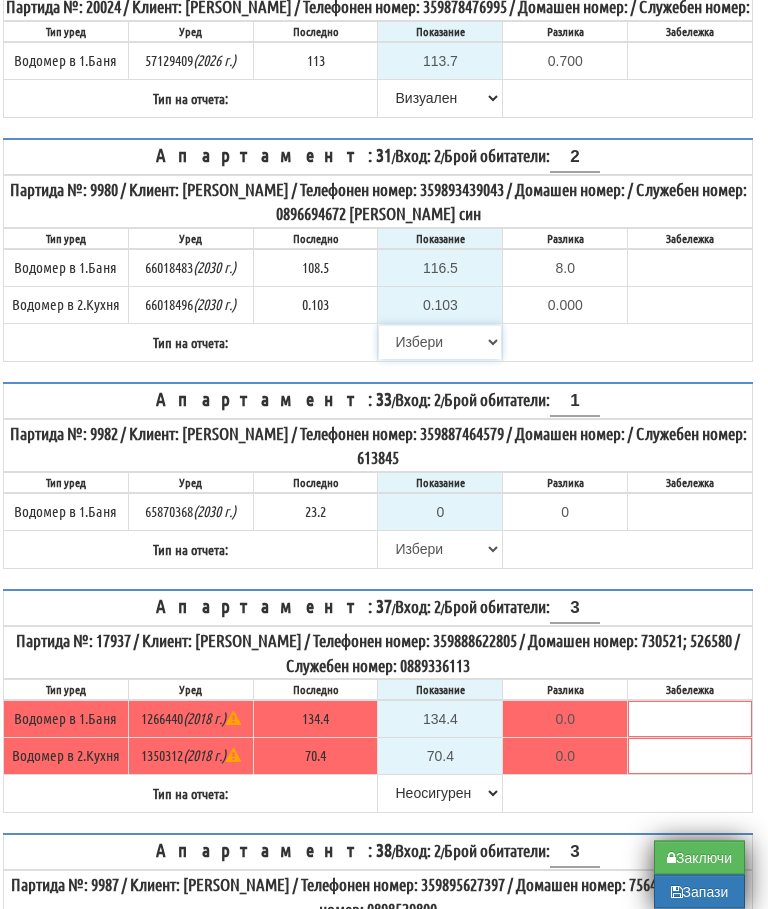 select on "89c75930-9bfd-e511-80be-8d5a1dced85a" 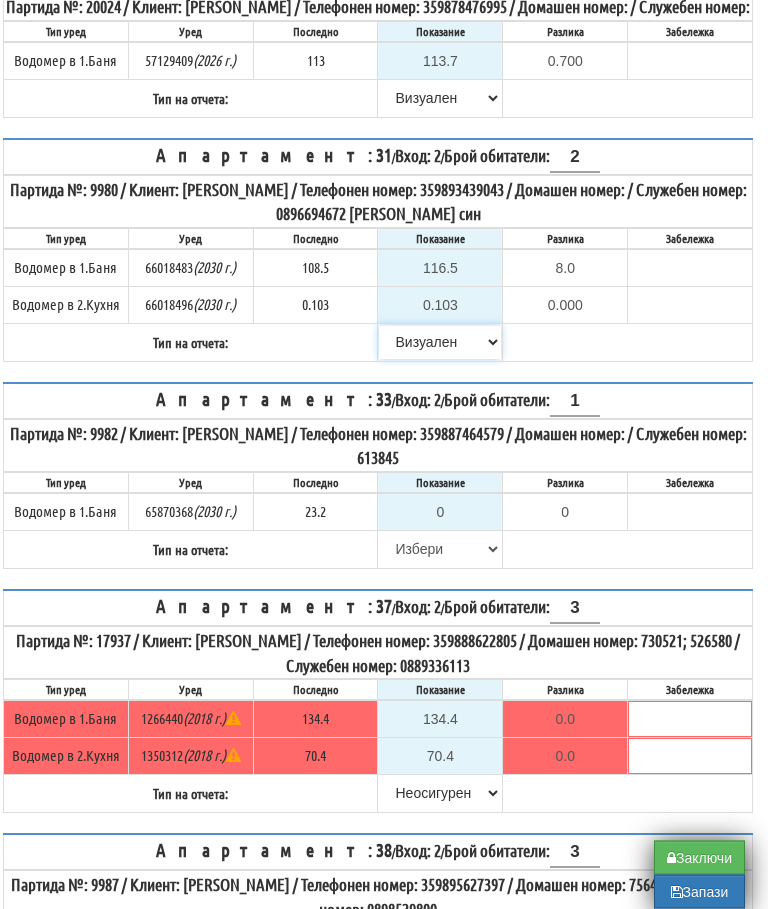 scroll, scrollTop: 399, scrollLeft: 12, axis: both 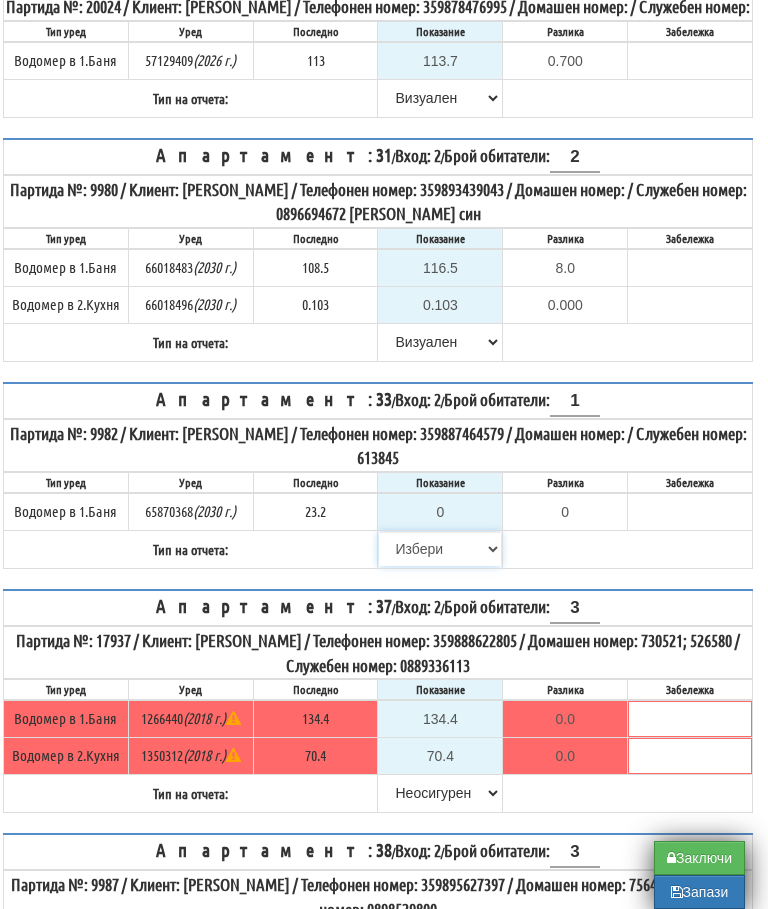 click on "Избери
Визуален
Телефон
Бележка
Неосигурен достъп
Самоотчет
Служебно
Дистанционен" at bounding box center [440, 549] 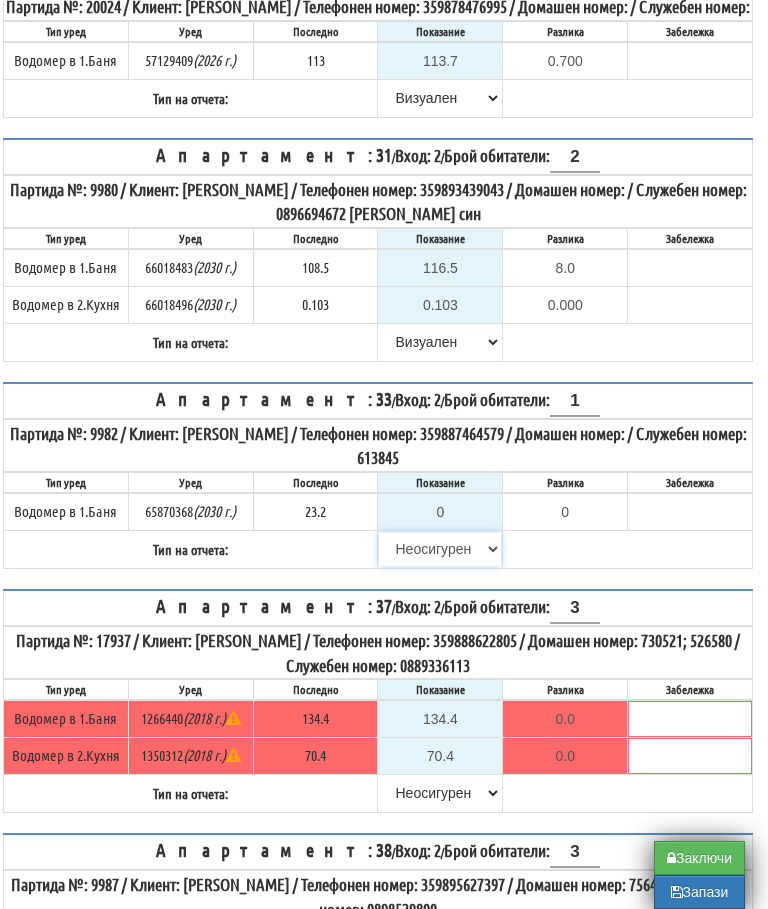 type on "23.2" 